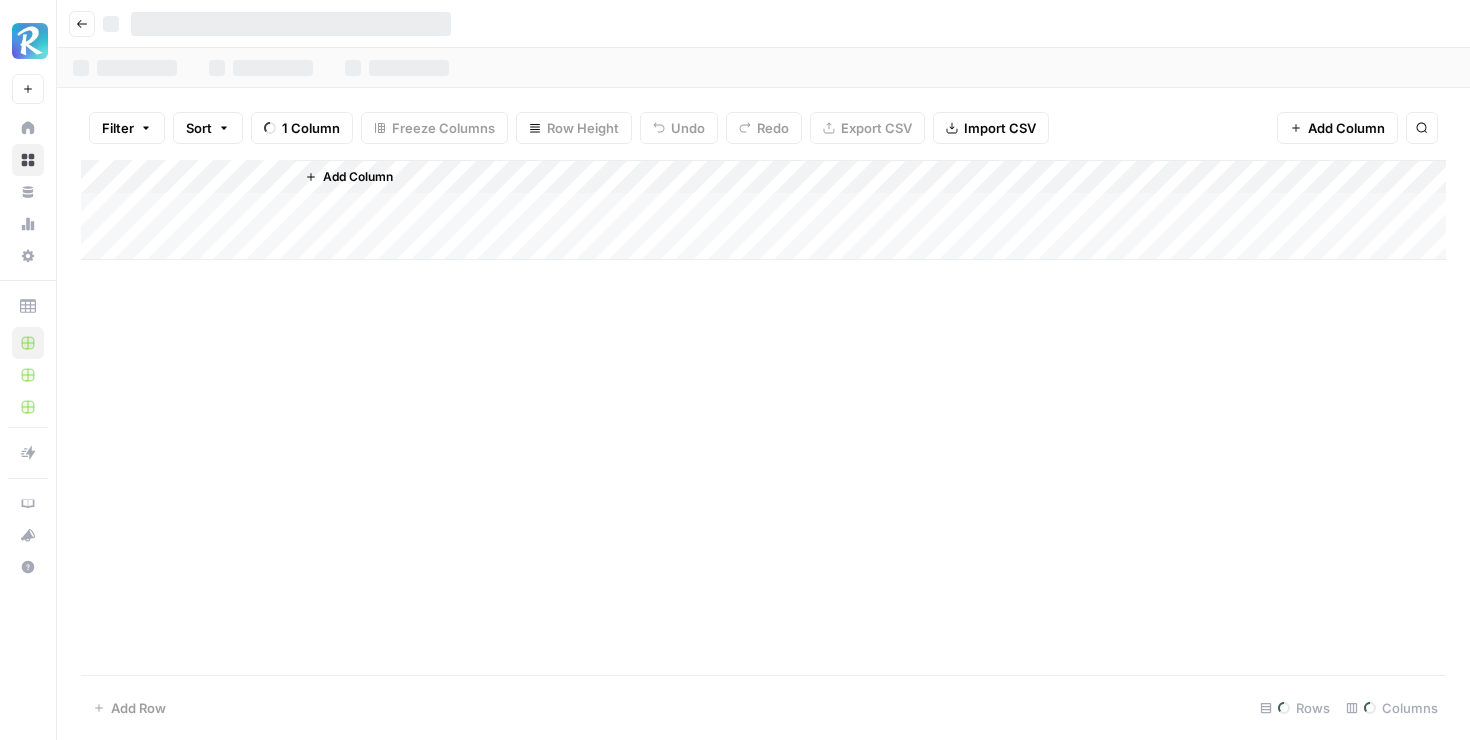 scroll, scrollTop: 0, scrollLeft: 0, axis: both 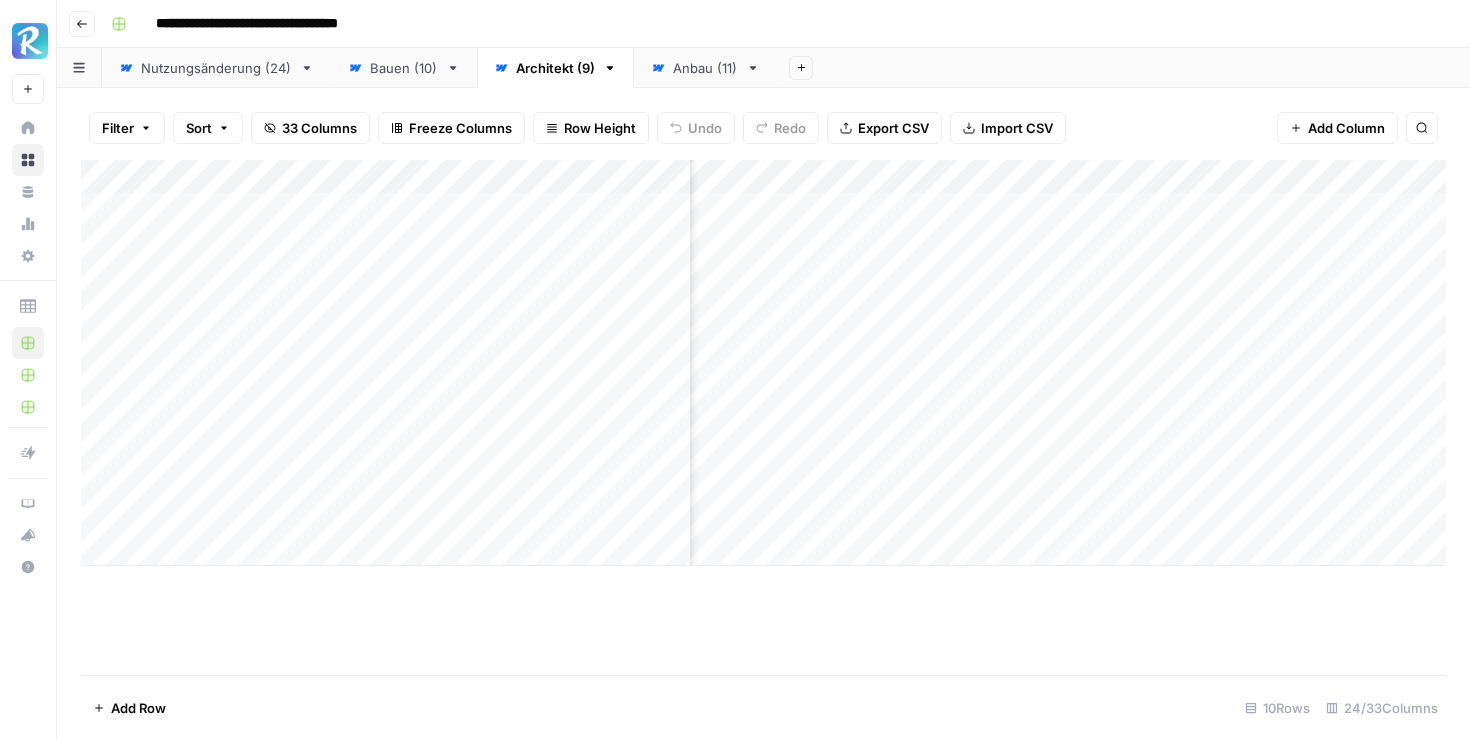 click on "Add Column" at bounding box center (763, 363) 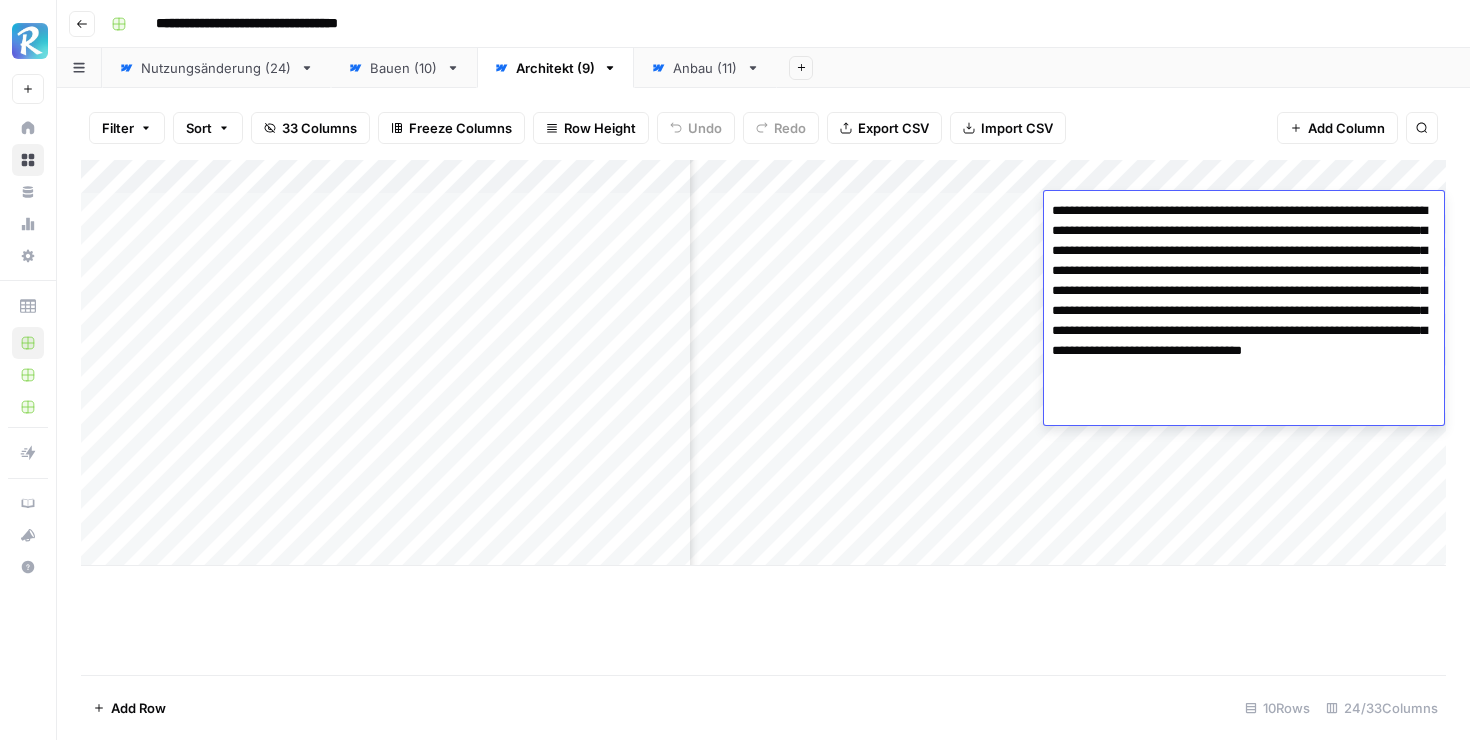 click on "**********" at bounding box center (1244, 311) 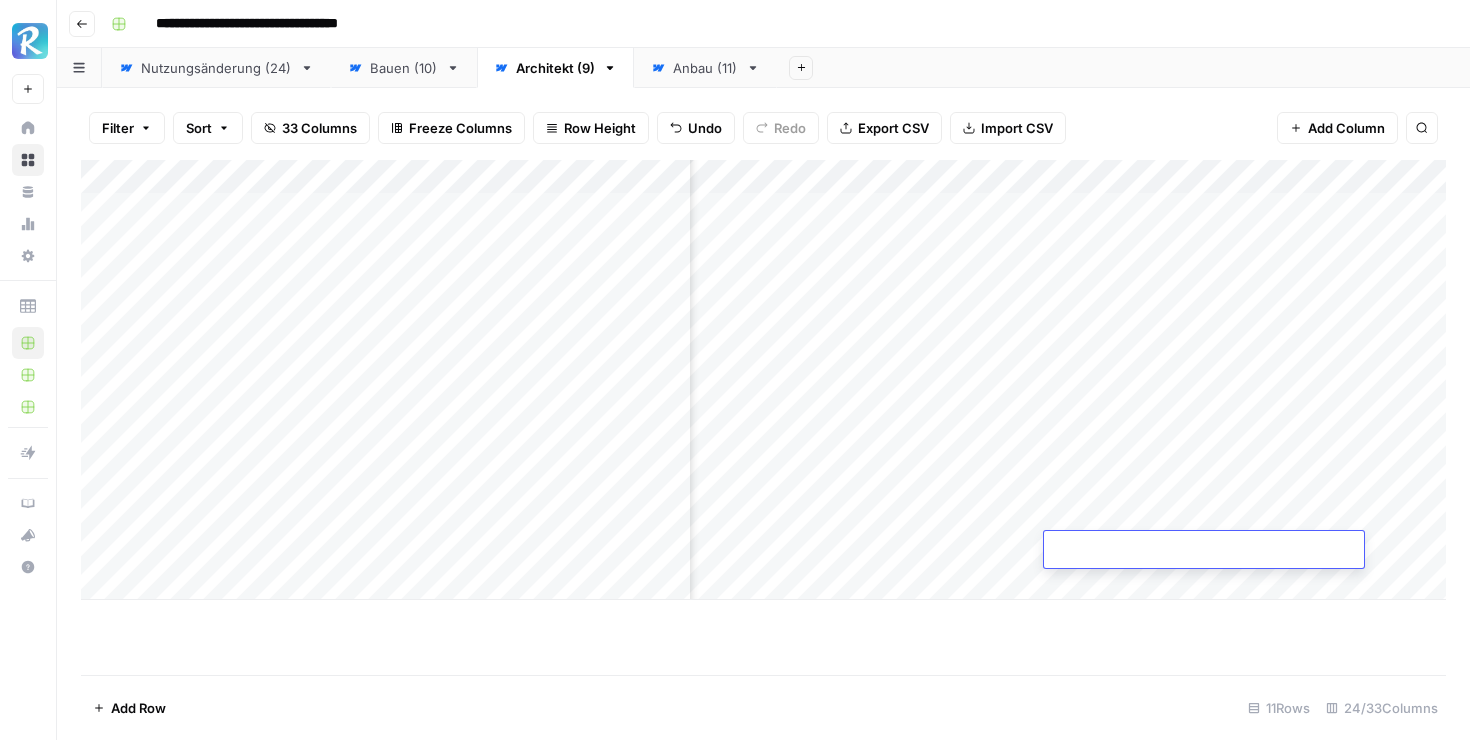 click on "Add Column" at bounding box center [763, 380] 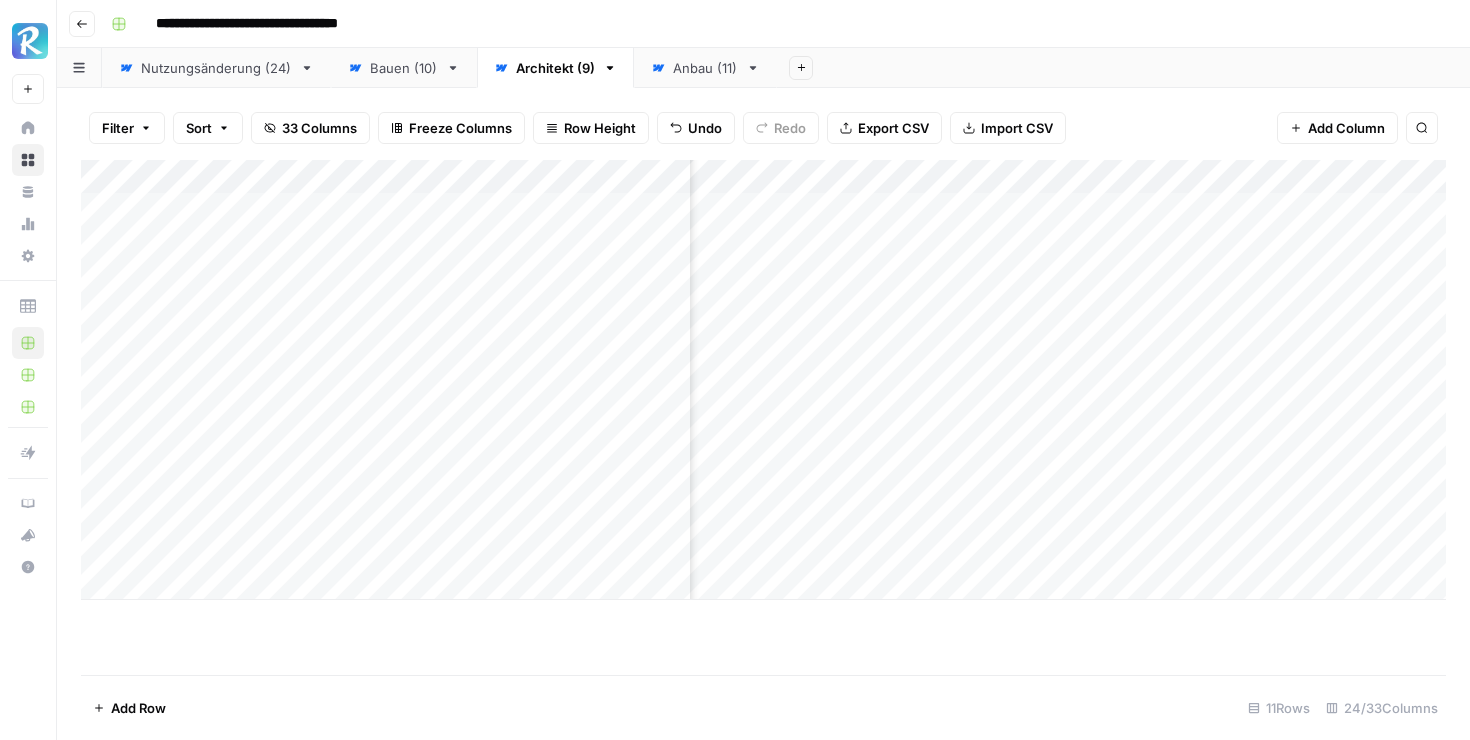 click on "Add Column" at bounding box center (763, 380) 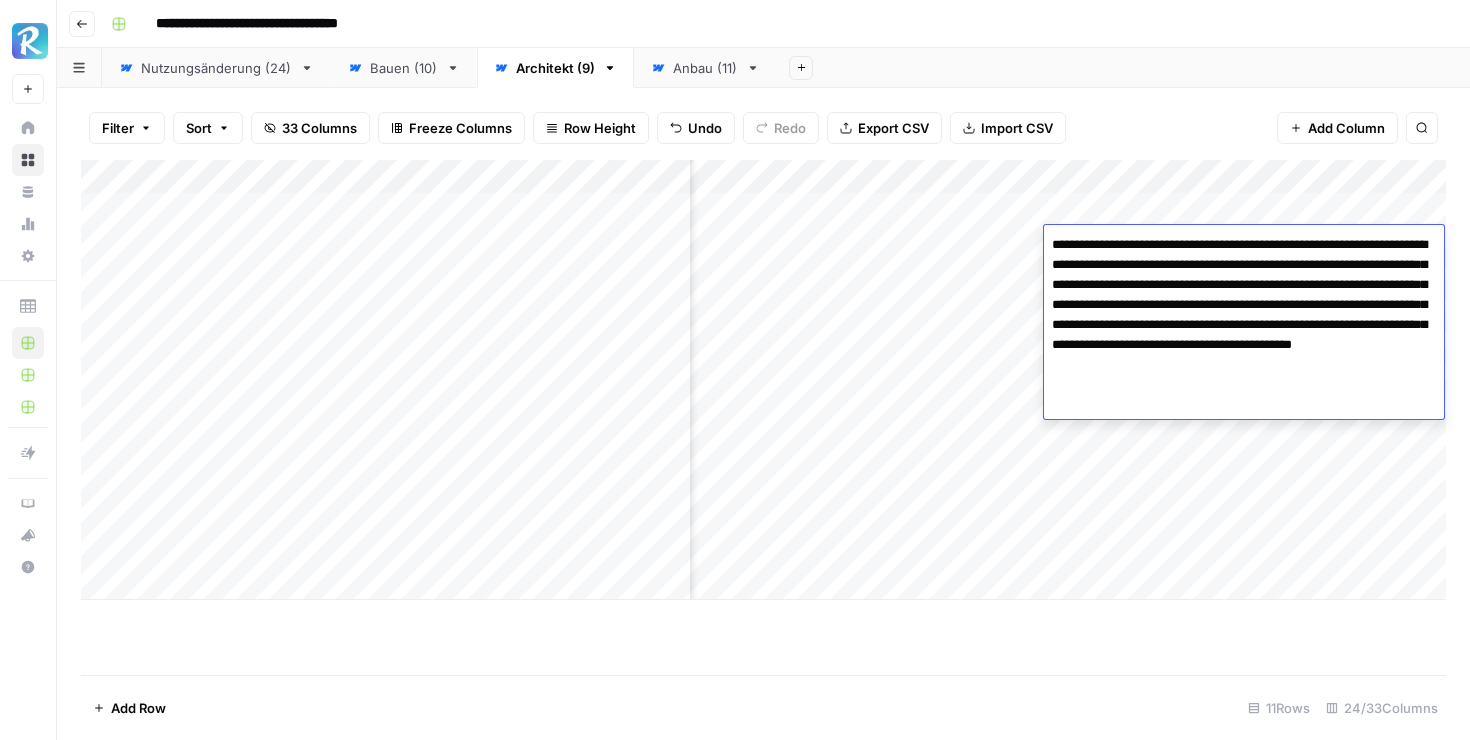 click on "**********" at bounding box center (1244, 325) 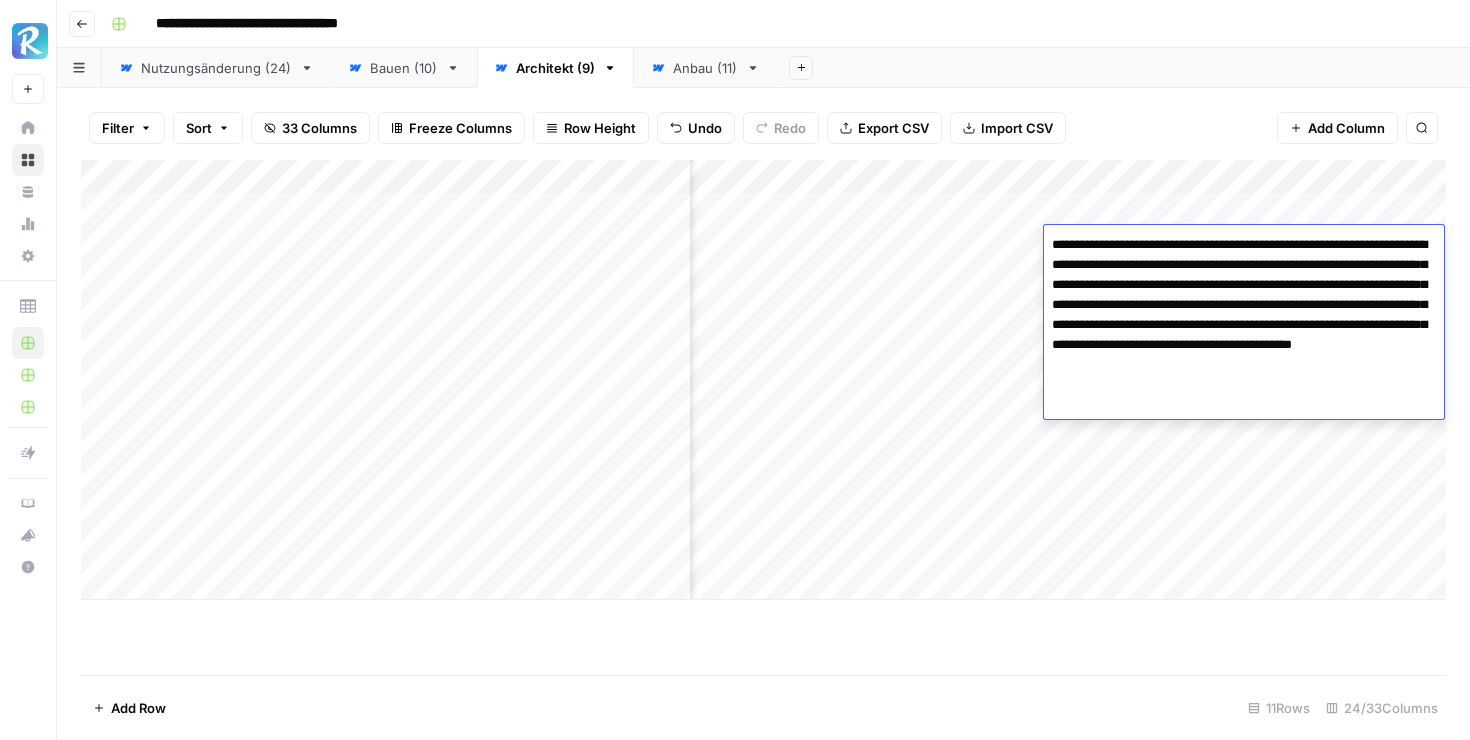 click on "Filter Sort 33 Columns Freeze Columns Row Height Undo Redo Export CSV Import CSV Add Column Search" at bounding box center (763, 128) 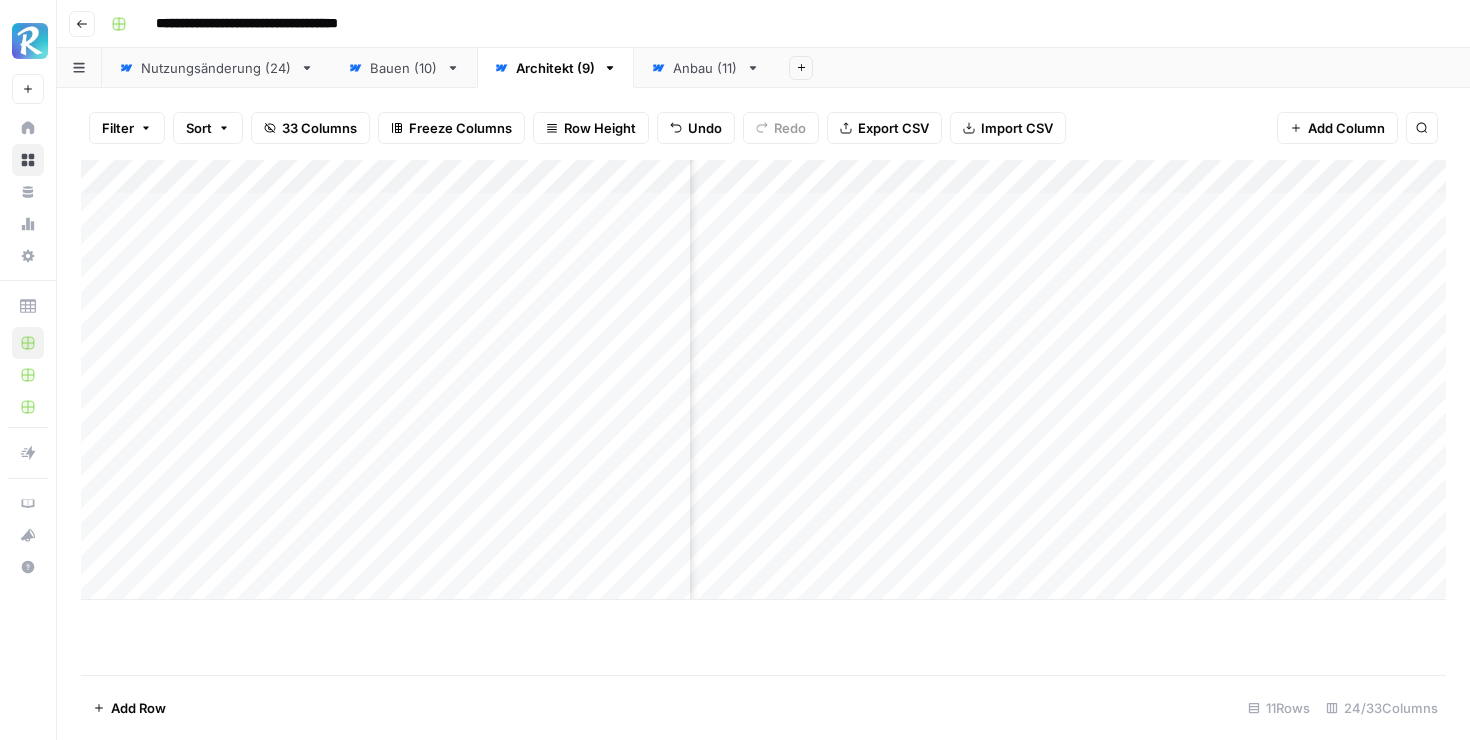 click on "Add Column" at bounding box center (763, 380) 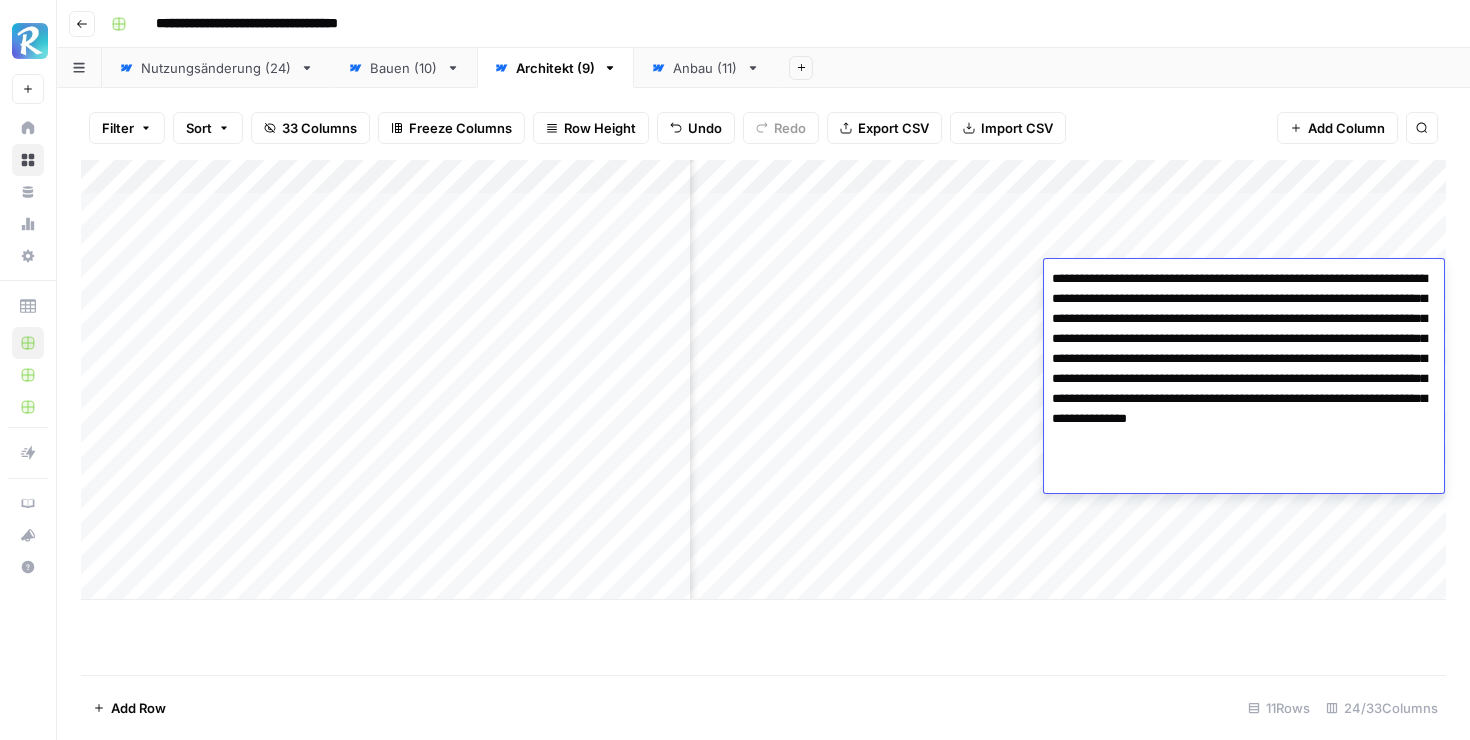 click on "Add Column" at bounding box center [763, 417] 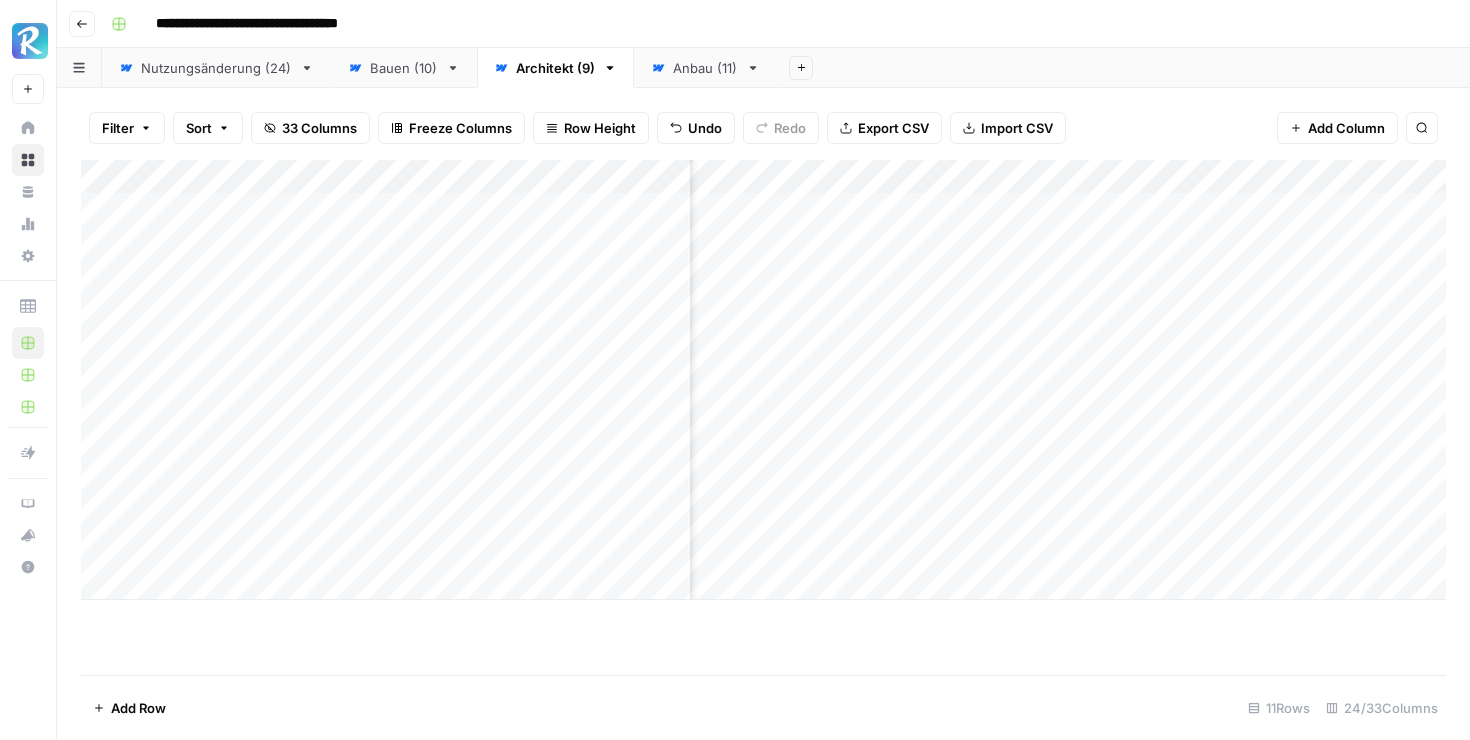scroll, scrollTop: 0, scrollLeft: 1415, axis: horizontal 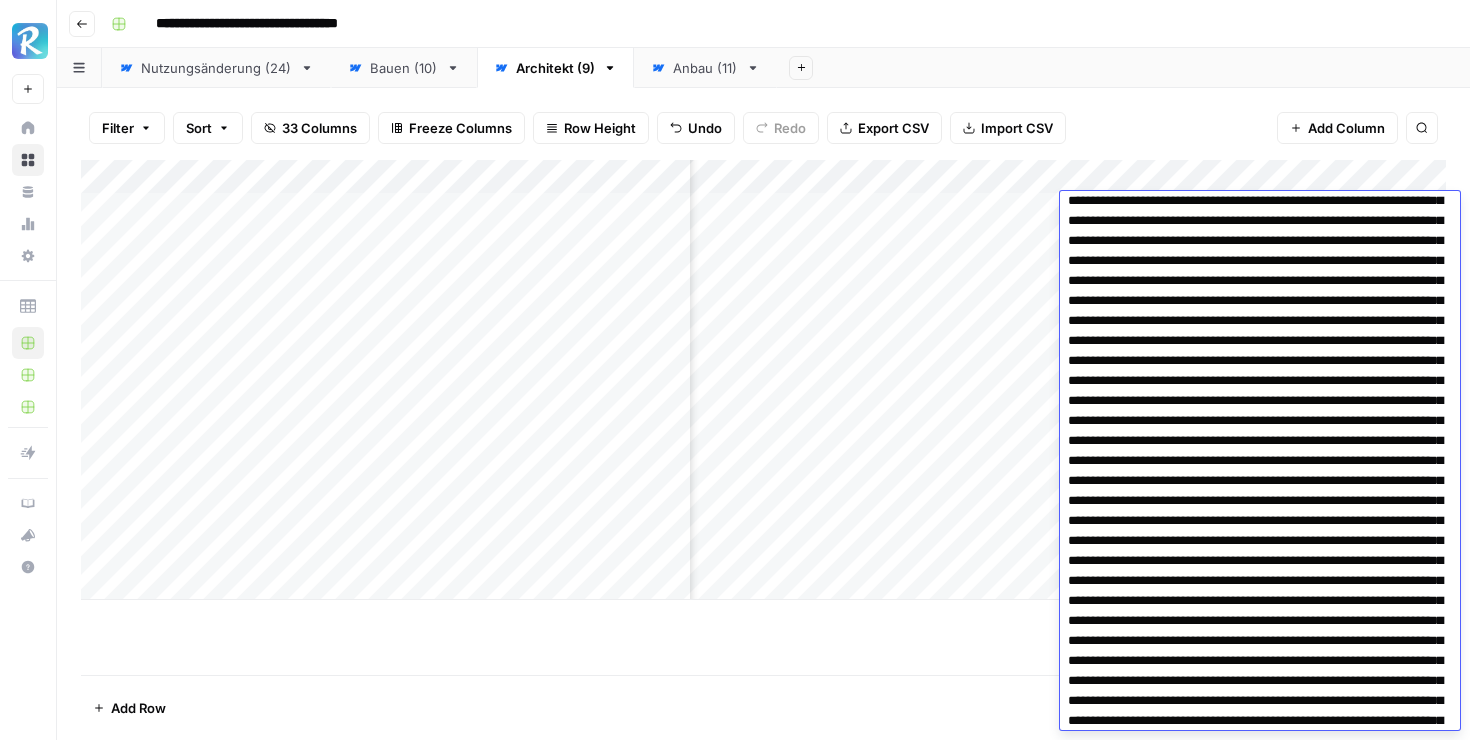 click on "Add Row 11  Rows 24/33  Columns" at bounding box center (763, 707) 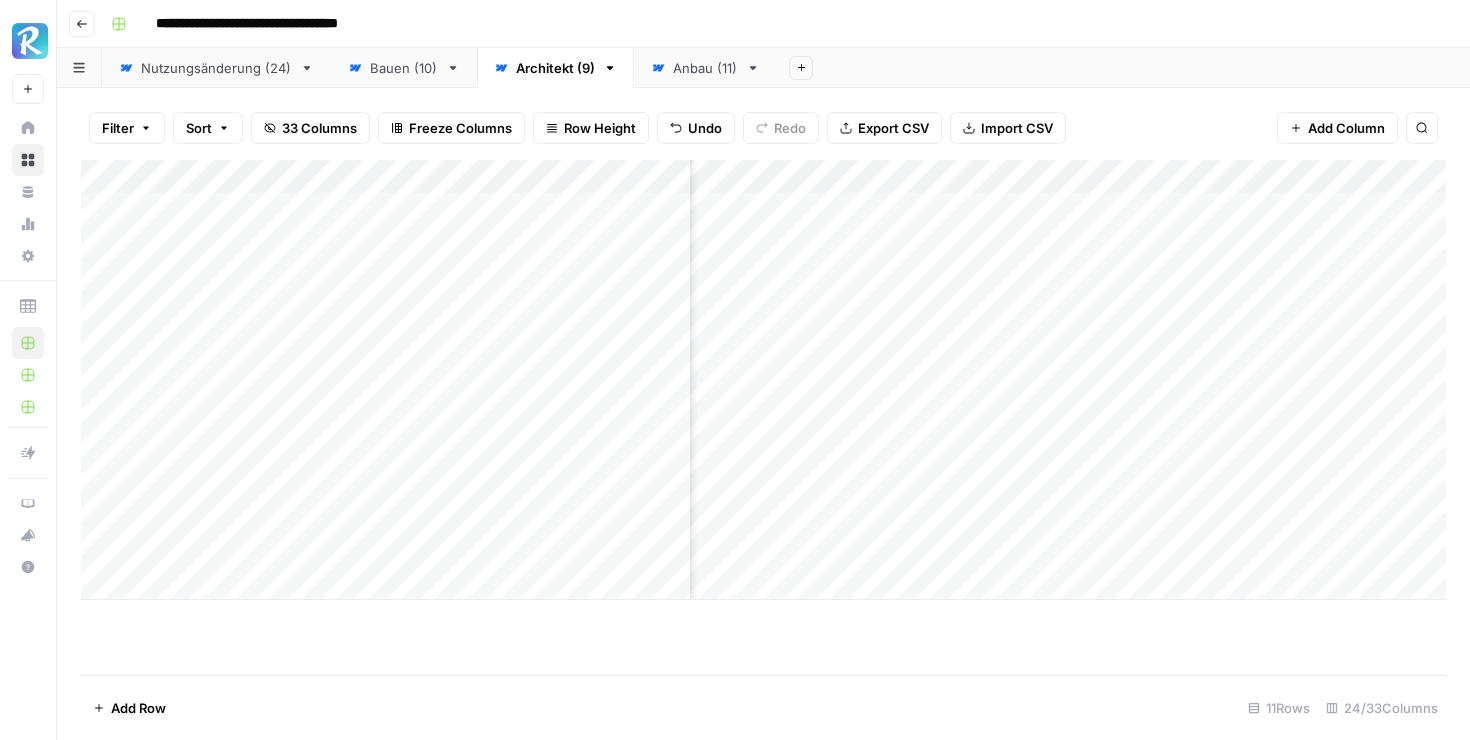 click on "Add Column" at bounding box center [763, 380] 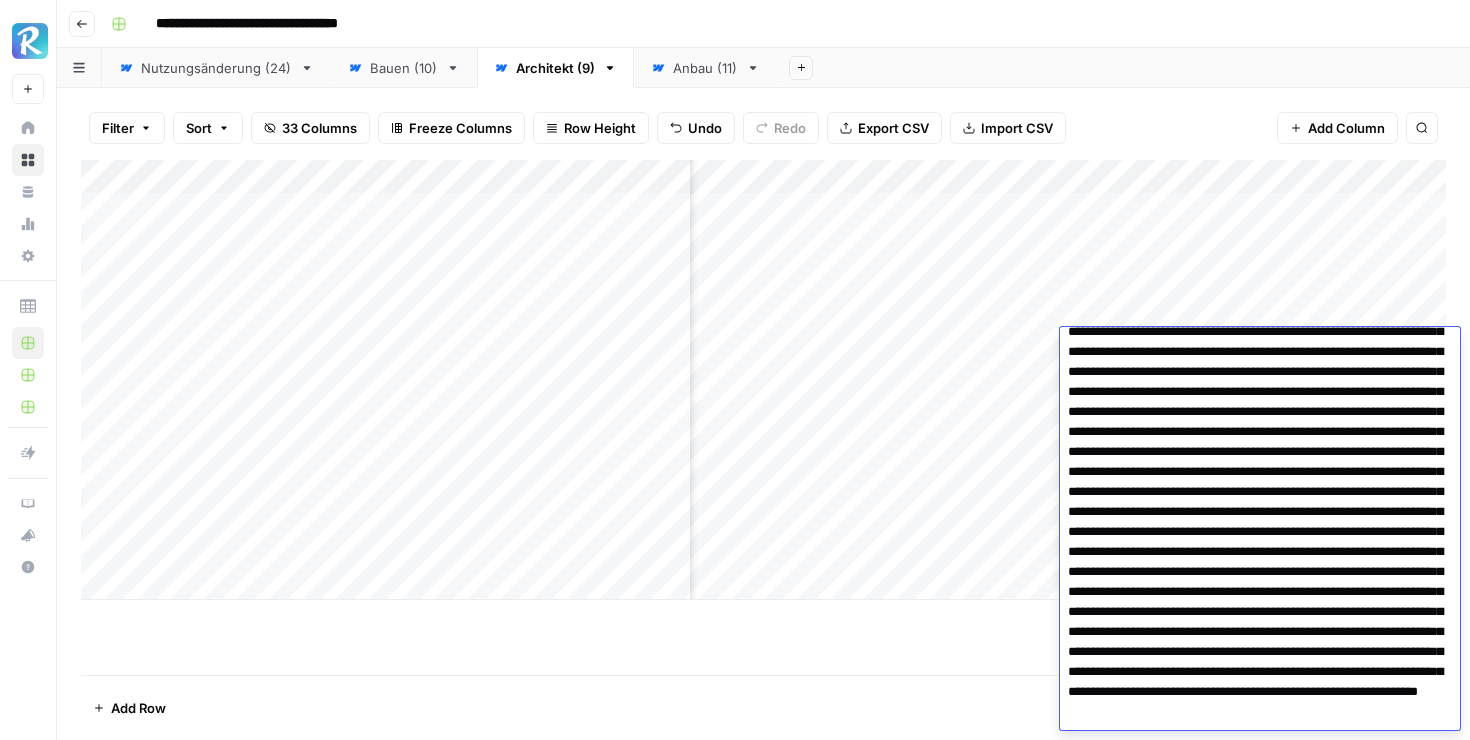 scroll, scrollTop: 891, scrollLeft: 0, axis: vertical 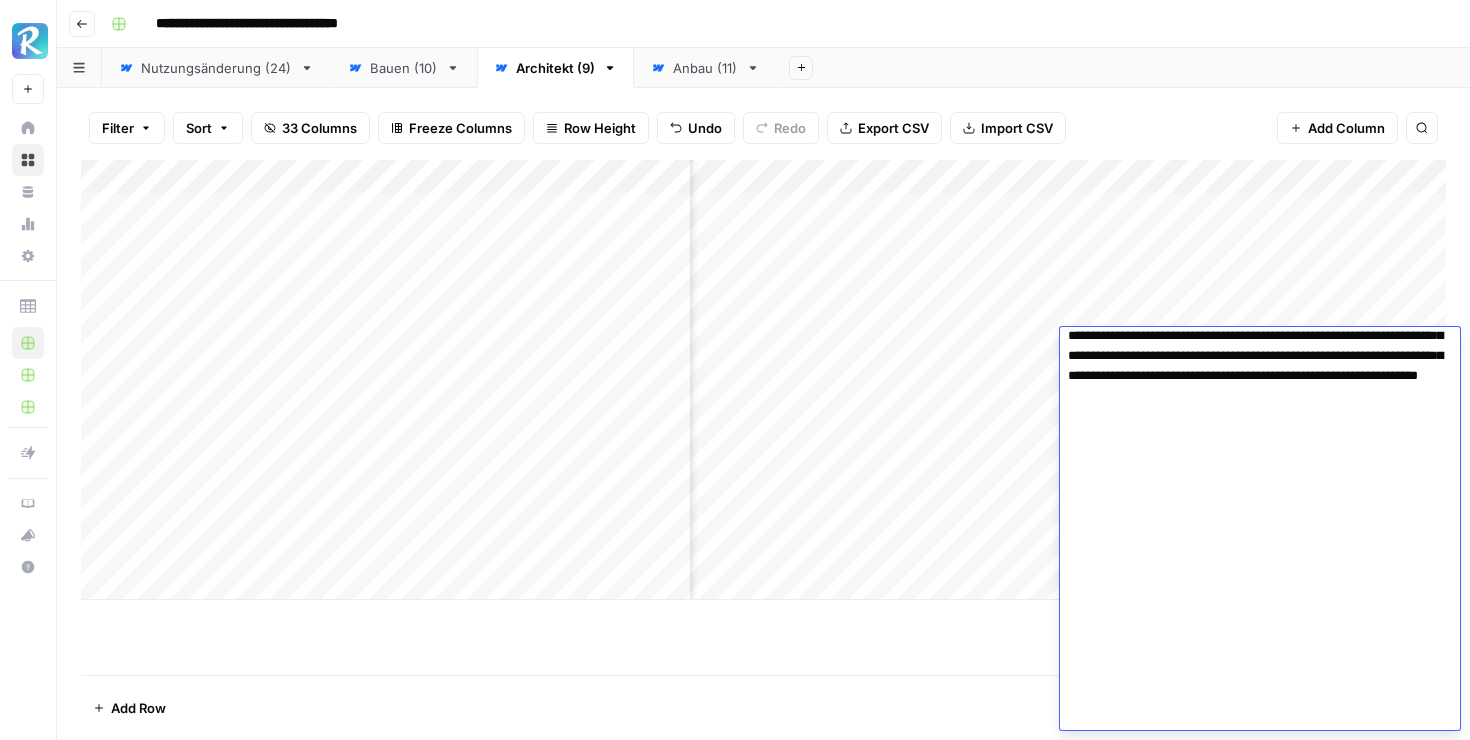 click on "Add Column" at bounding box center (763, 417) 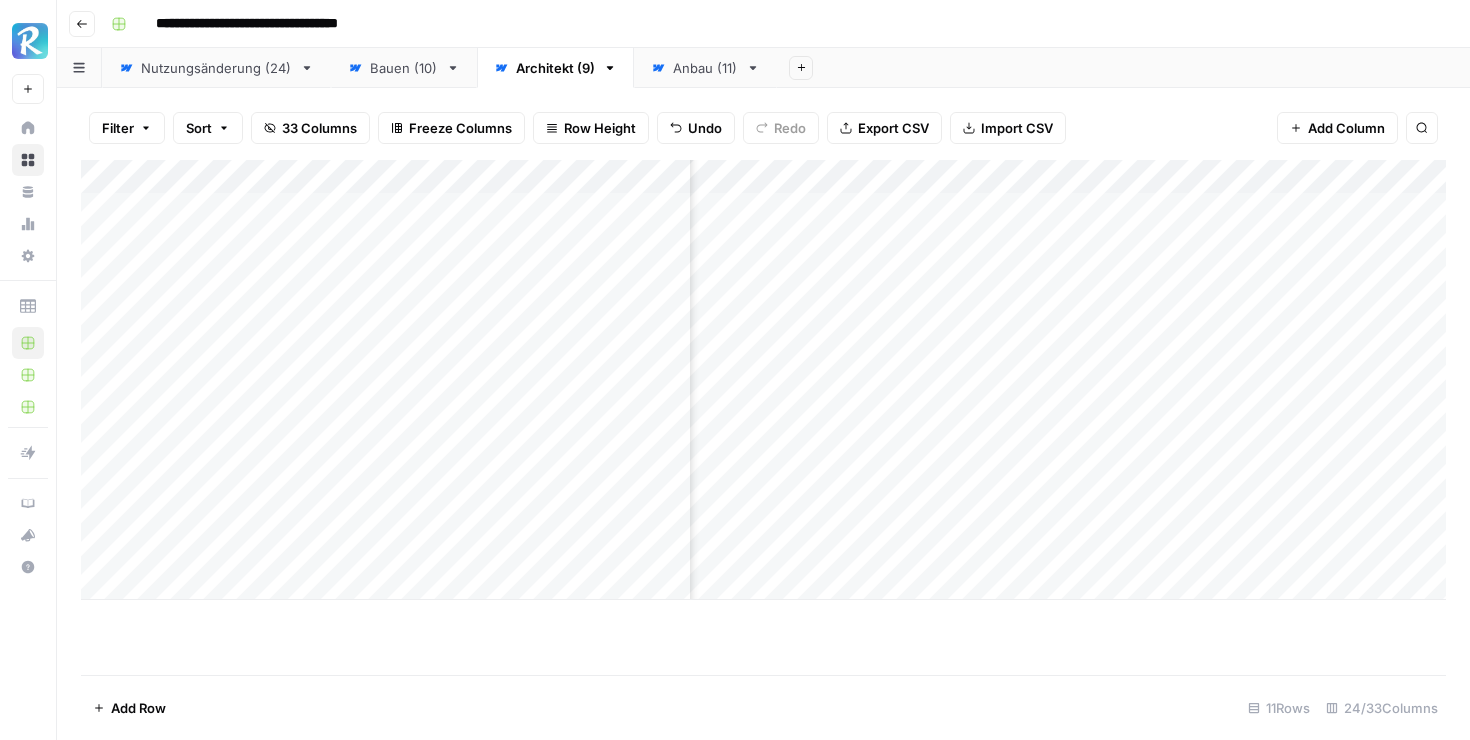 scroll, scrollTop: 0, scrollLeft: 367, axis: horizontal 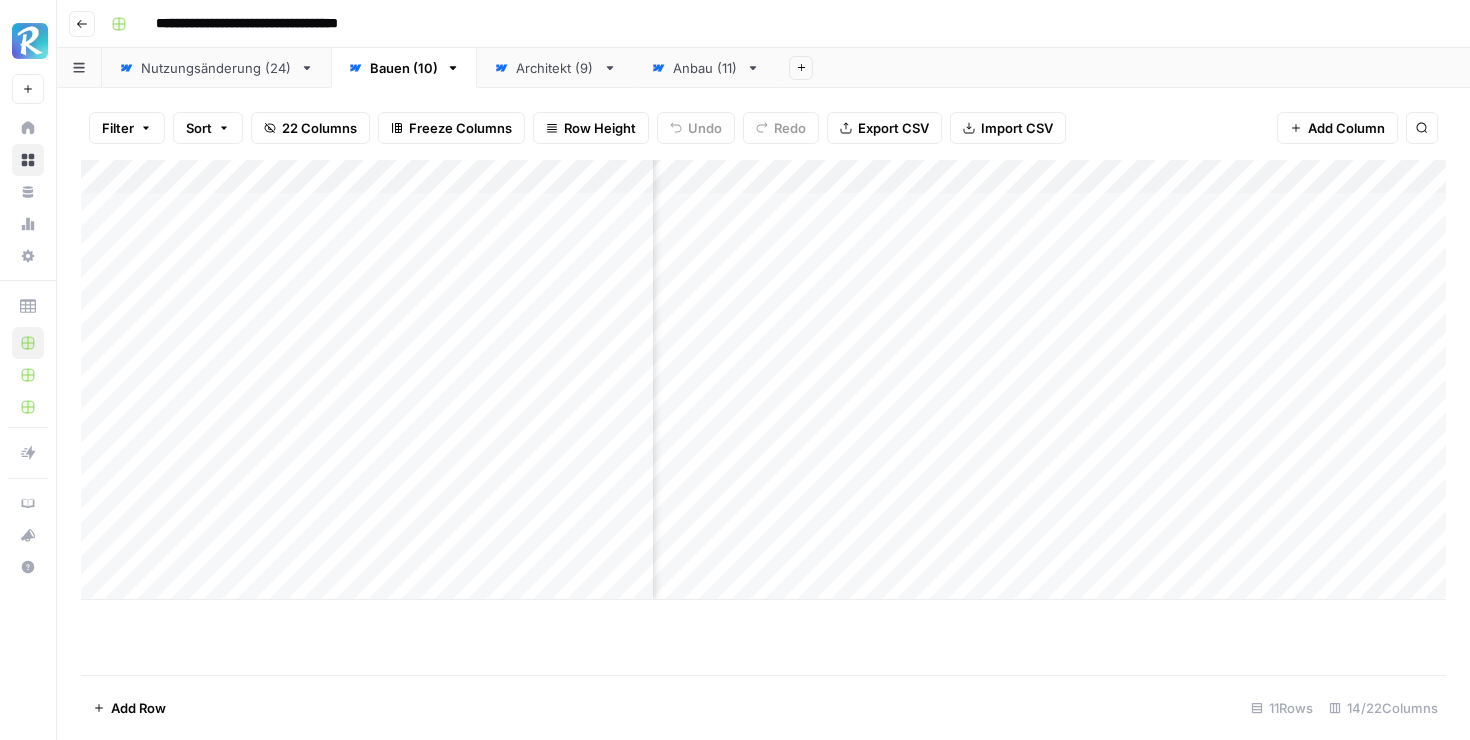 click on "Add Column" at bounding box center [763, 380] 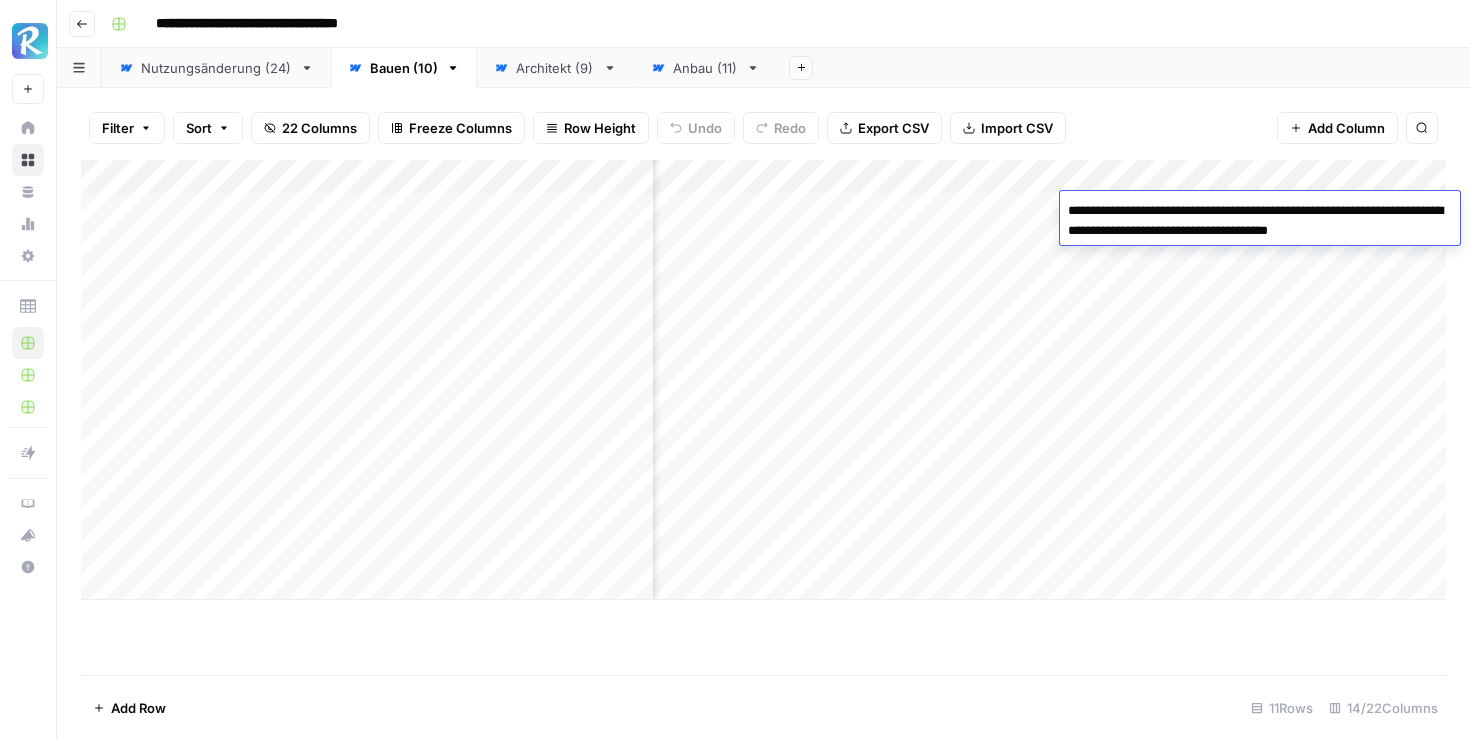 click on "Add Column" at bounding box center (763, 380) 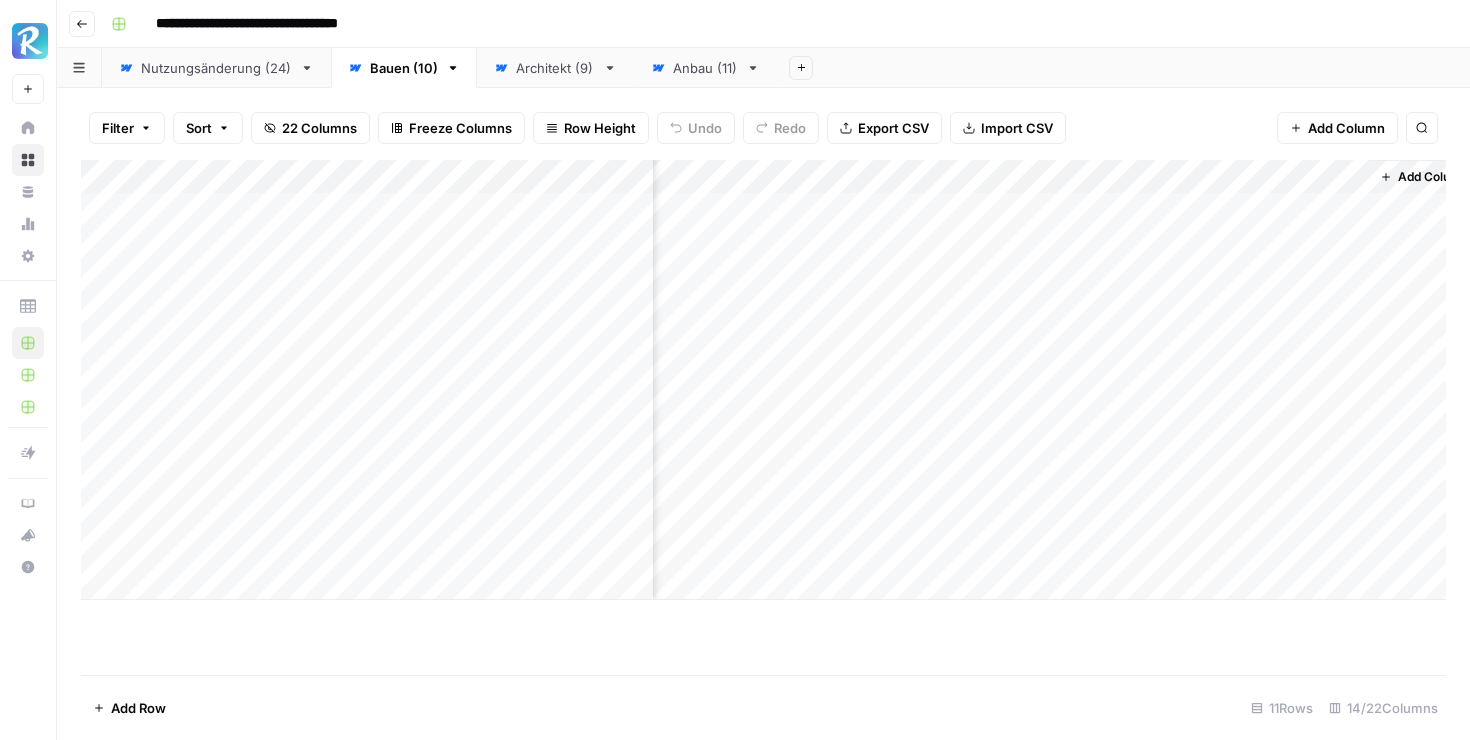 scroll, scrollTop: 0, scrollLeft: 1619, axis: horizontal 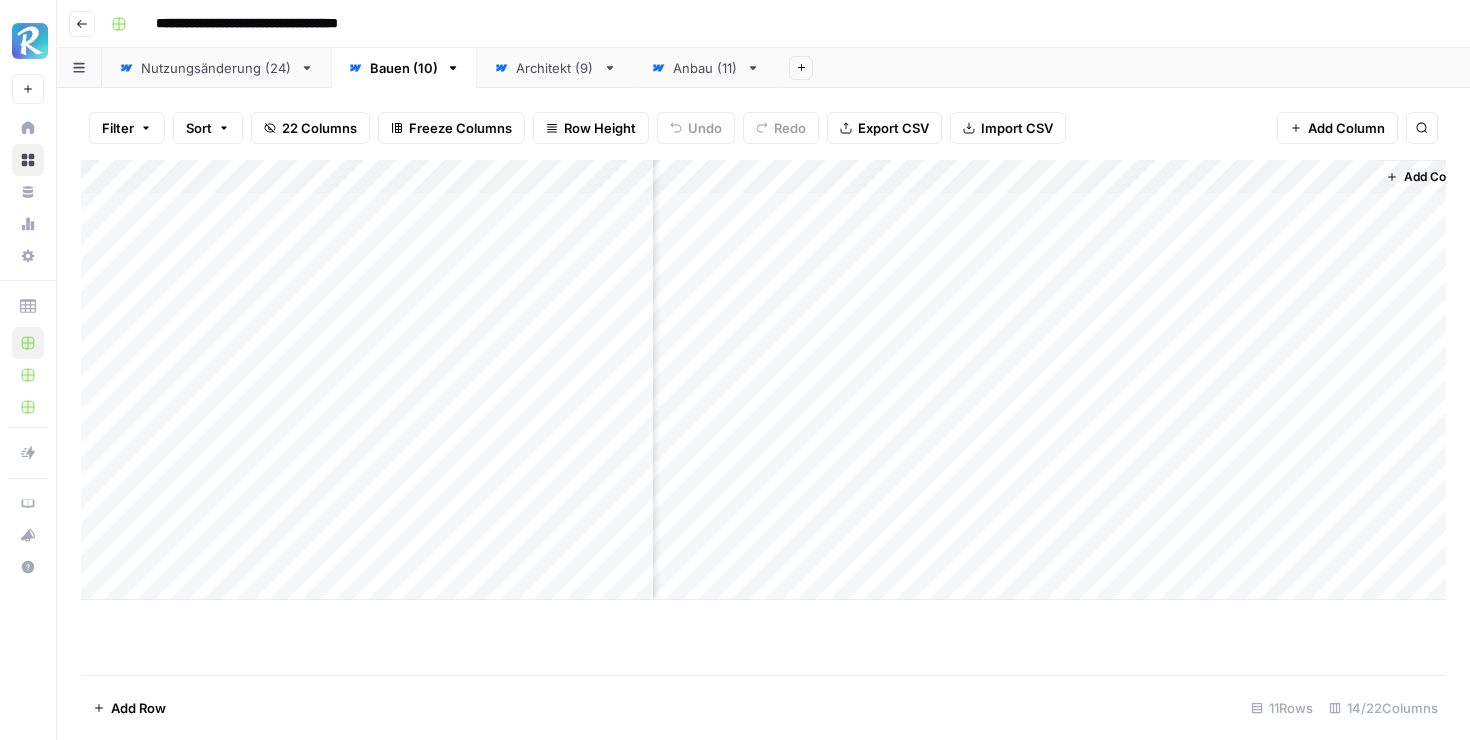 click on "Add Column" at bounding box center [763, 380] 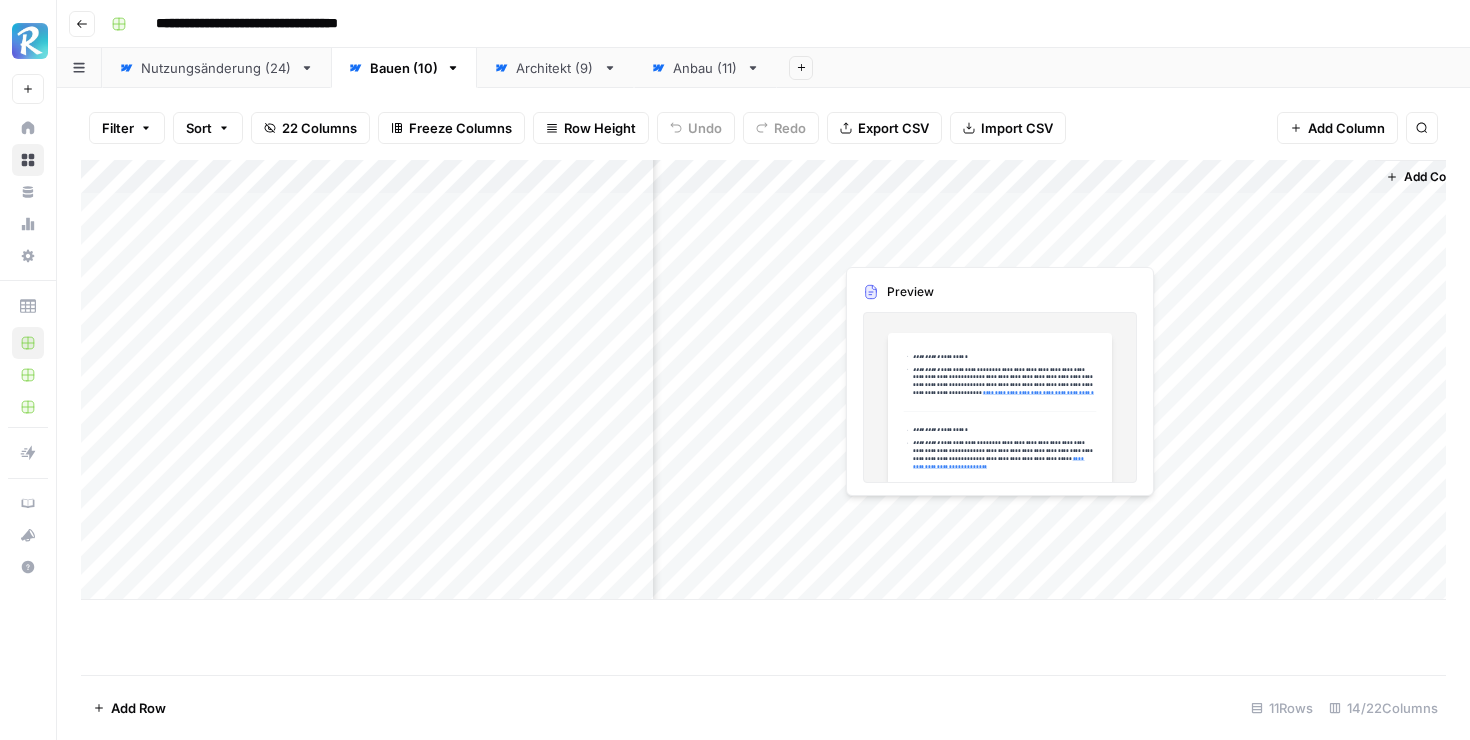 click on "Add Column" at bounding box center [763, 380] 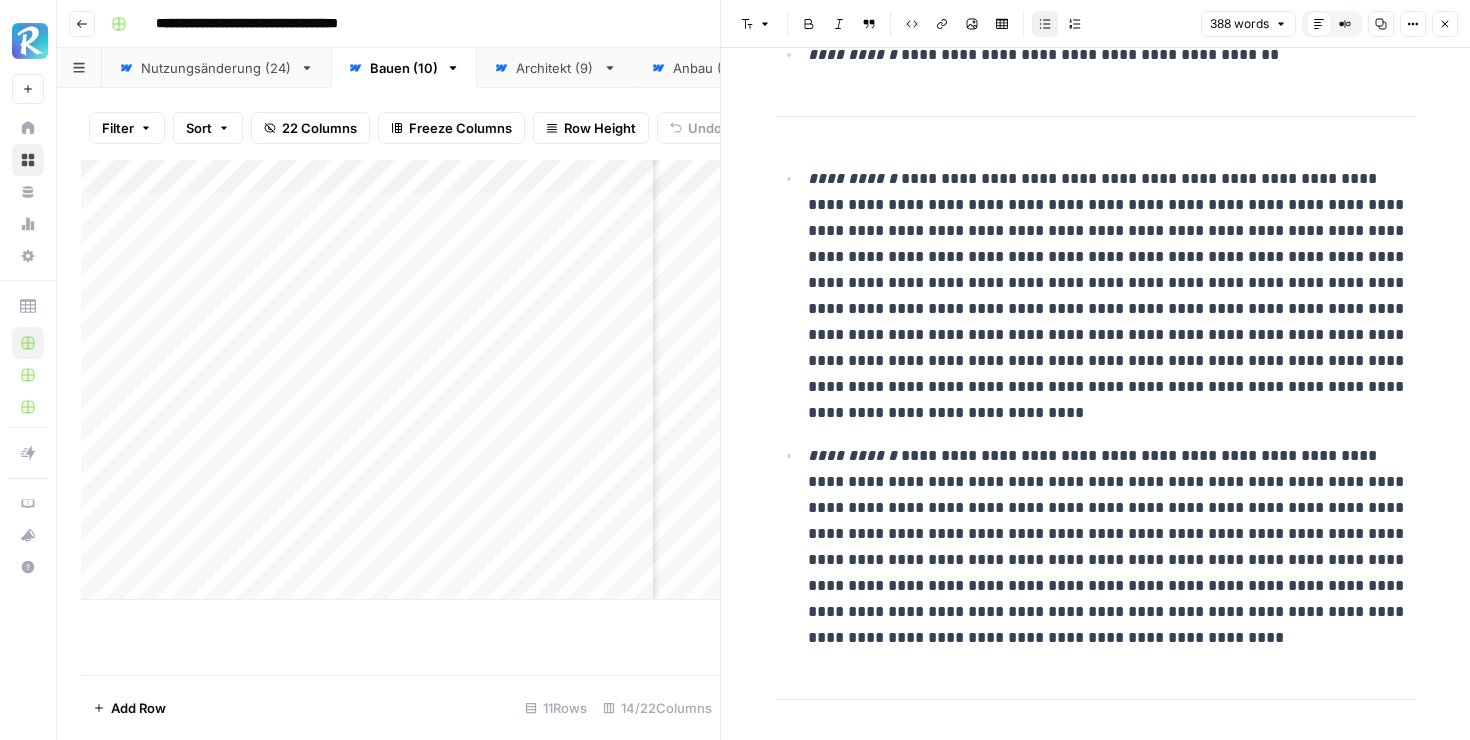 scroll, scrollTop: 0, scrollLeft: 0, axis: both 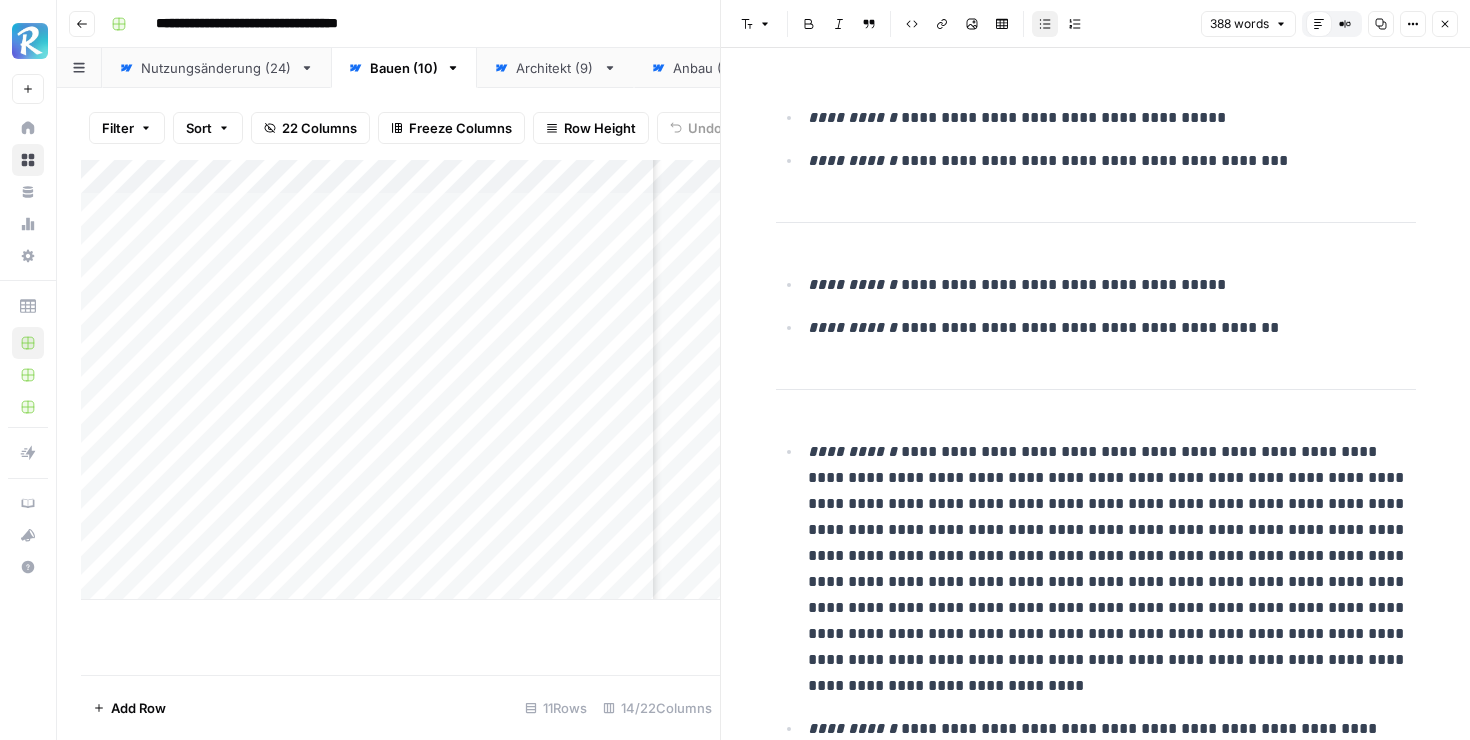 click on "Font style Bold Italic Block quote Code block Link Image Insert Table Bulleted list Numbered list 388 words Default Editor Compare Old vs New Content Copy Options Close" at bounding box center (1095, 24) 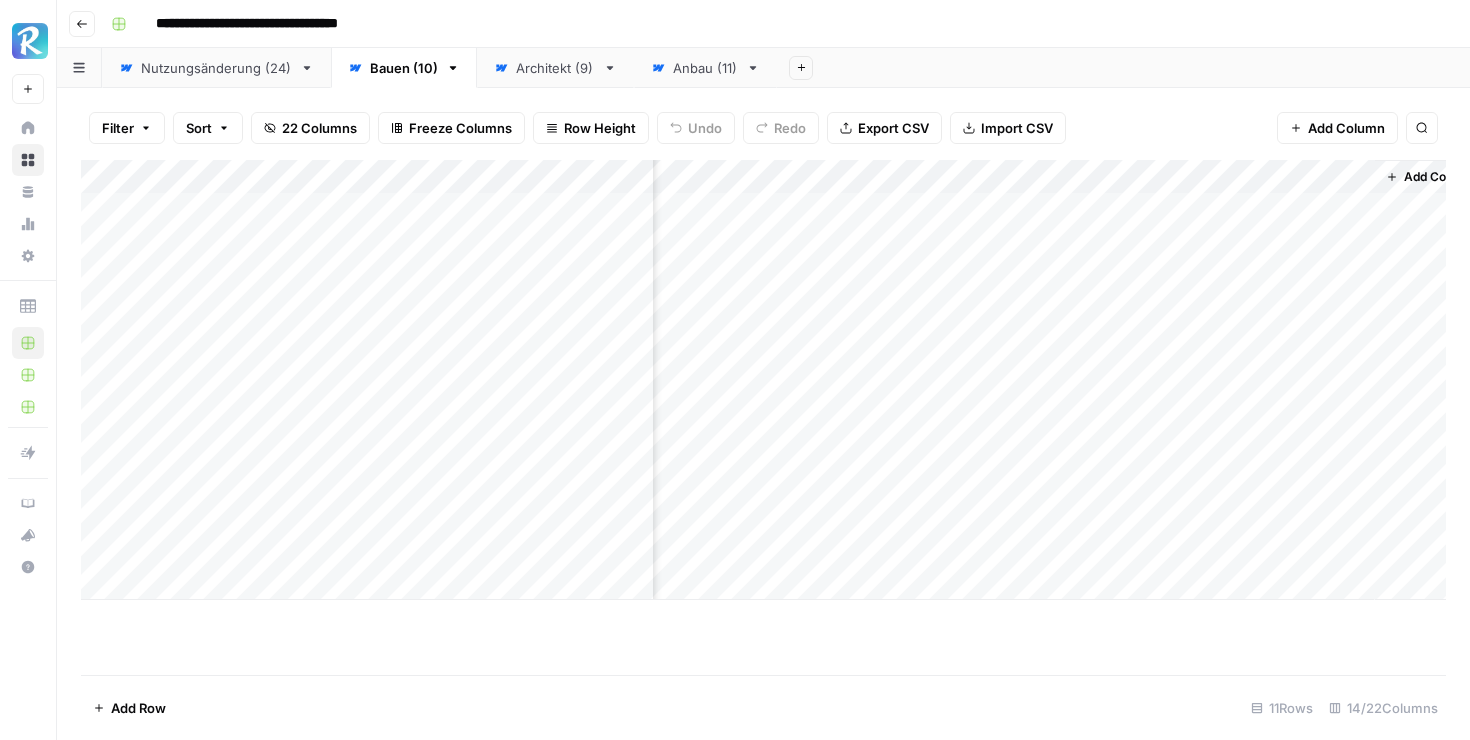 click on "Architekt (9)" at bounding box center (555, 68) 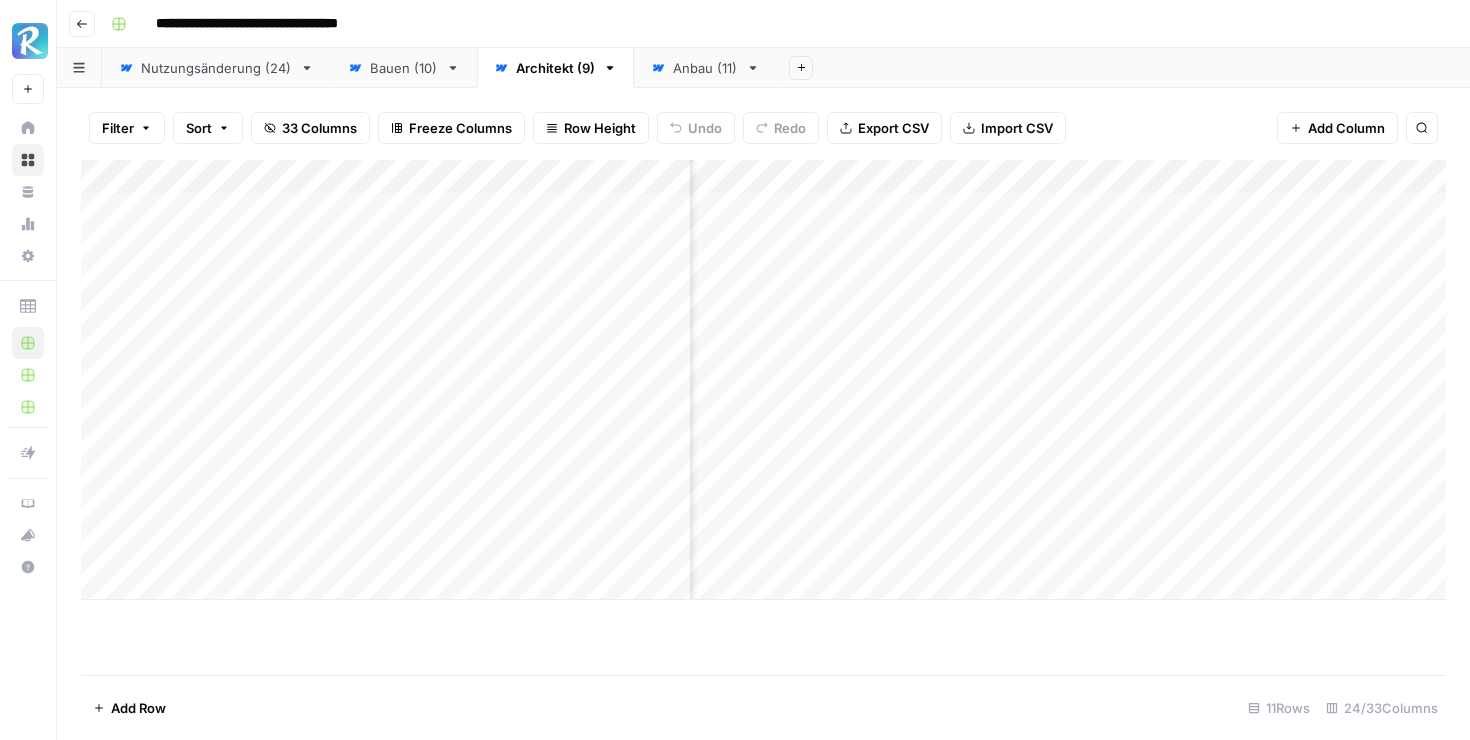 scroll, scrollTop: 0, scrollLeft: 587, axis: horizontal 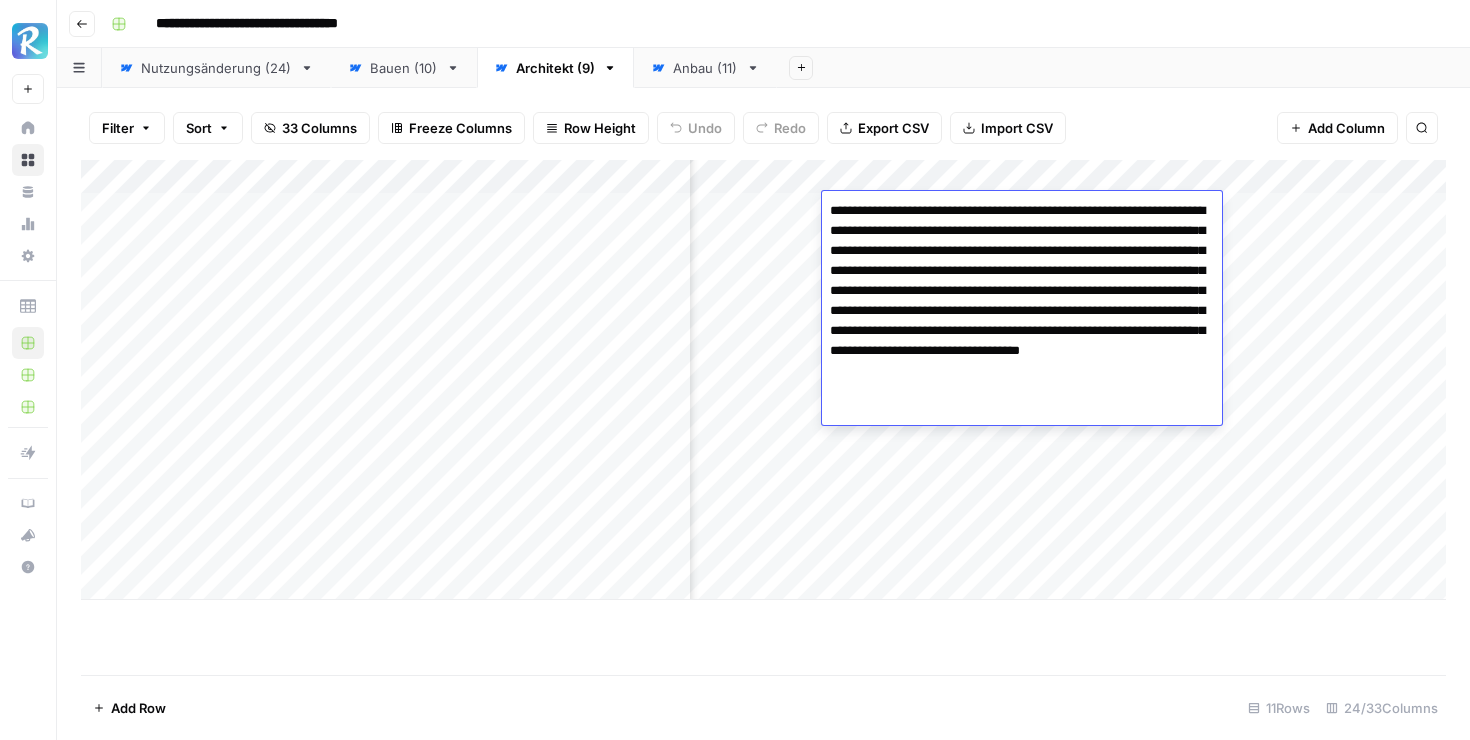 click on "Add Column" at bounding box center [763, 380] 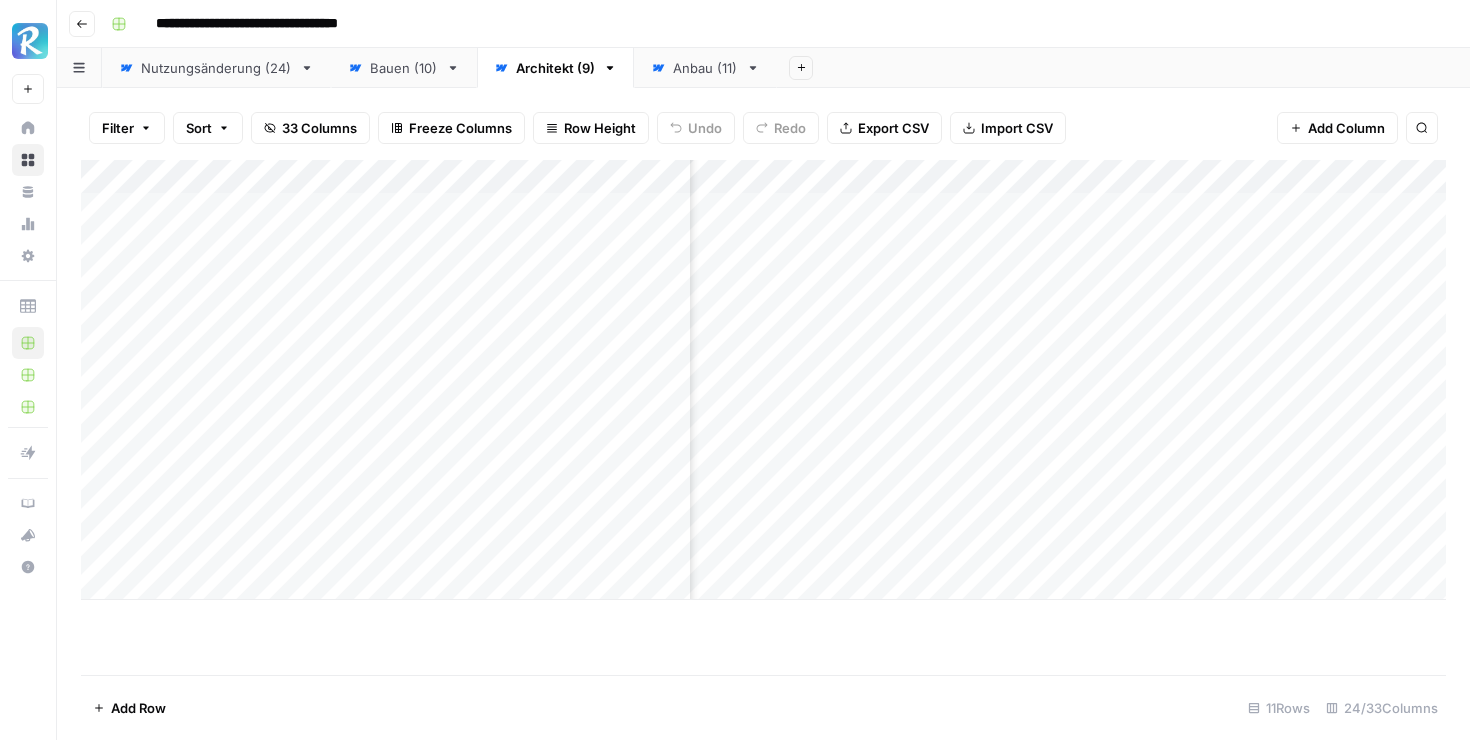 scroll, scrollTop: 0, scrollLeft: 2316, axis: horizontal 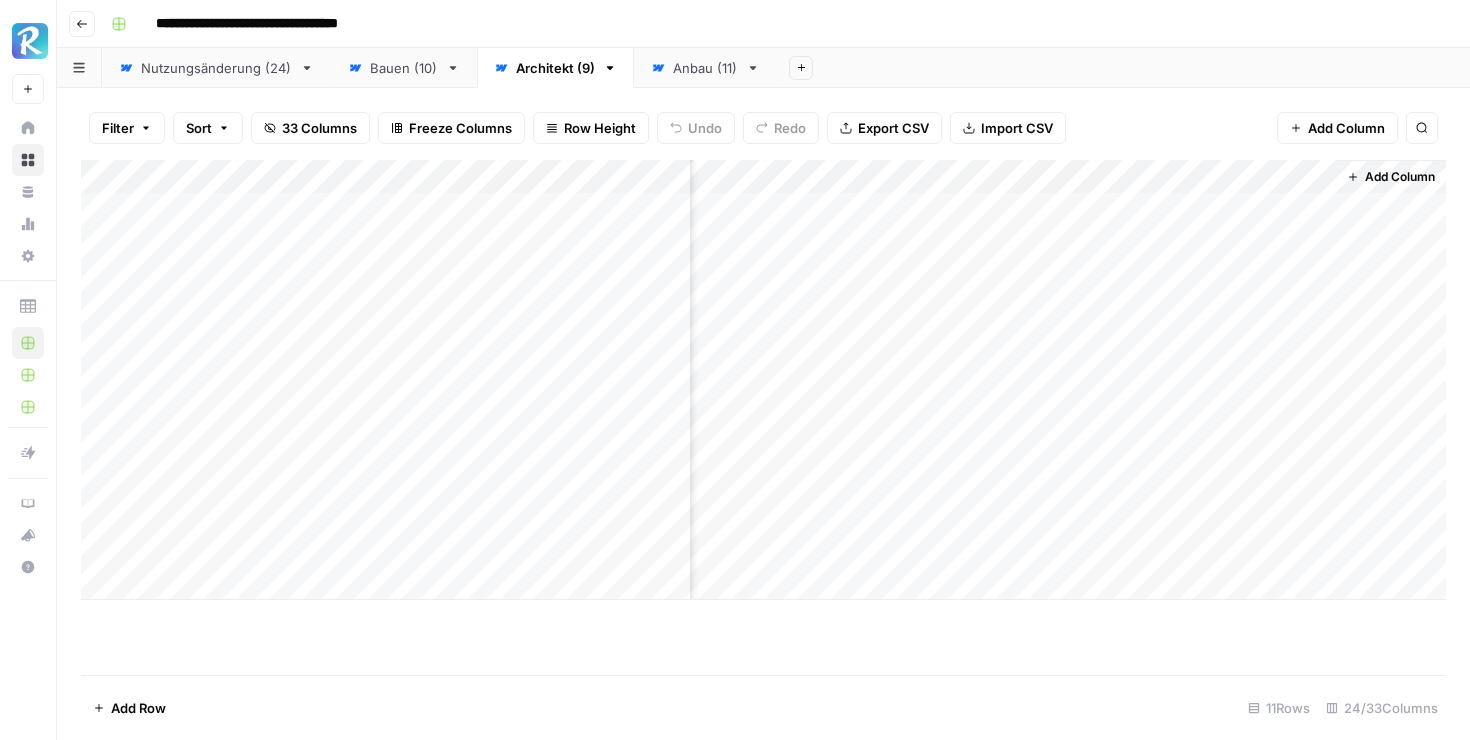 click on "Add Column" at bounding box center [763, 380] 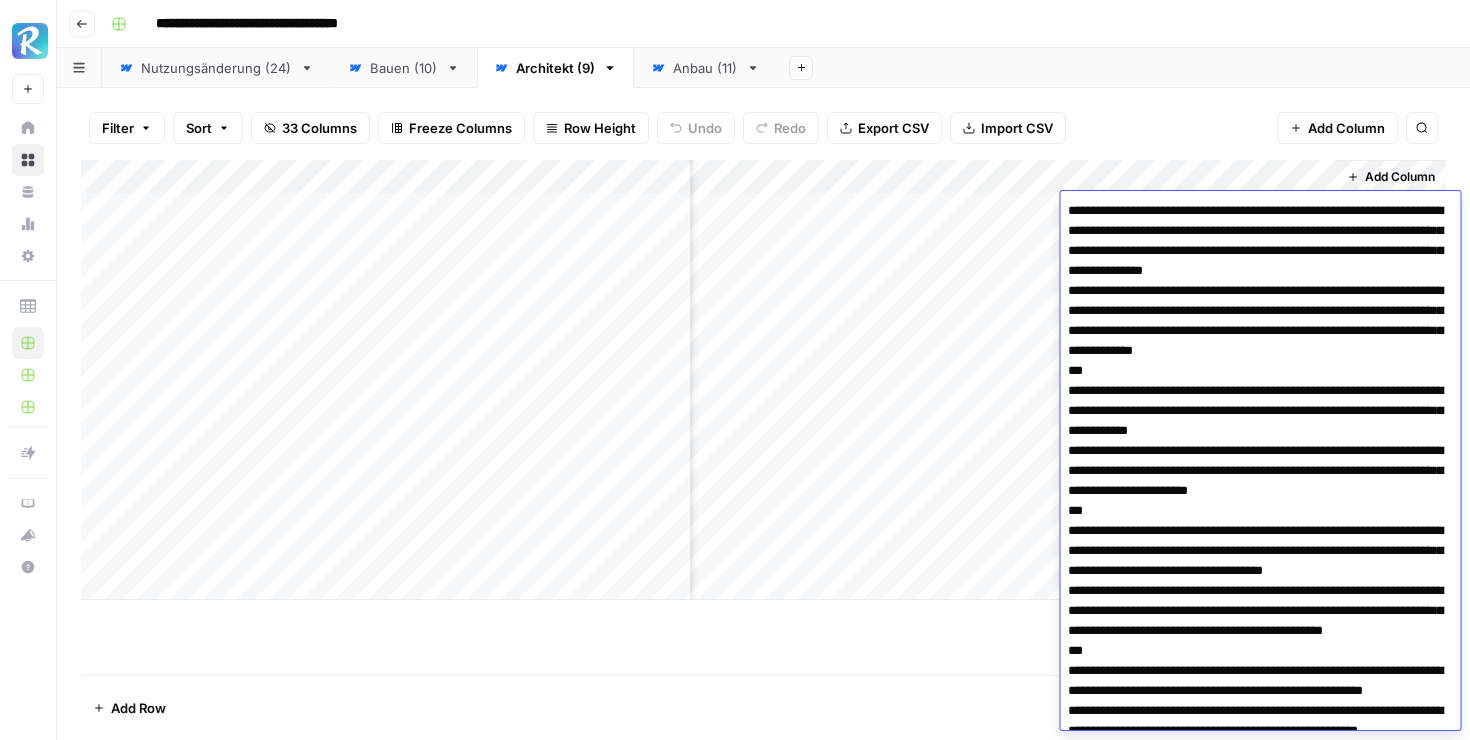scroll, scrollTop: 1055, scrollLeft: 0, axis: vertical 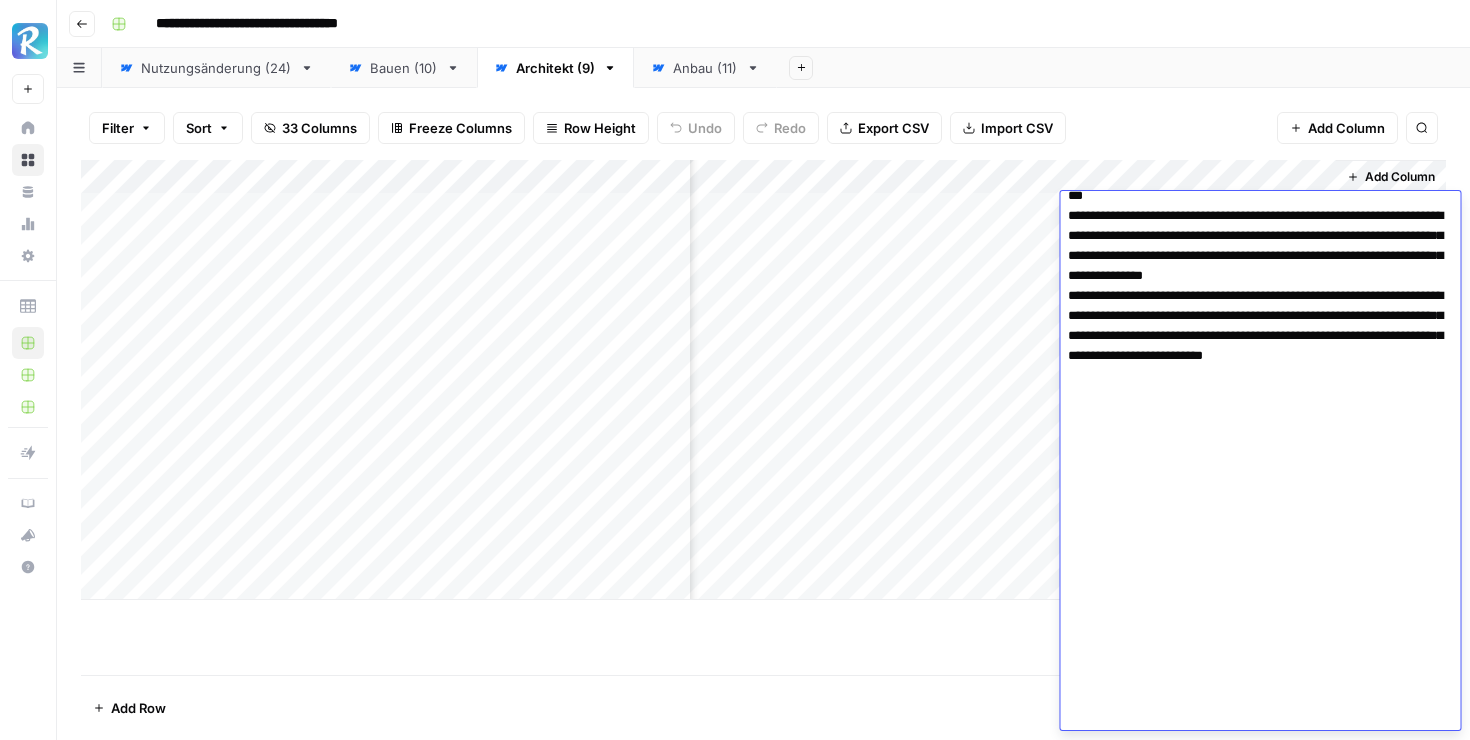 click at bounding box center [1260, -64] 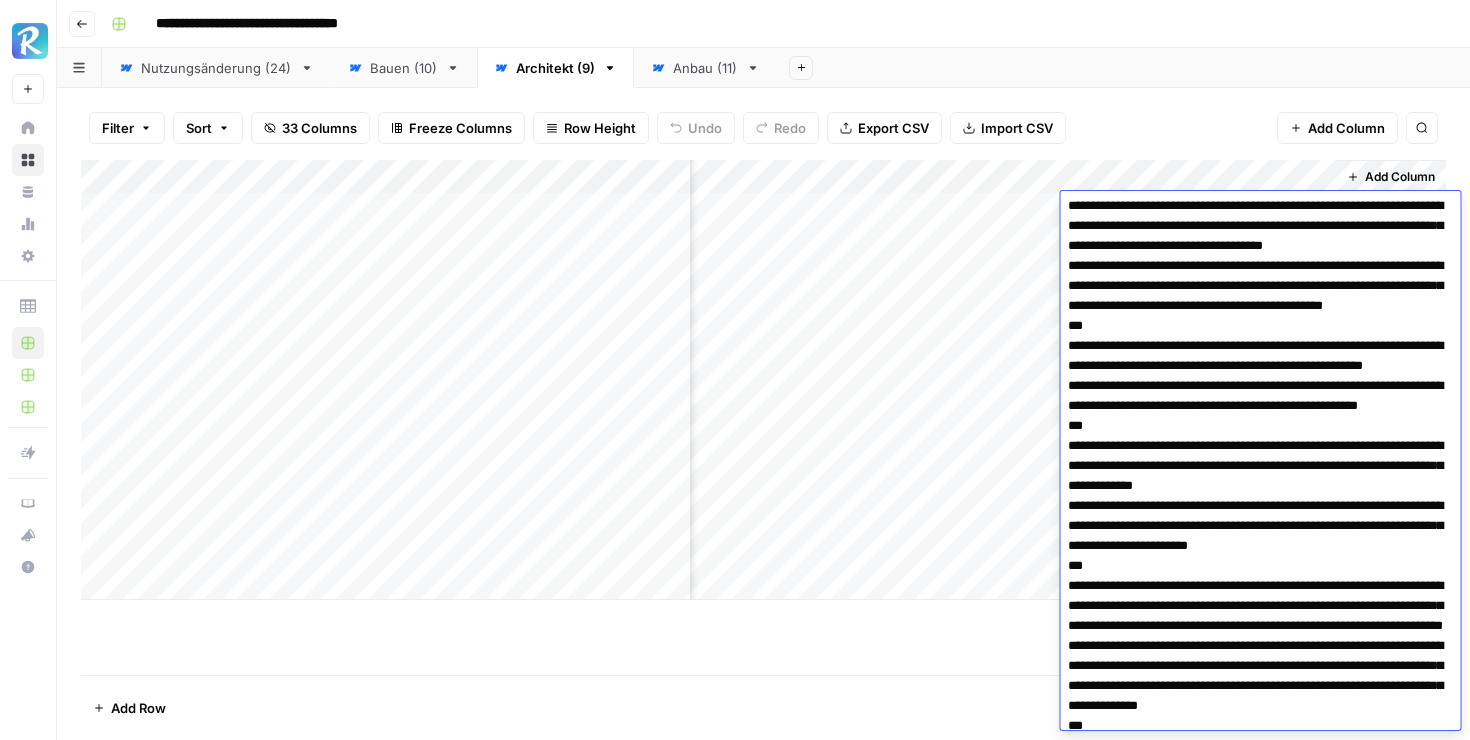 scroll, scrollTop: 0, scrollLeft: 0, axis: both 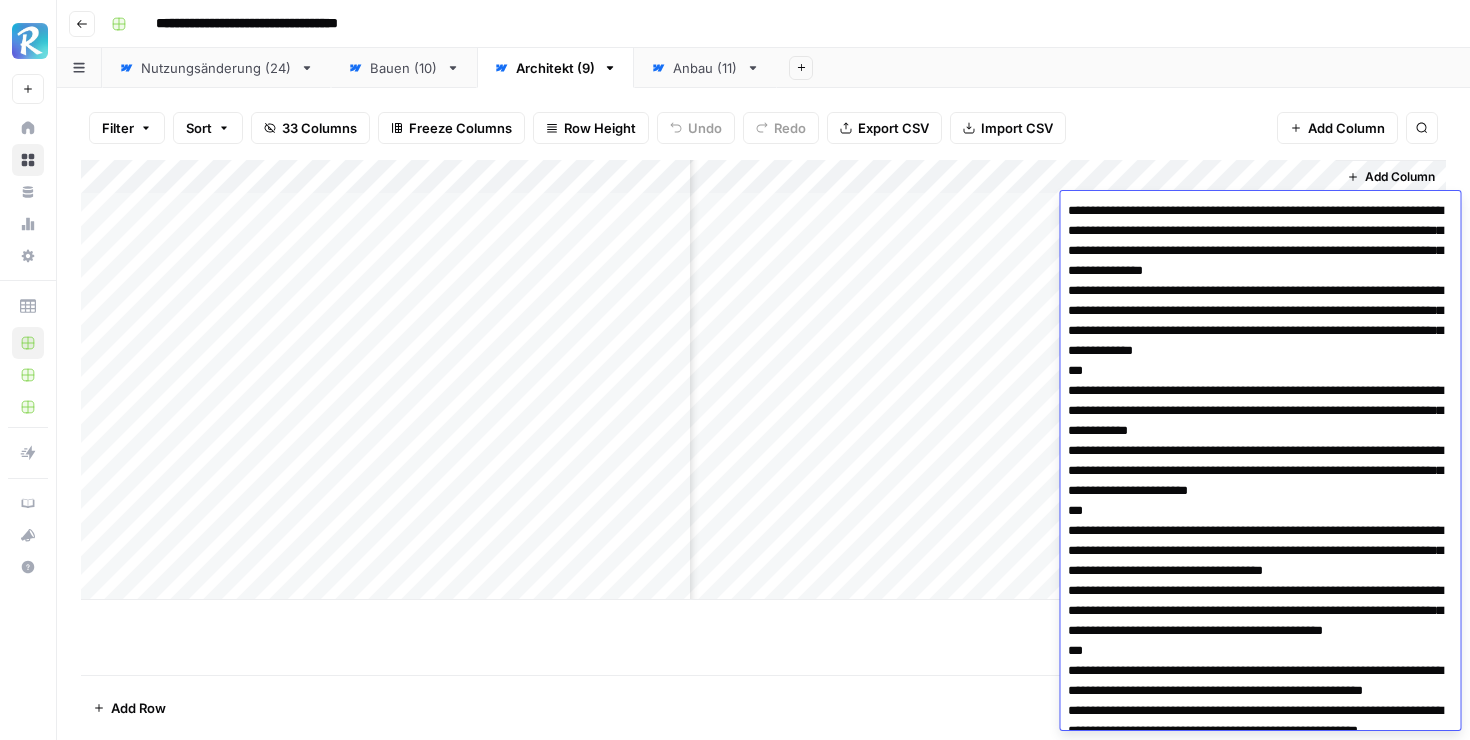 click on "Add Column" at bounding box center (763, 417) 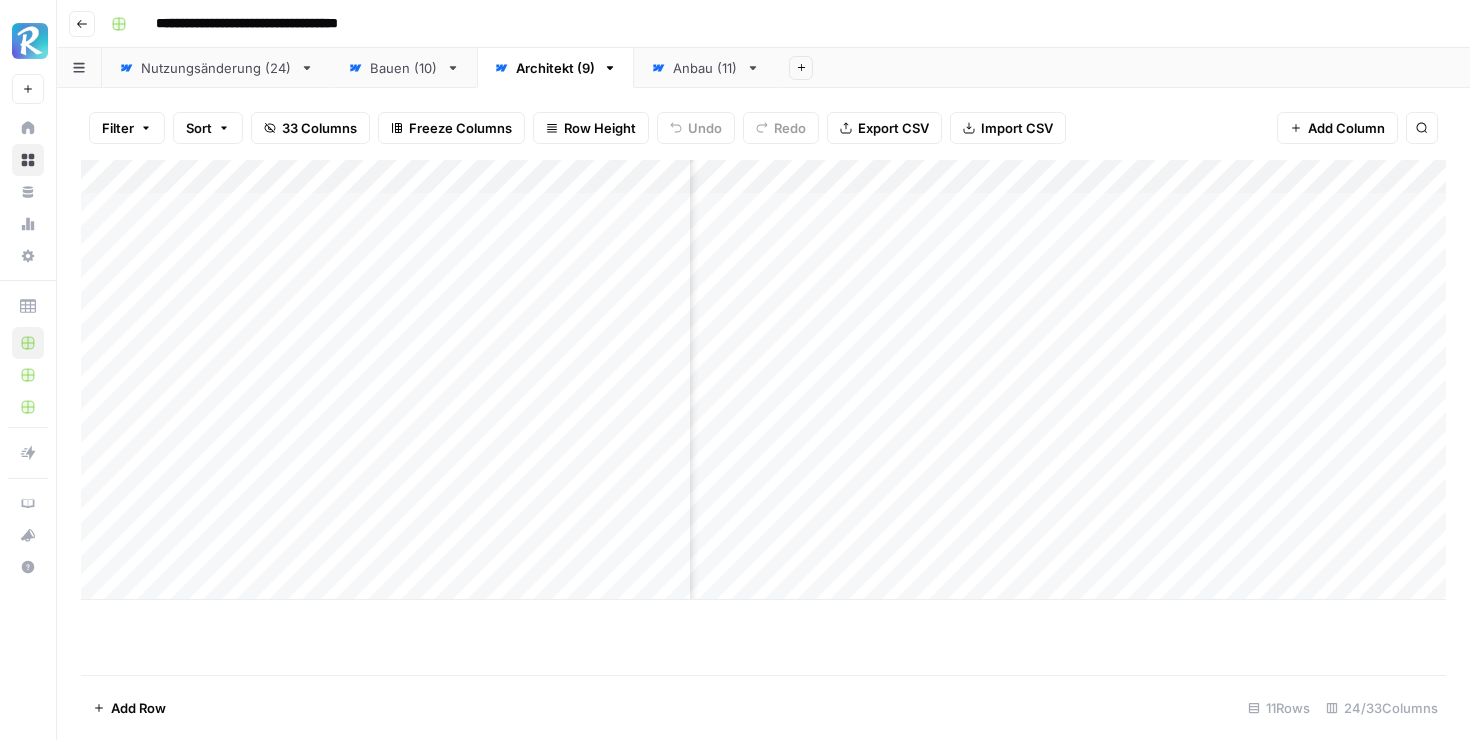 scroll, scrollTop: 0, scrollLeft: 353, axis: horizontal 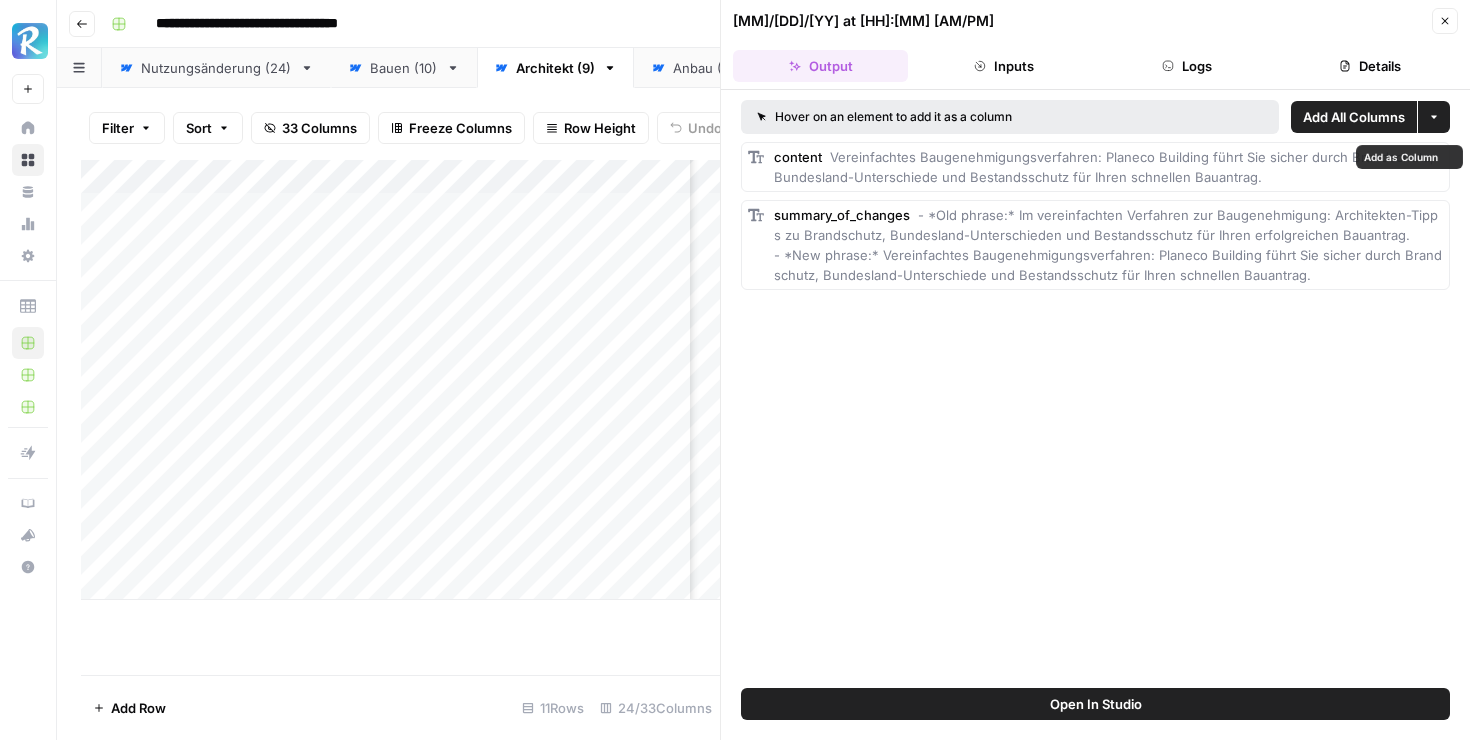 click on "content Vereinfachtes Baugenehmigungsverfahren: Planeco Building führt Sie sicher durch Brandschutz, Bundesland-Unterschiede und Bestandsschutz für Ihren schnellen Bauantrag." at bounding box center [1108, 167] 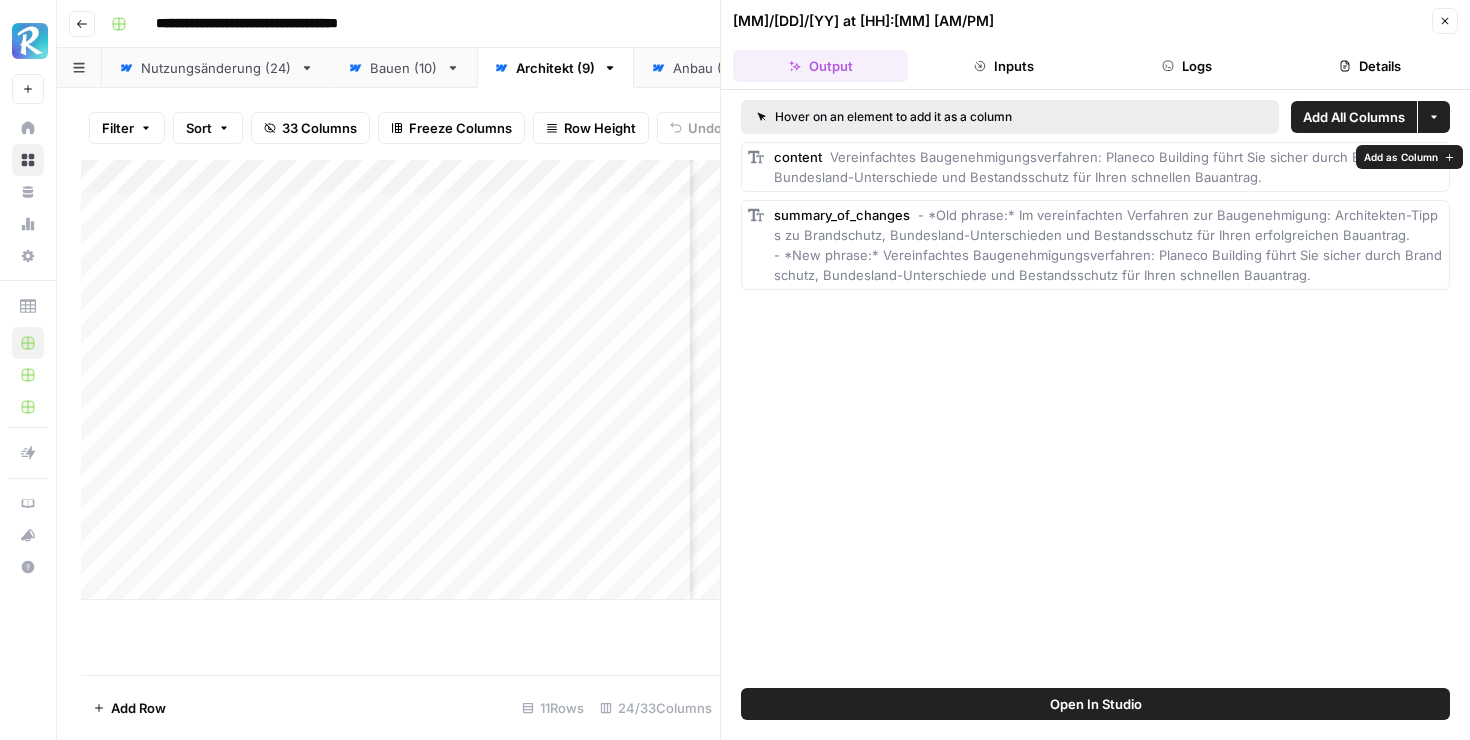 click on "Add as Column" at bounding box center (1401, 157) 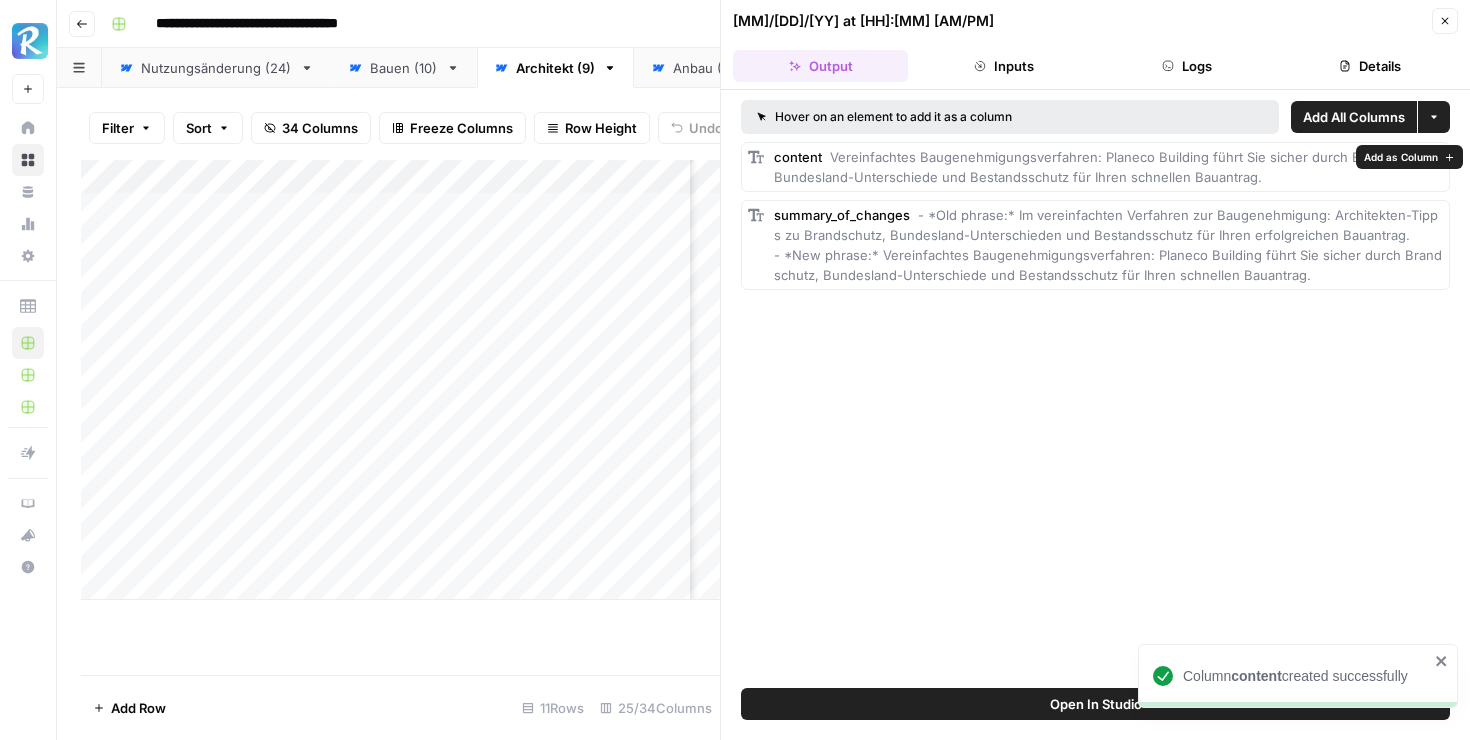 scroll, scrollTop: 0, scrollLeft: 1021, axis: horizontal 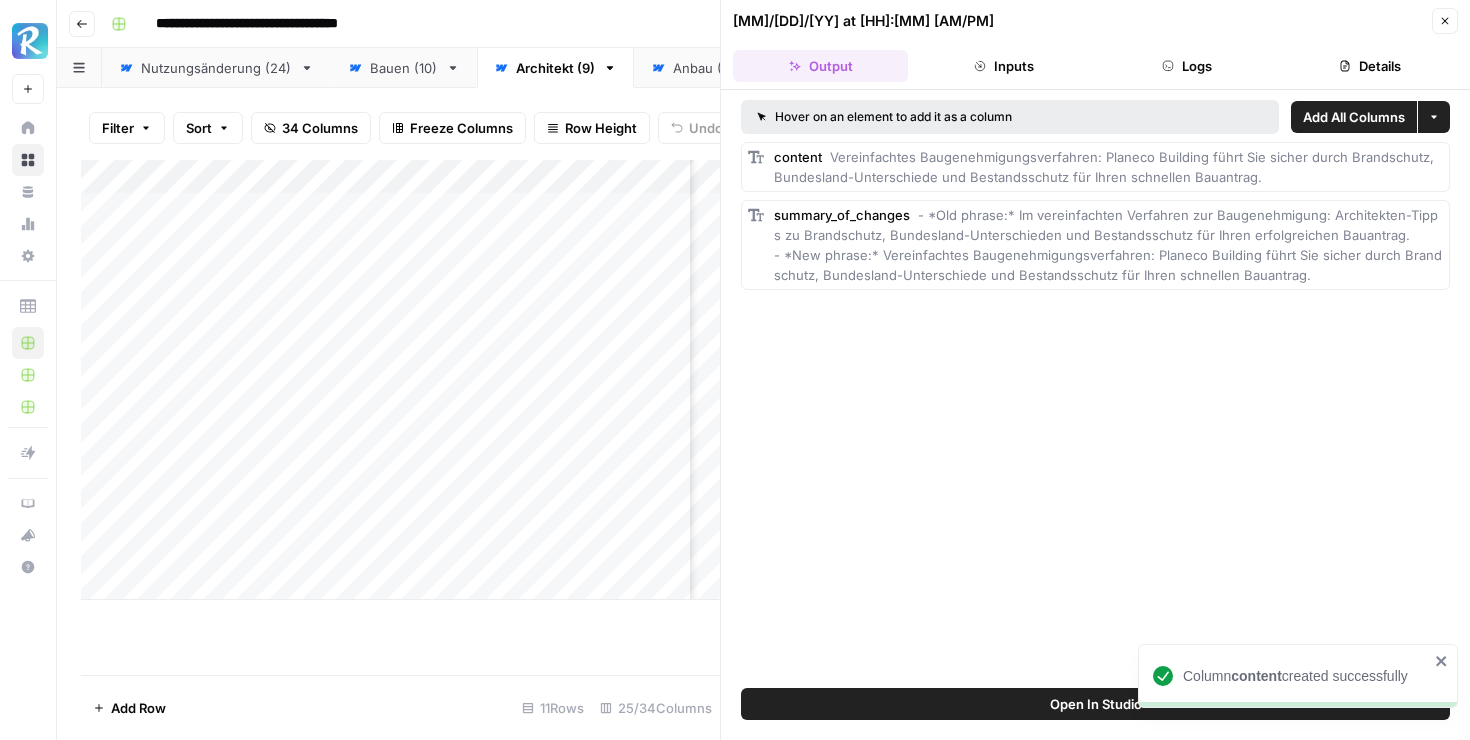 click 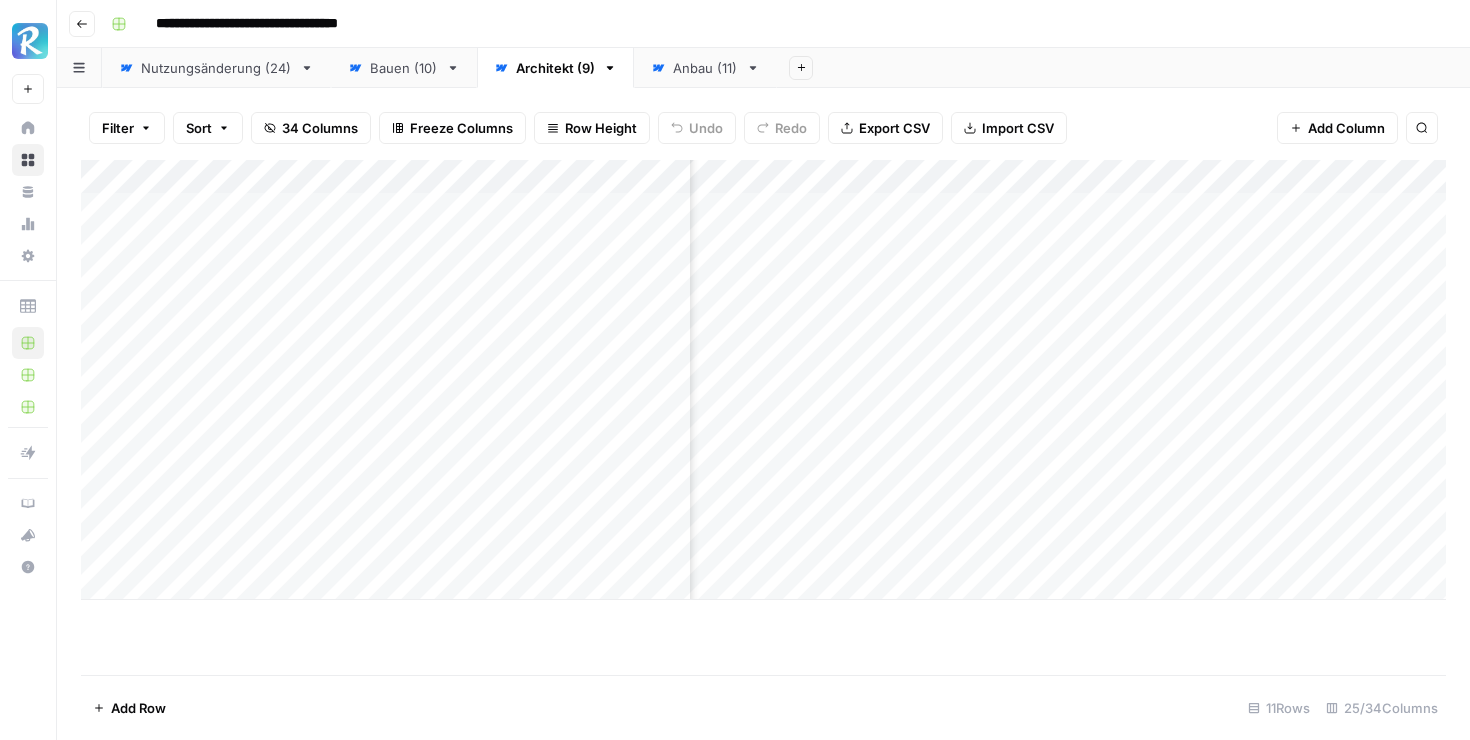 scroll, scrollTop: 0, scrollLeft: 520, axis: horizontal 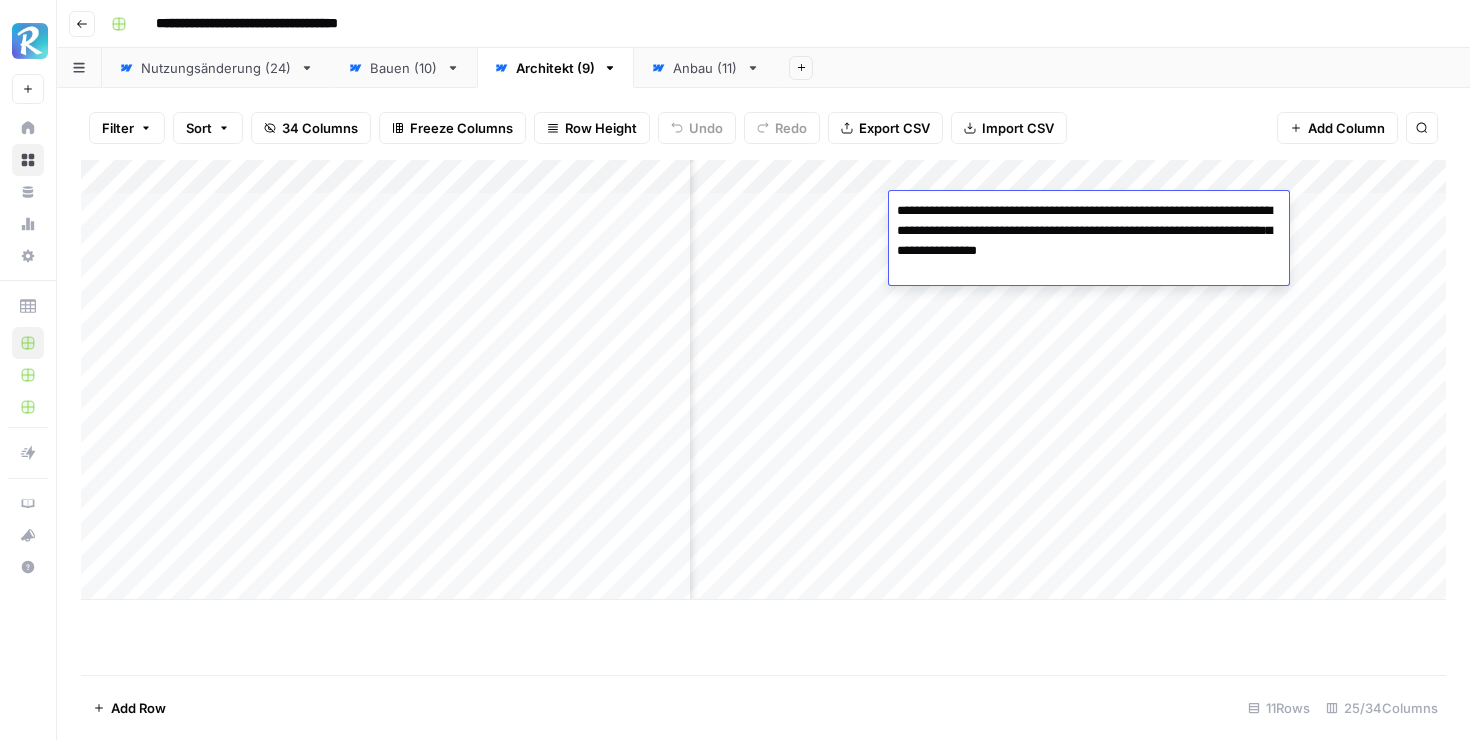 click on "Add Column" at bounding box center [763, 417] 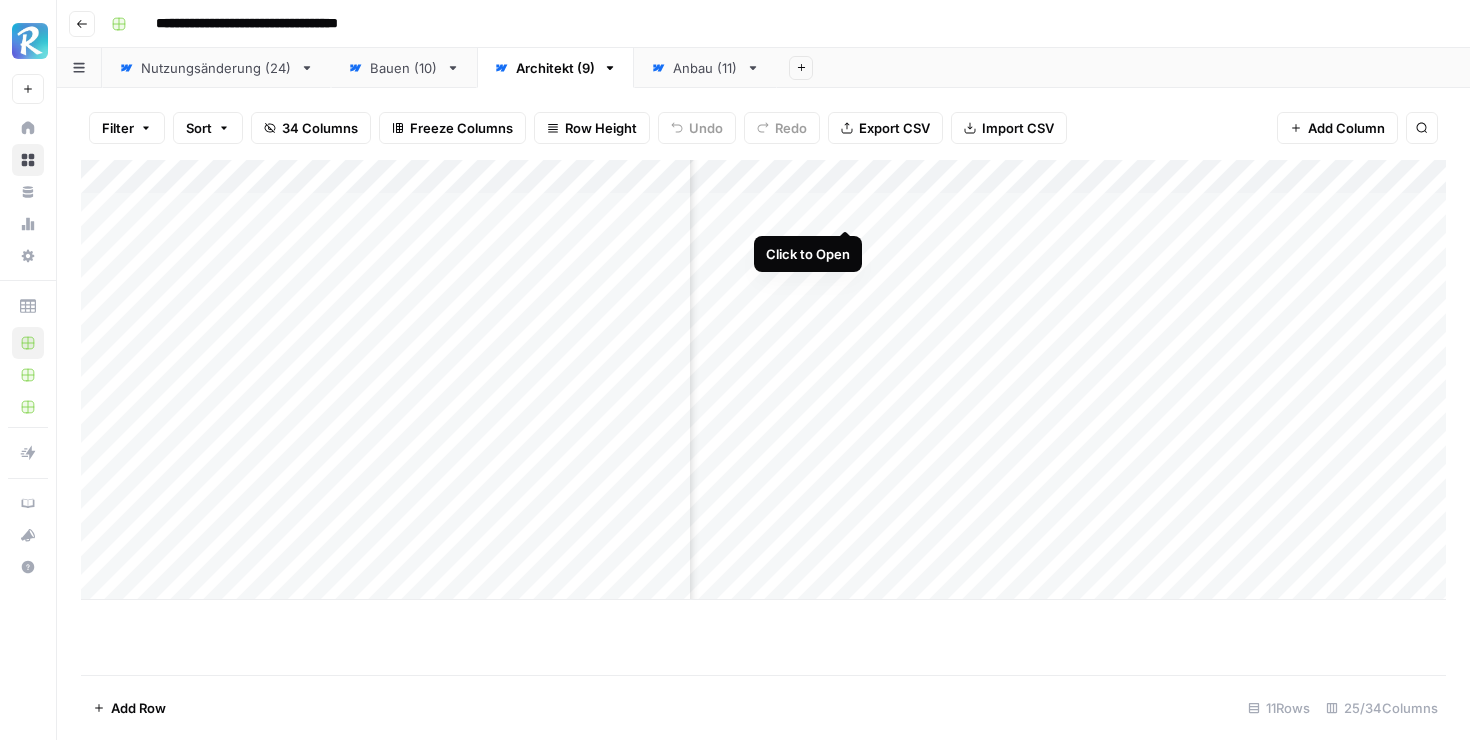 click on "Add Column" at bounding box center [763, 380] 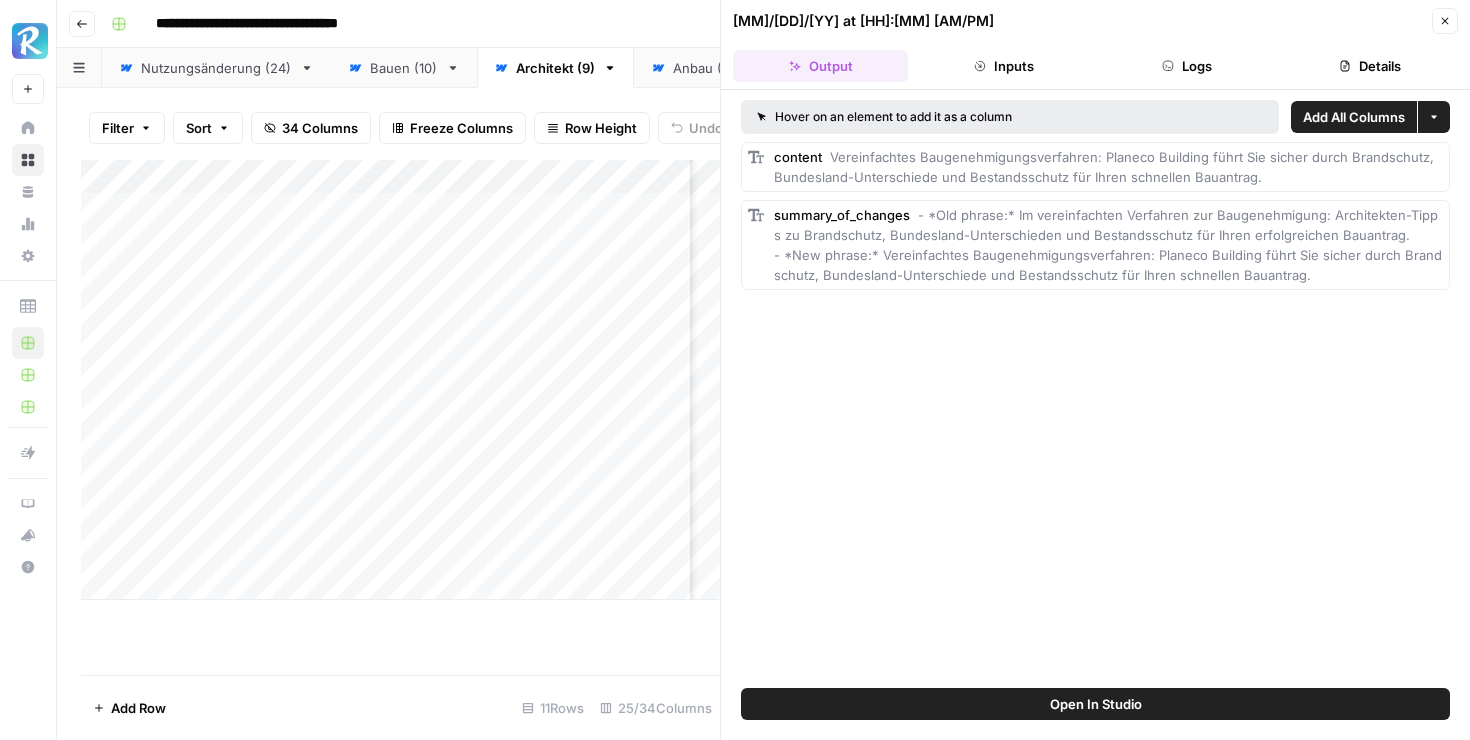 click 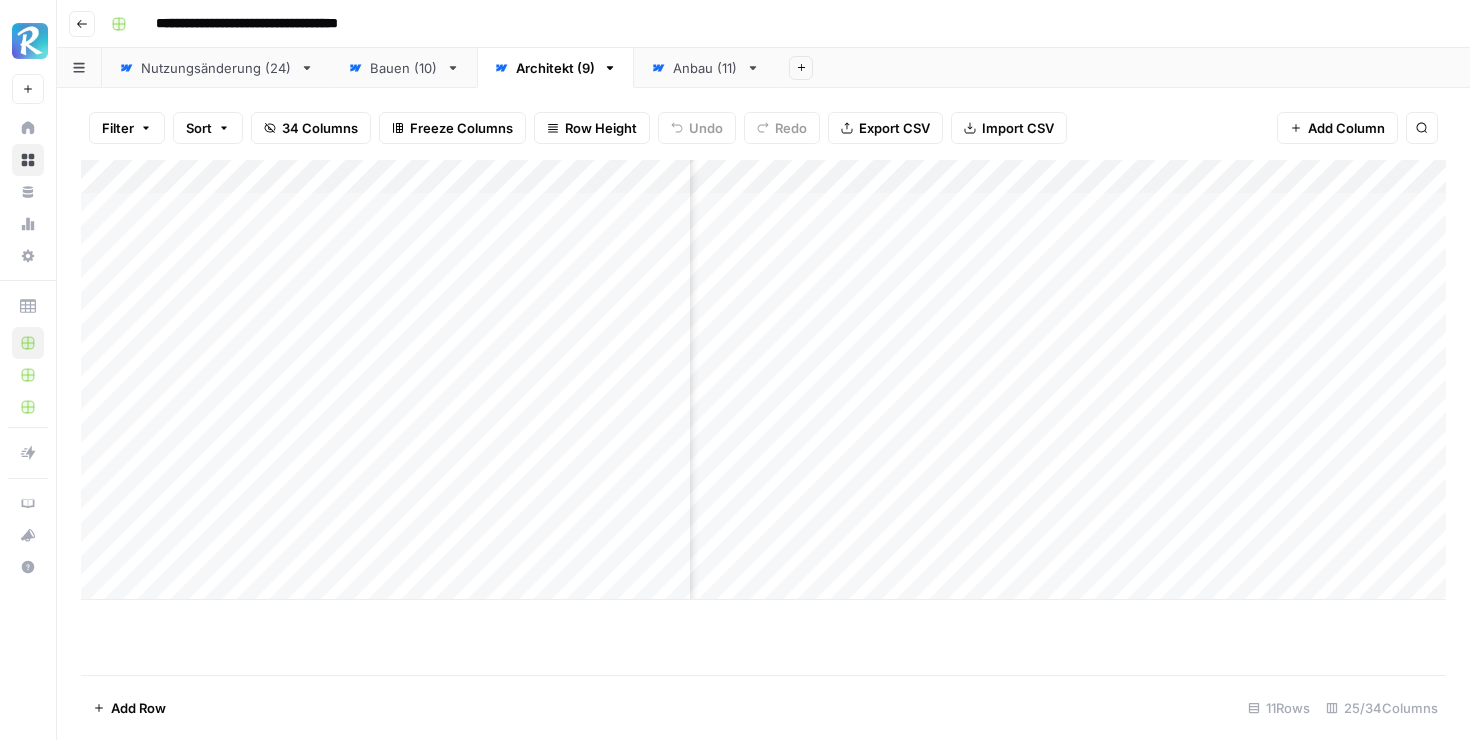 scroll, scrollTop: 0, scrollLeft: 689, axis: horizontal 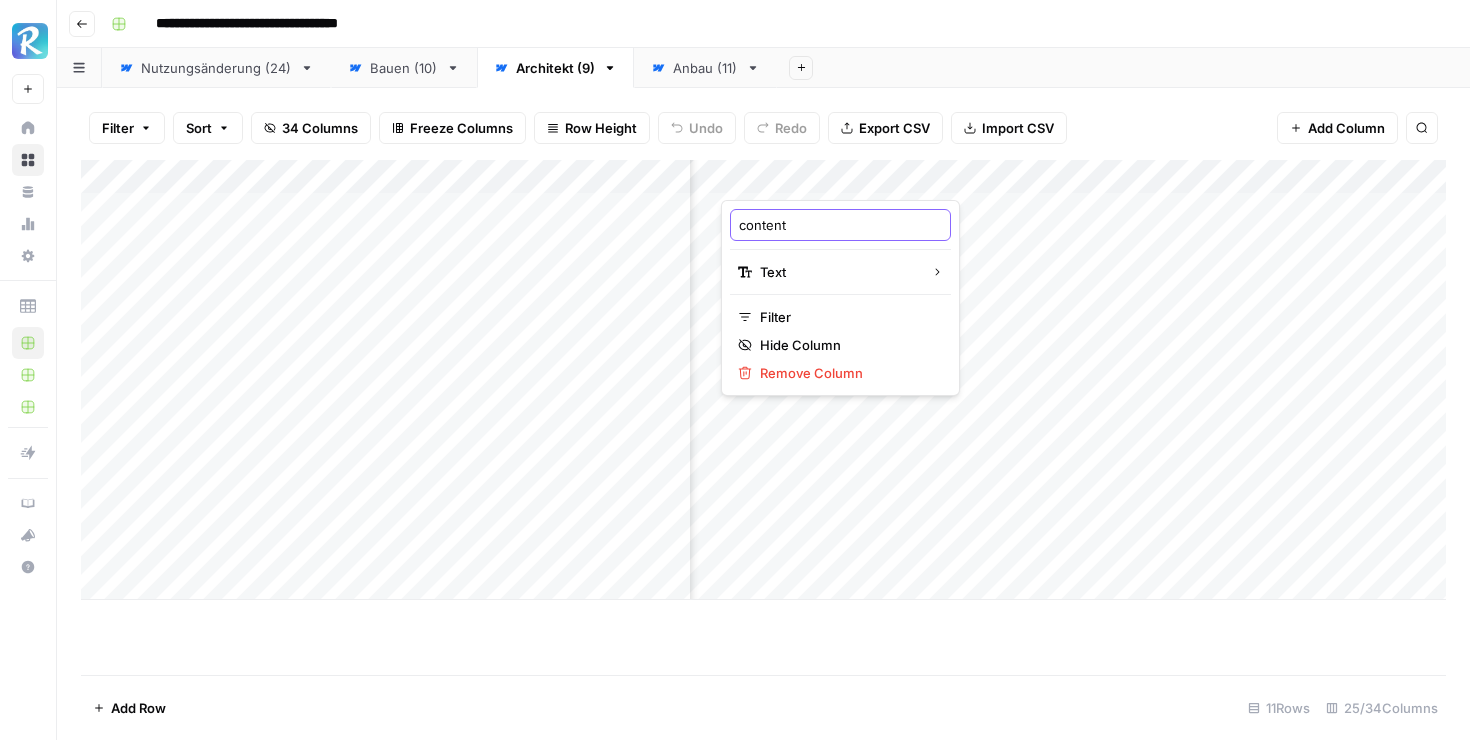 drag, startPoint x: 800, startPoint y: 222, endPoint x: 726, endPoint y: 221, distance: 74.00676 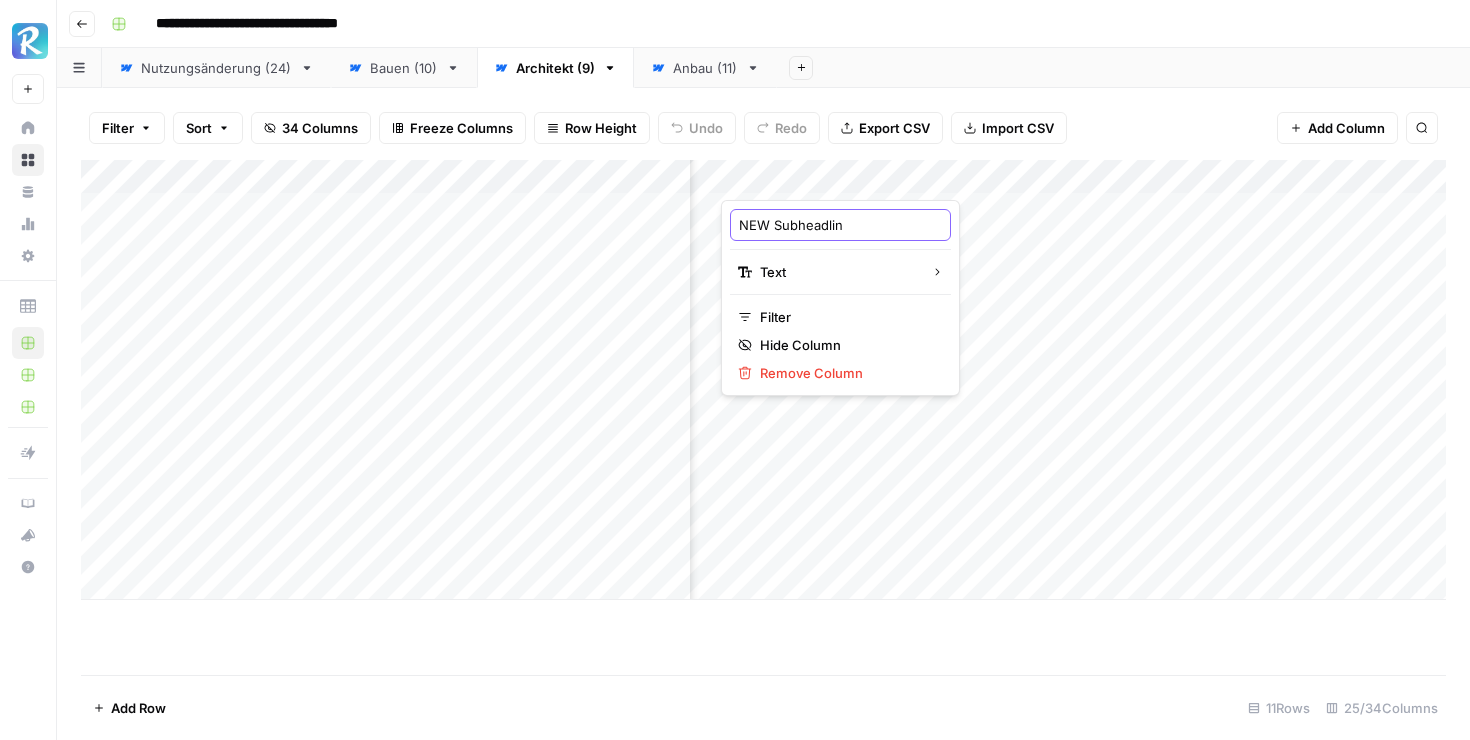 type on "NEW Subheadline" 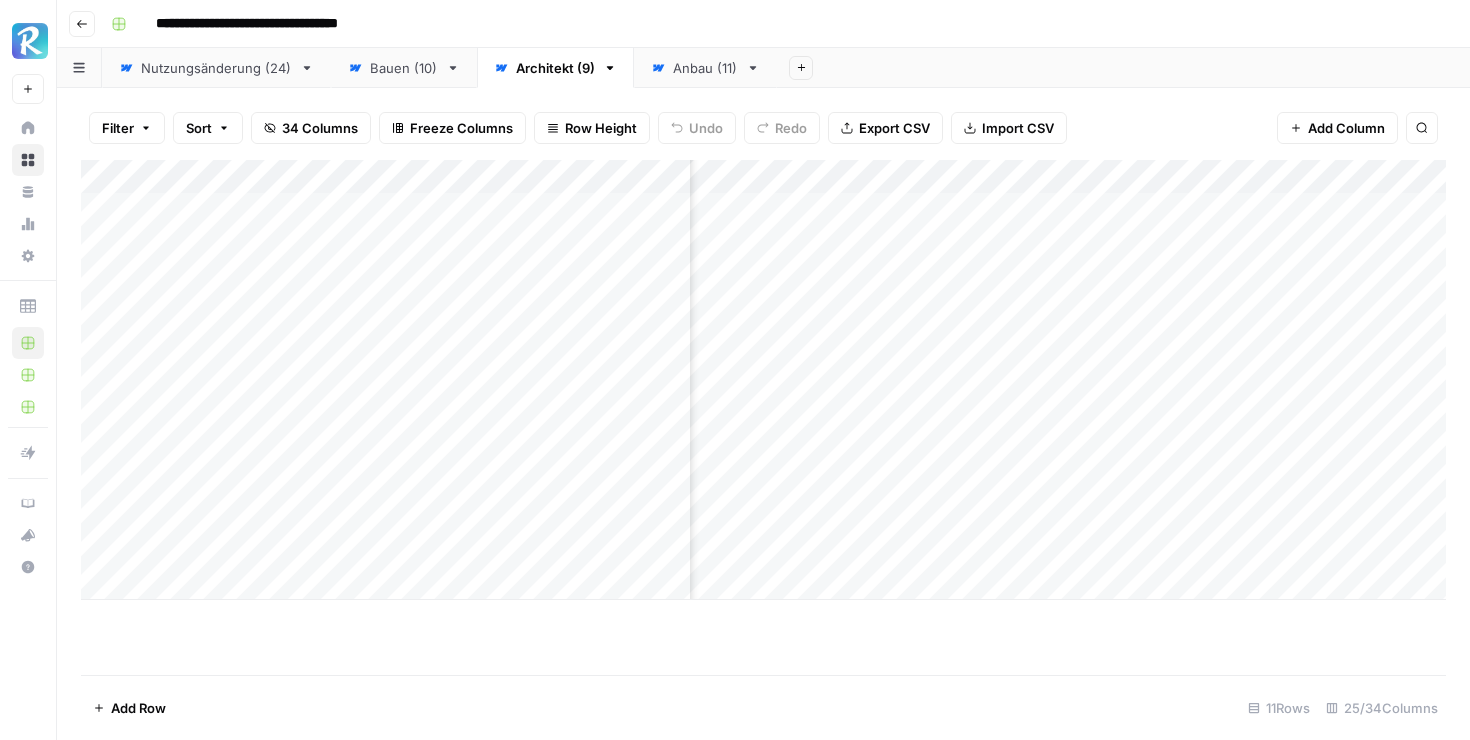 click on "Add Column" at bounding box center (763, 380) 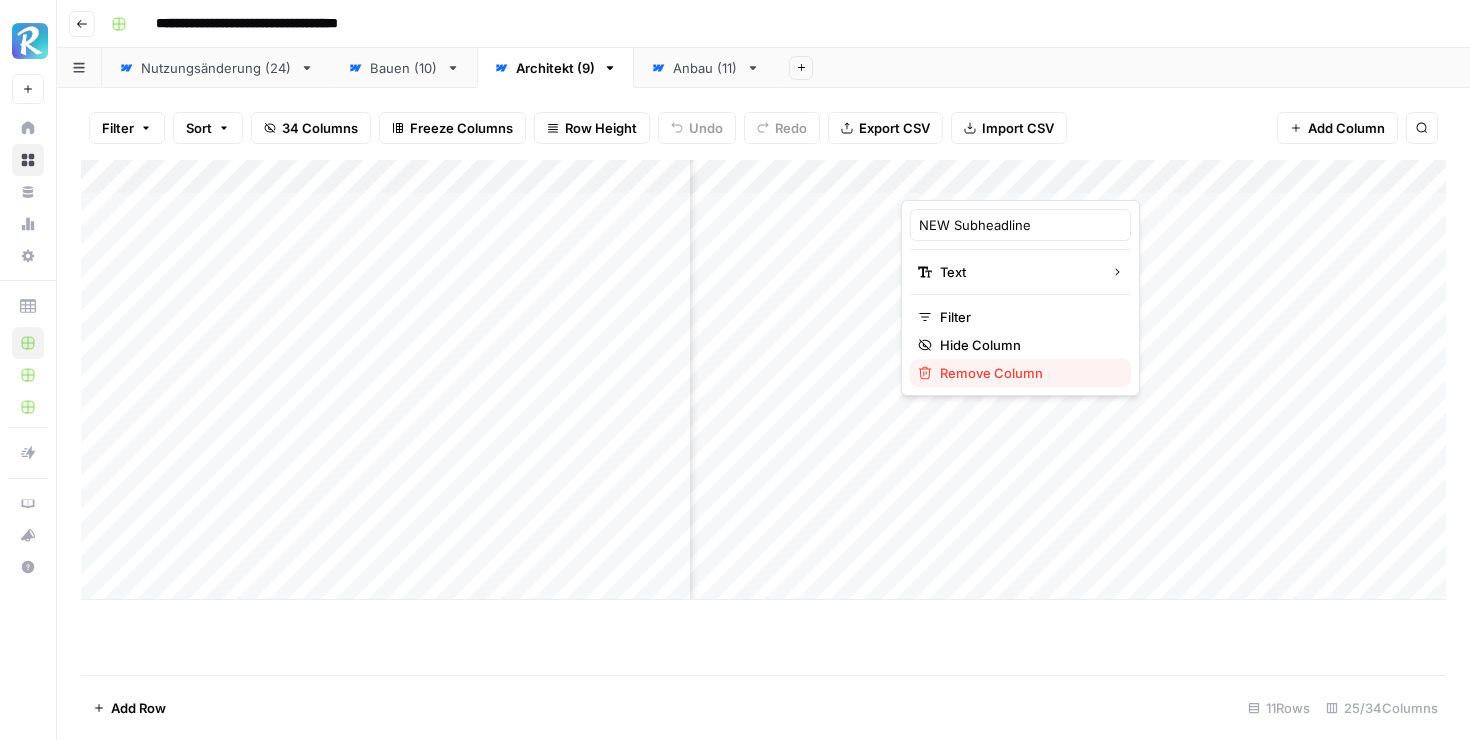 click on "Remove Column" at bounding box center (1020, 373) 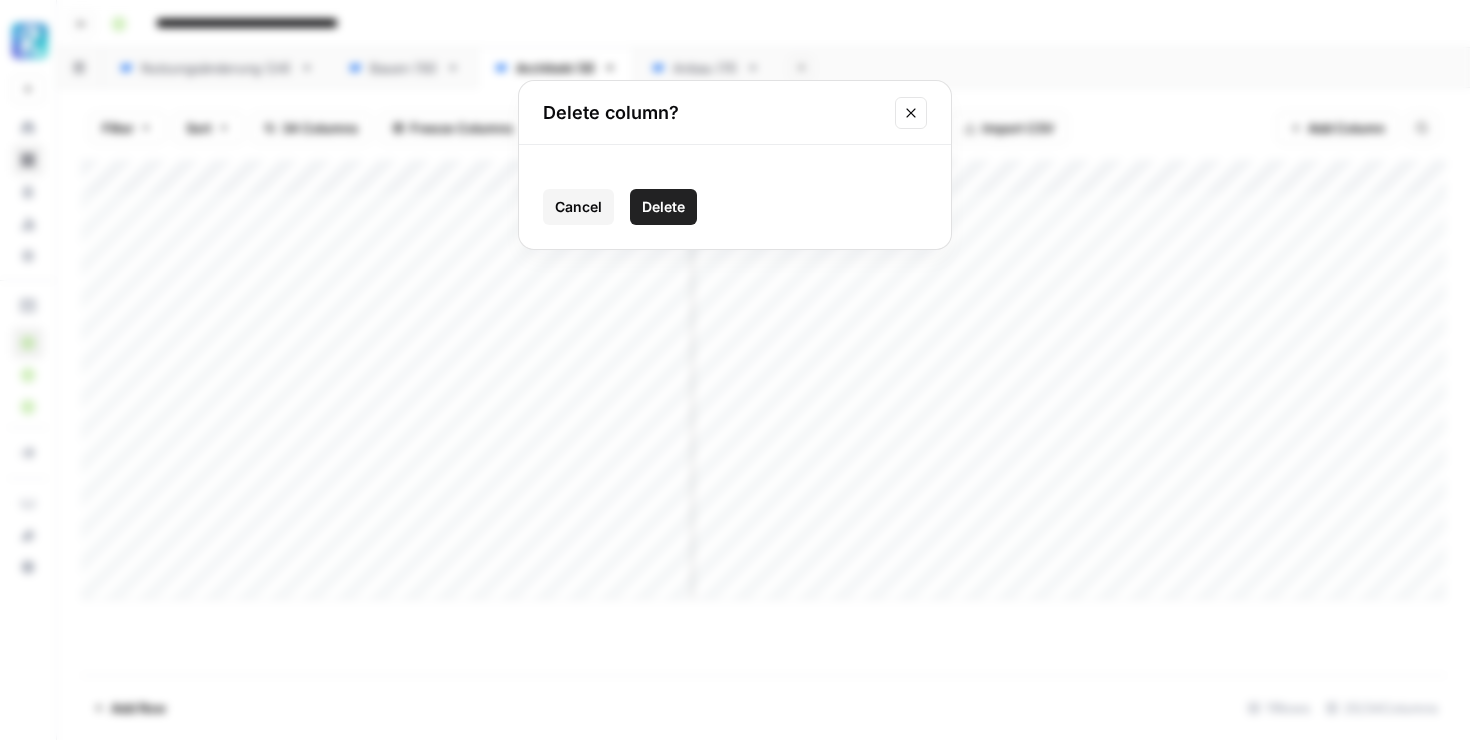 click on "Delete" at bounding box center (663, 207) 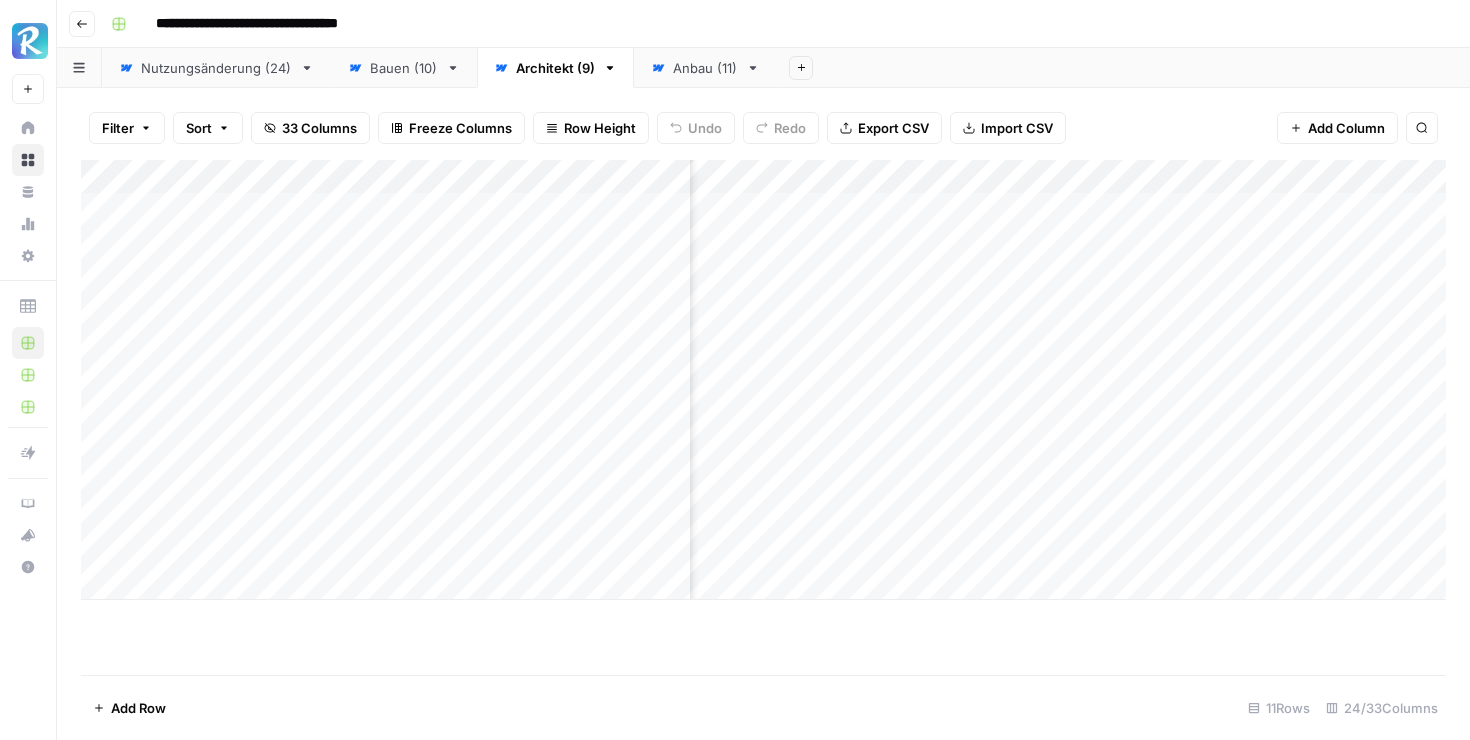 click on "Add Column" at bounding box center [763, 380] 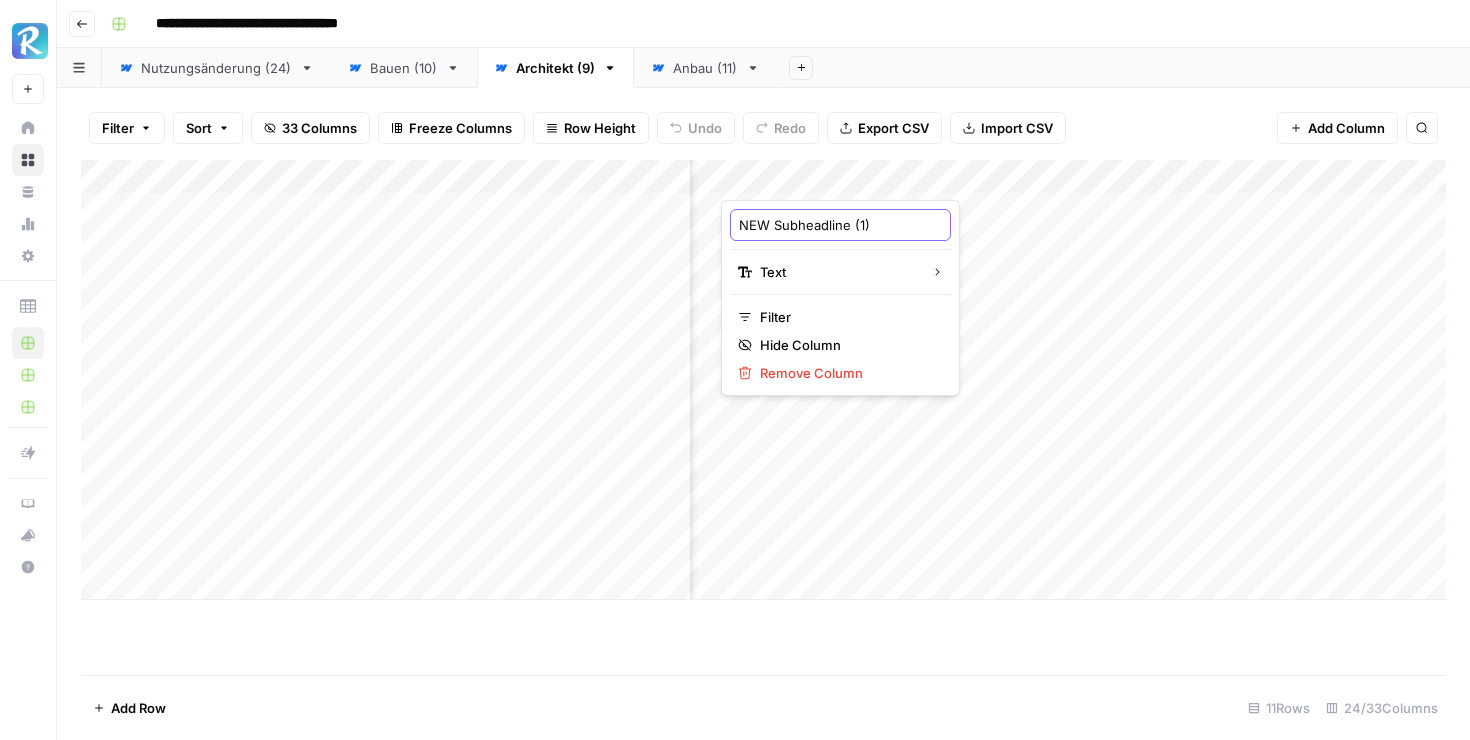 click on "NEW Subheadline (1)" at bounding box center (840, 225) 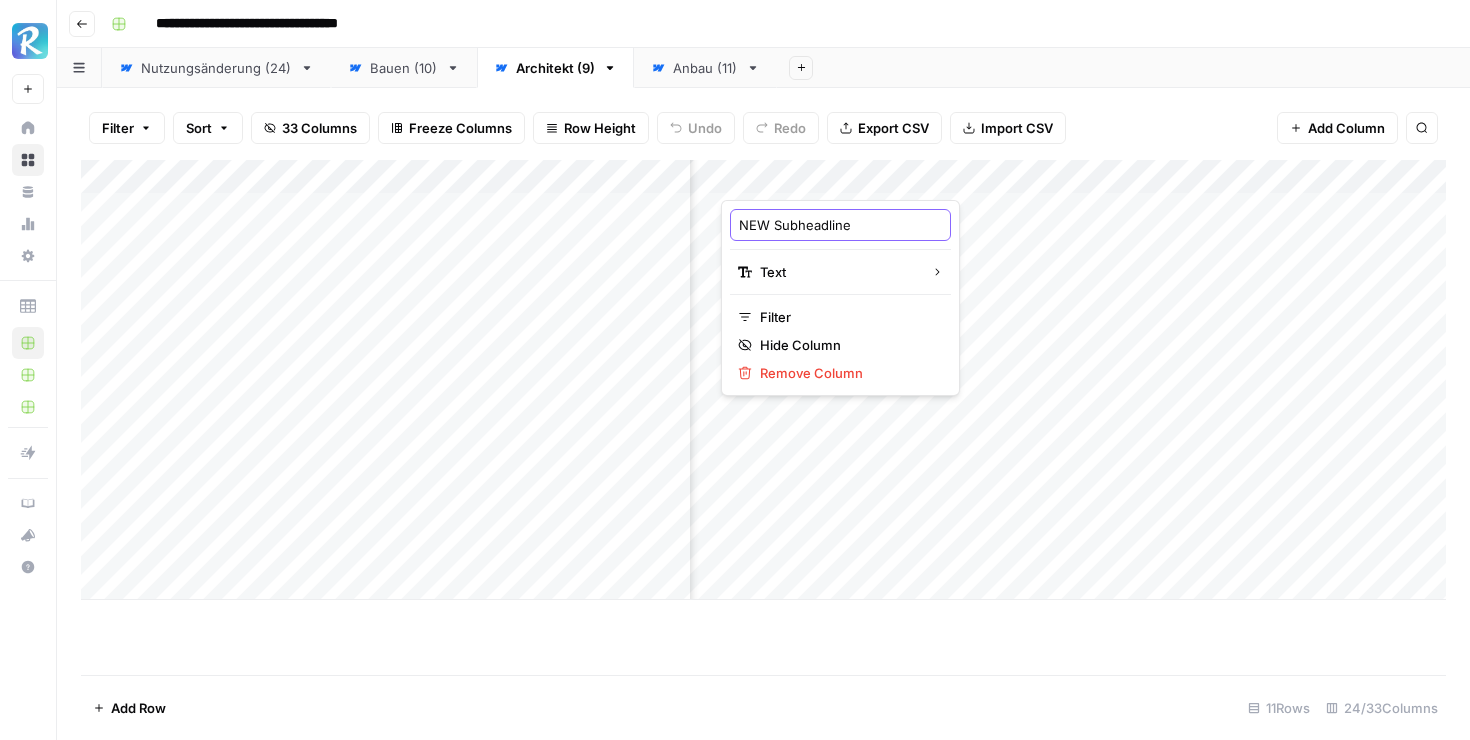 type on "NEW Subheadline" 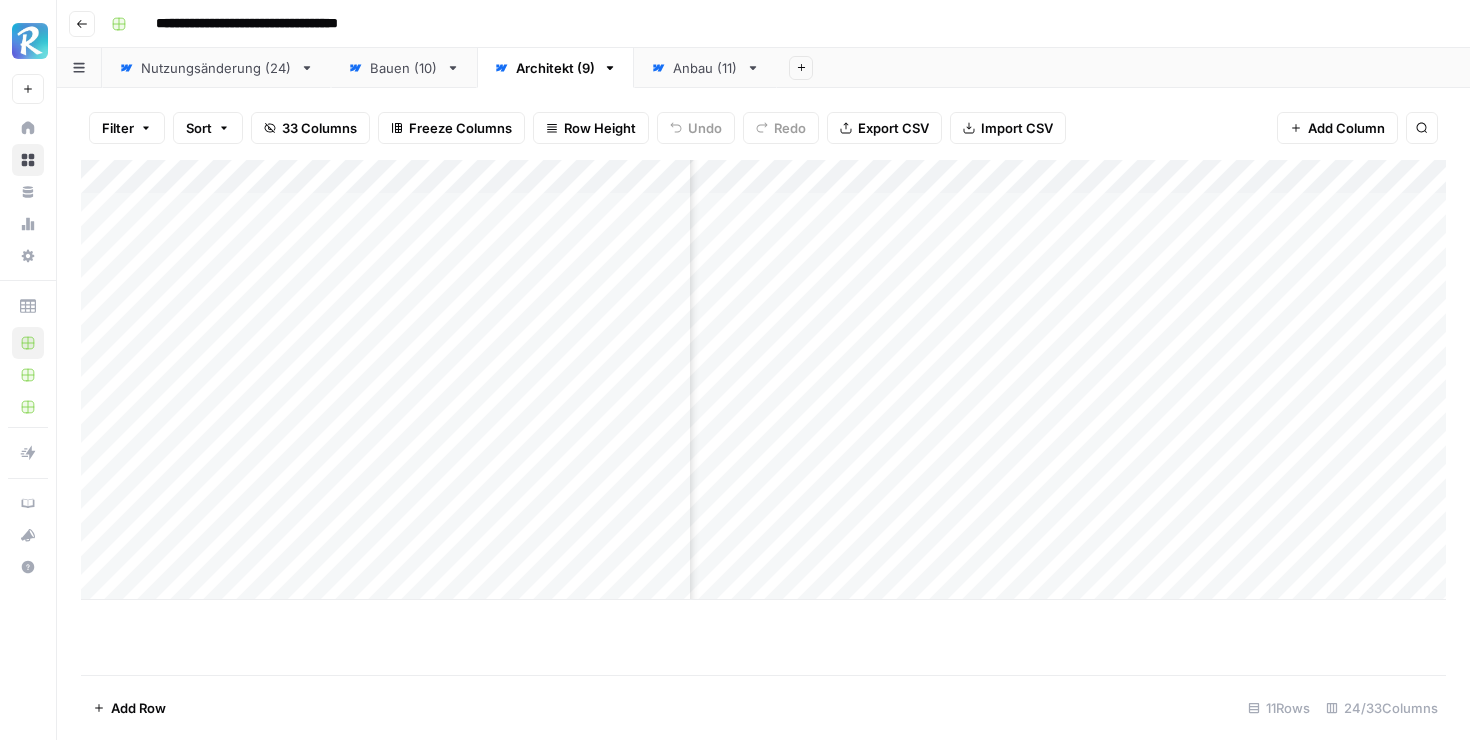click on "Add Column" at bounding box center [763, 380] 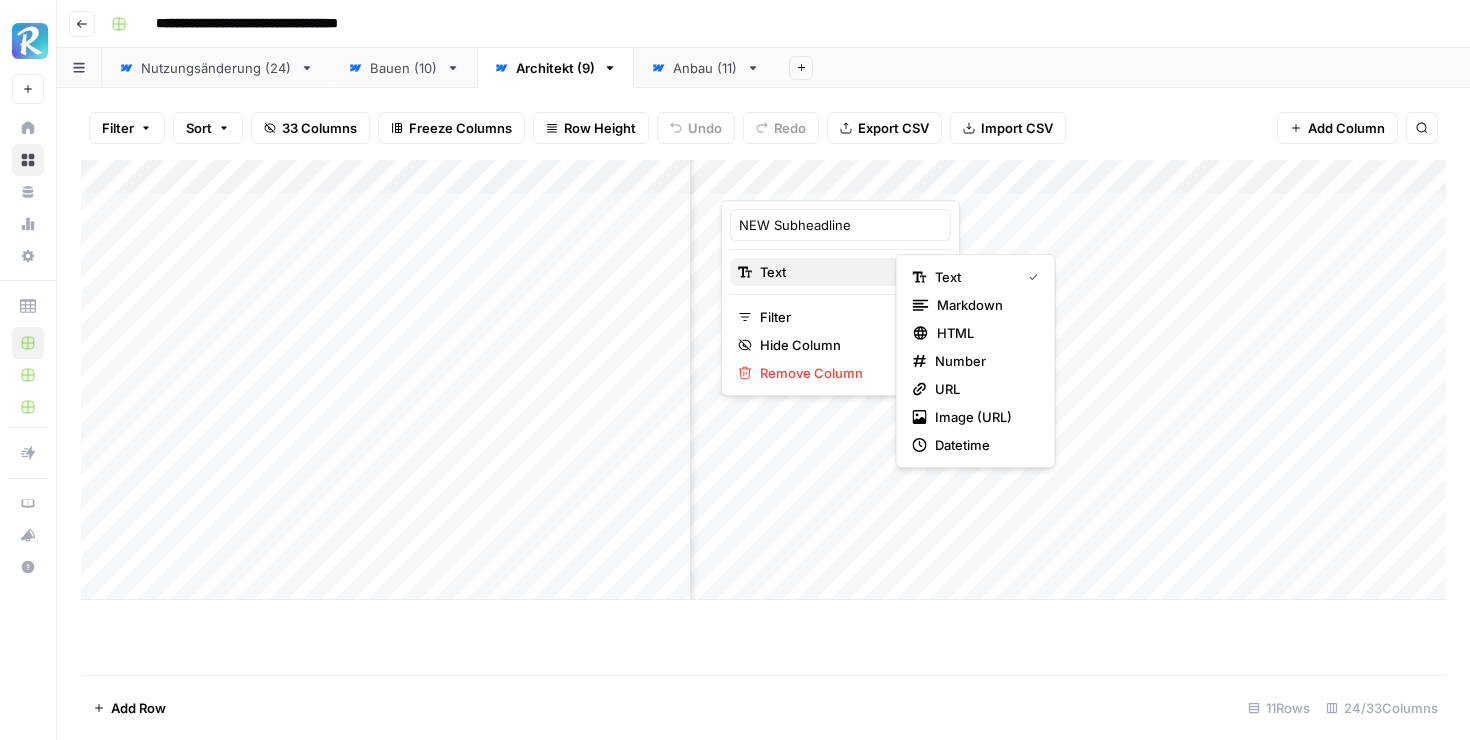 click on "Text" at bounding box center (840, 272) 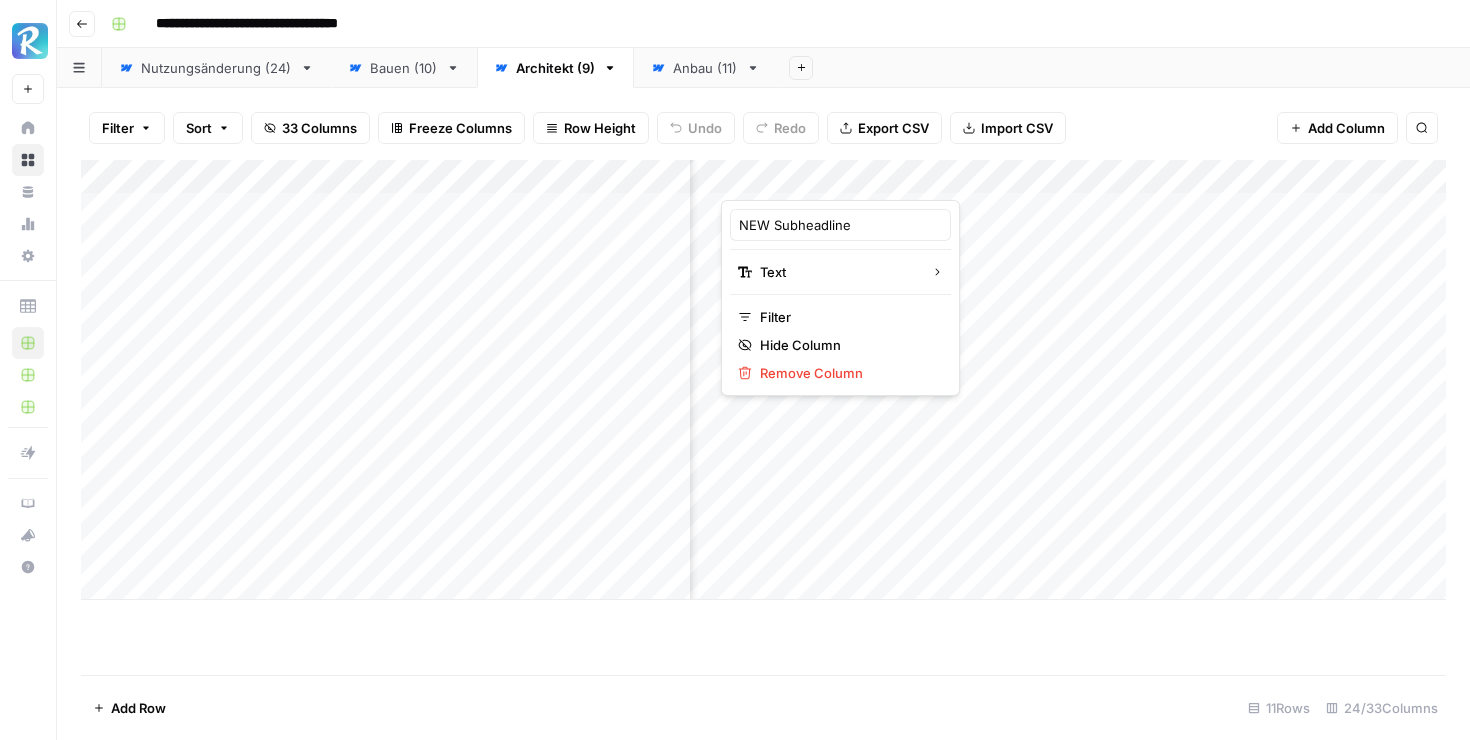 click at bounding box center (811, 180) 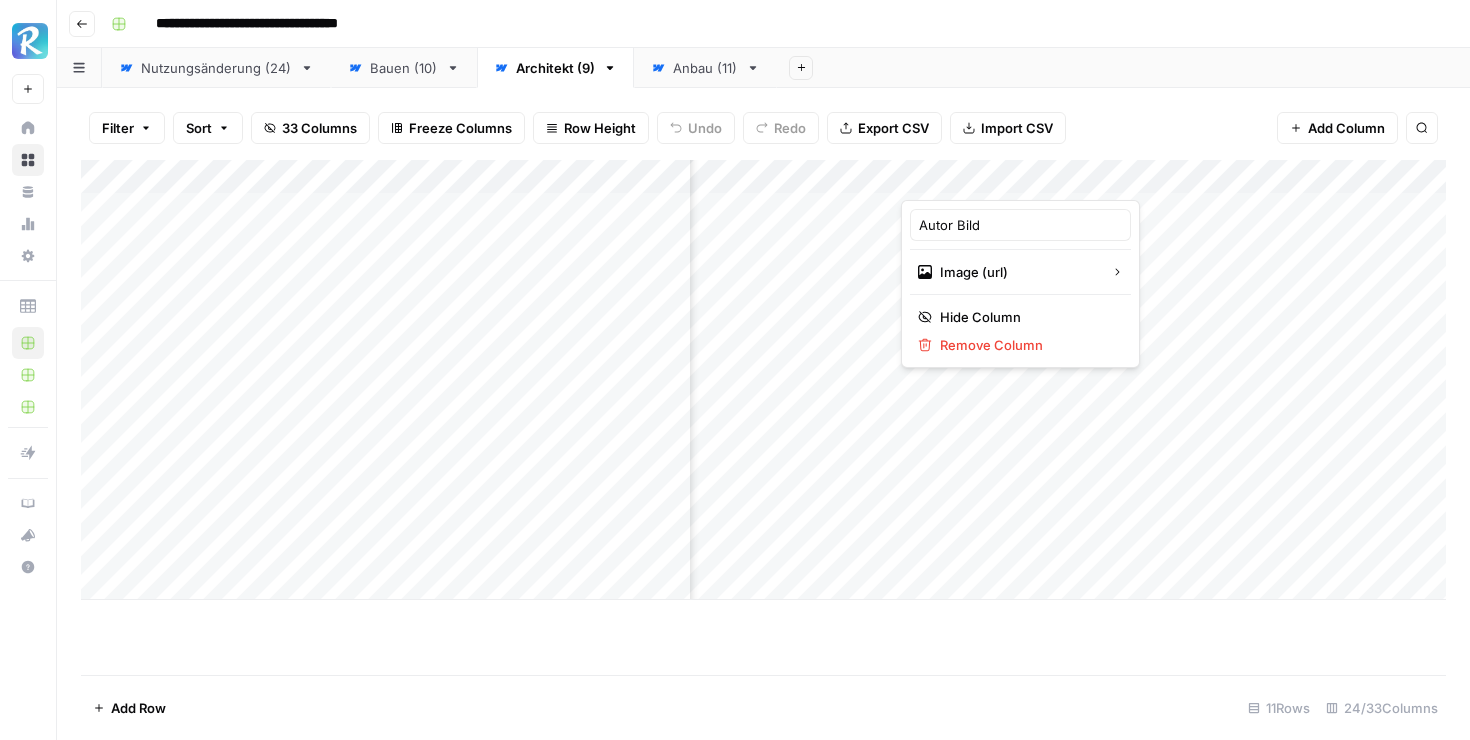 click on "Add Column" at bounding box center [763, 380] 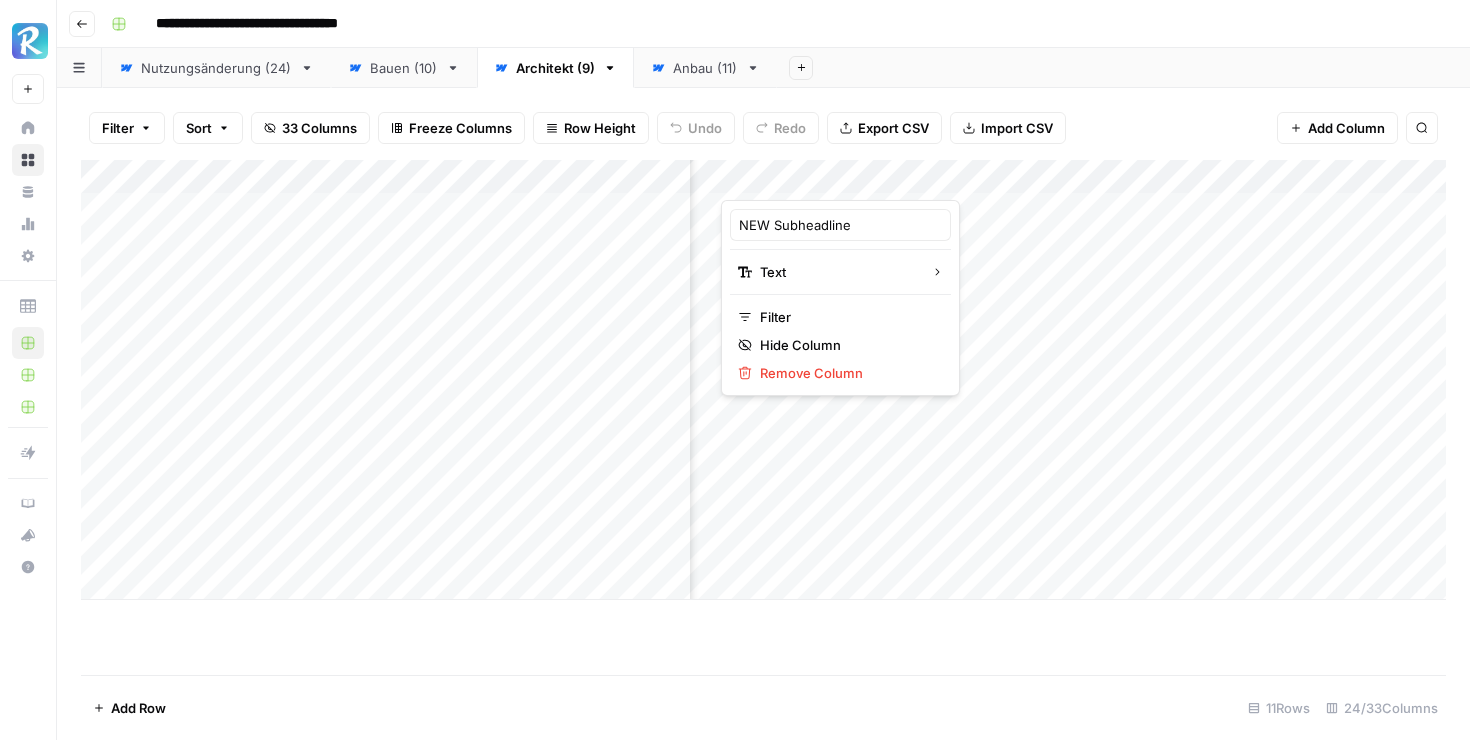 click at bounding box center [811, 180] 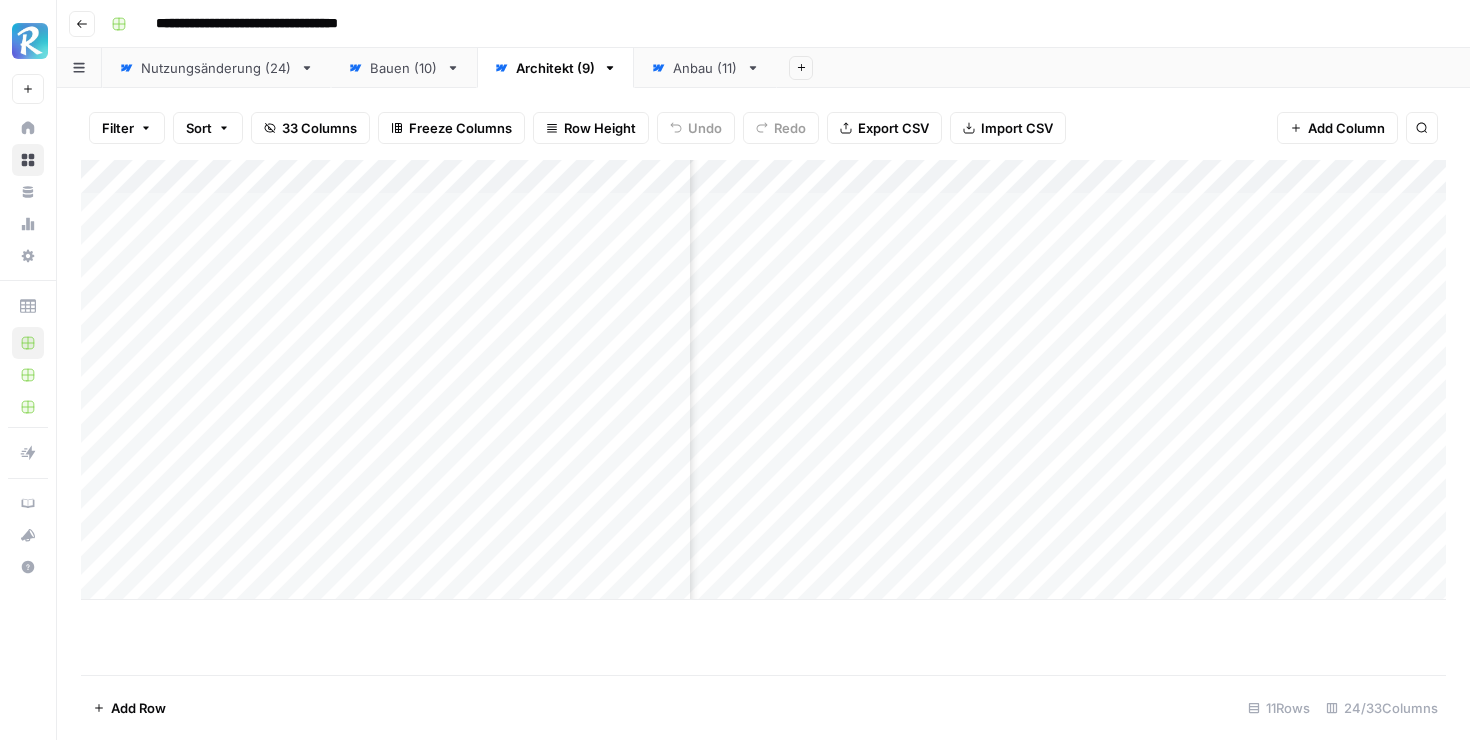 click on "Add Column" at bounding box center (763, 380) 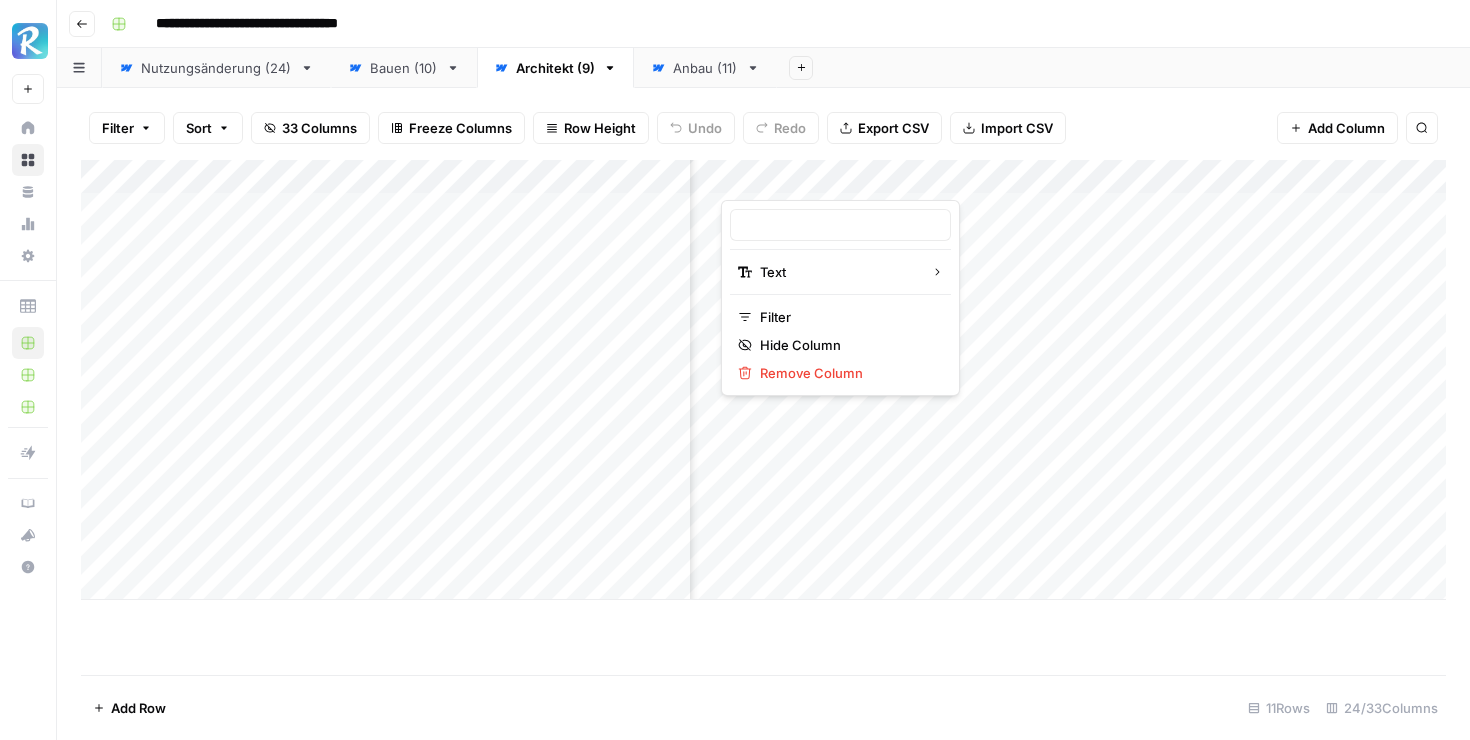 type on "NEW Subheadline" 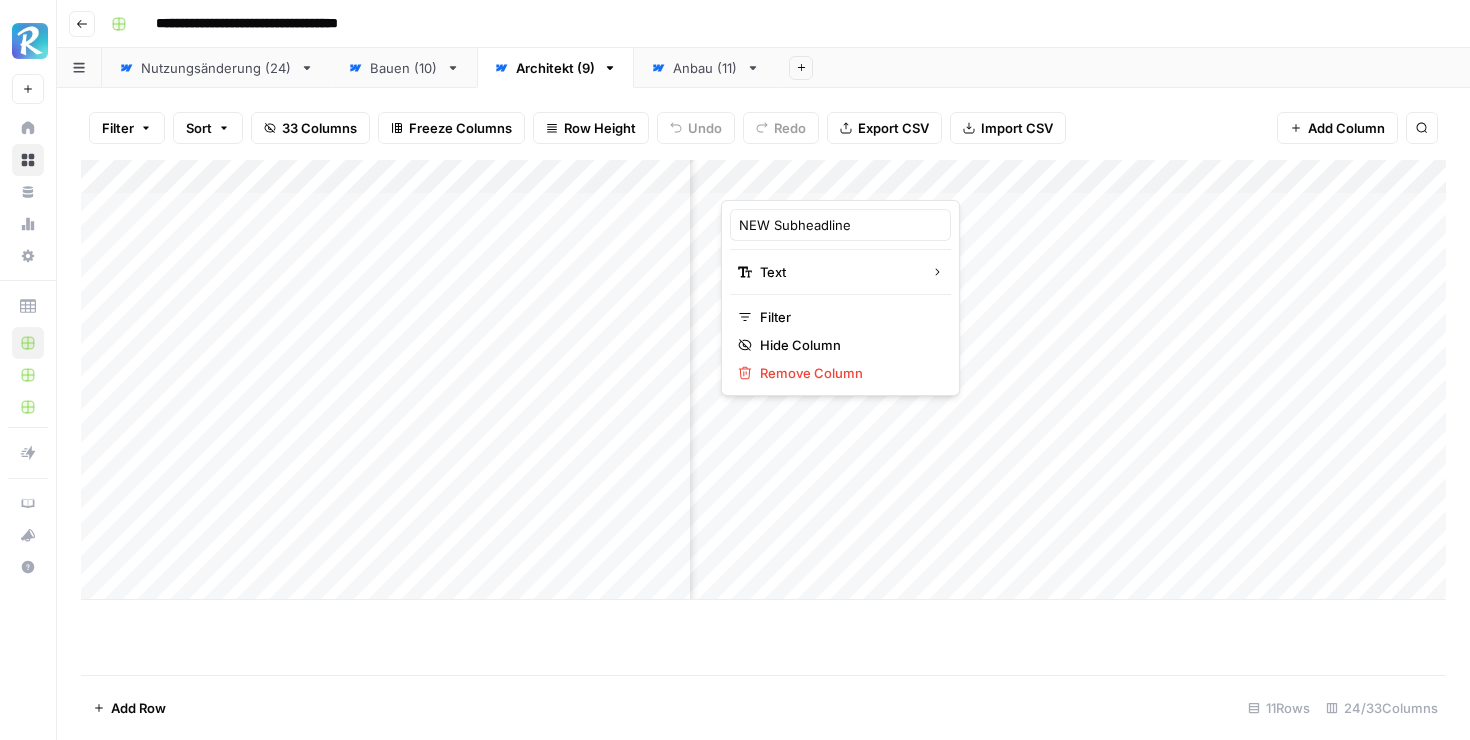 click on "Add Column" at bounding box center [763, 380] 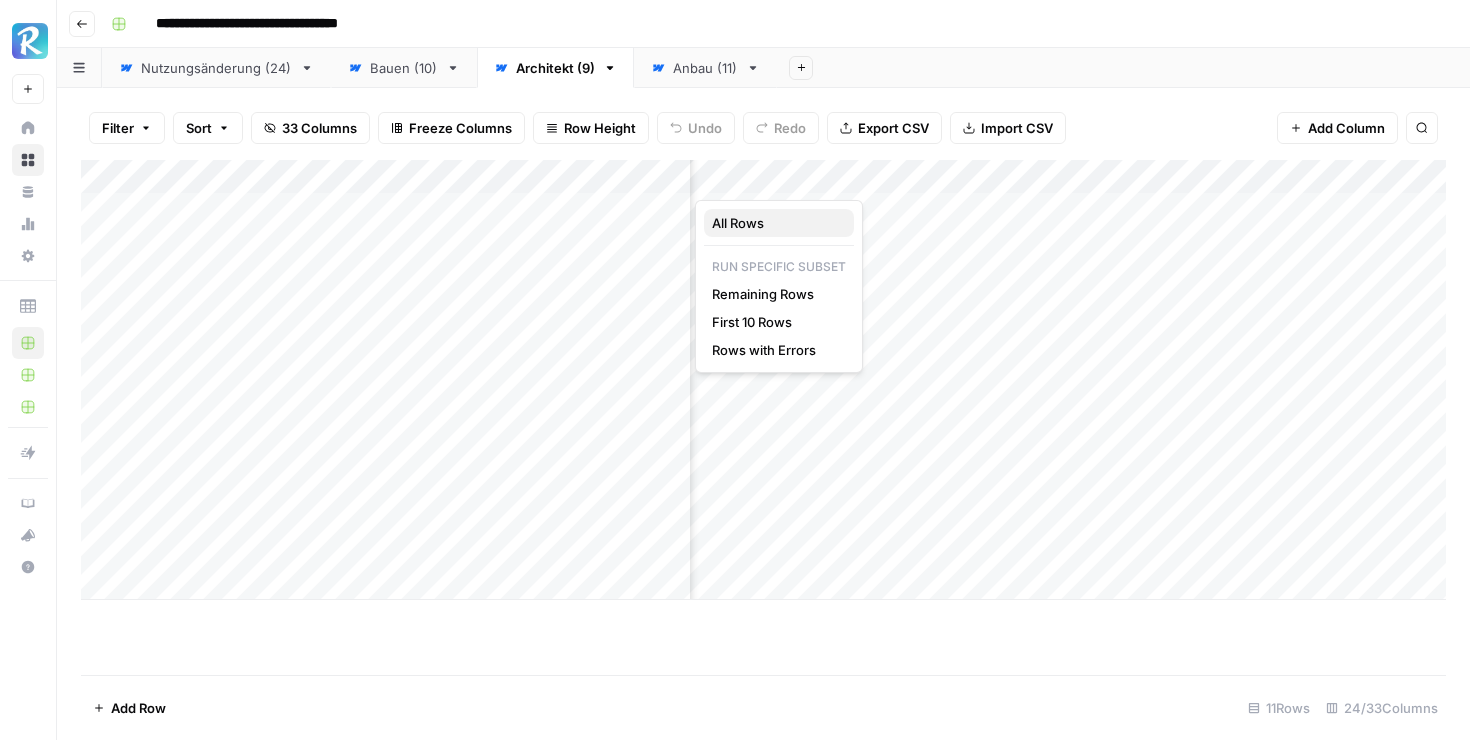 click on "All Rows" at bounding box center (775, 223) 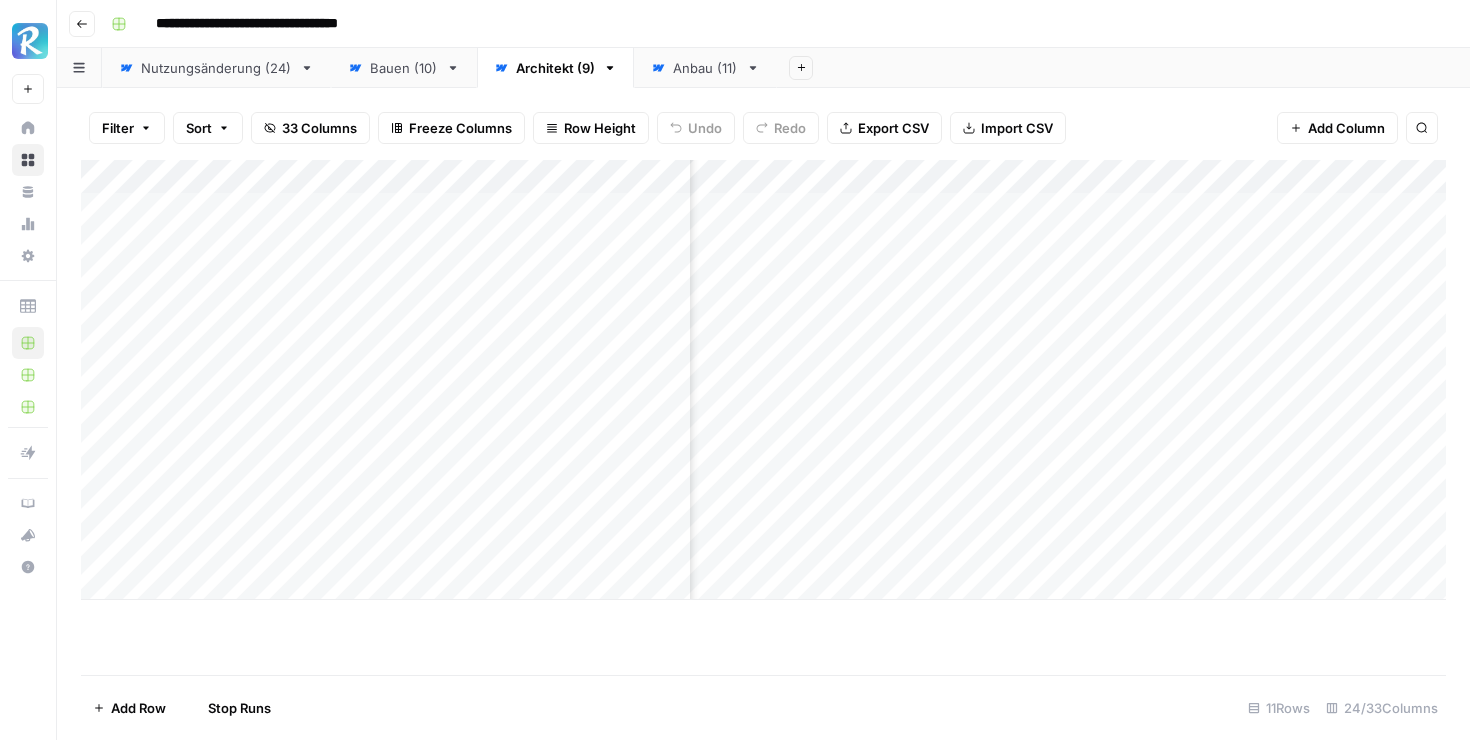 click on "Add Column" at bounding box center [763, 380] 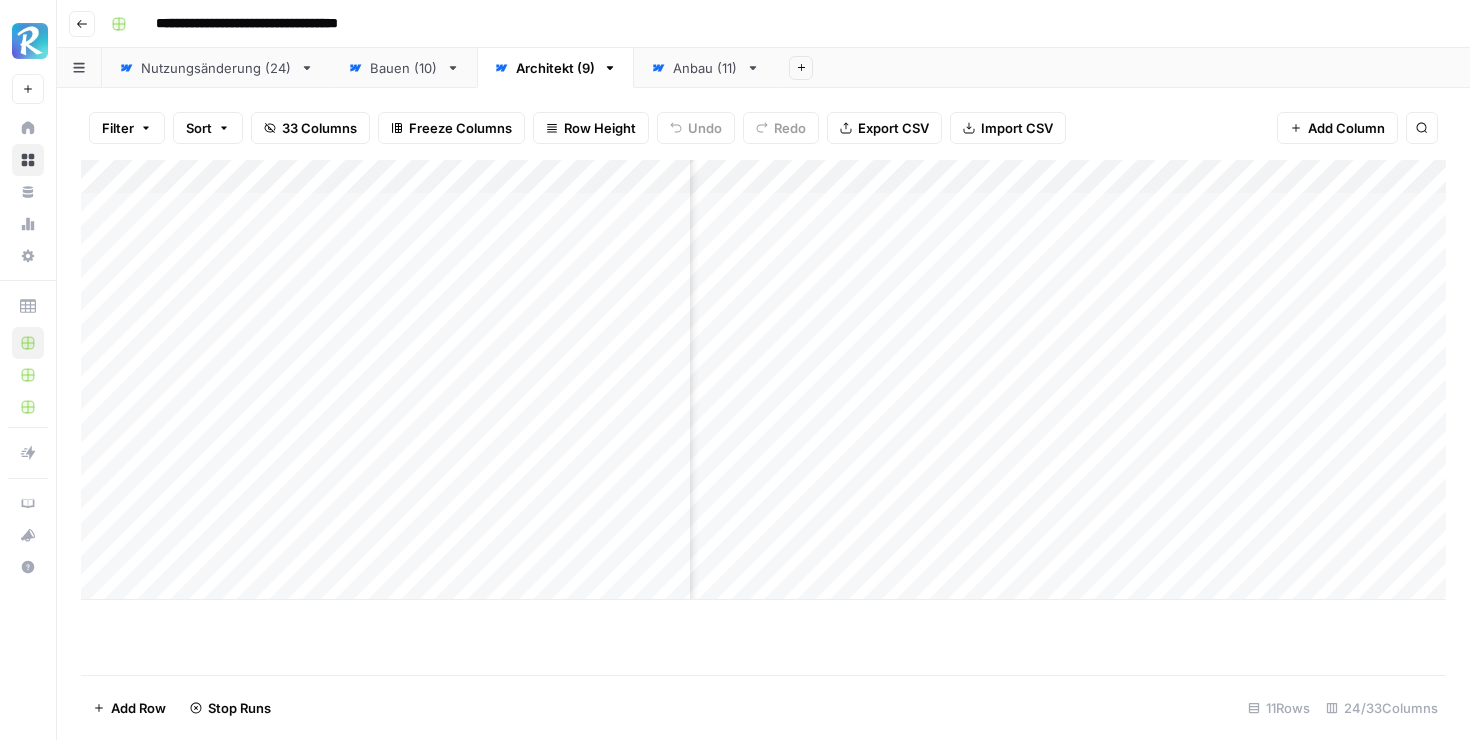 scroll, scrollTop: 0, scrollLeft: 1546, axis: horizontal 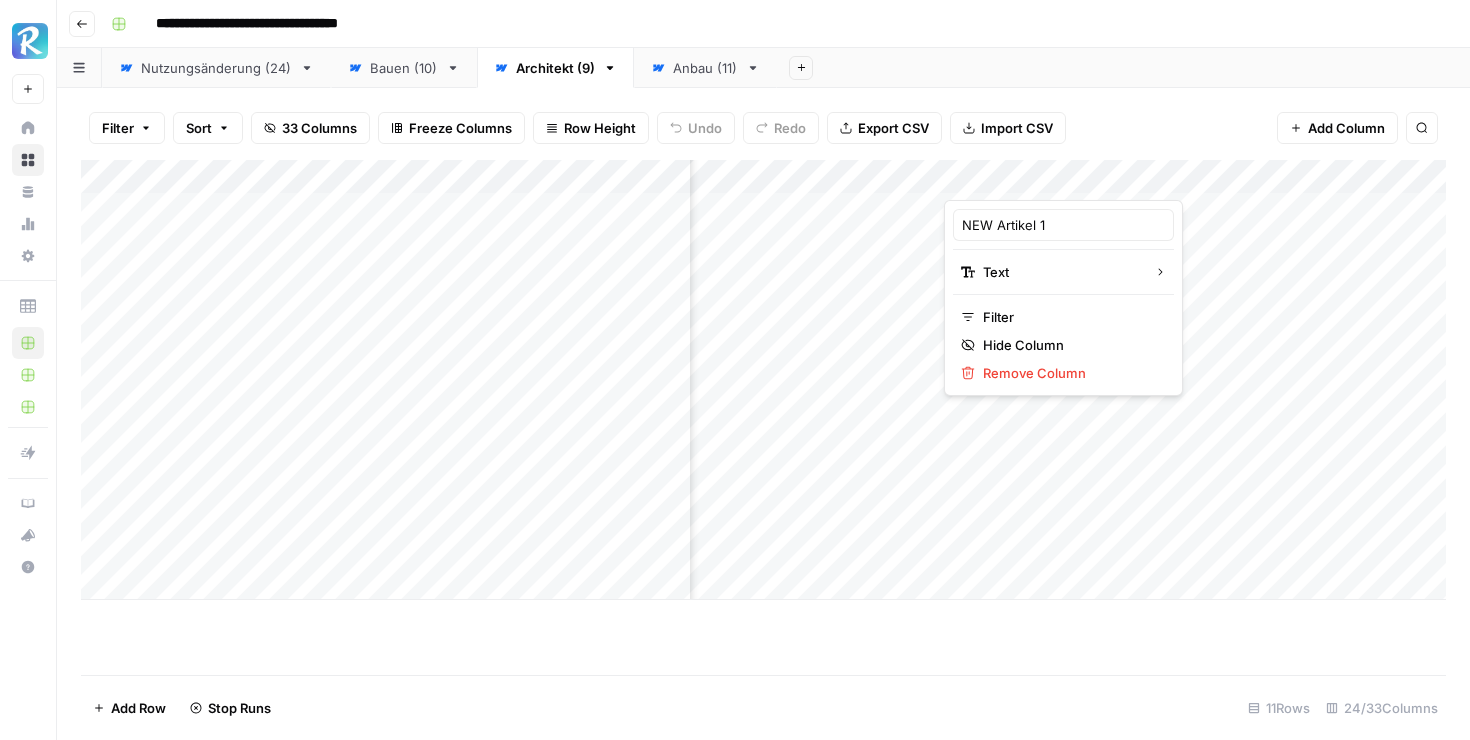 click at bounding box center [1034, 180] 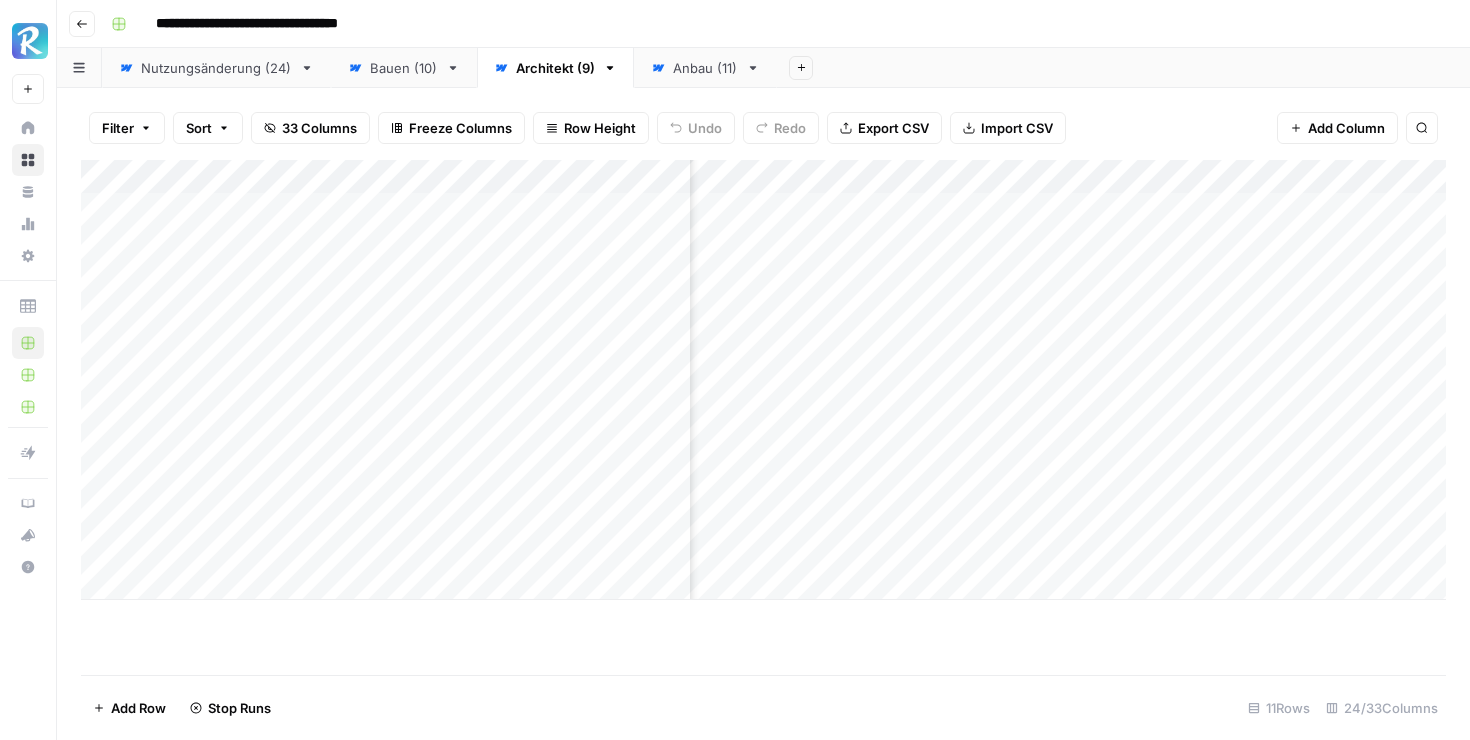 click on "Add Column" at bounding box center (763, 380) 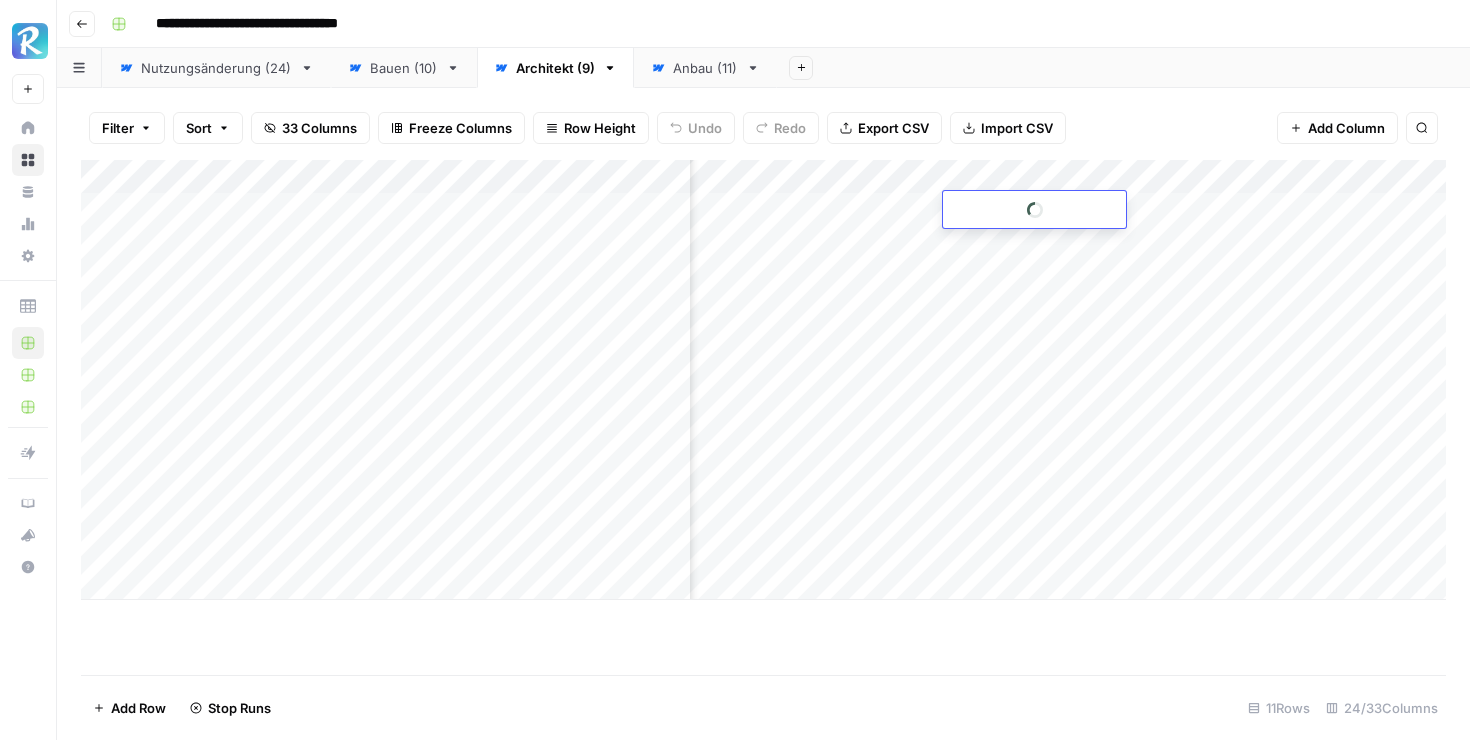 click at bounding box center [1034, 209] 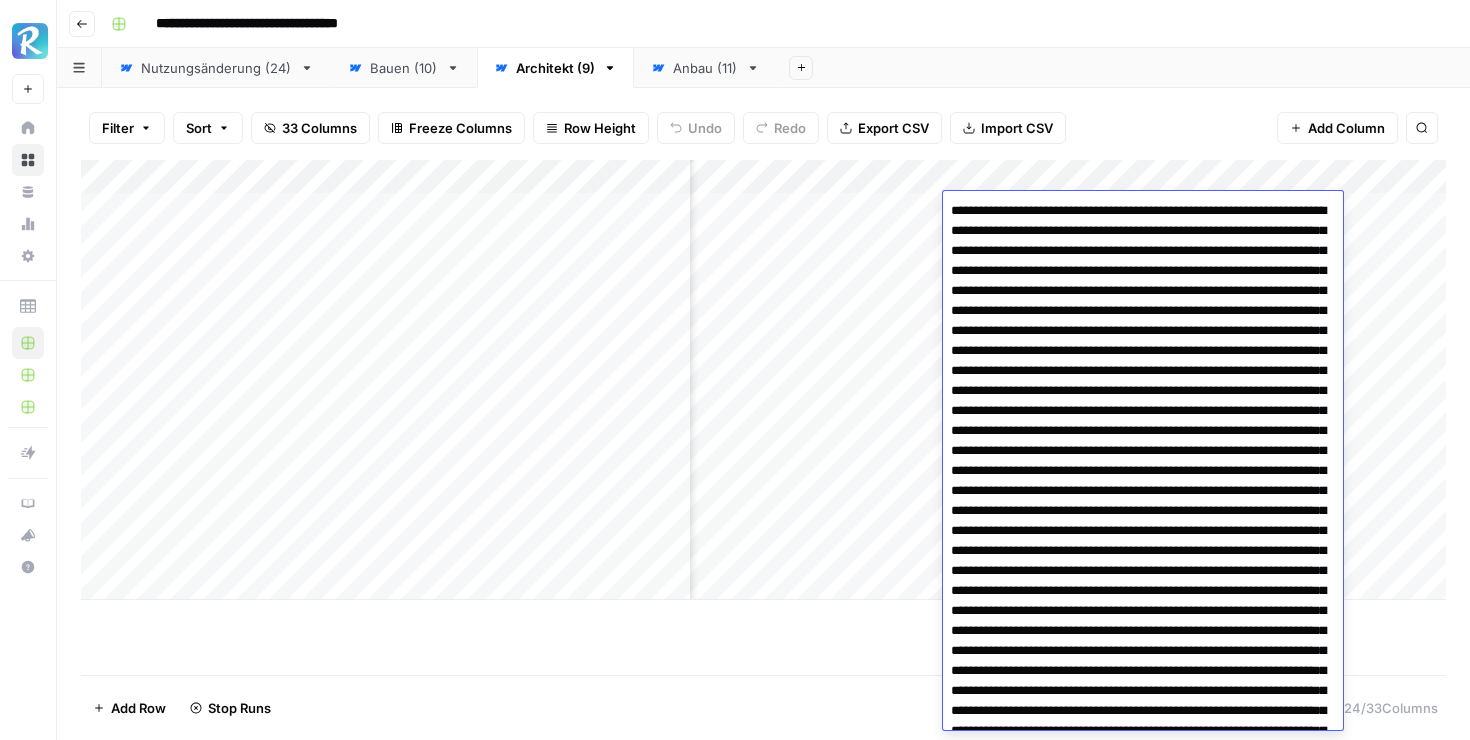 click on "Add Column" at bounding box center (763, 380) 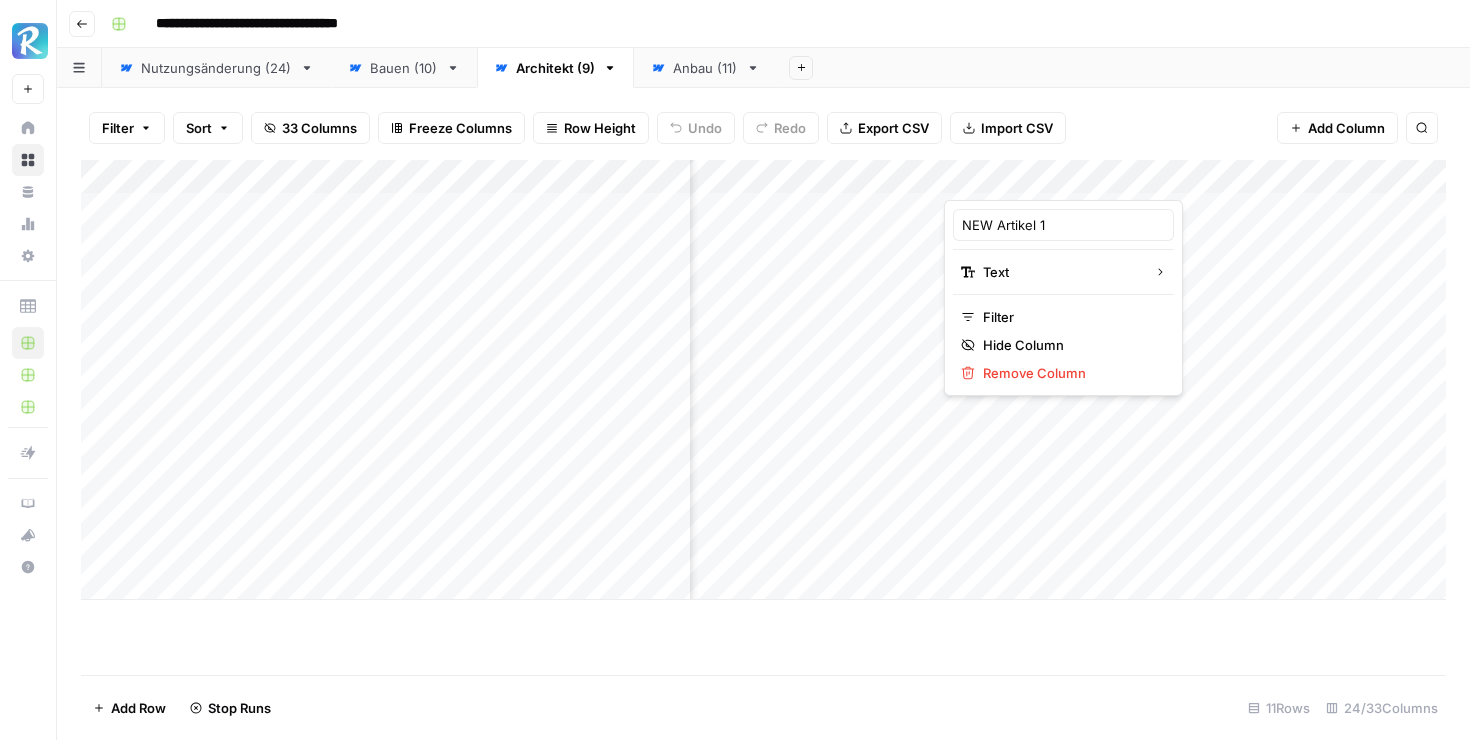 click at bounding box center (1034, 180) 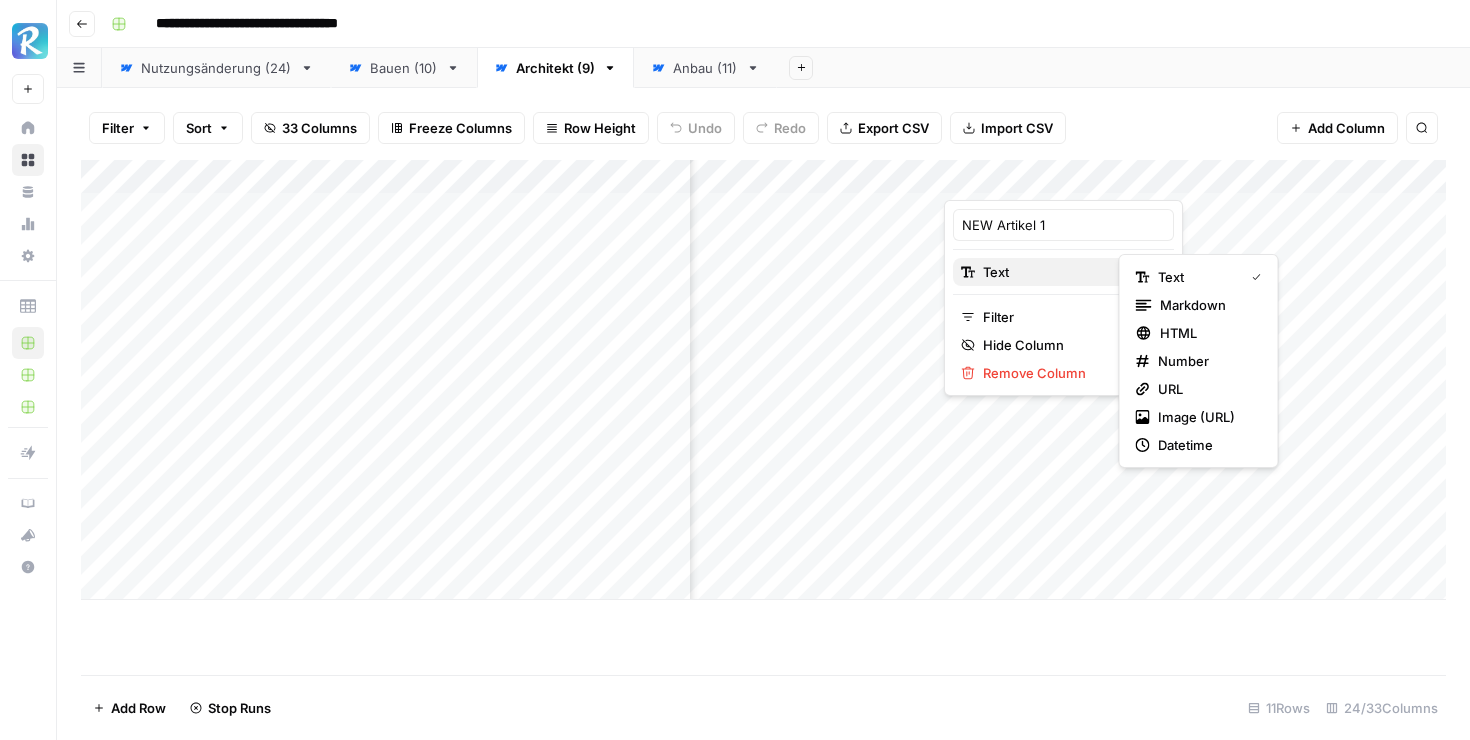 click on "Text" at bounding box center (1060, 272) 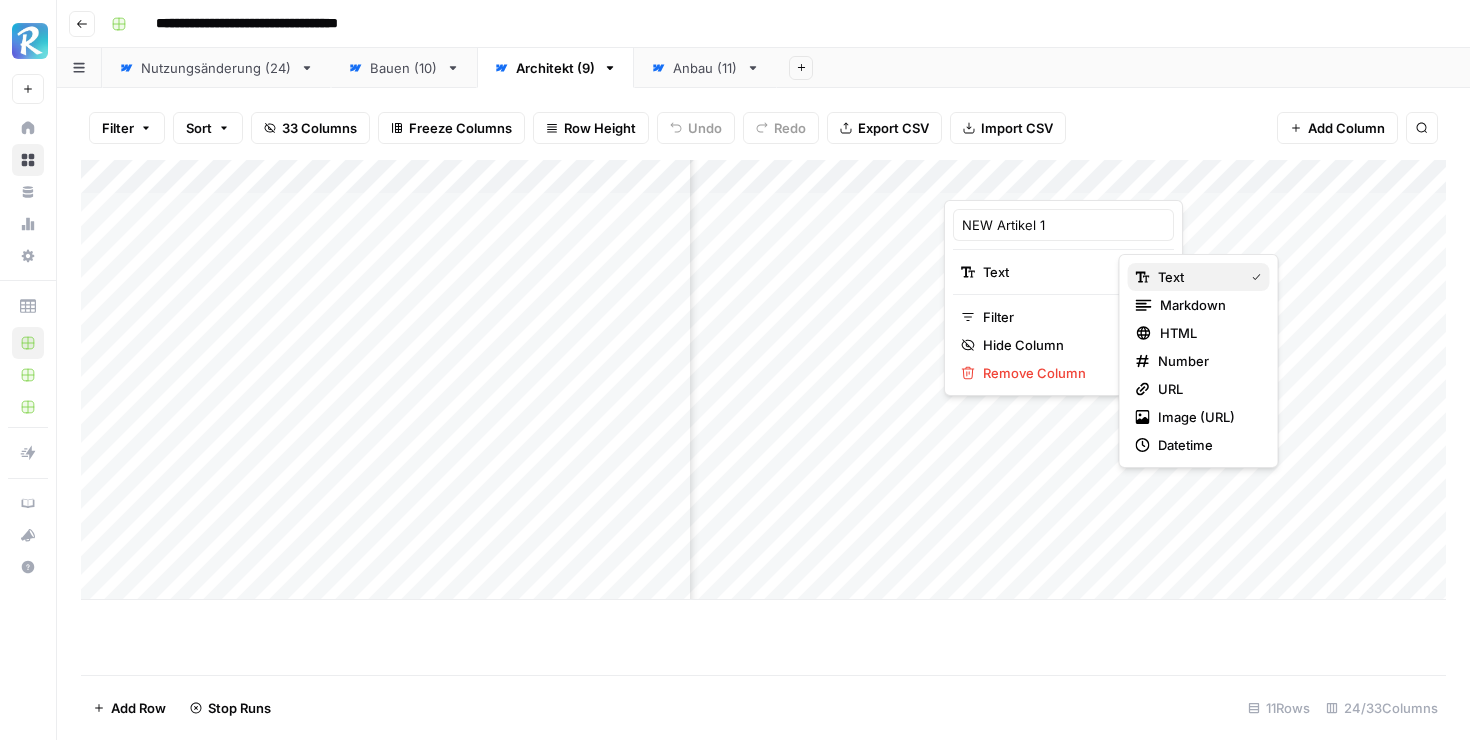 click on "text" at bounding box center (1197, 277) 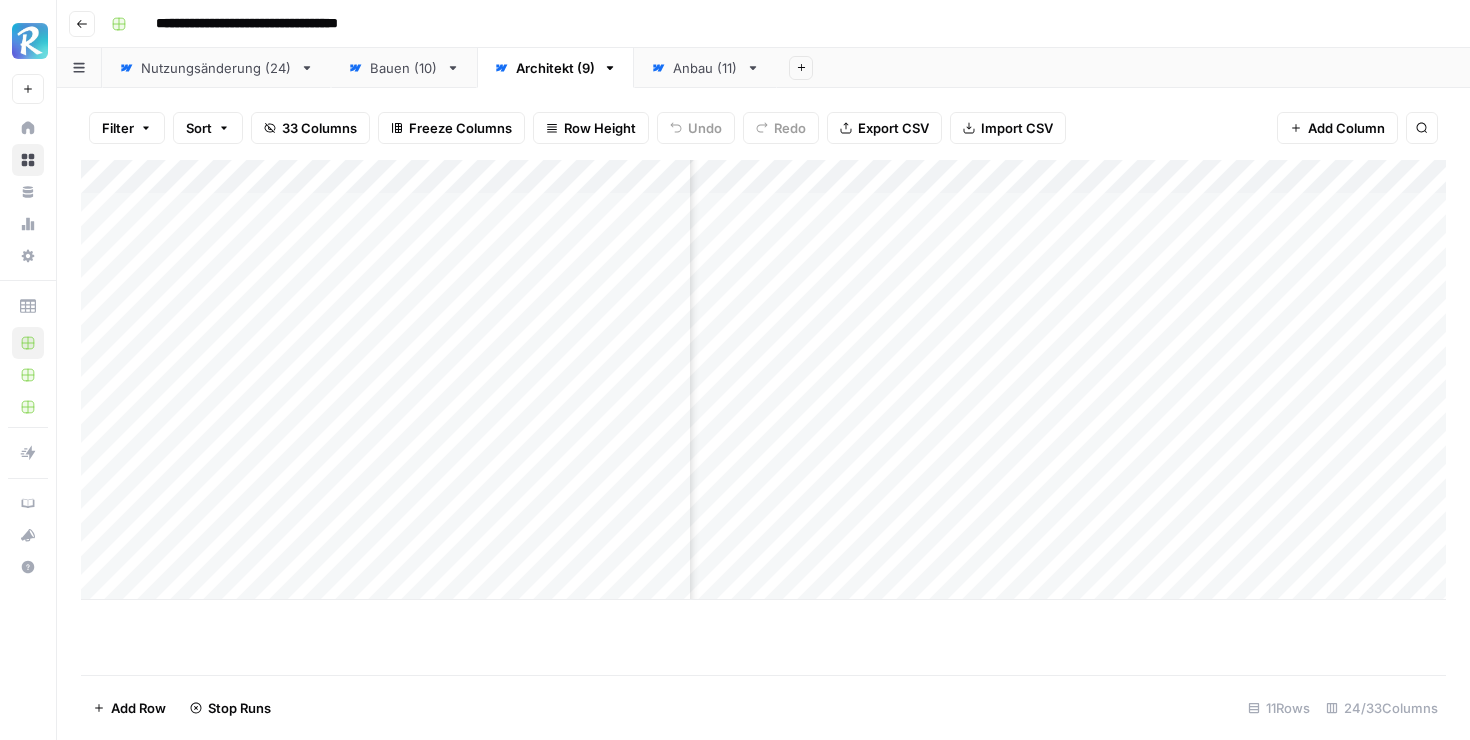 click on "Add Column" at bounding box center (763, 380) 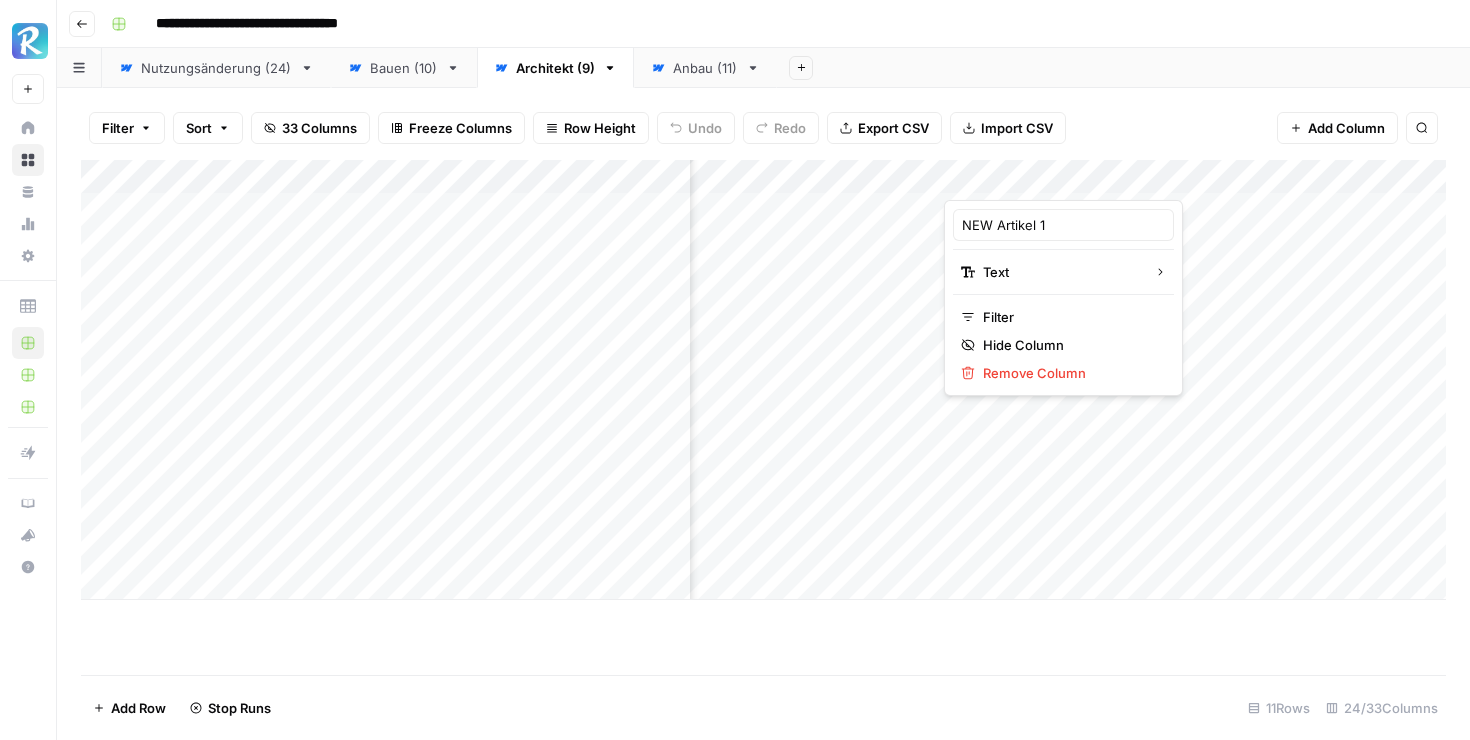 click at bounding box center [1034, 180] 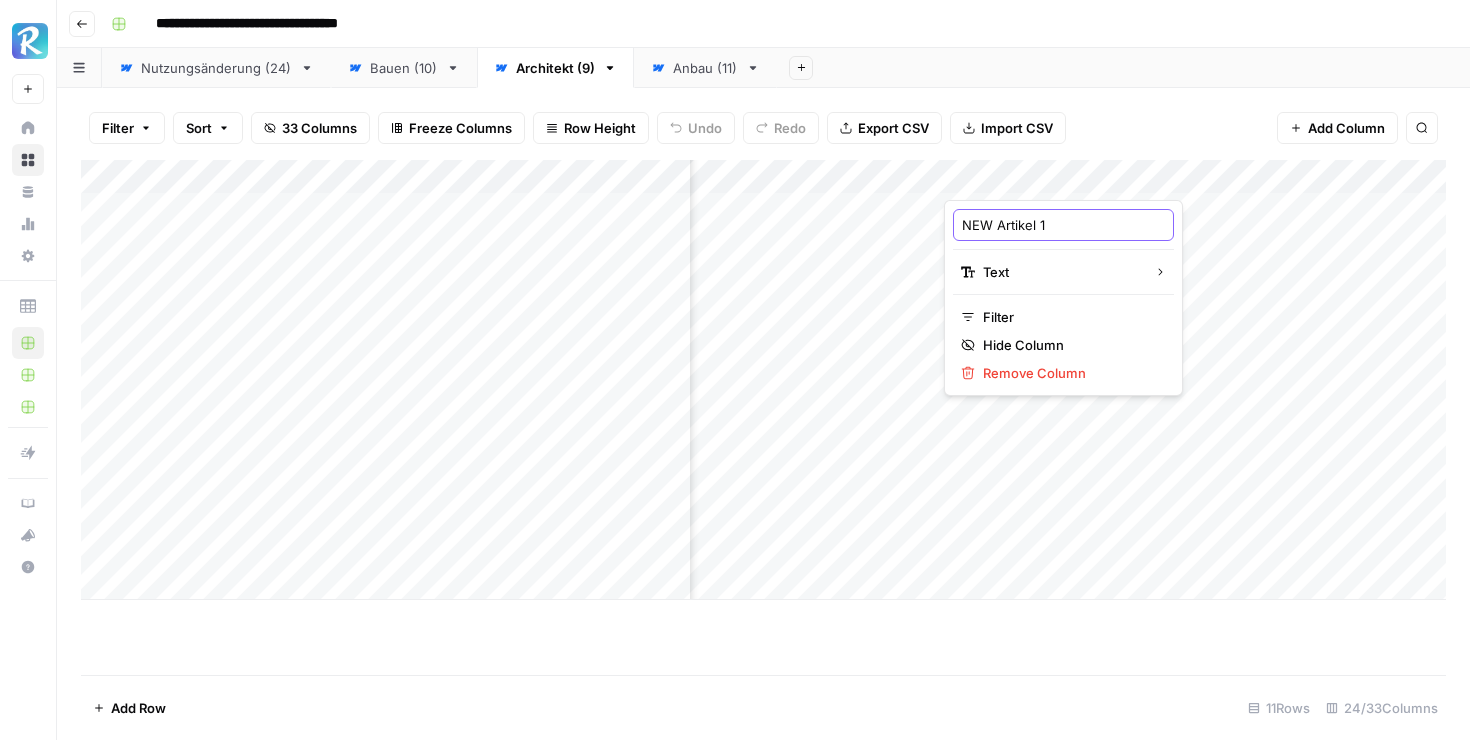 click on "NEW Artikel 1" at bounding box center [1063, 225] 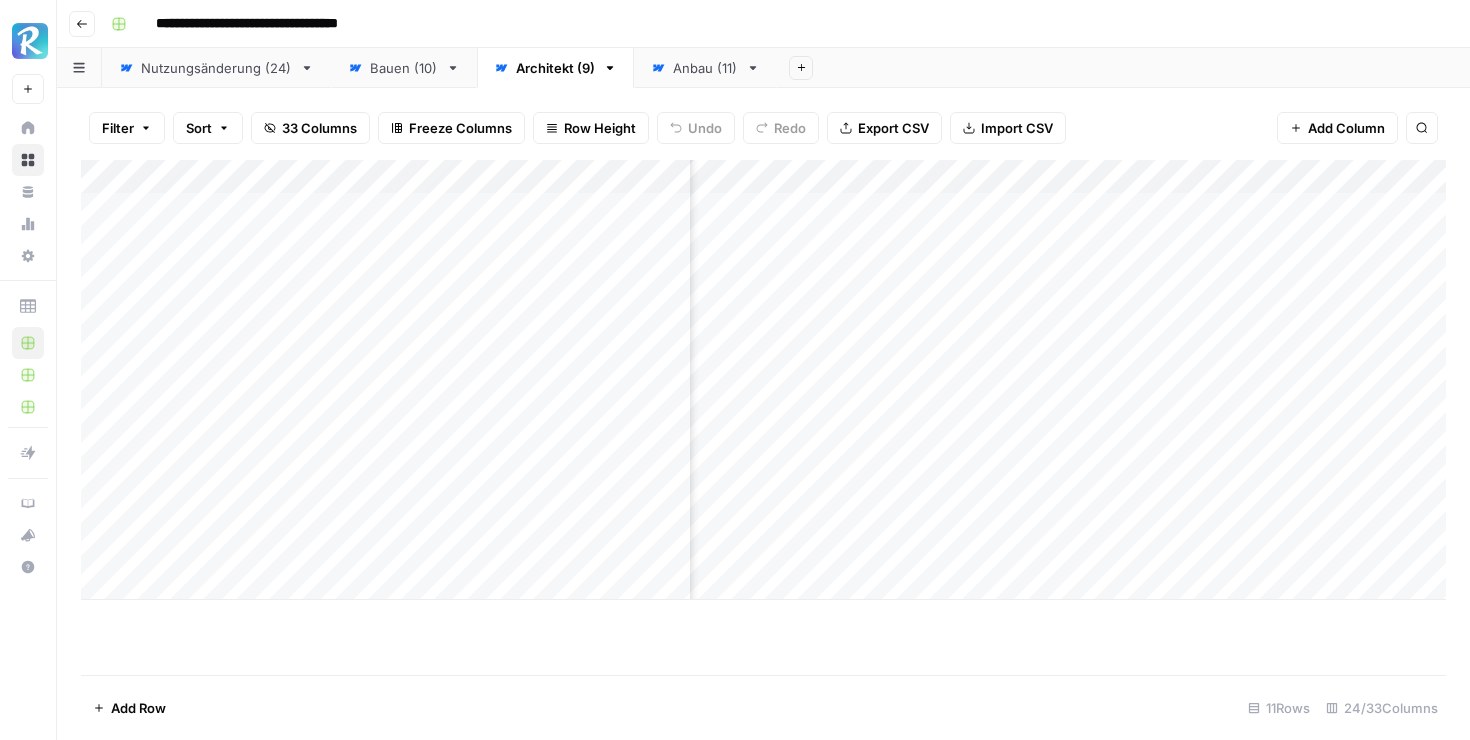 click on "Add Column" at bounding box center (763, 380) 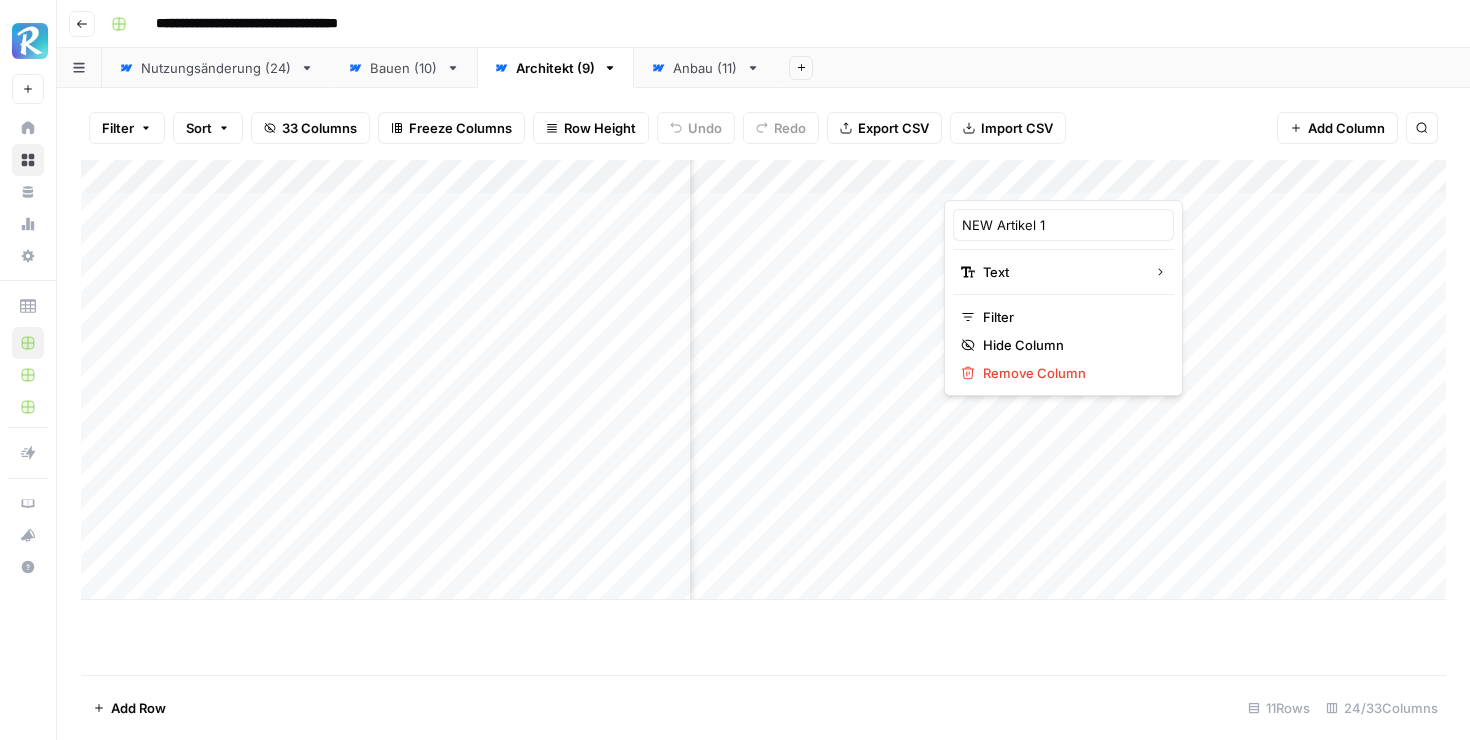 click on "Filter Sort 33 Columns Freeze Columns Row Height Undo Redo Export CSV Import CSV Add Column Search" at bounding box center [763, 128] 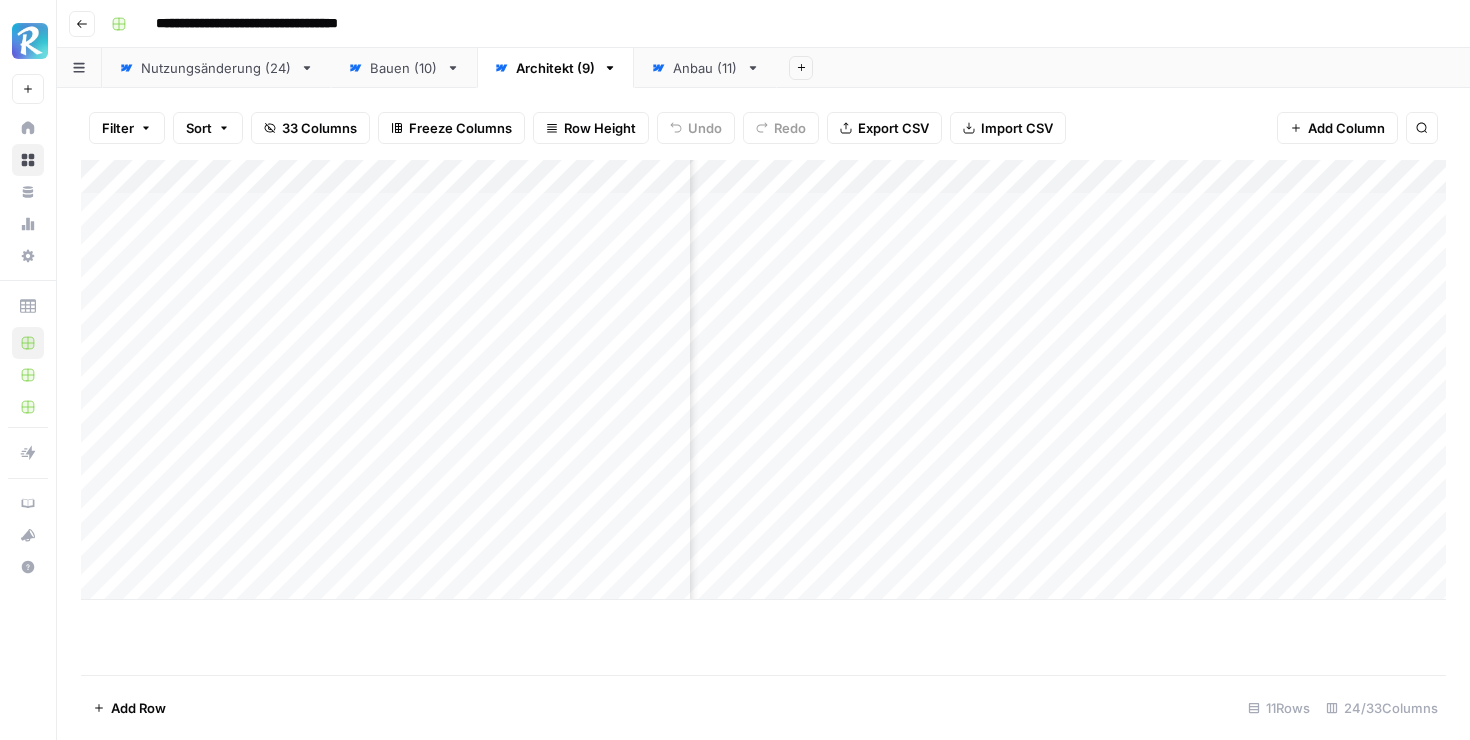 click on "Add Column" at bounding box center (763, 380) 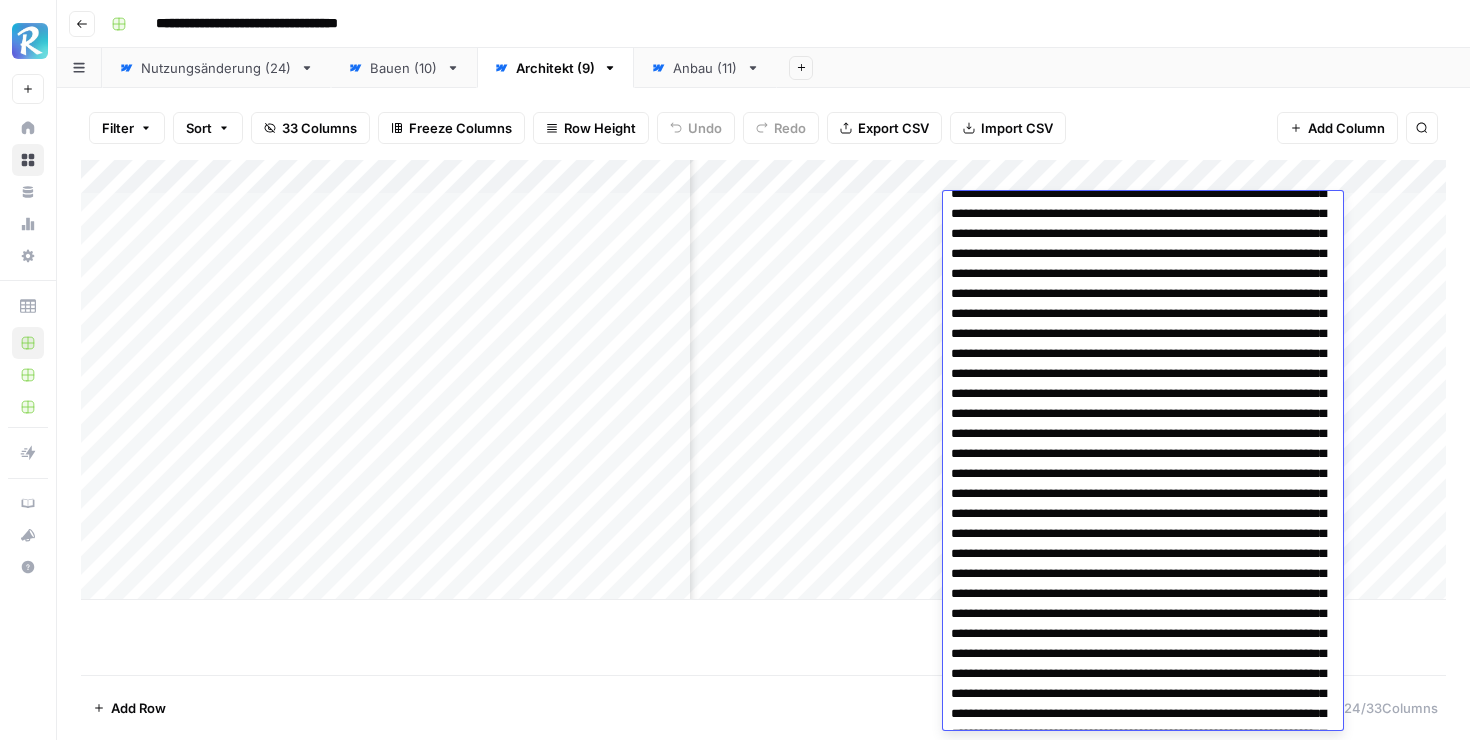 scroll, scrollTop: 0, scrollLeft: 0, axis: both 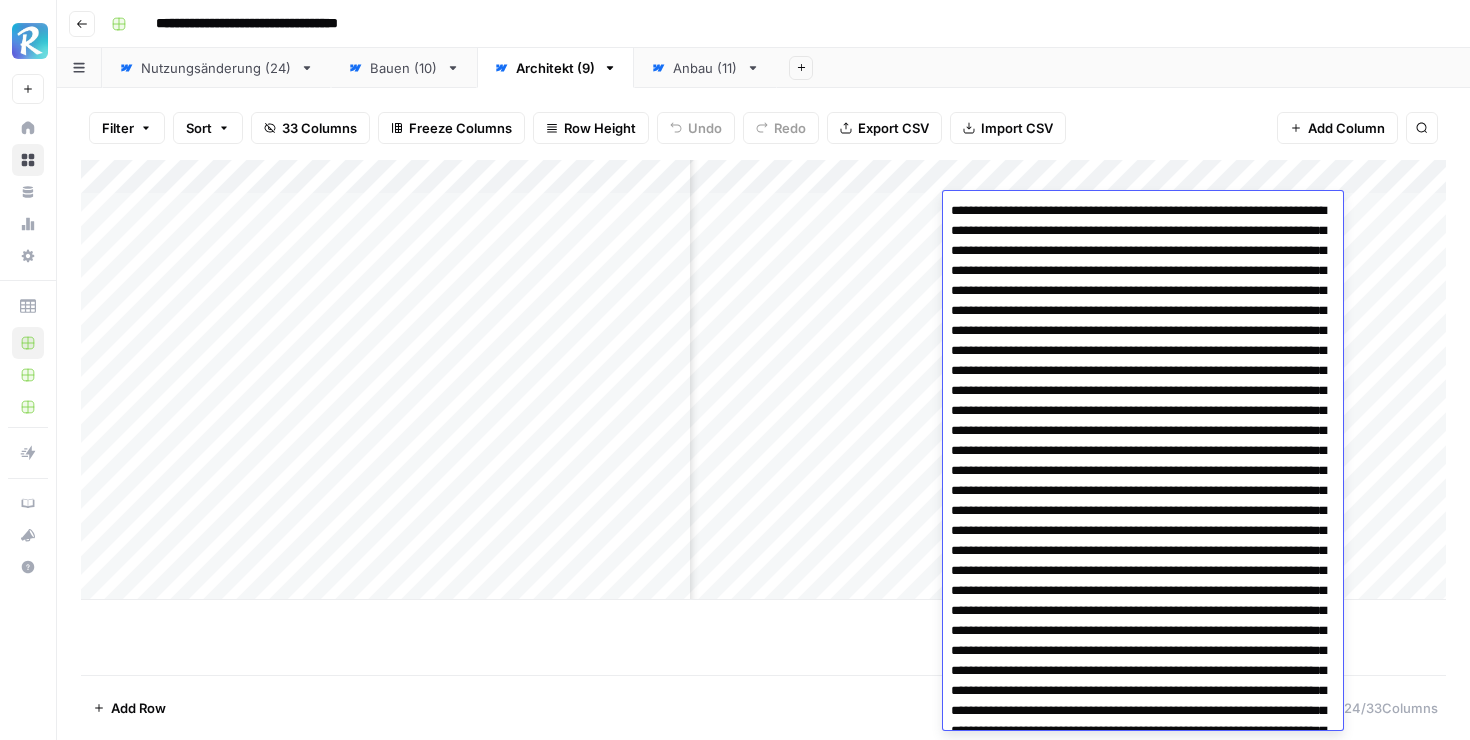 click on "Filter Sort 33 Columns Freeze Columns Row Height Undo Redo Export CSV Import CSV Add Column Search" at bounding box center [763, 128] 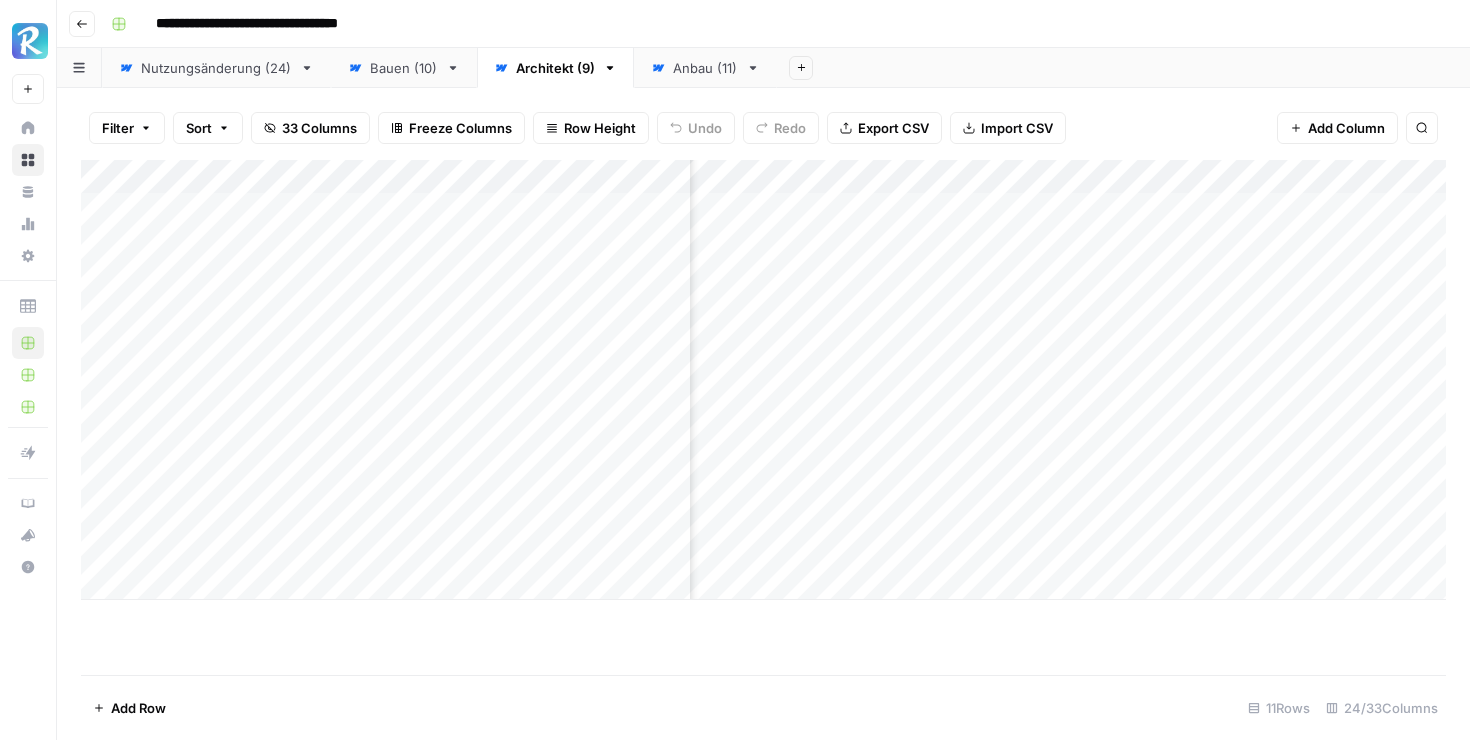 scroll, scrollTop: 0, scrollLeft: 1399, axis: horizontal 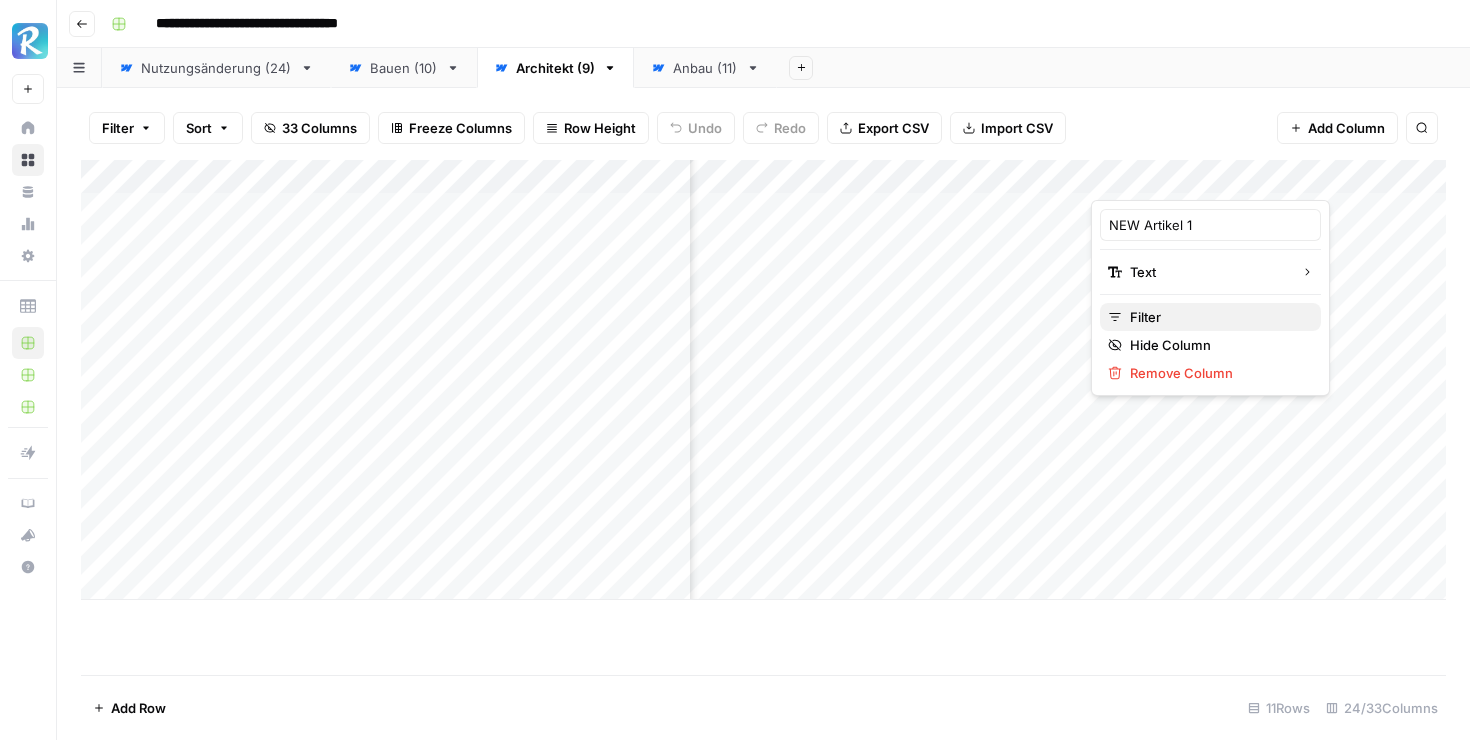 click on "Filter" at bounding box center (1217, 317) 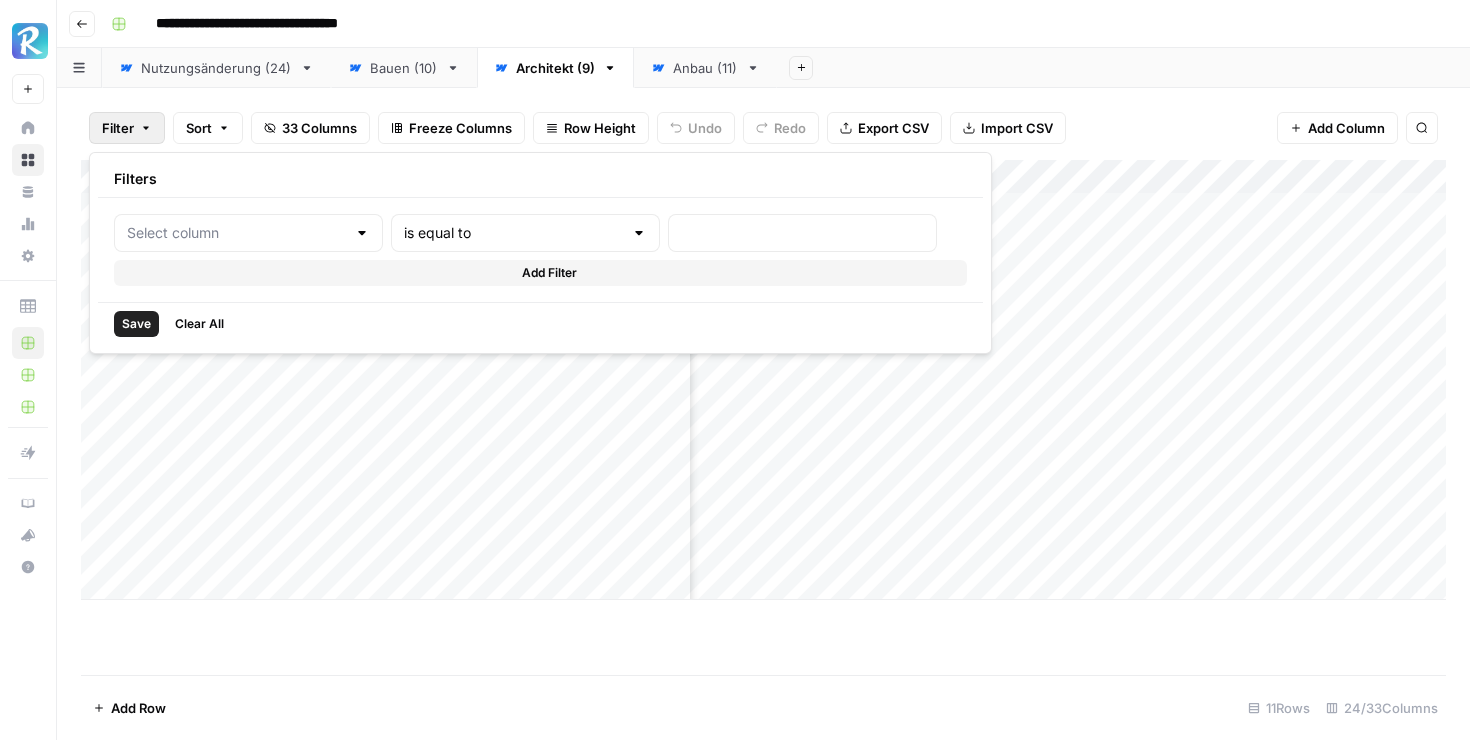 type on "NEW Artikel 1" 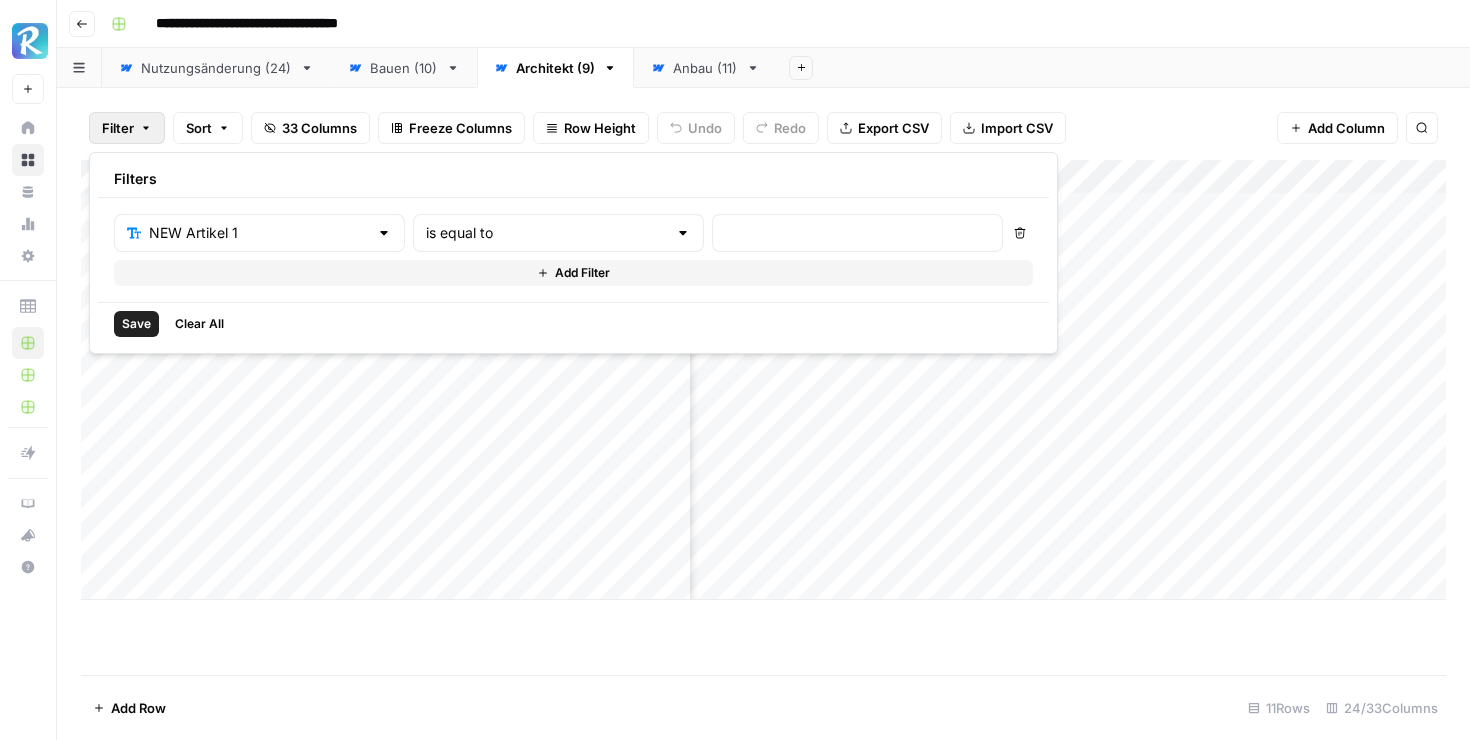 click on "Add Column" at bounding box center [763, 380] 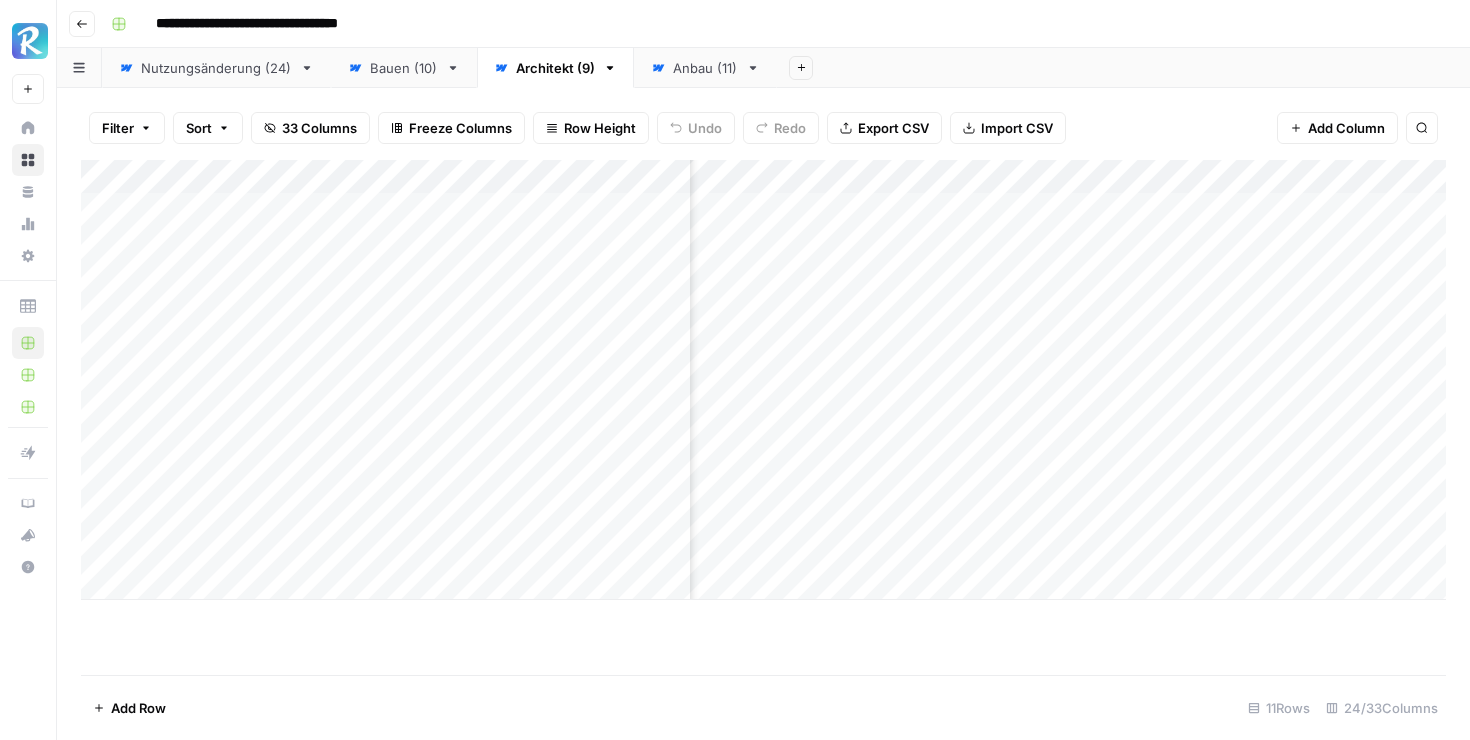 click on "Add Column" at bounding box center [763, 380] 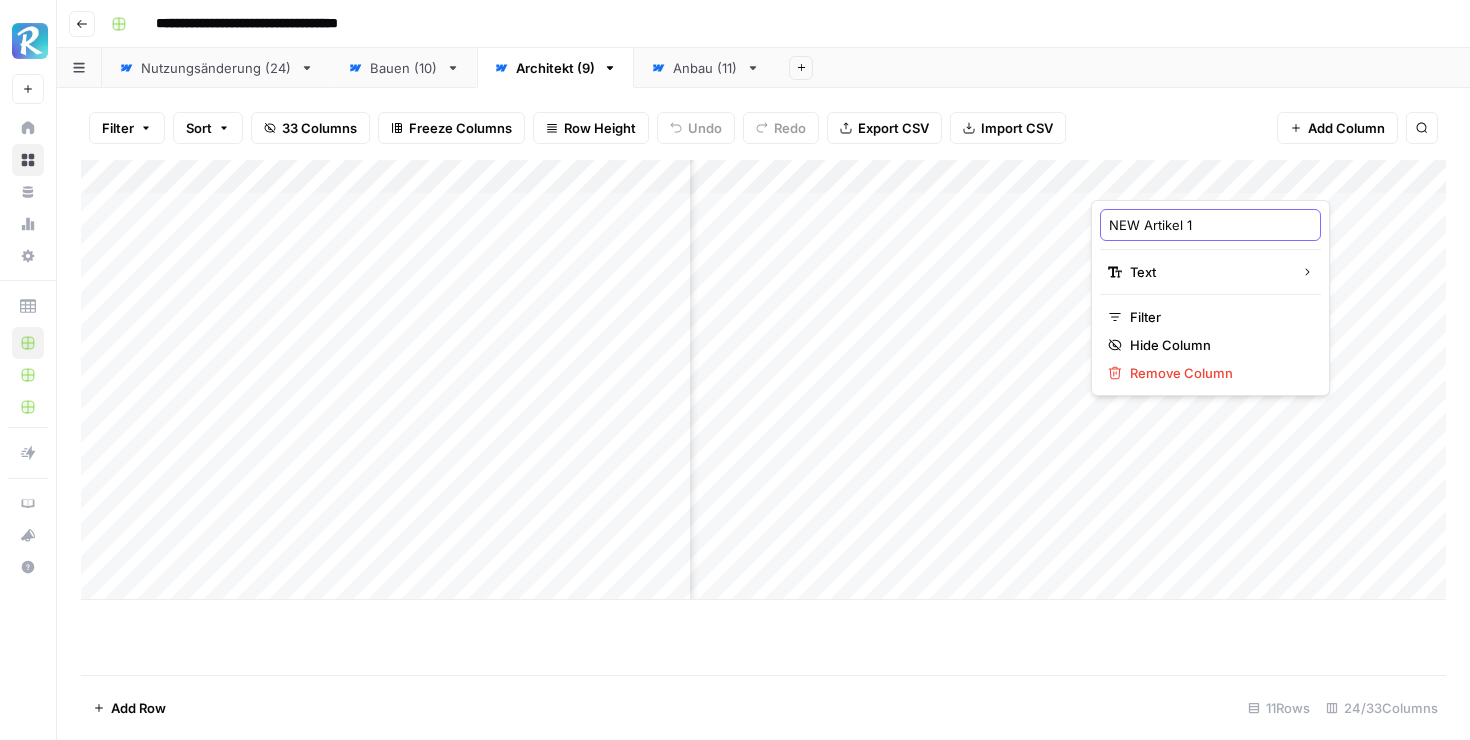 click on "NEW Artikel 1" at bounding box center [1210, 225] 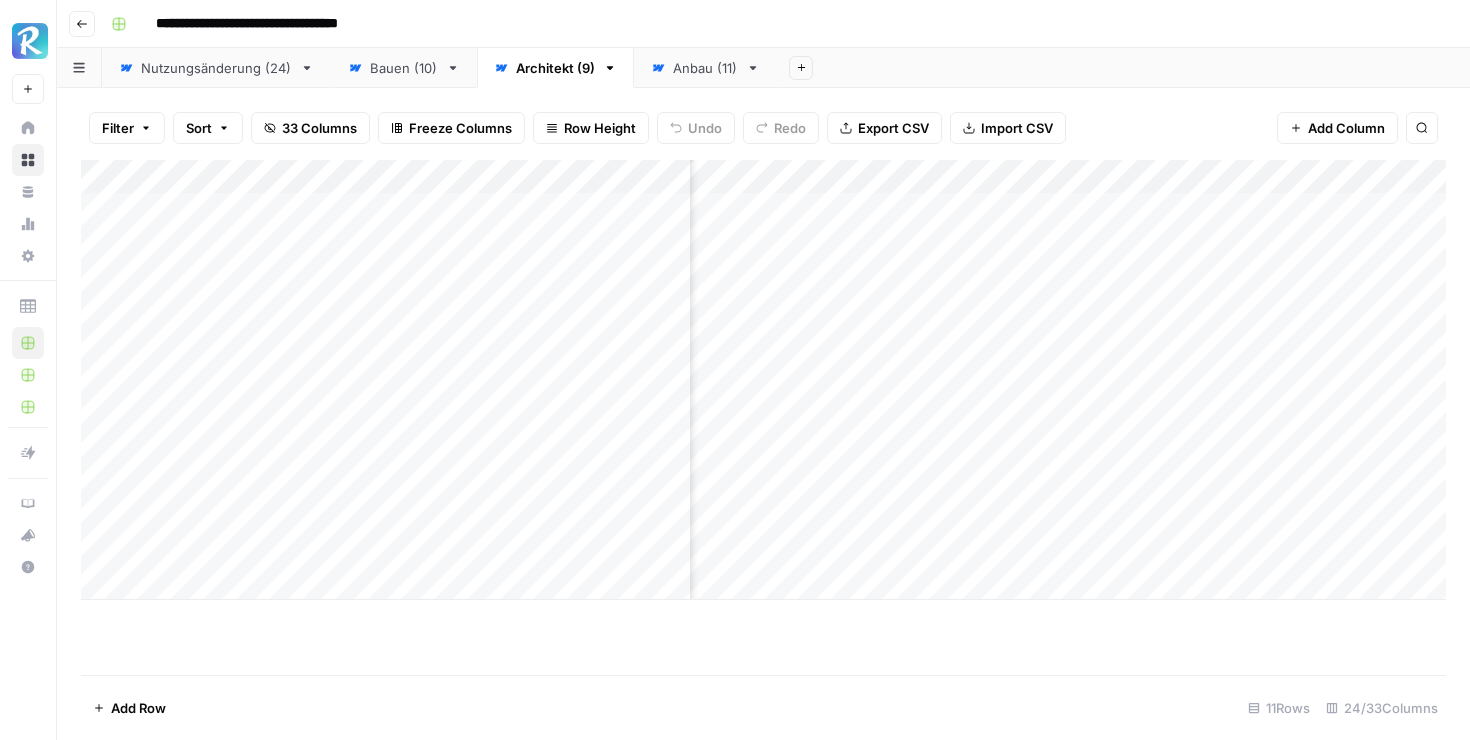 click on "Add Column" at bounding box center [763, 380] 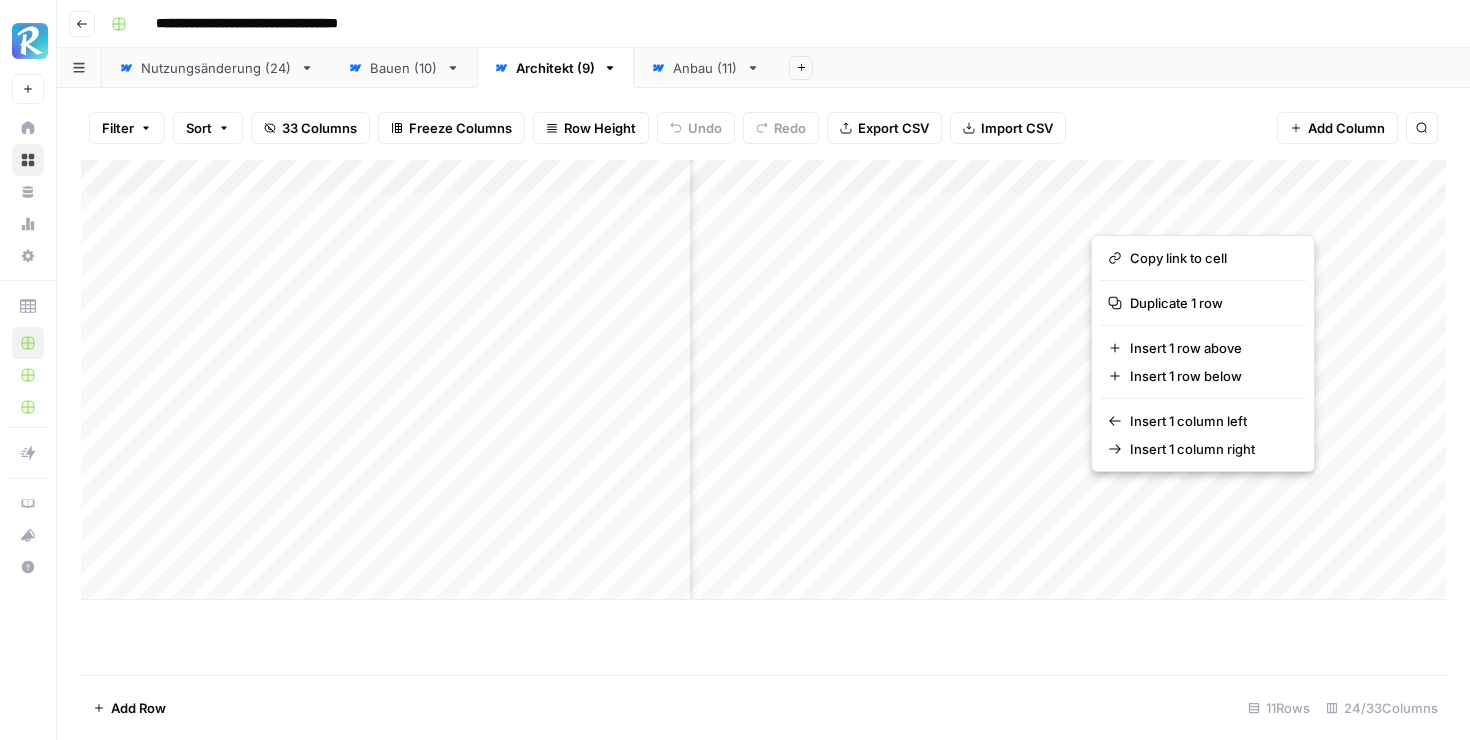 click at bounding box center (1181, 209) 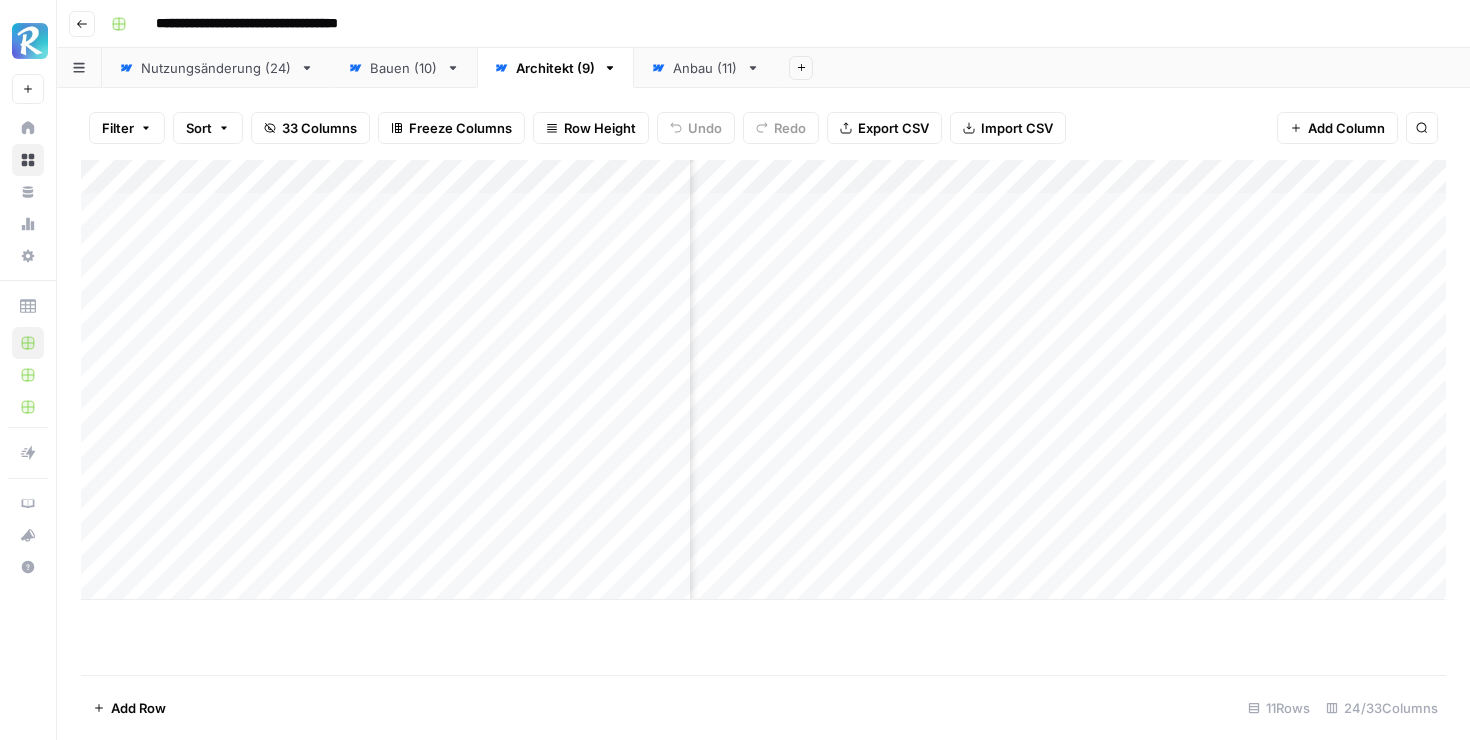 scroll, scrollTop: 0, scrollLeft: 3496, axis: horizontal 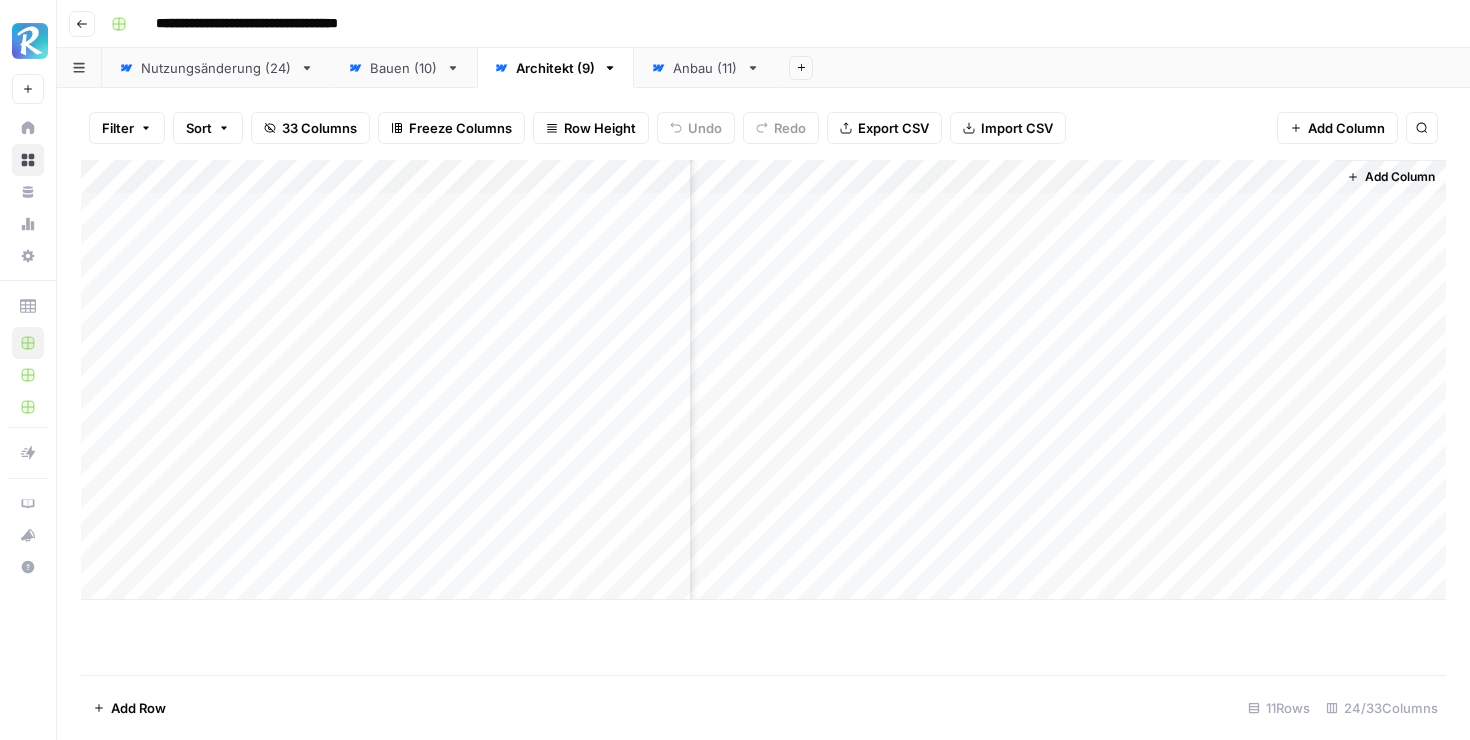 click on "Add Column" at bounding box center [763, 380] 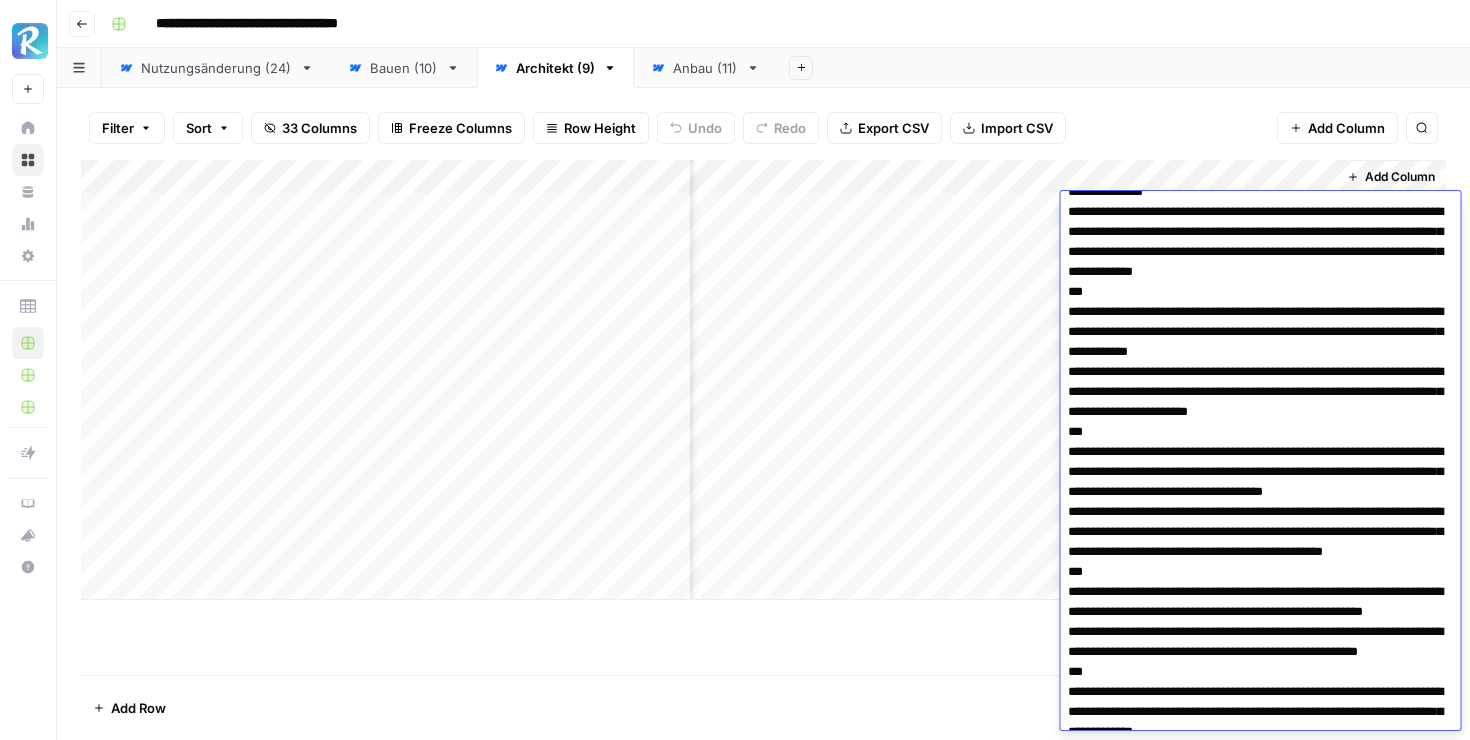 scroll, scrollTop: 0, scrollLeft: 0, axis: both 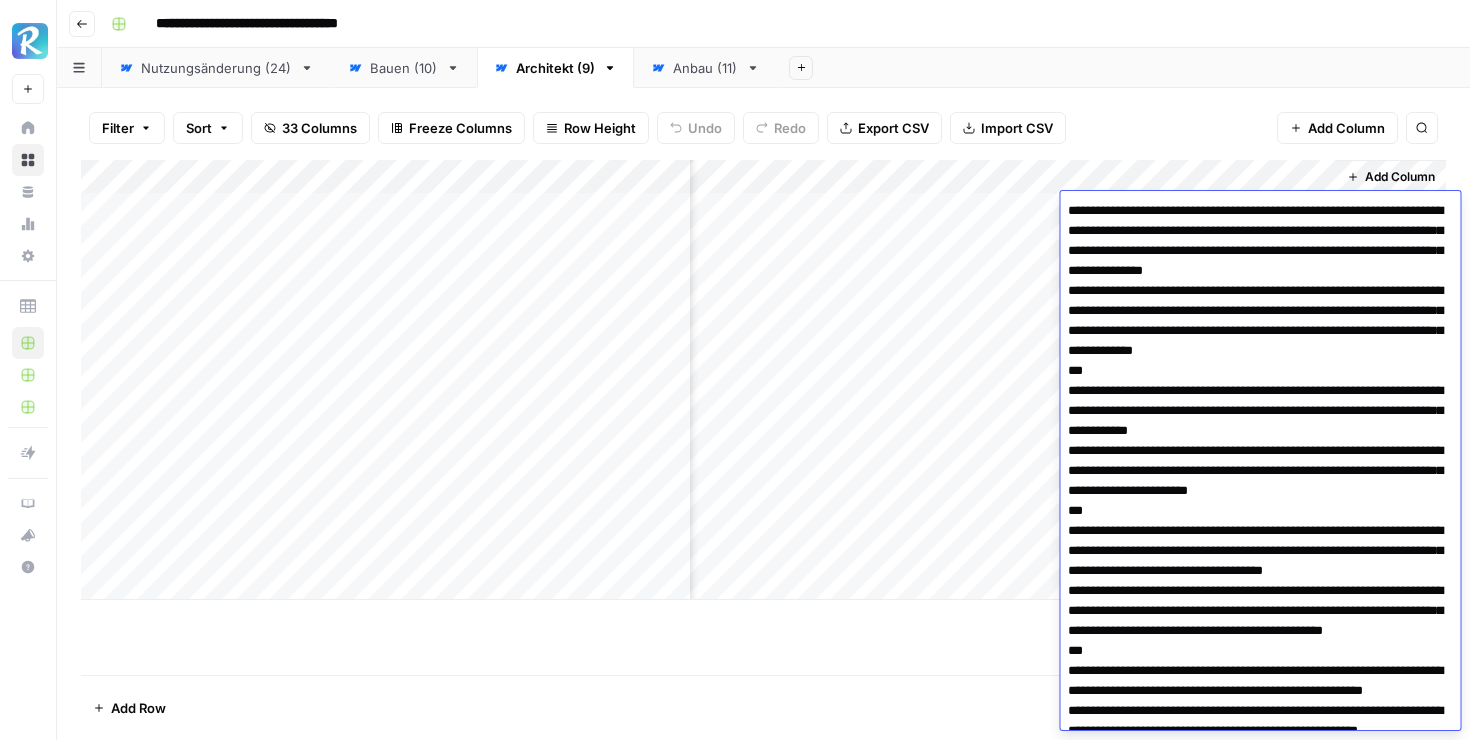 click on "Add Column" at bounding box center (763, 380) 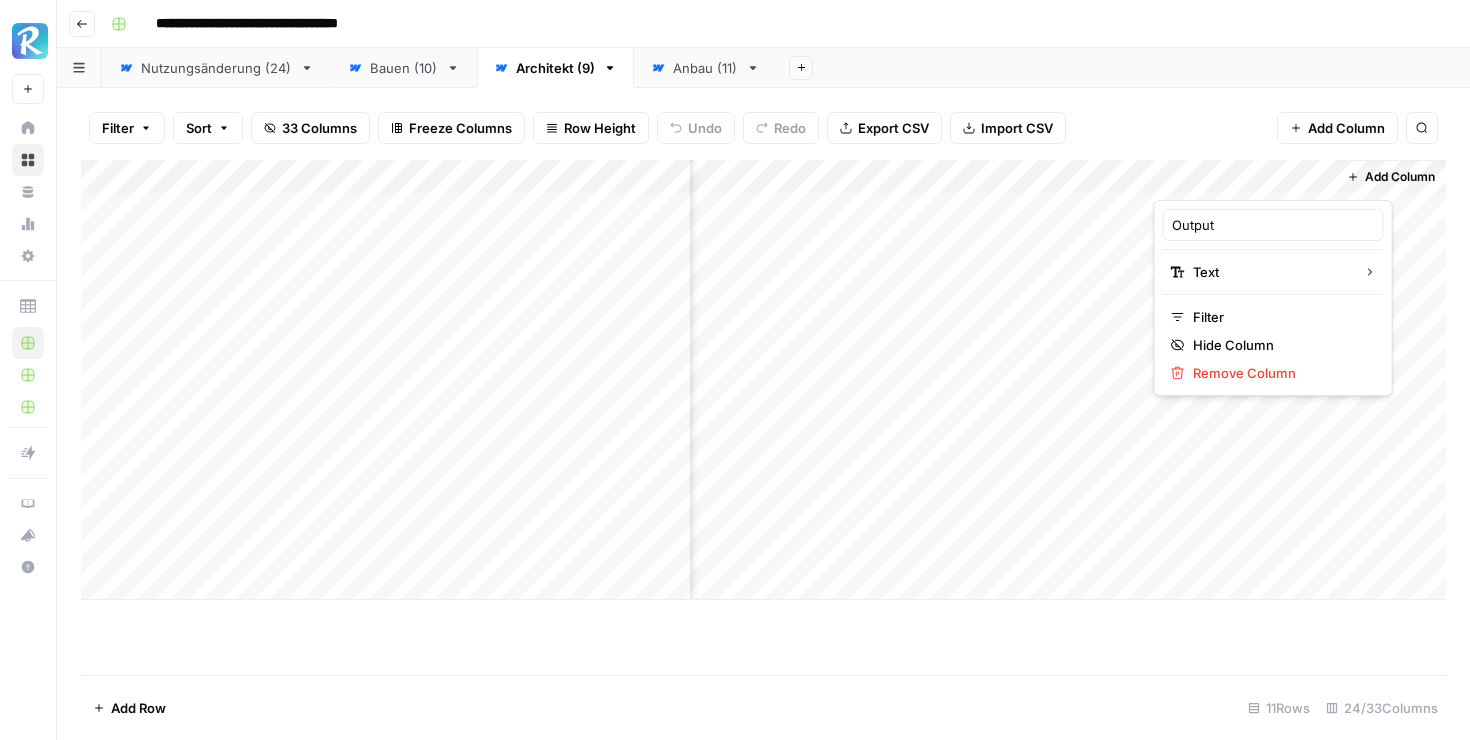 click at bounding box center (1244, 180) 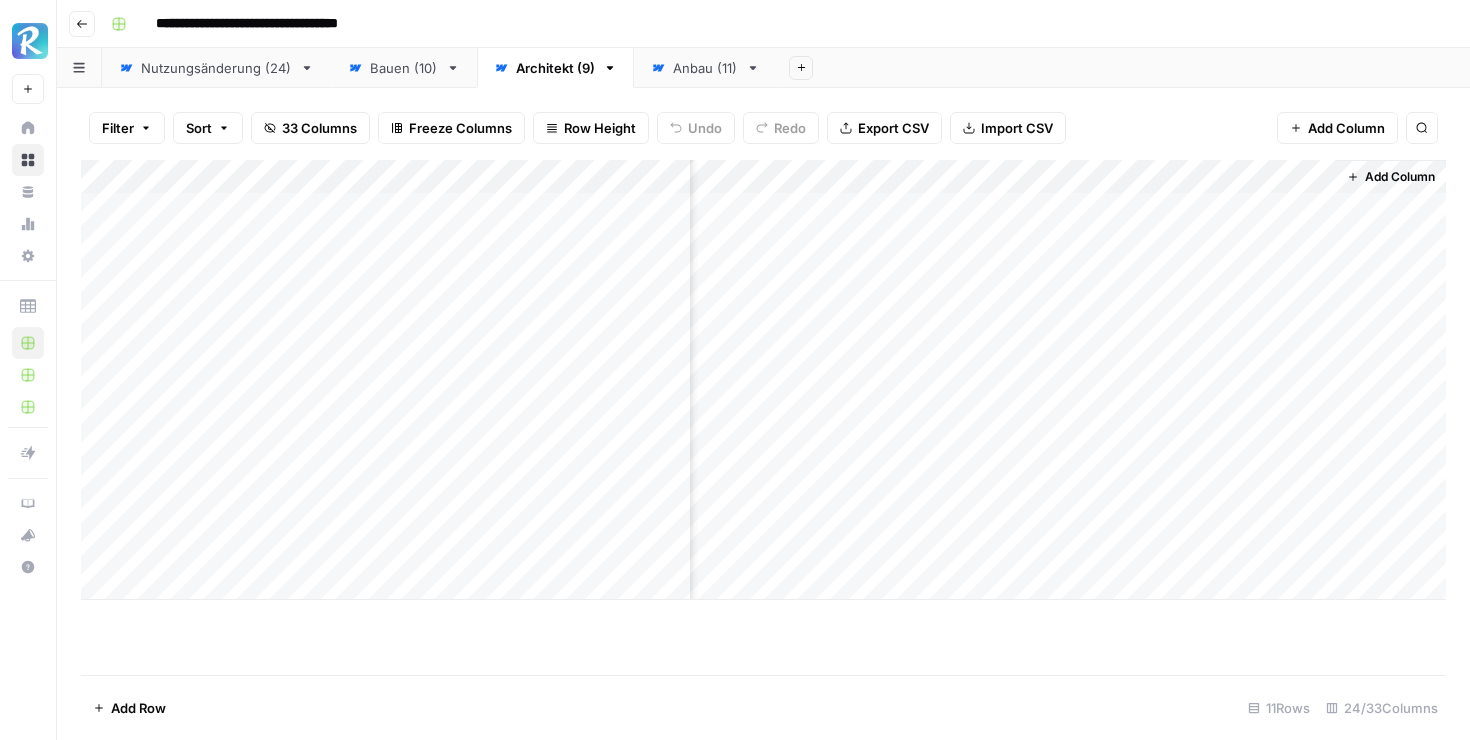 click on "Add Column" at bounding box center (763, 380) 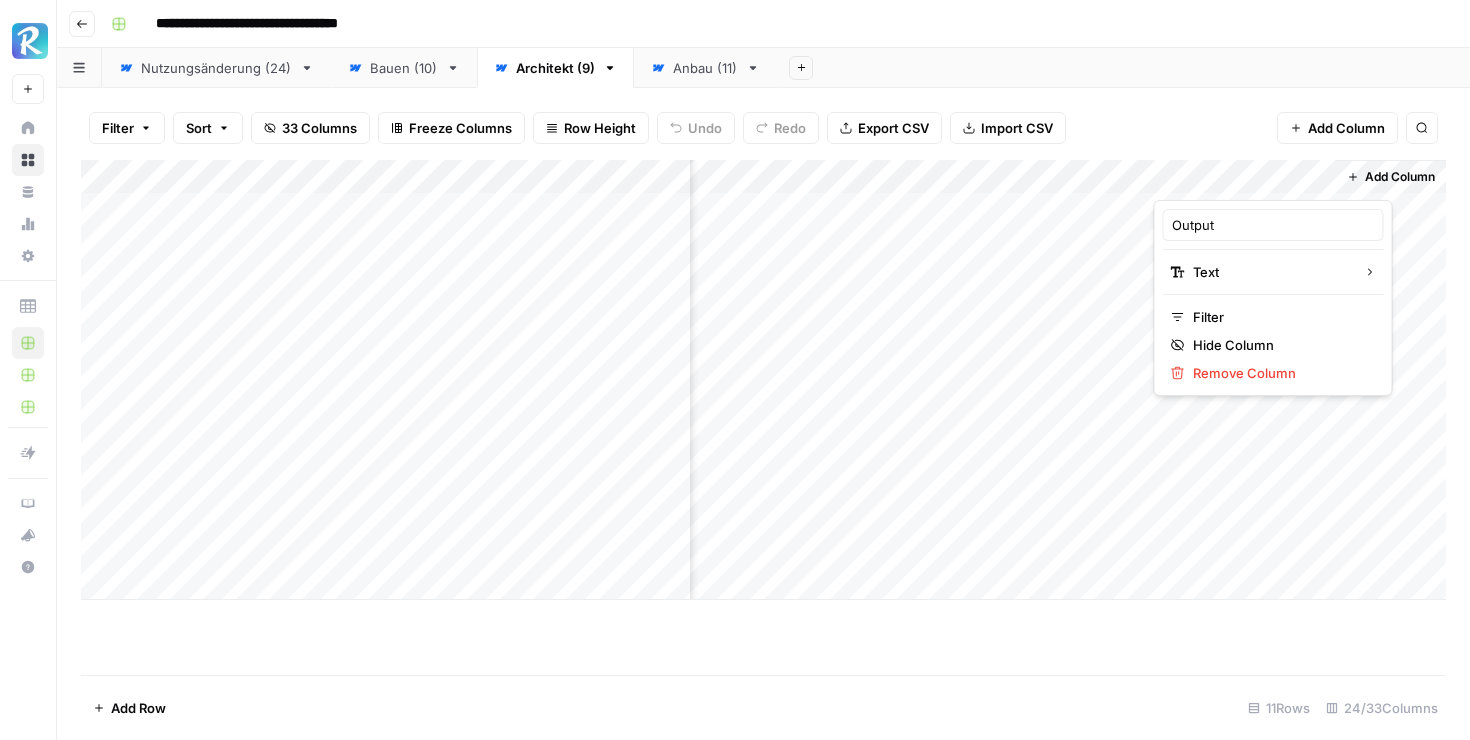 click at bounding box center (1244, 180) 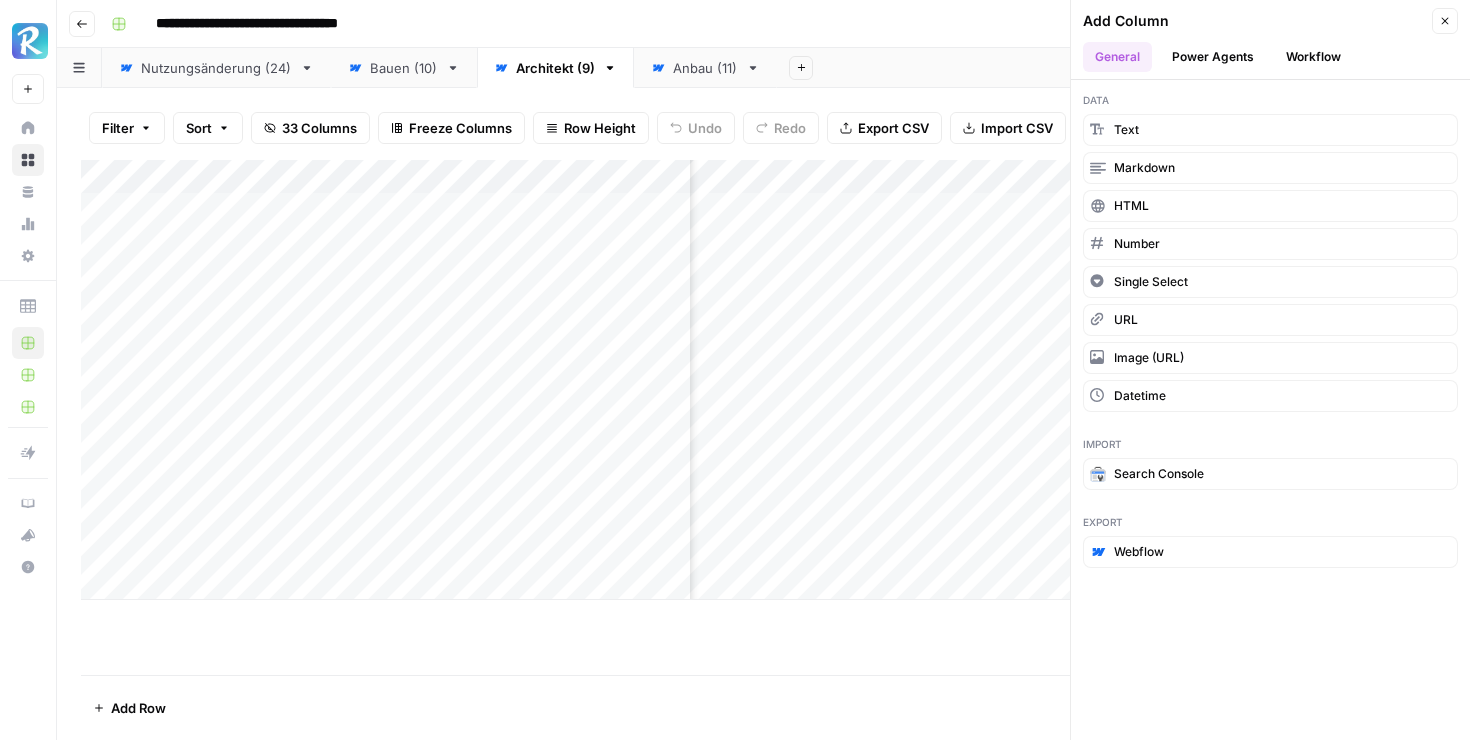 click on "Close" at bounding box center (1445, 21) 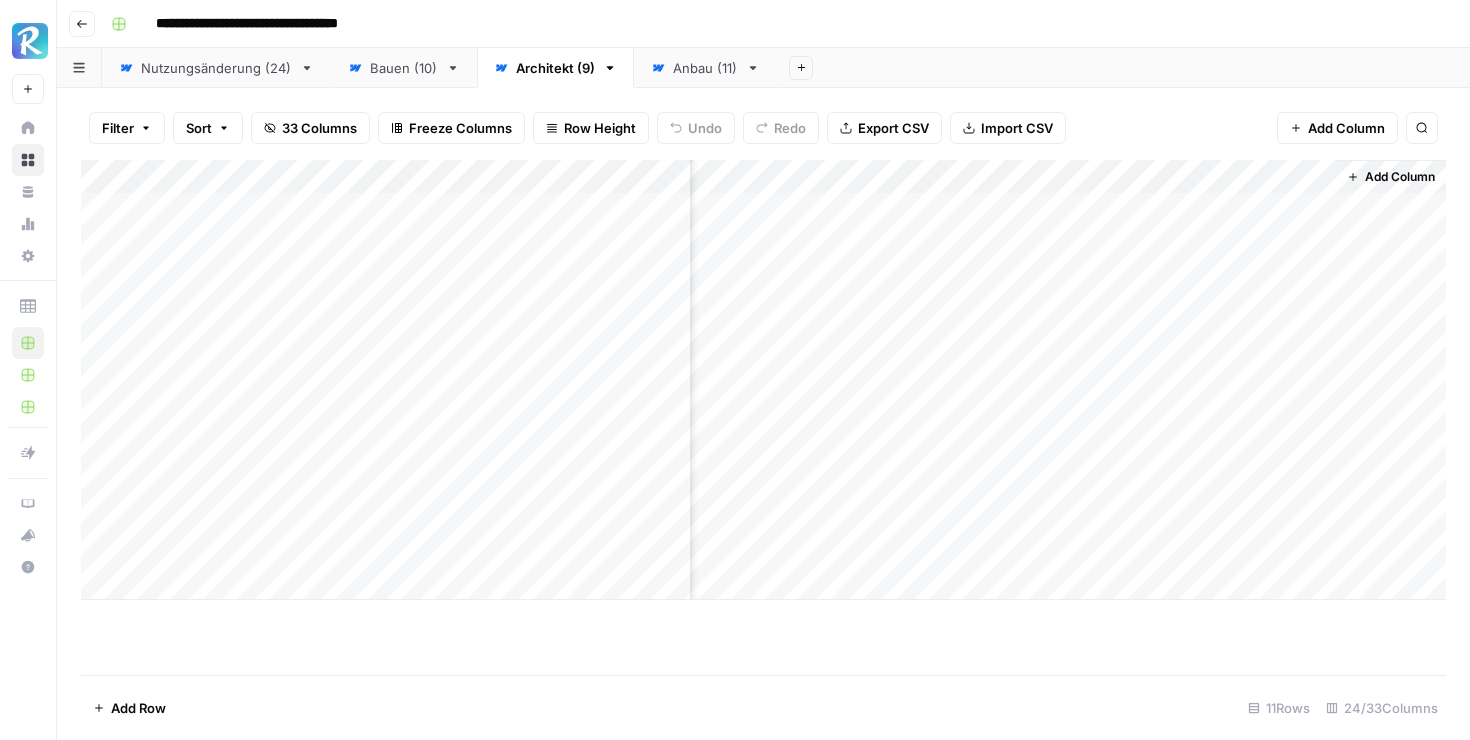 click on "Add Column" at bounding box center [763, 380] 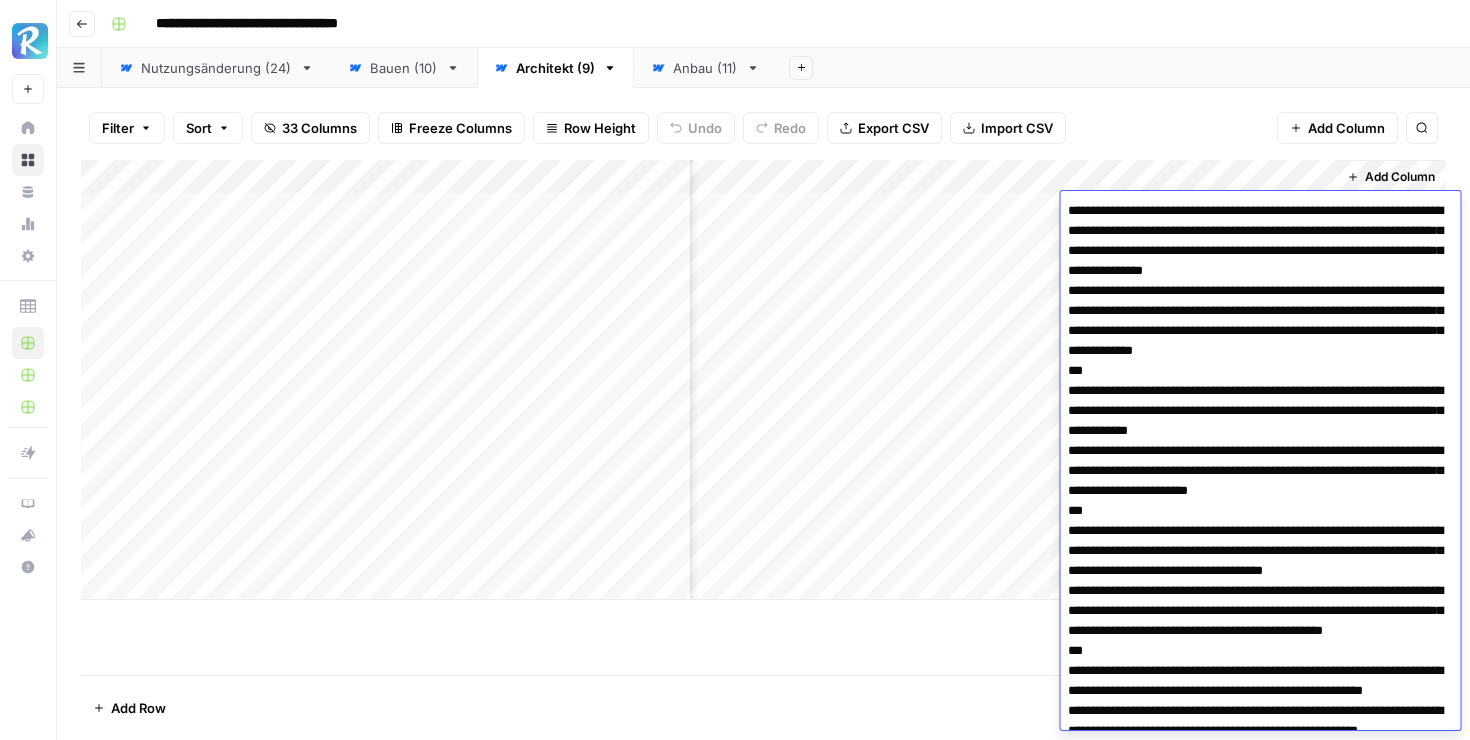 scroll, scrollTop: 1055, scrollLeft: 0, axis: vertical 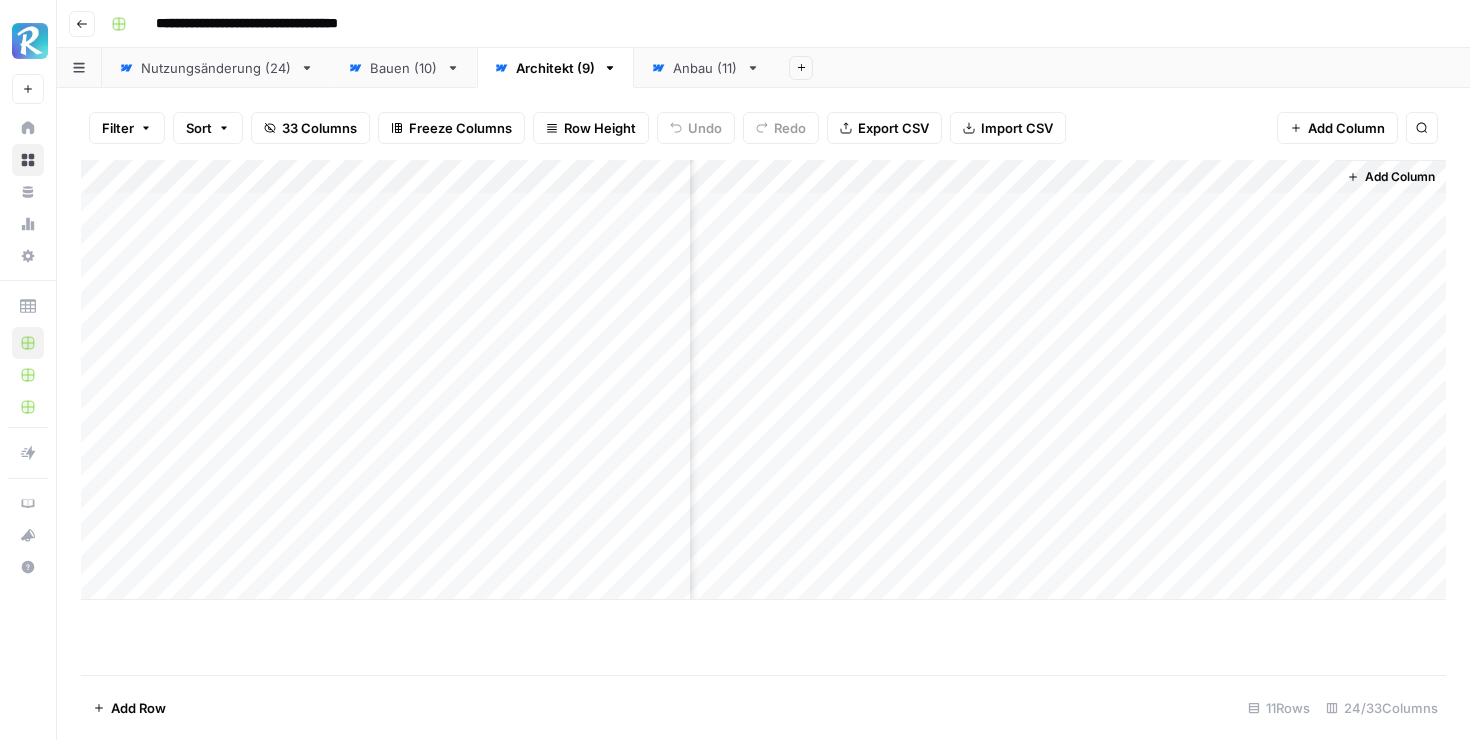 click on "Filter Sort 33 Columns Freeze Columns Row Height Undo Redo Export CSV Import CSV Add Column Search" at bounding box center (763, 128) 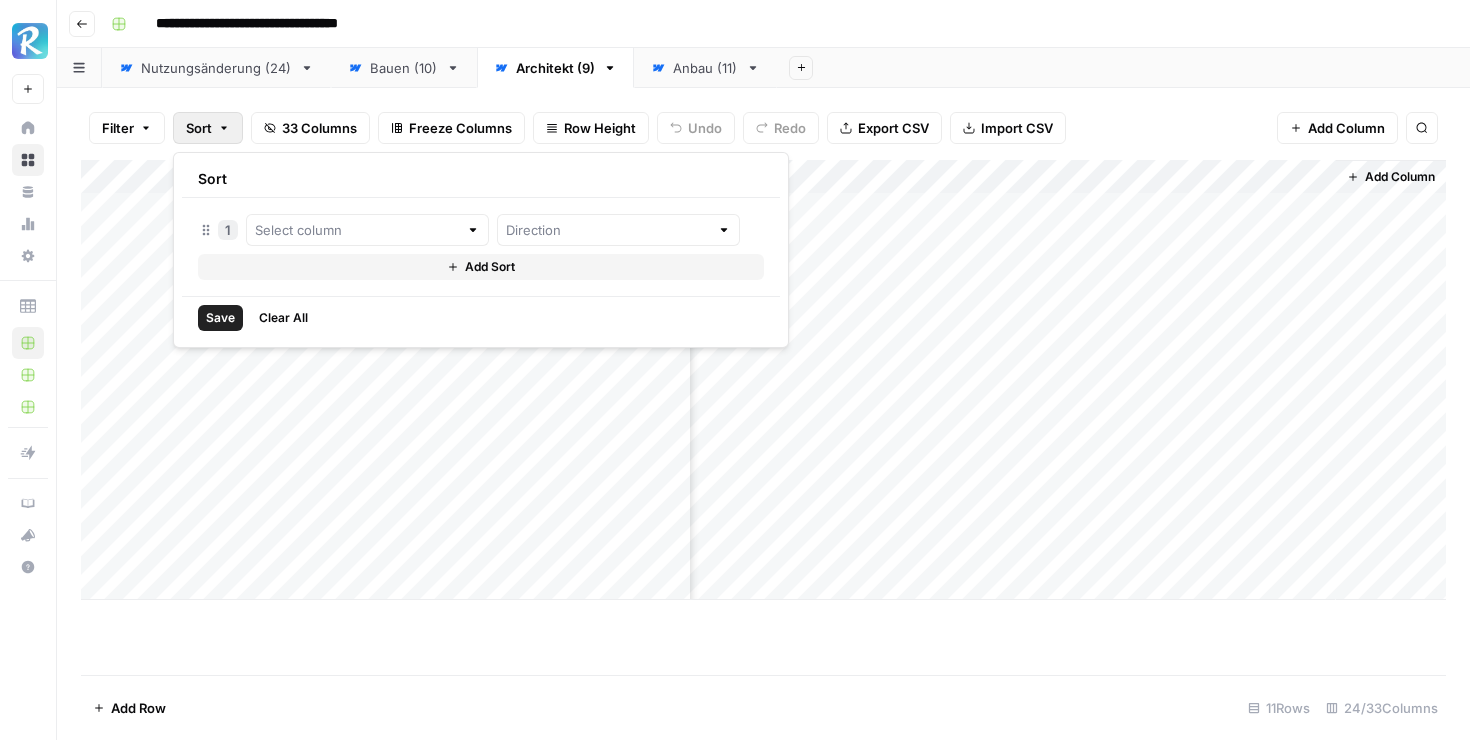 click on "Filter" at bounding box center [127, 128] 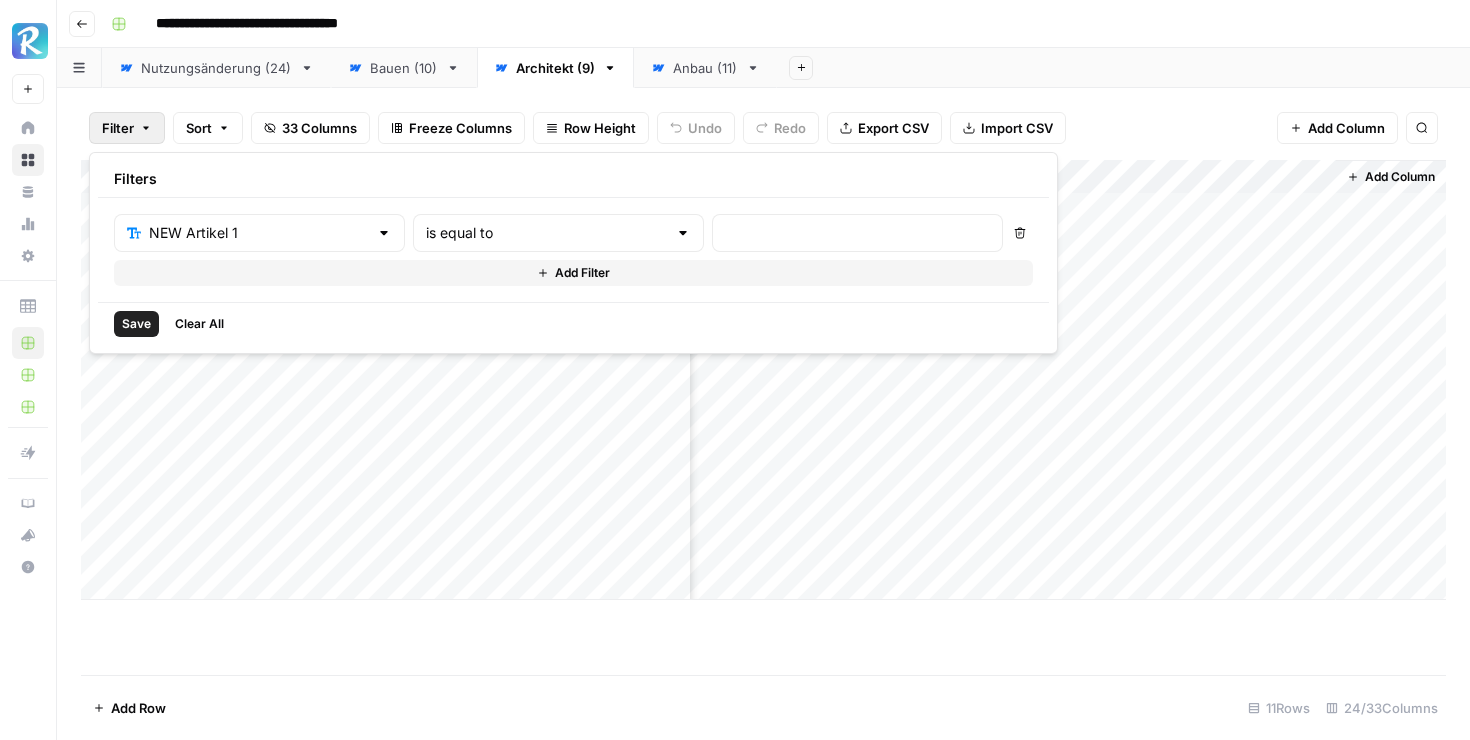 click on "Add Column" at bounding box center (763, 380) 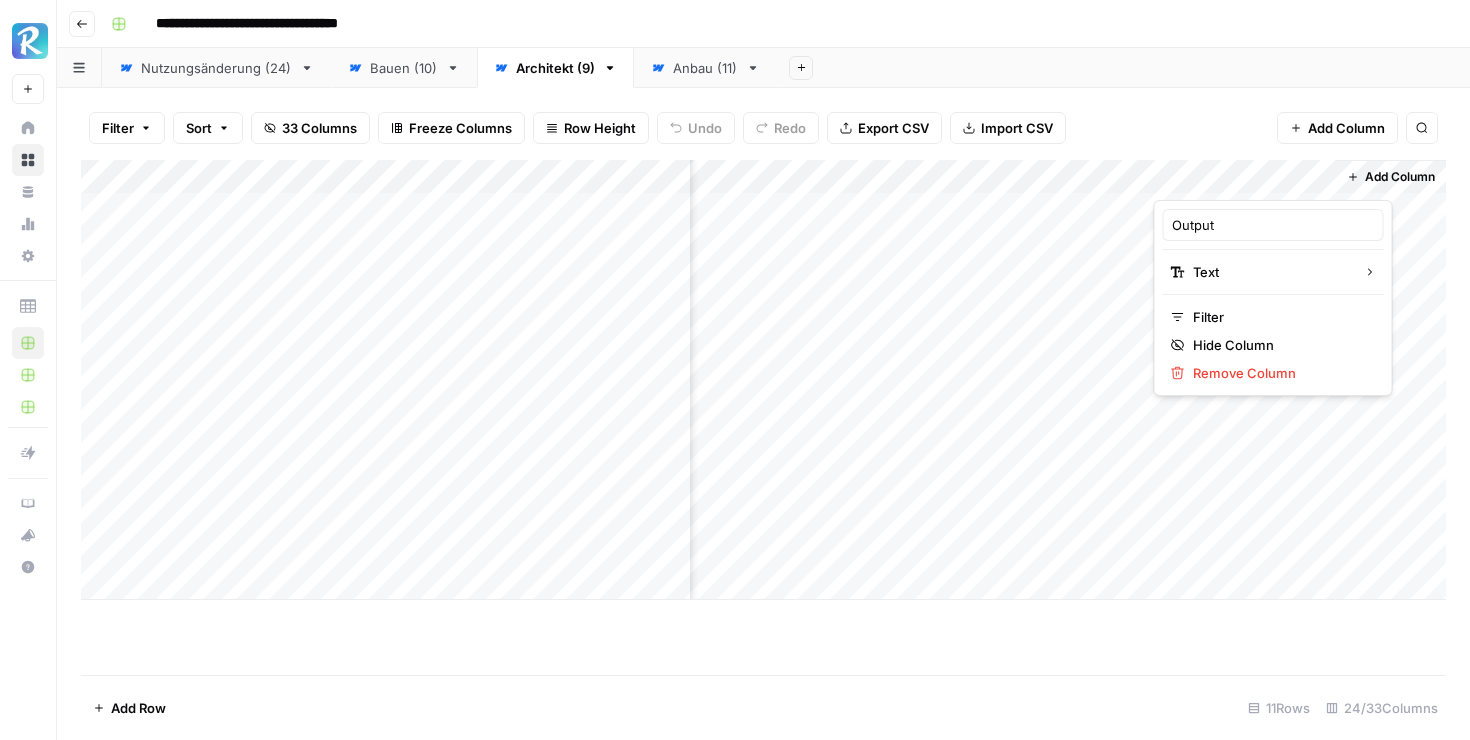 click at bounding box center [1244, 180] 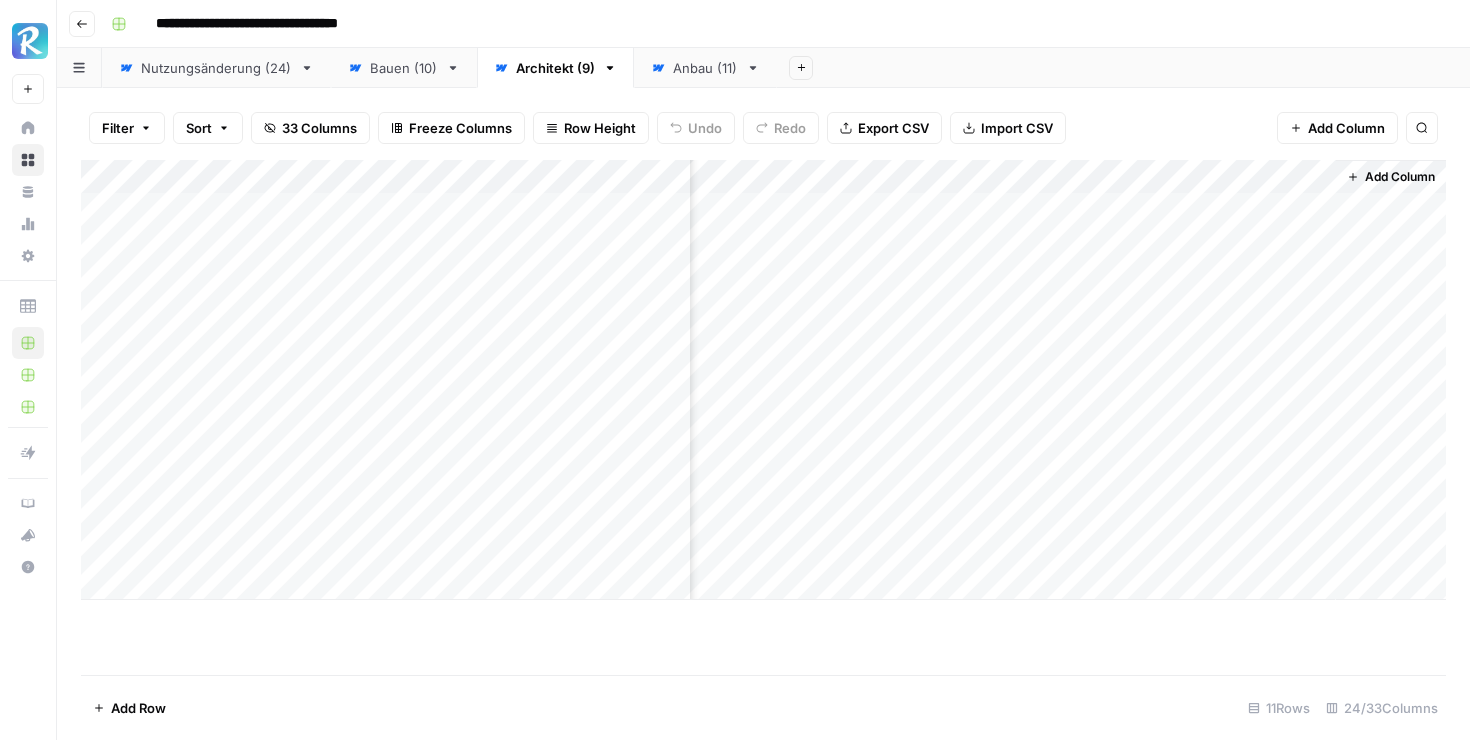 click on "Add Column" at bounding box center [763, 380] 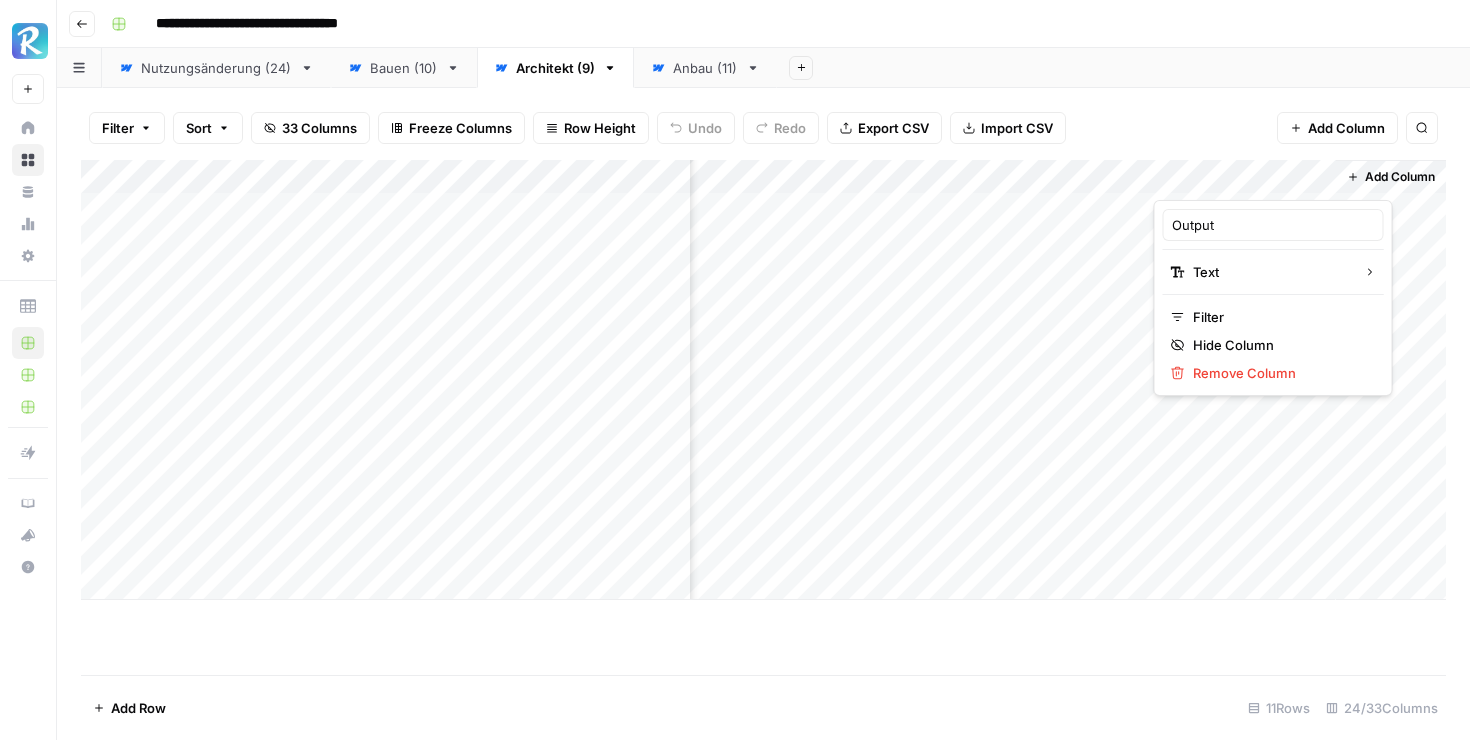 click on "Filter Sort 33 Columns Freeze Columns Row Height Undo Redo Export CSV Import CSV Add Column Search" at bounding box center (763, 128) 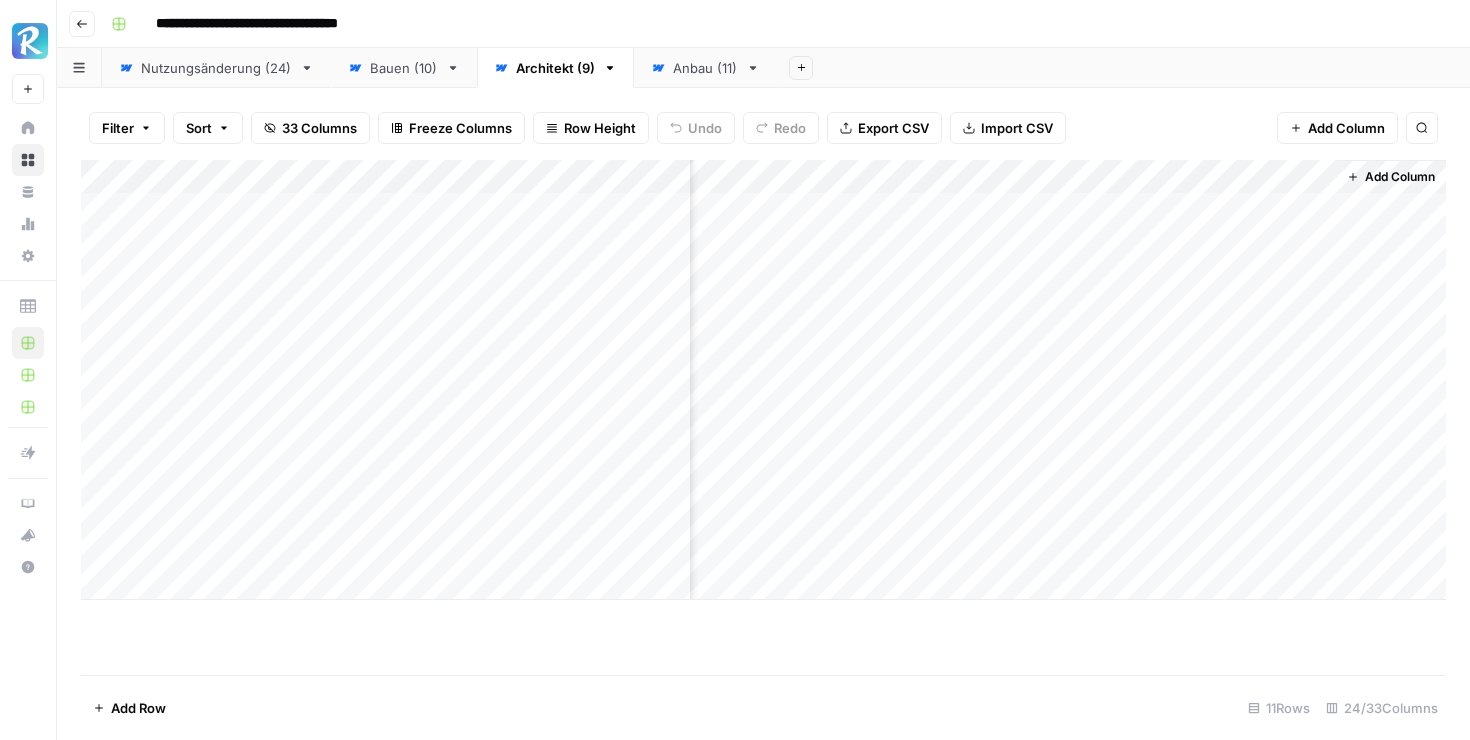 drag, startPoint x: 1195, startPoint y: 181, endPoint x: 1192, endPoint y: 482, distance: 301.01495 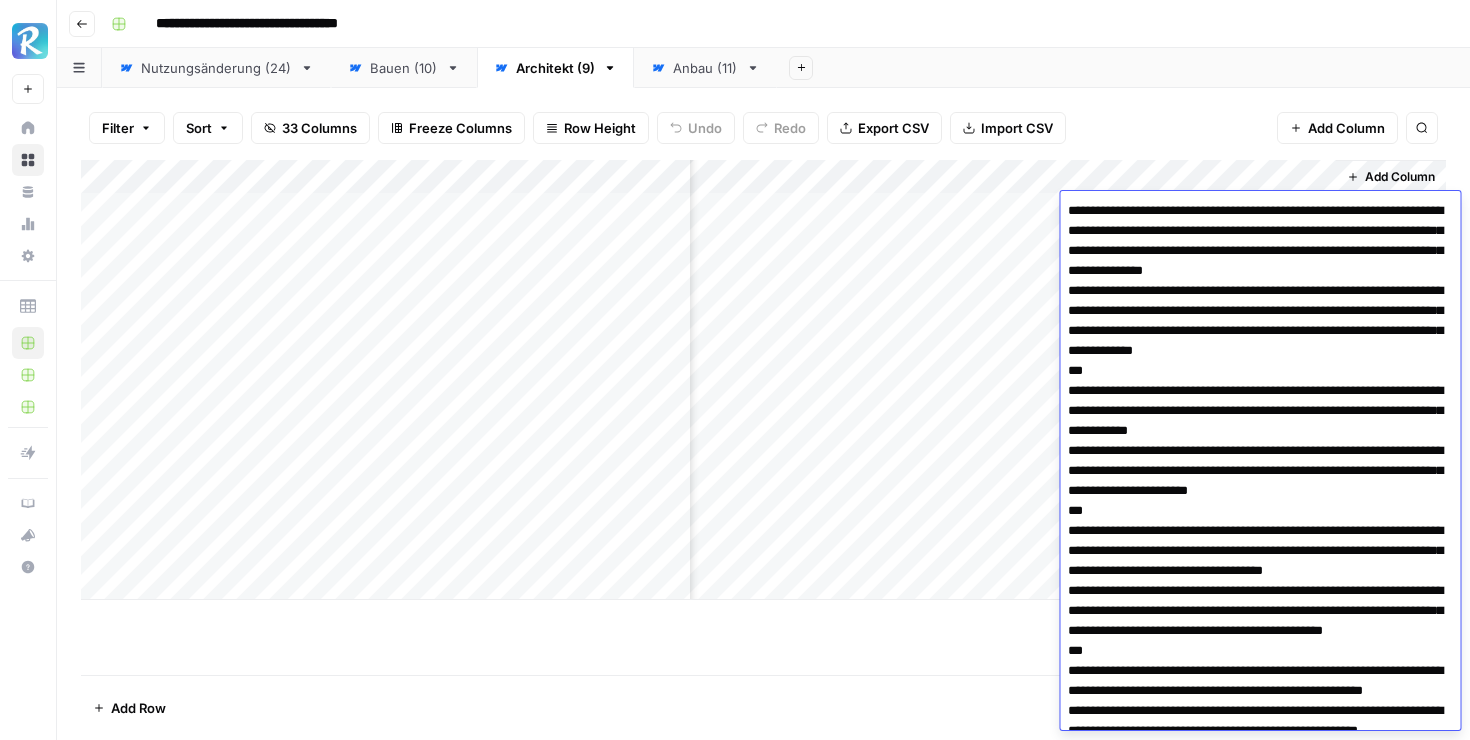 click at bounding box center (1260, 1011) 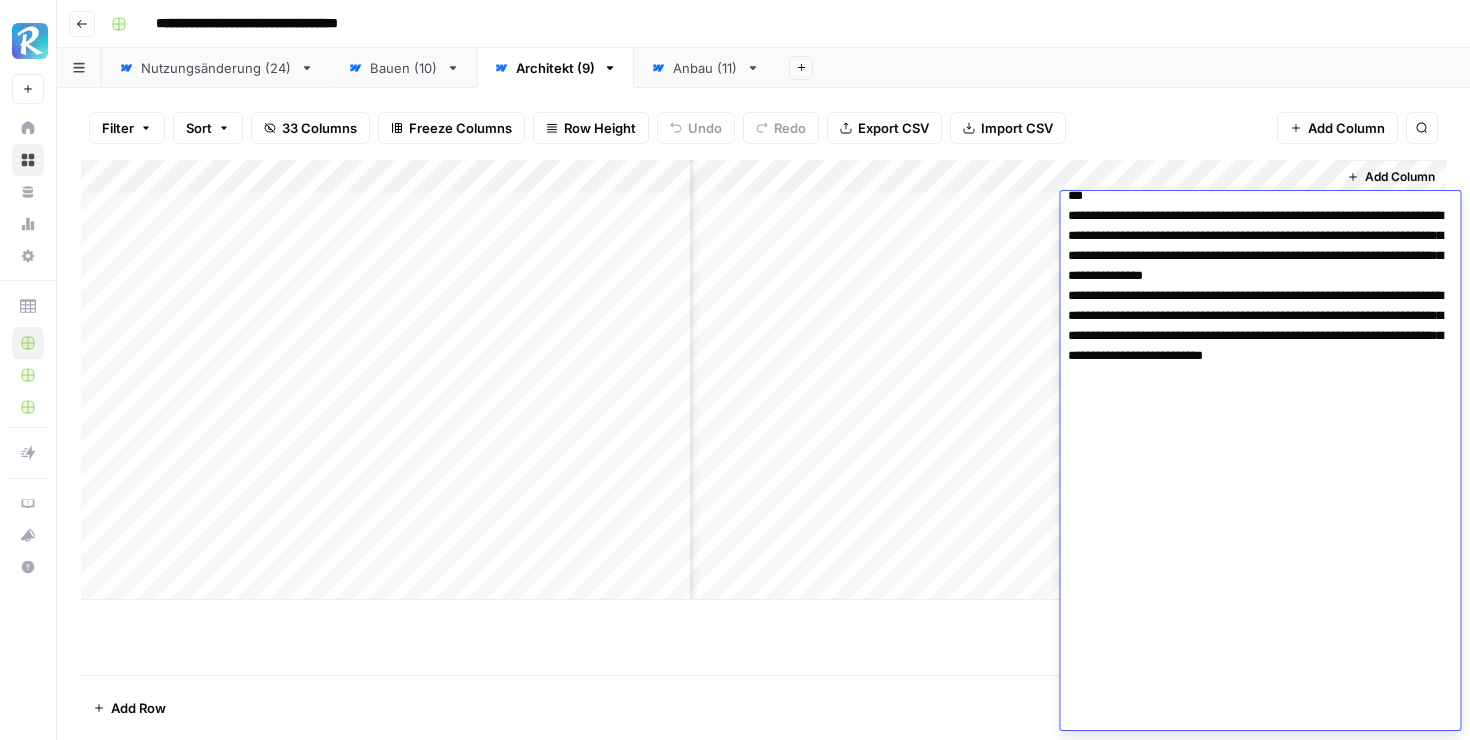 click at bounding box center (1260, -64) 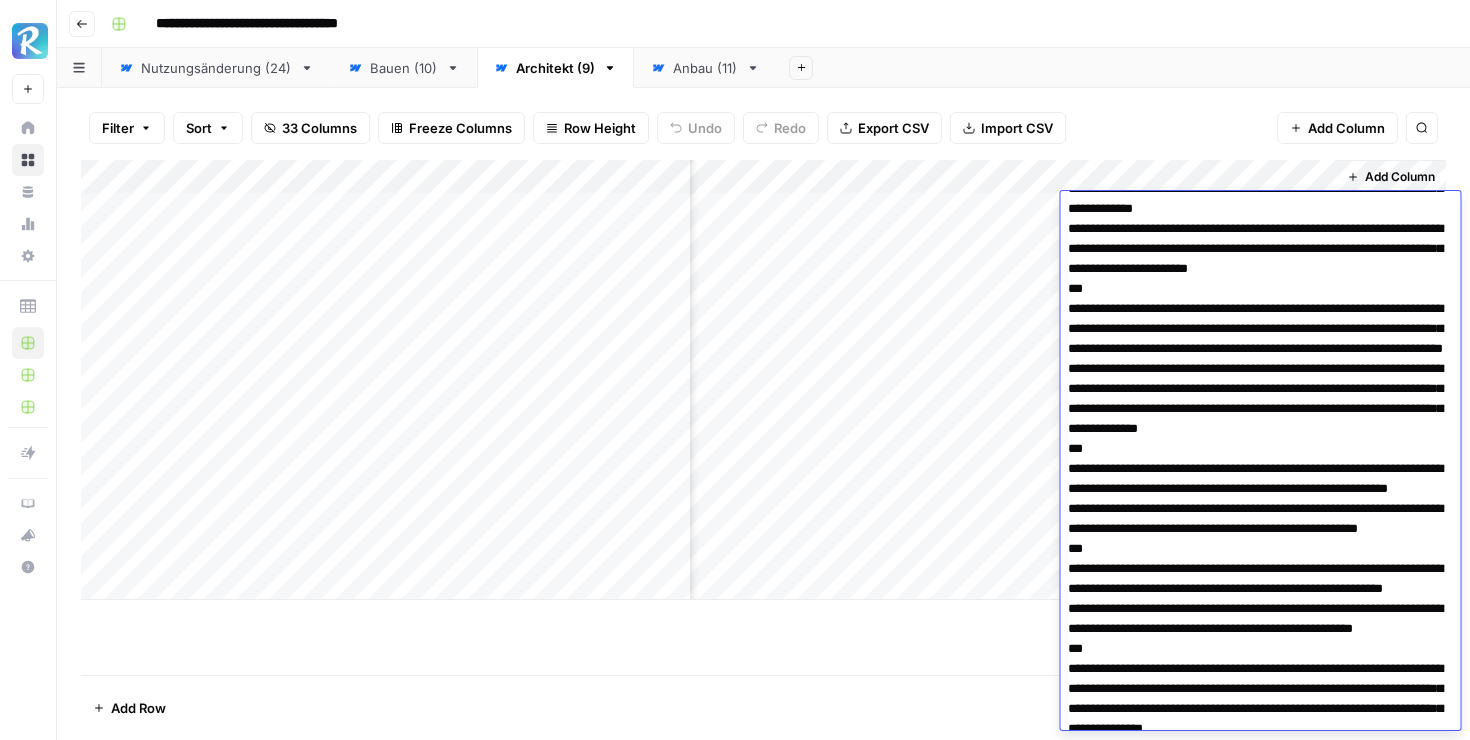 scroll, scrollTop: 0, scrollLeft: 0, axis: both 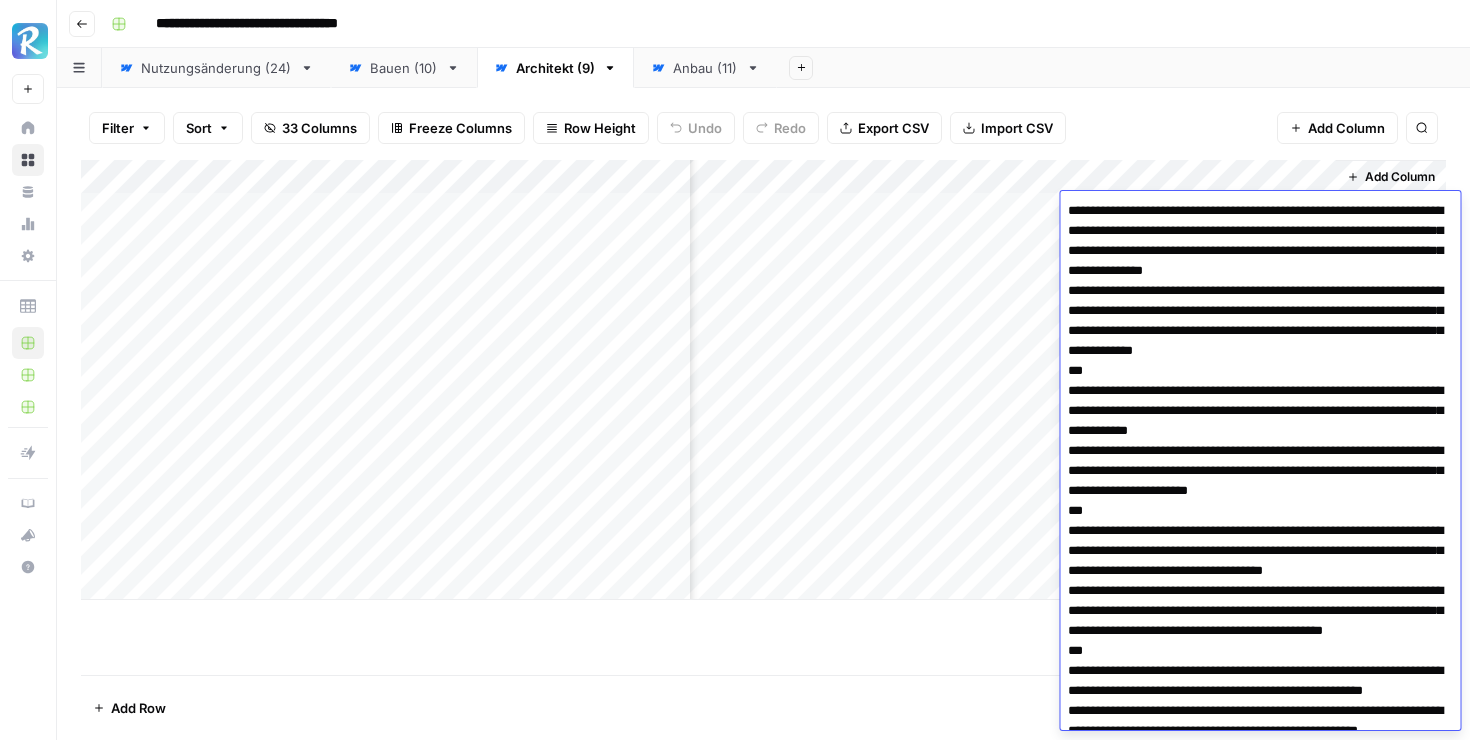 click on "Filter Sort 33 Columns Freeze Columns Row Height Undo Redo Export CSV Import CSV Add Column Search" at bounding box center (763, 128) 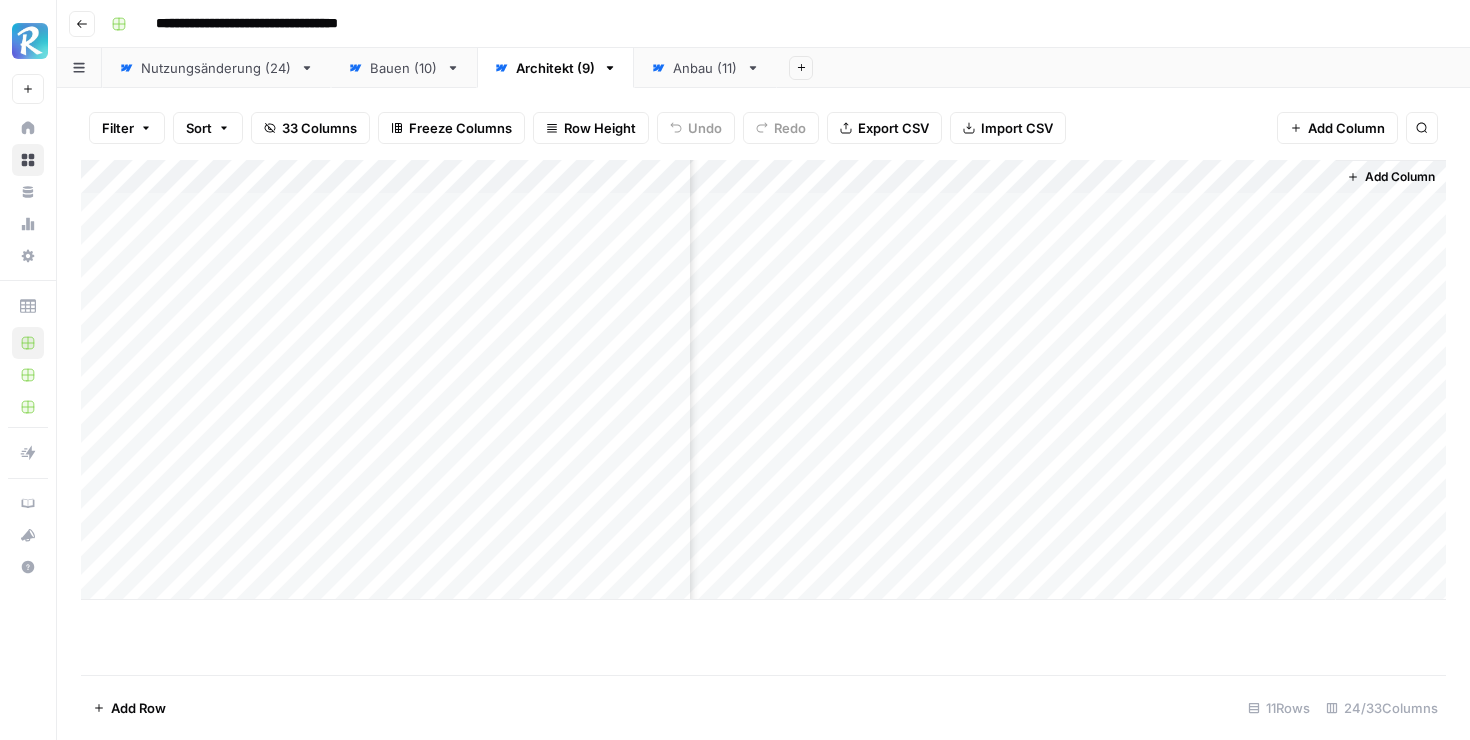click on "Add Column" at bounding box center (763, 380) 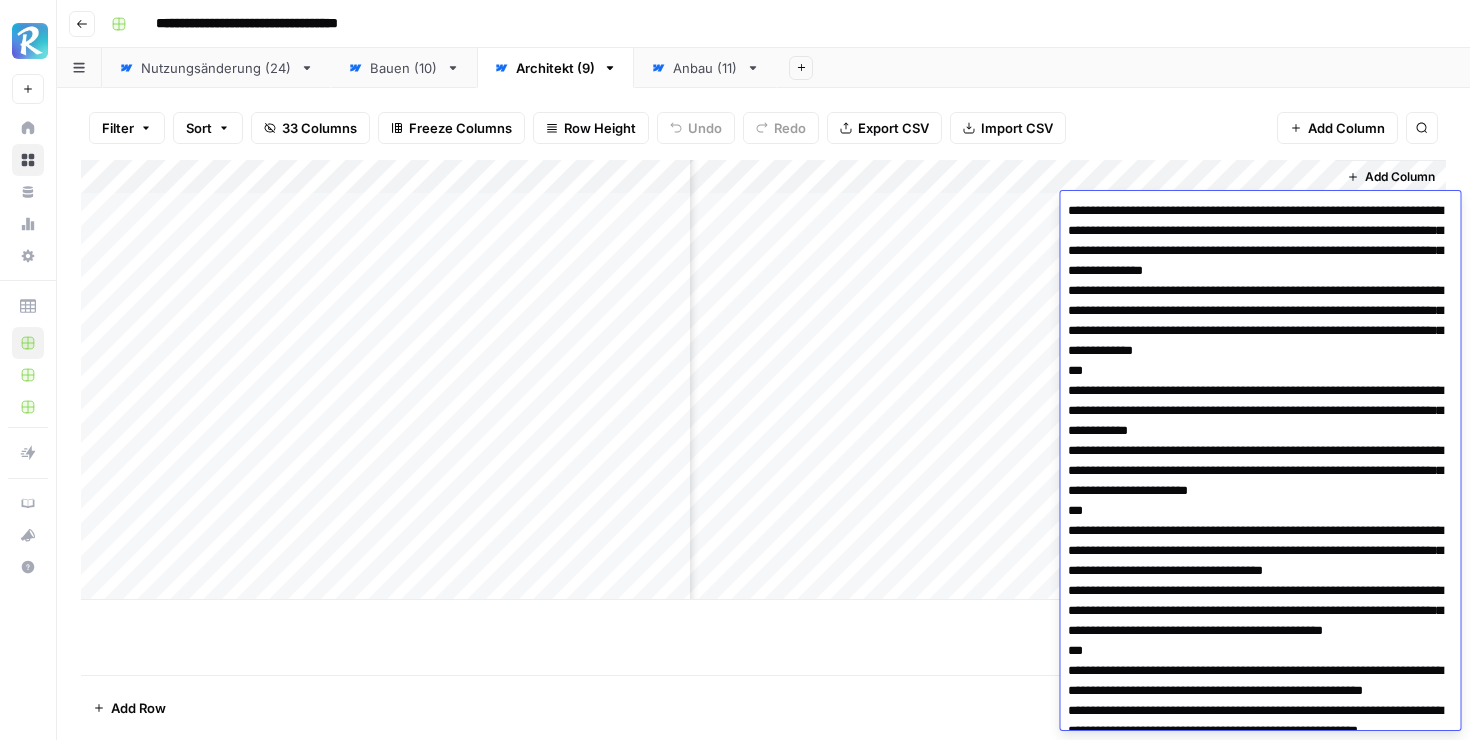 scroll, scrollTop: 1055, scrollLeft: 0, axis: vertical 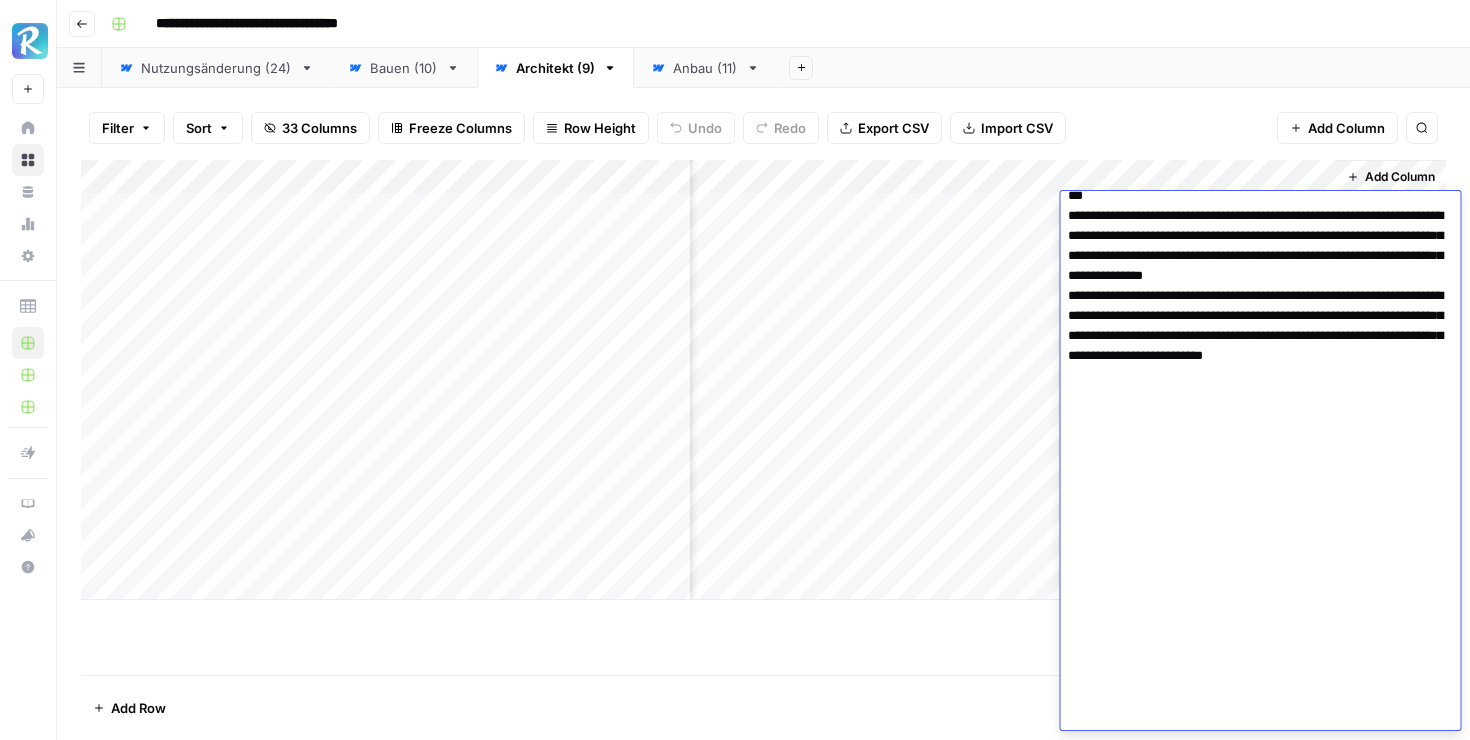 click at bounding box center (1260, -64) 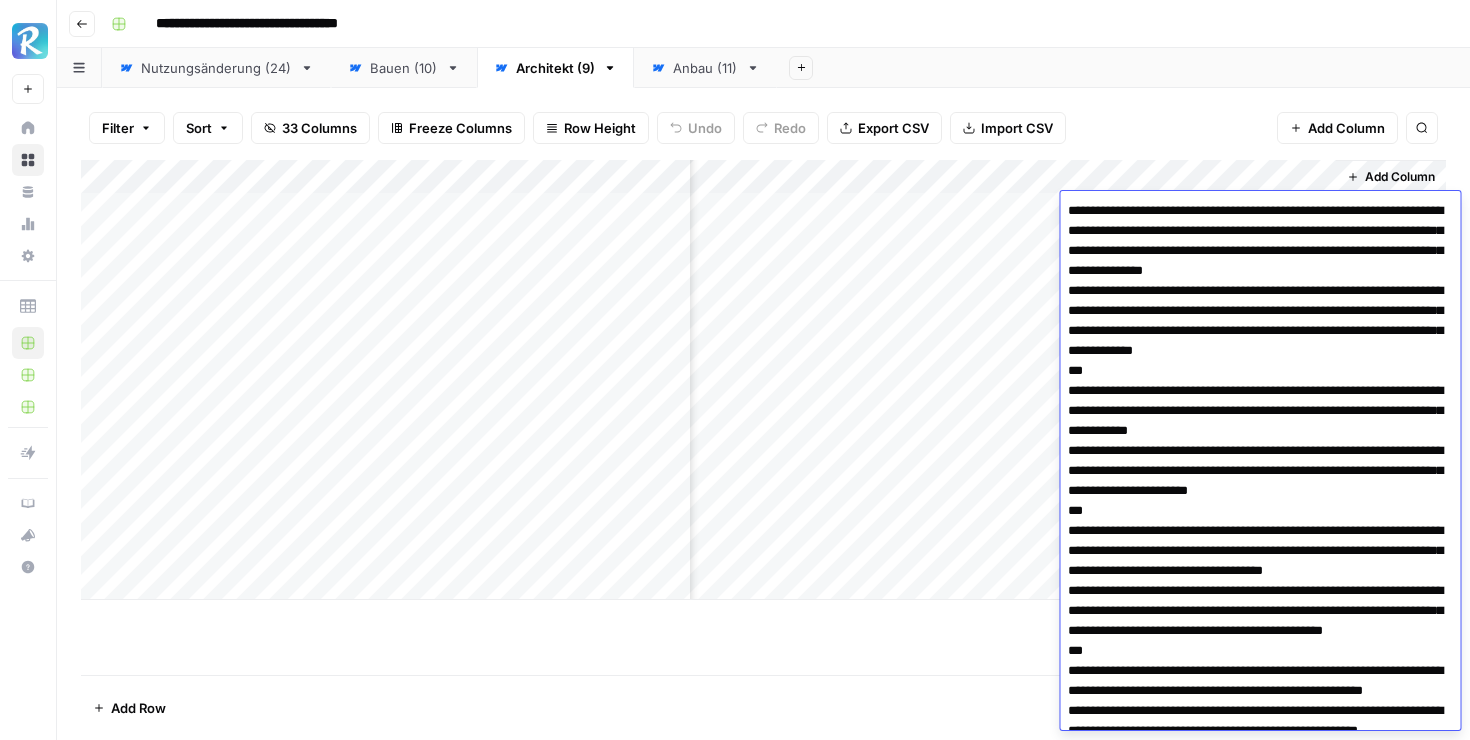 click on "Filter Sort 33 Columns Freeze Columns Row Height Undo Redo Export CSV Import CSV Add Column Search" at bounding box center [763, 128] 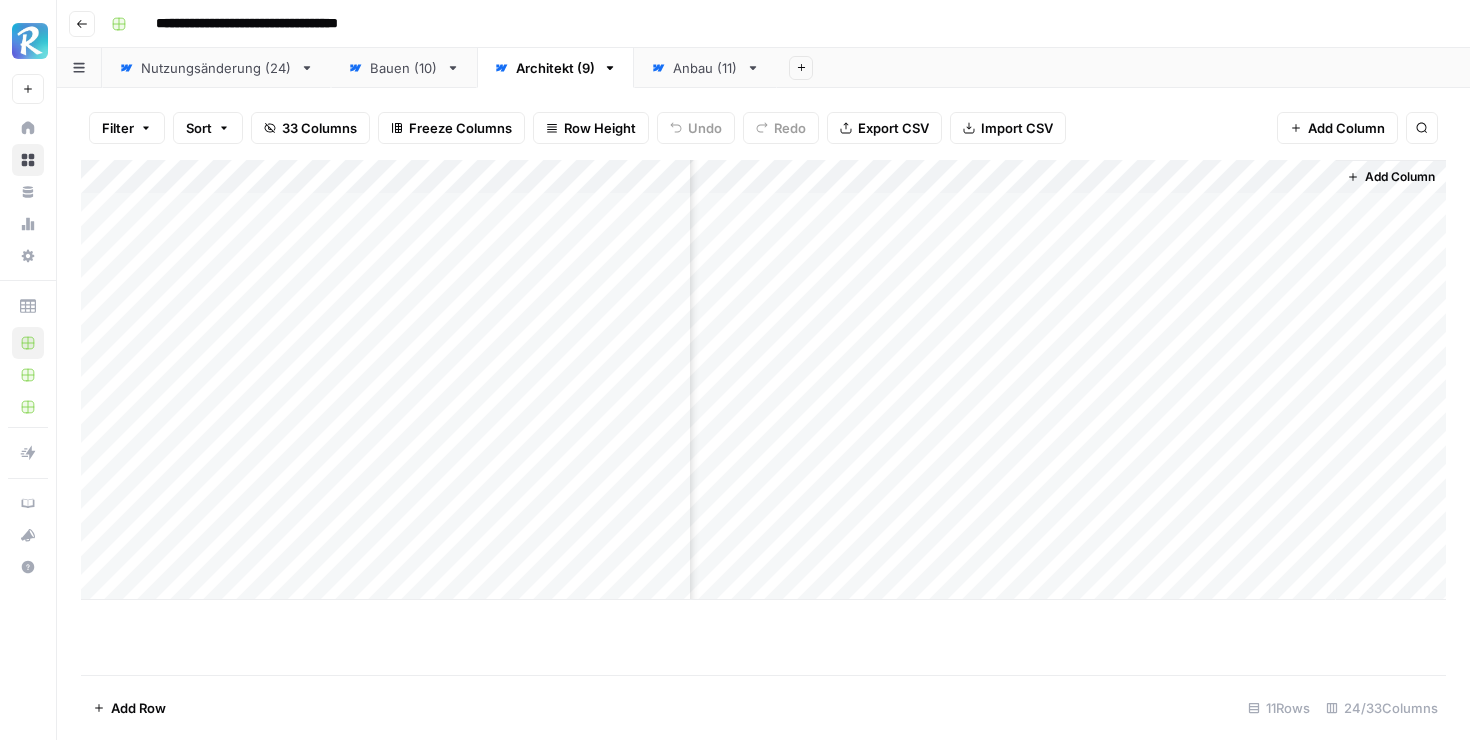click on "Add Column" at bounding box center (763, 380) 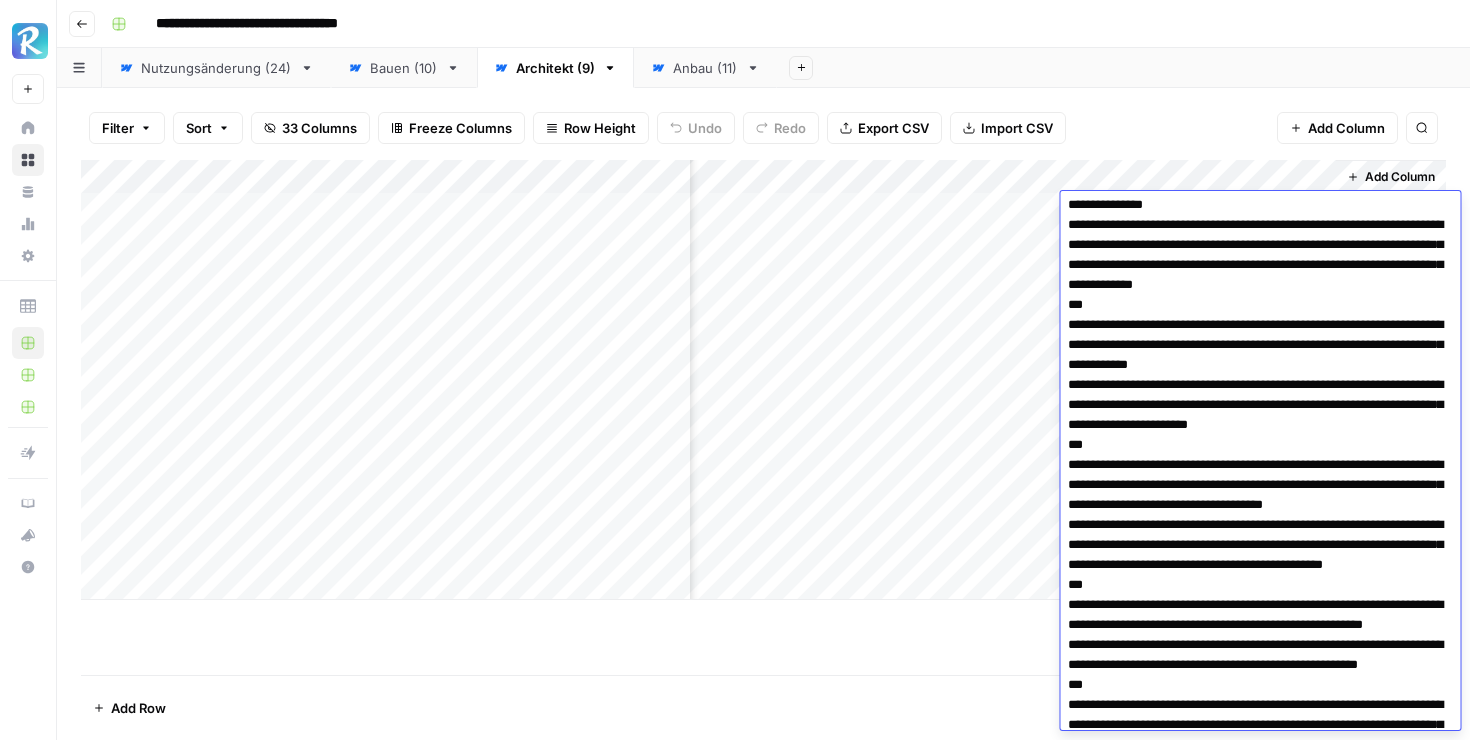 scroll, scrollTop: 0, scrollLeft: 0, axis: both 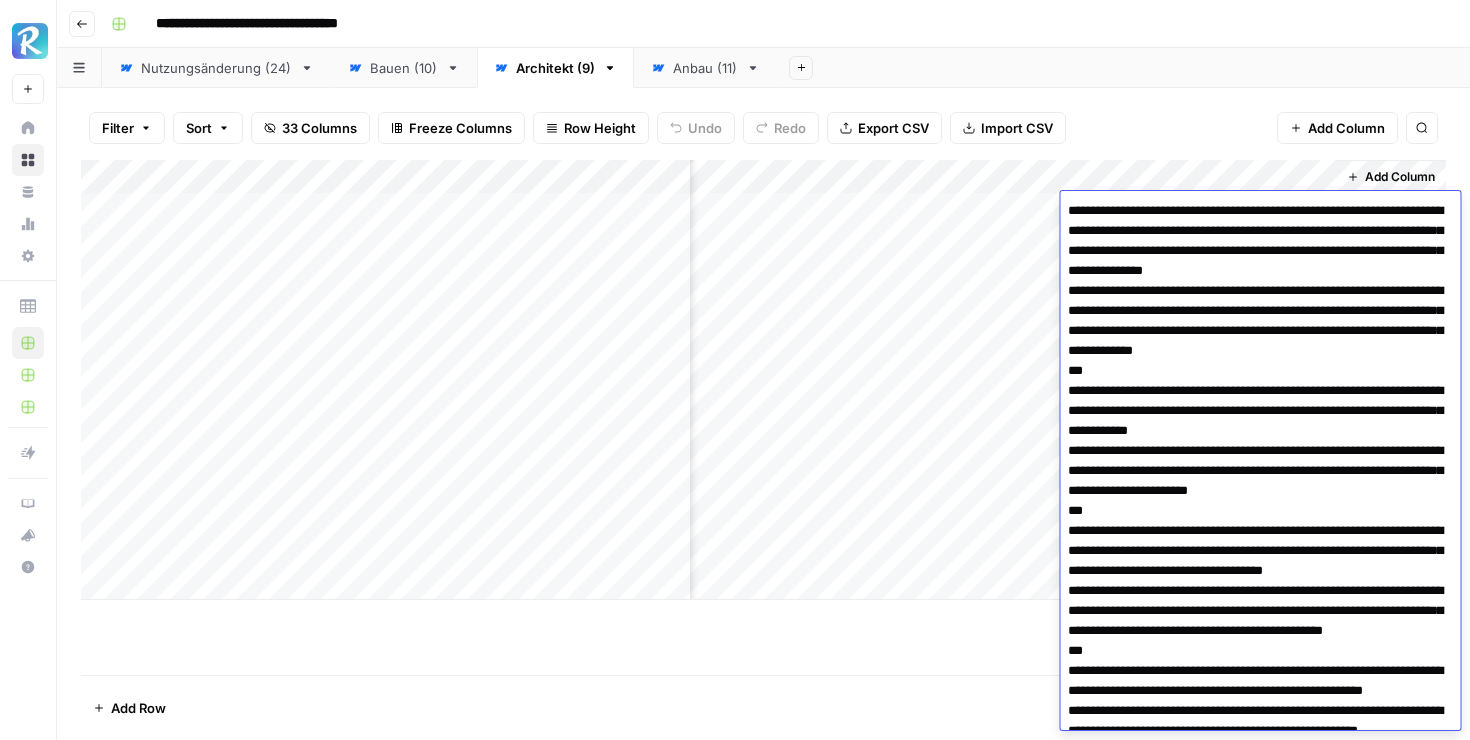 click on "Add Column" at bounding box center [763, 417] 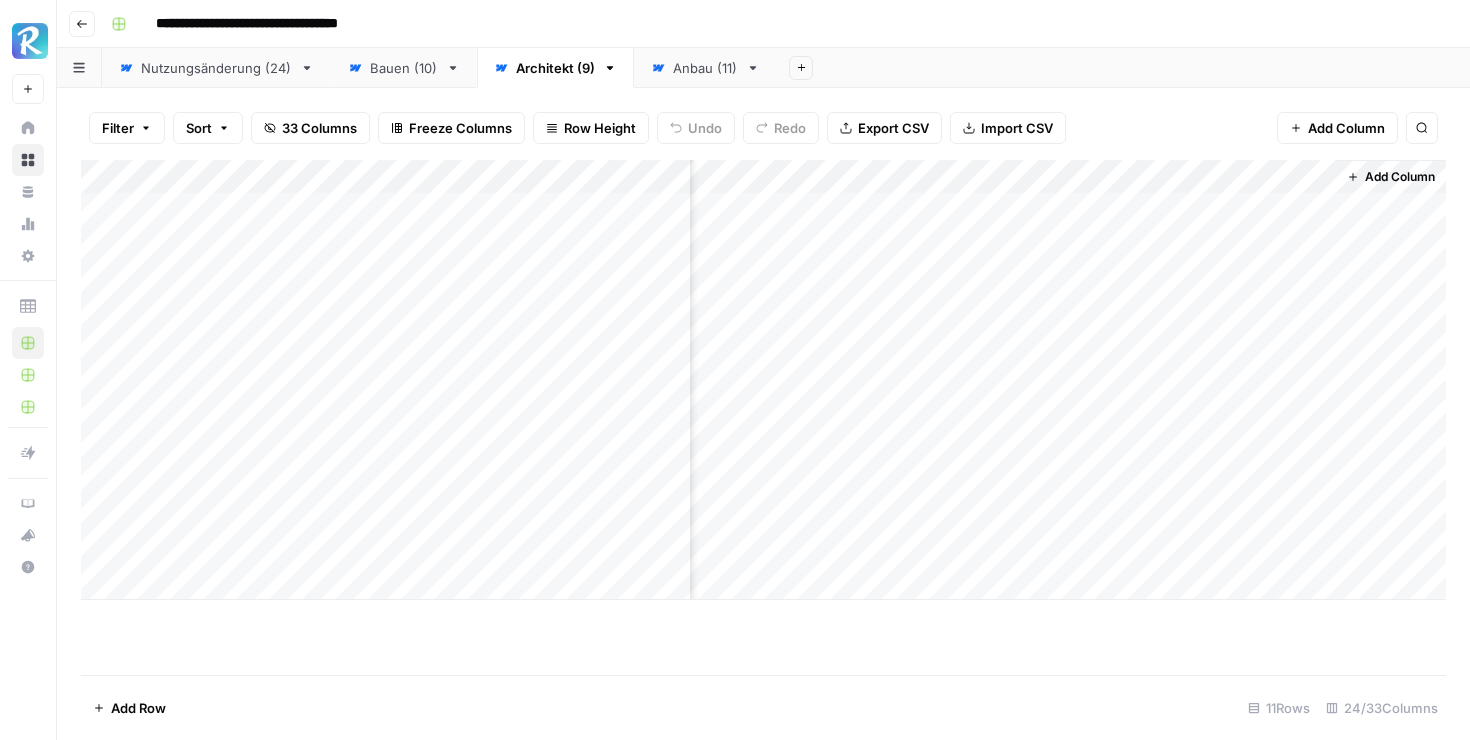 click on "Add Column" at bounding box center (763, 380) 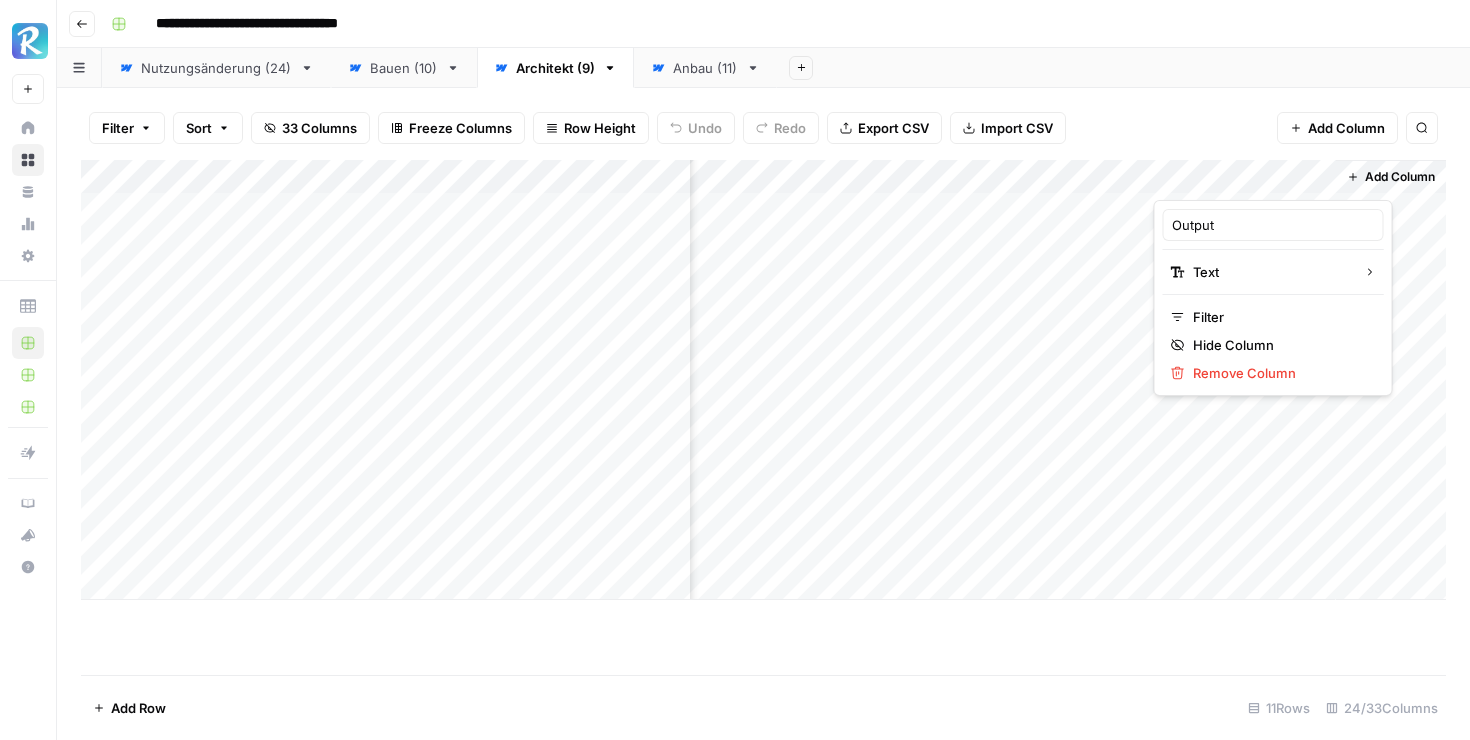 click on "Add Column" at bounding box center (763, 380) 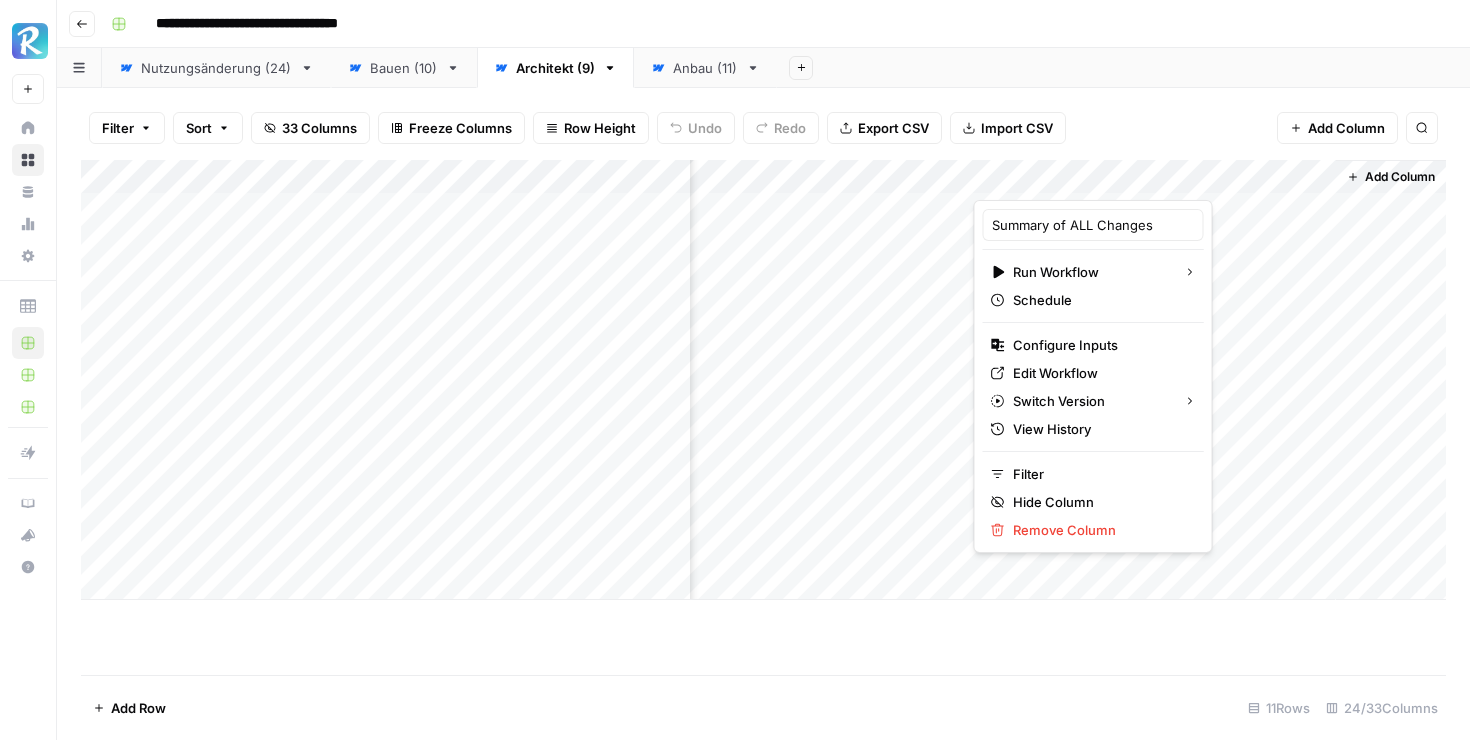click at bounding box center [1064, 180] 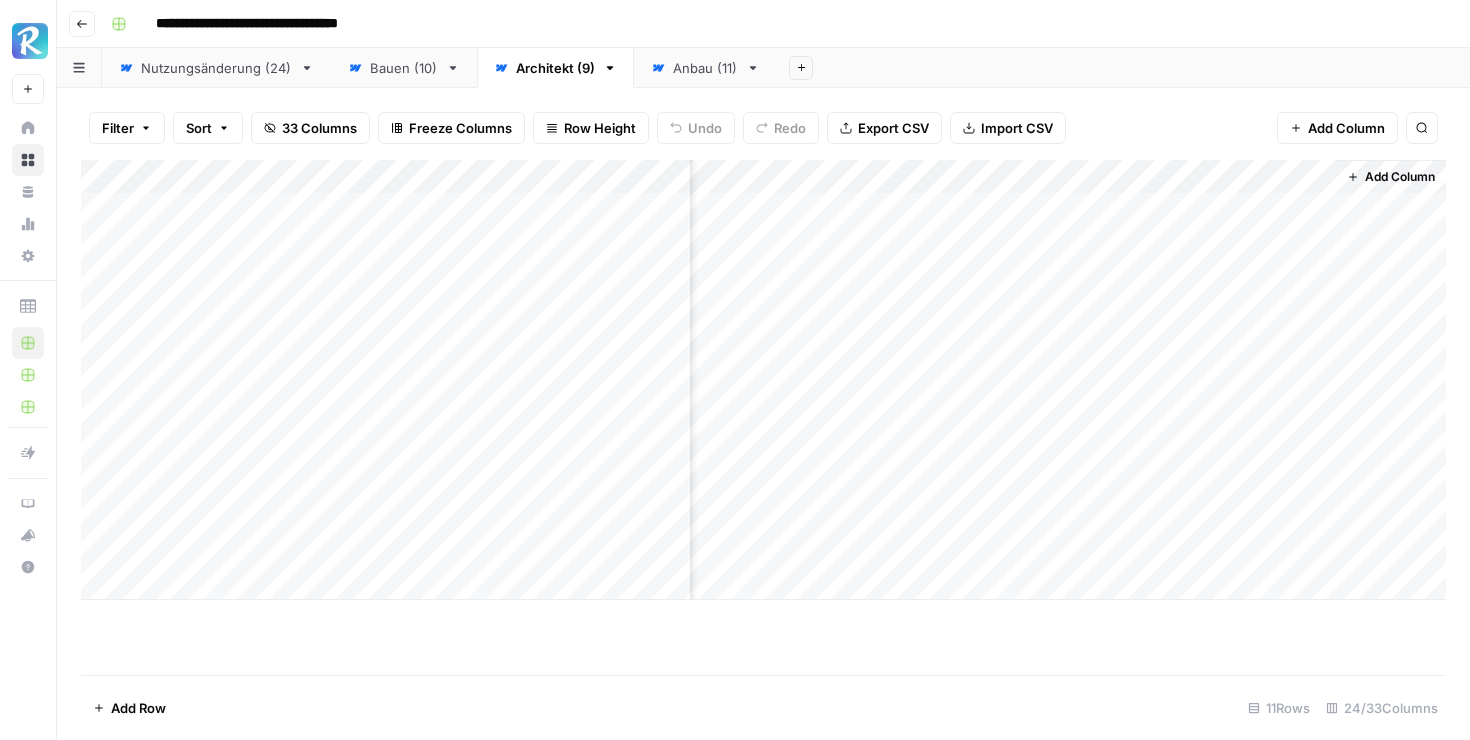 click on "Add Column" at bounding box center (763, 380) 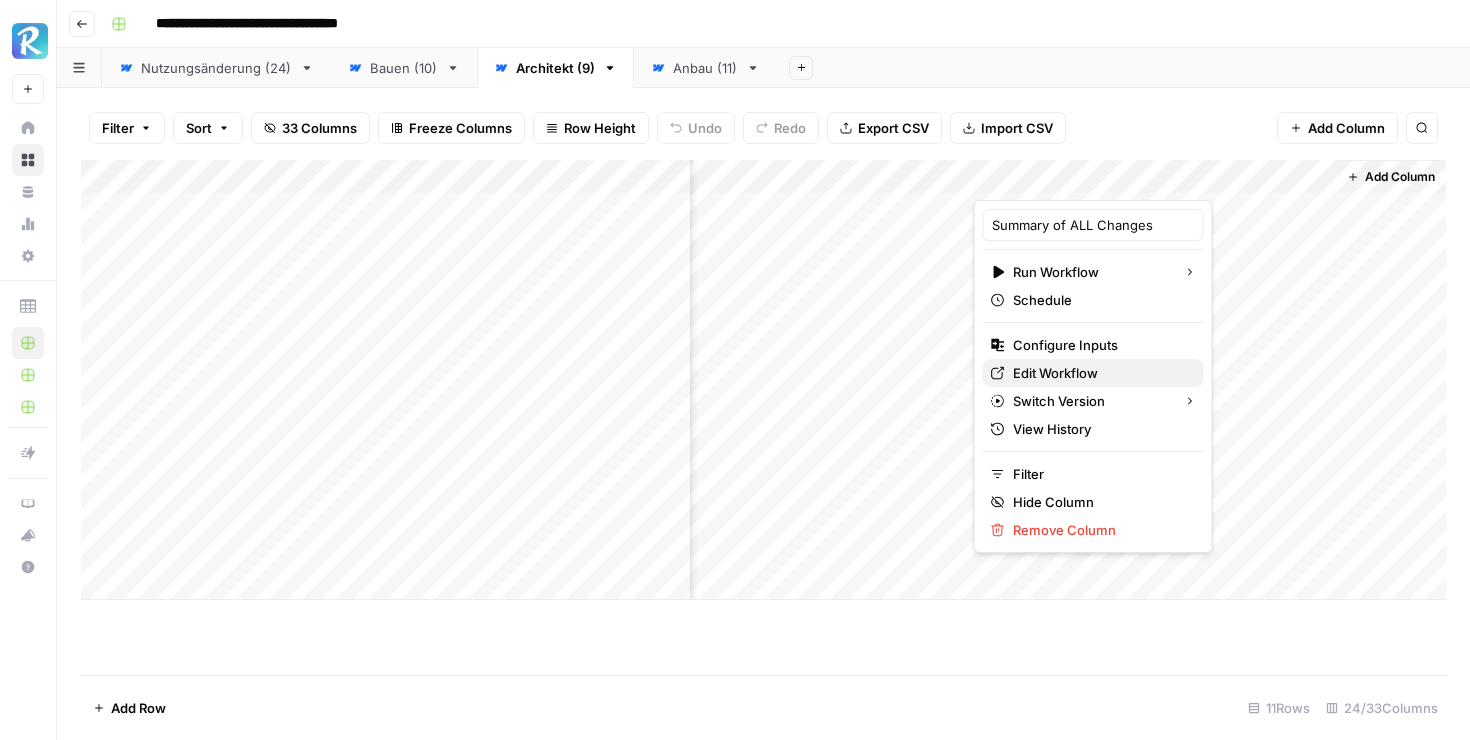 click on "Edit Workflow" at bounding box center [1100, 373] 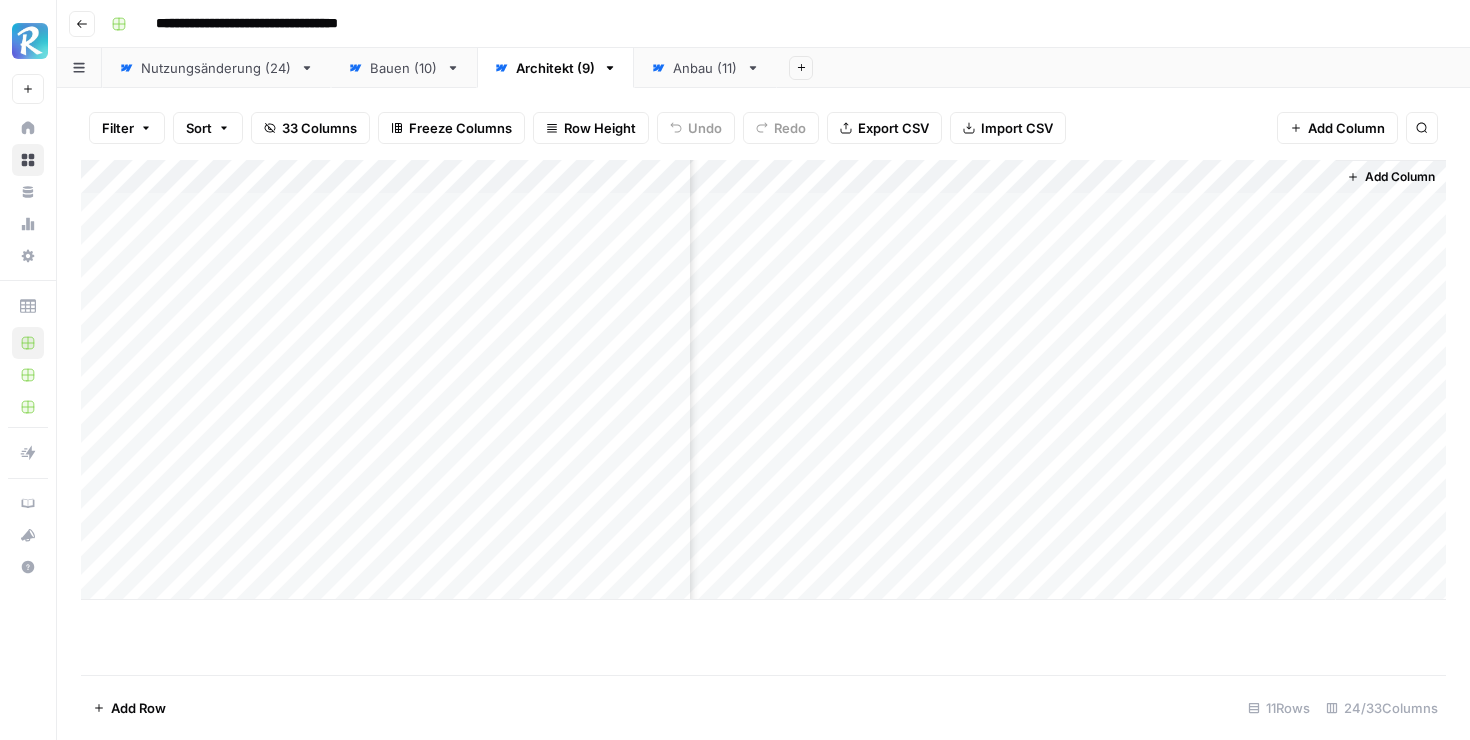 click on "Add Column" at bounding box center (763, 380) 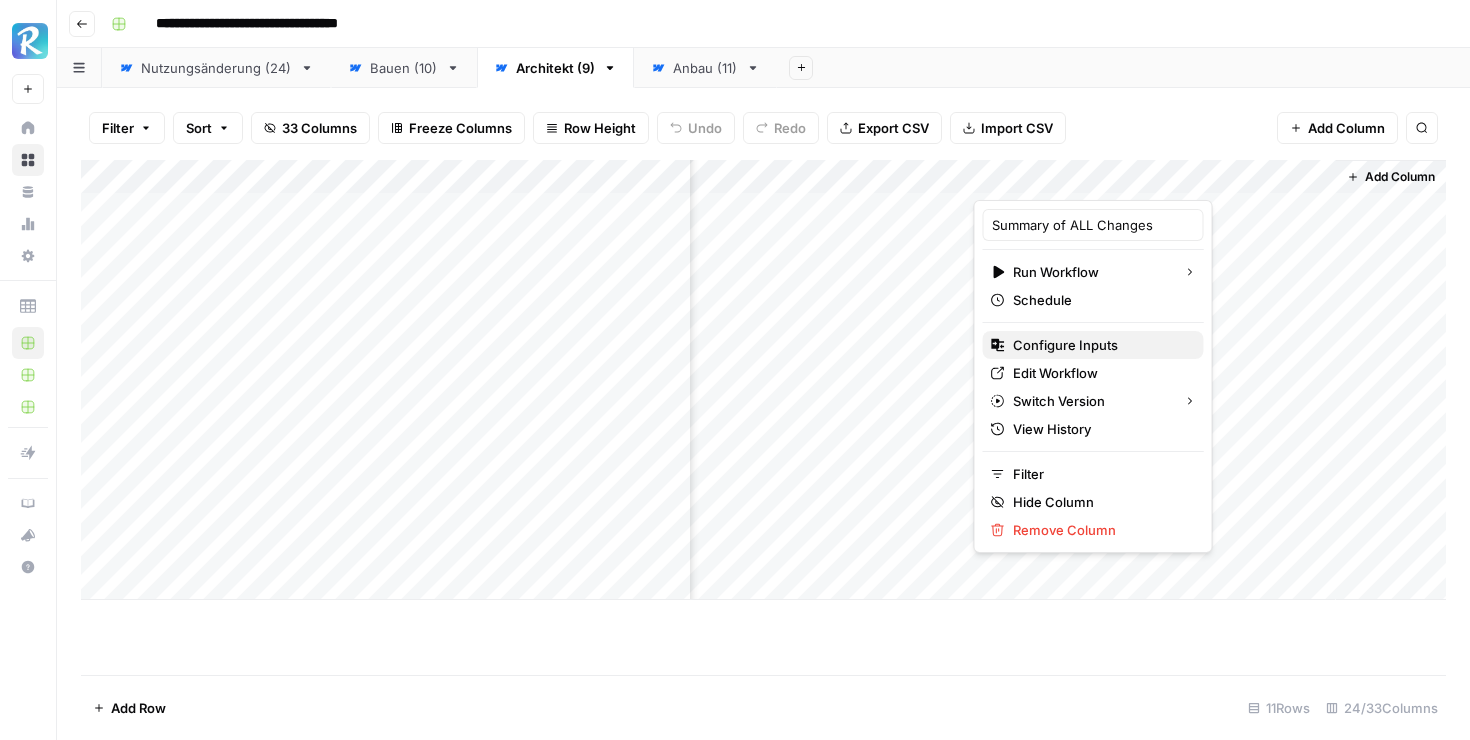 click on "Configure Inputs" at bounding box center [1100, 345] 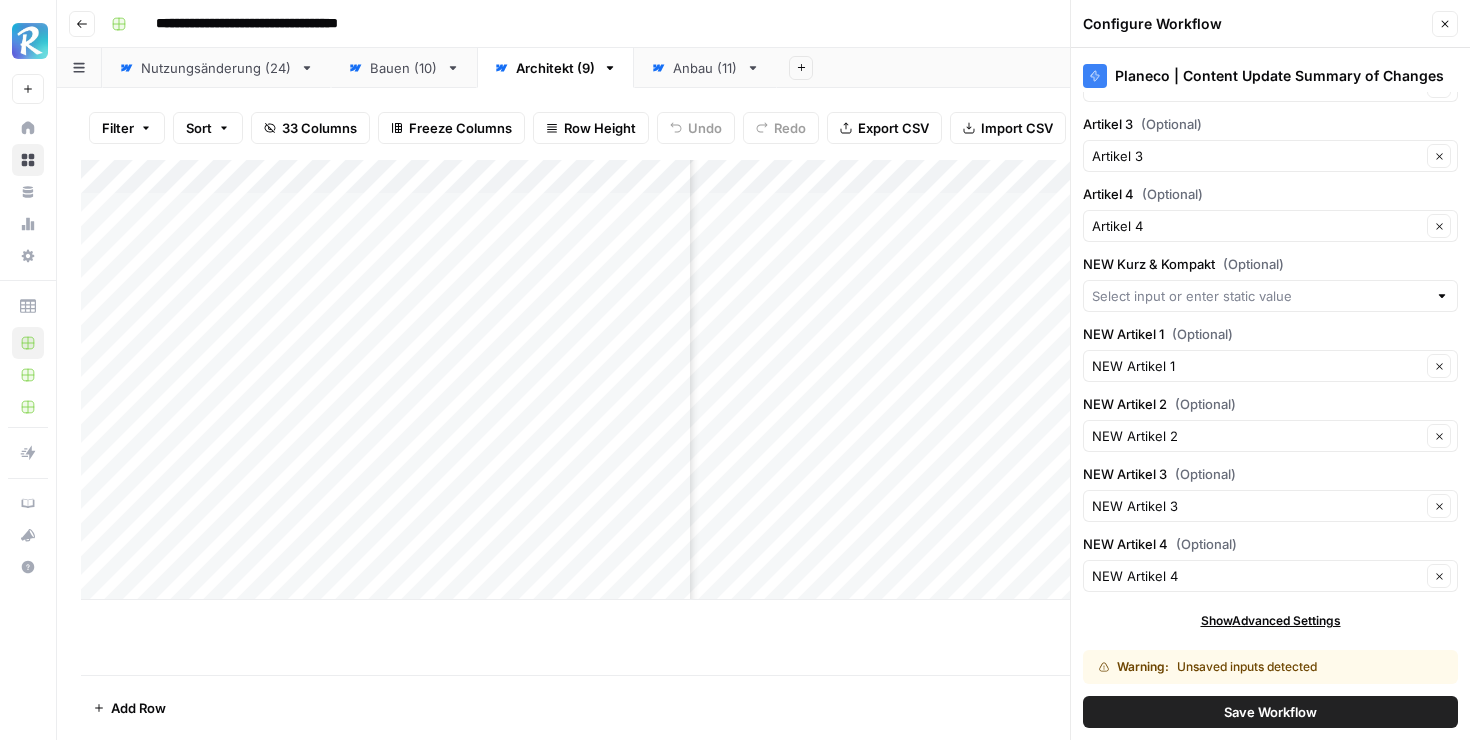 scroll, scrollTop: 0, scrollLeft: 0, axis: both 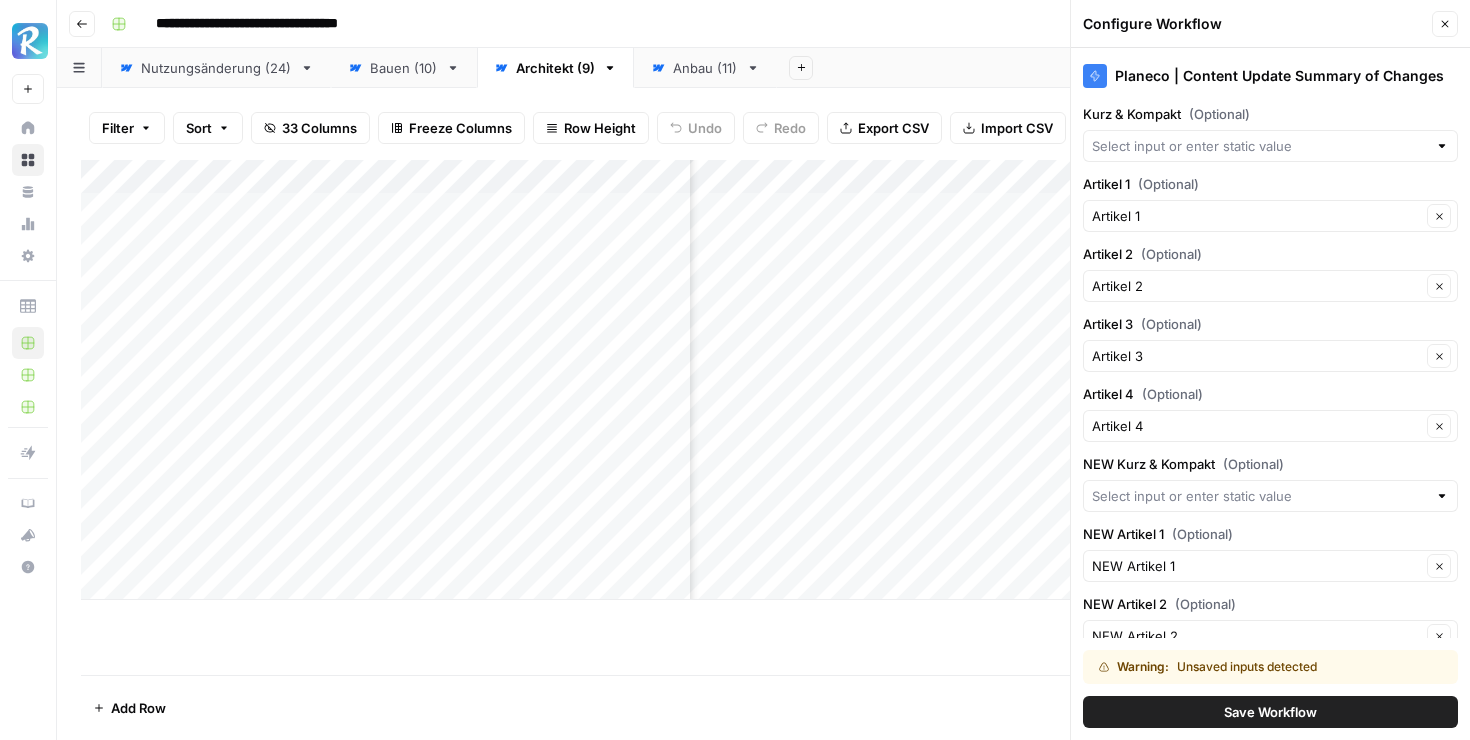 click 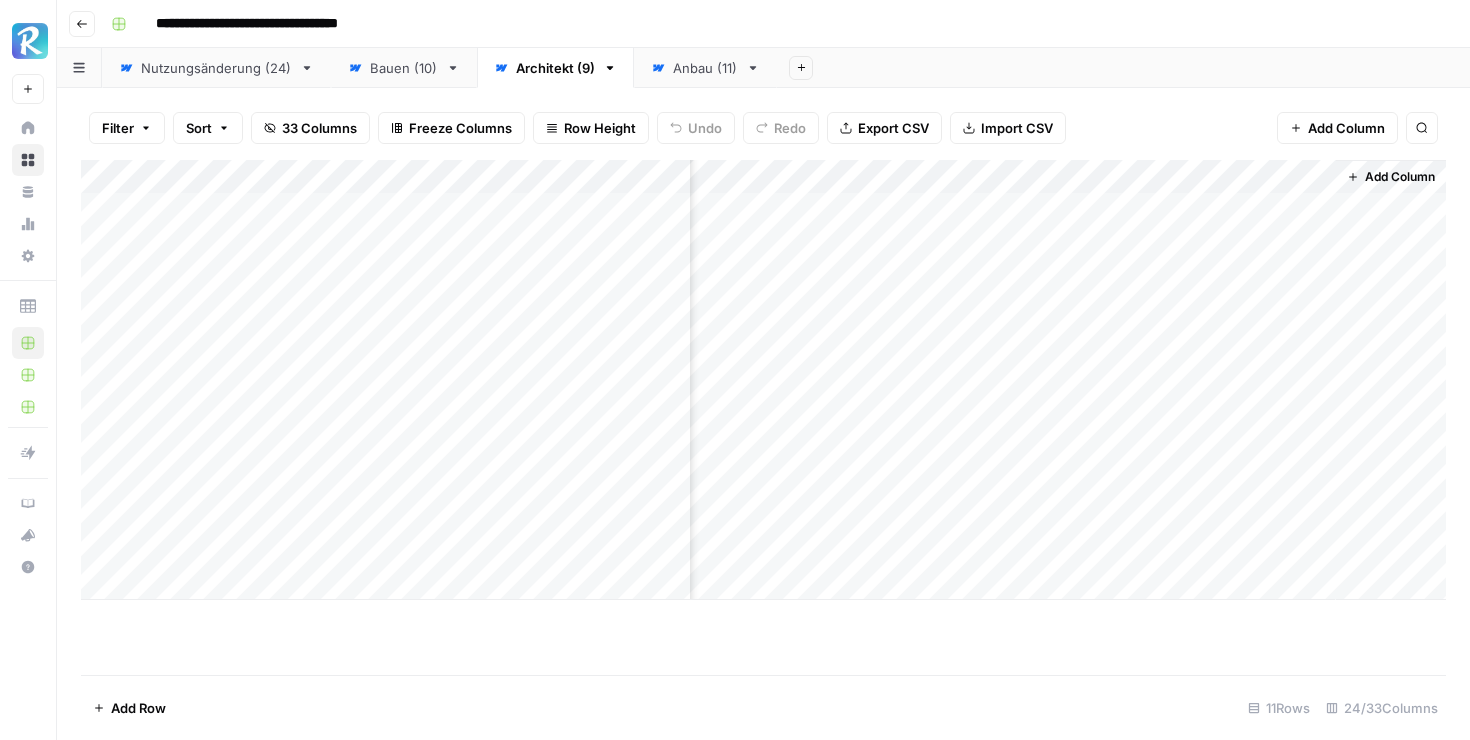 click on "Add Column" at bounding box center [763, 380] 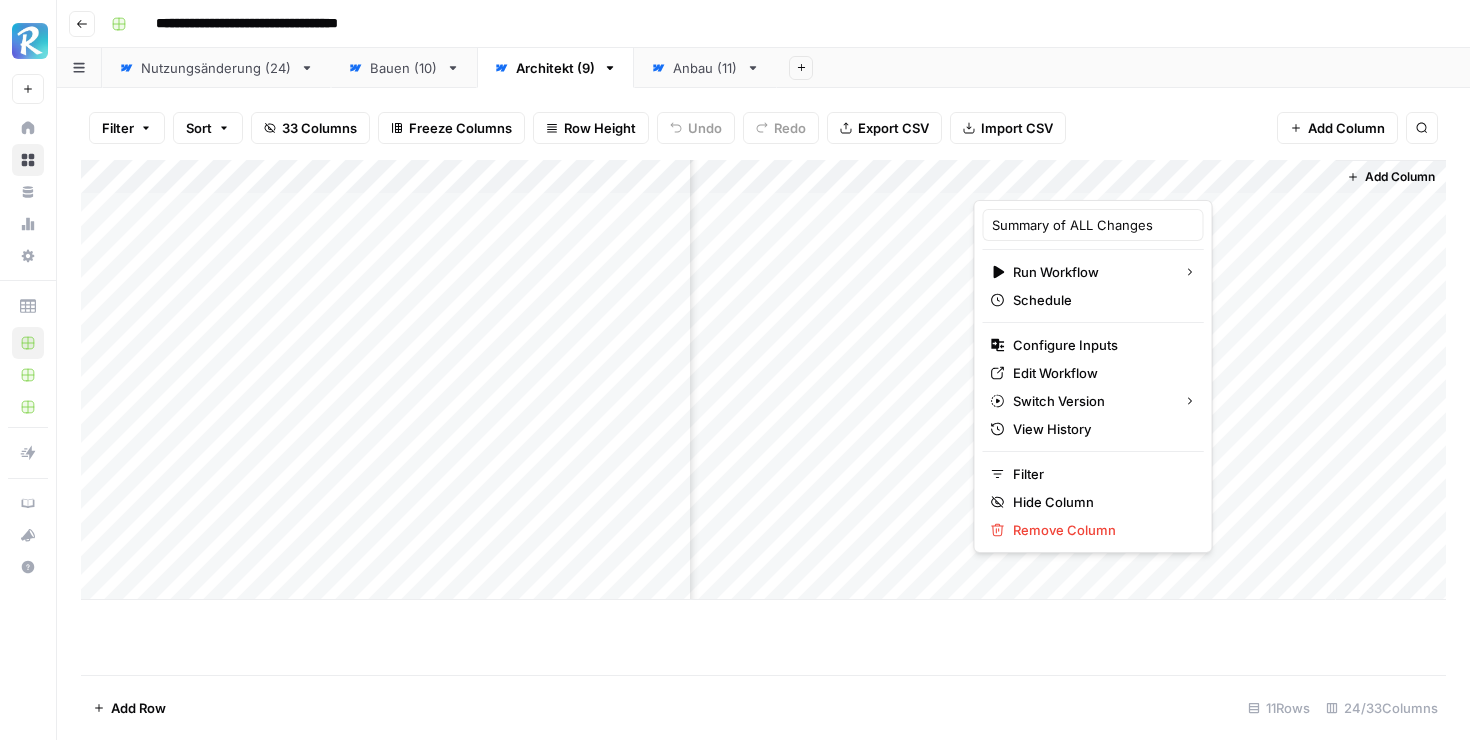 click on "Filter Sort 33 Columns Freeze Columns Row Height Undo Redo Export CSV Import CSV Add Column Search" at bounding box center [763, 128] 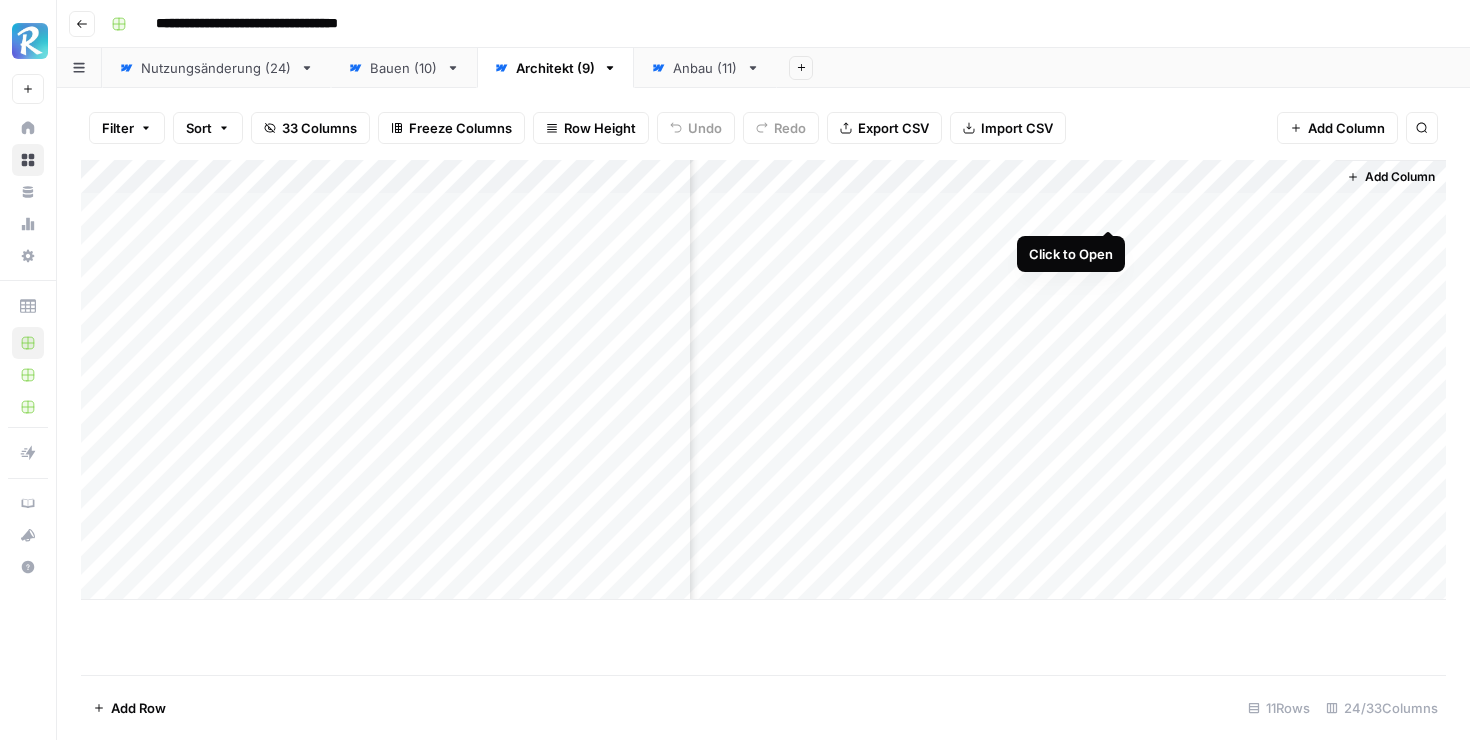 click on "Add Column" at bounding box center (763, 380) 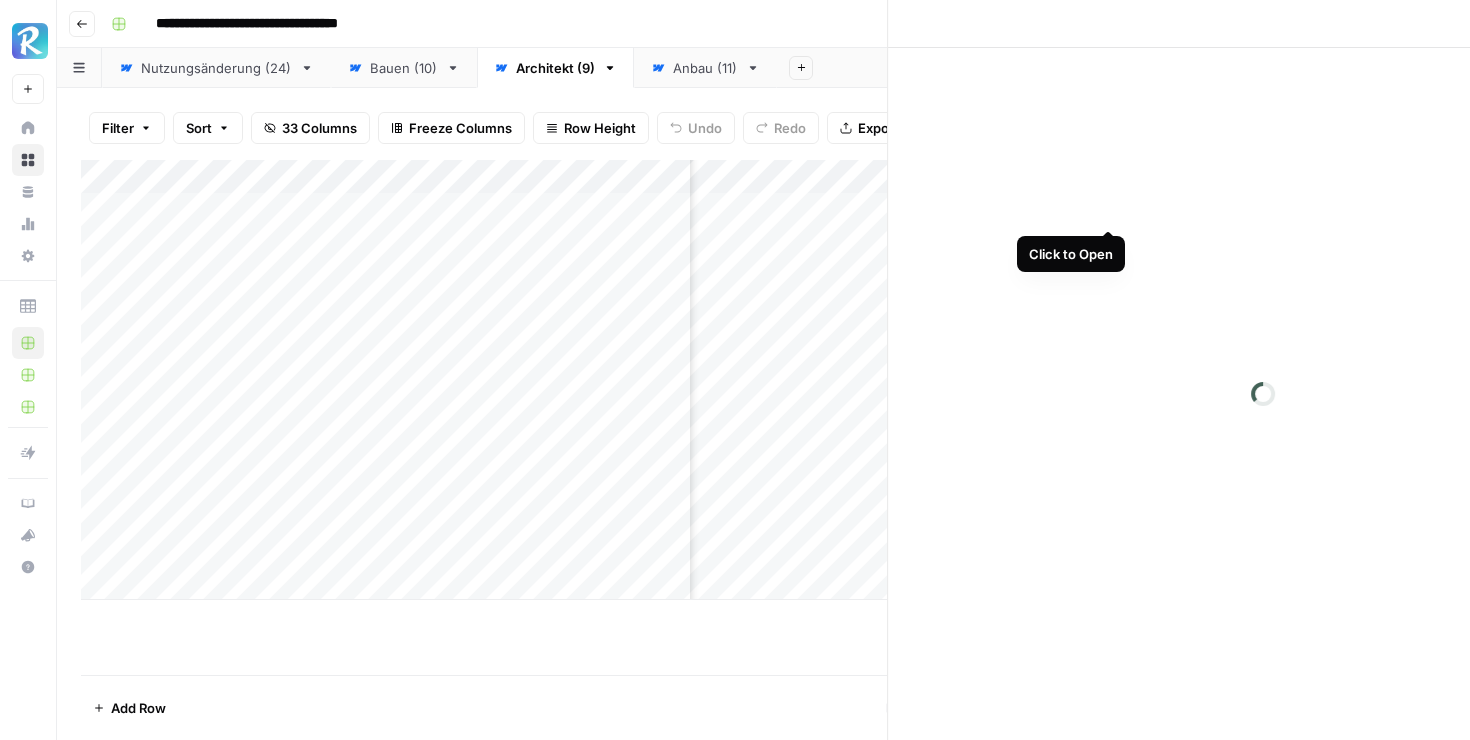 scroll, scrollTop: 0, scrollLeft: 3477, axis: horizontal 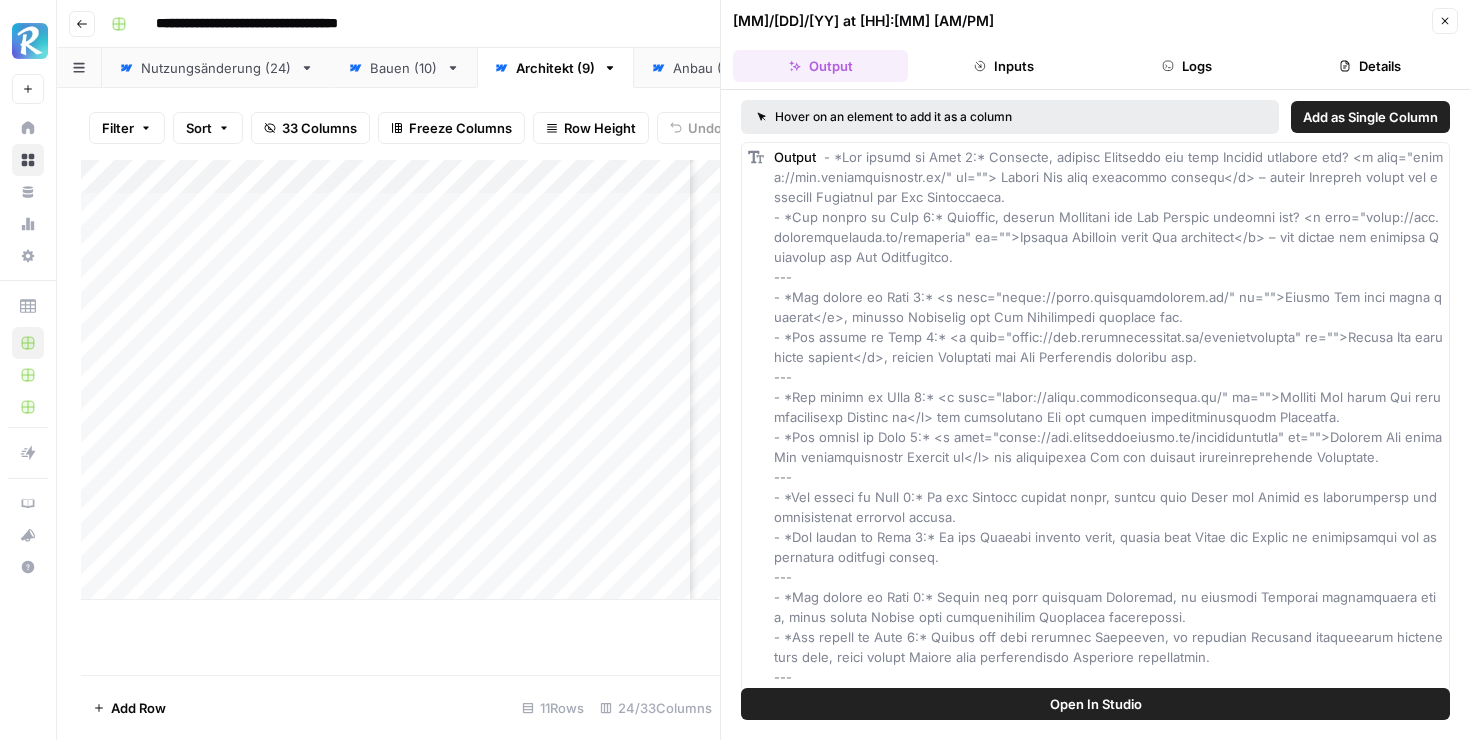 click on "Inputs" at bounding box center [1003, 66] 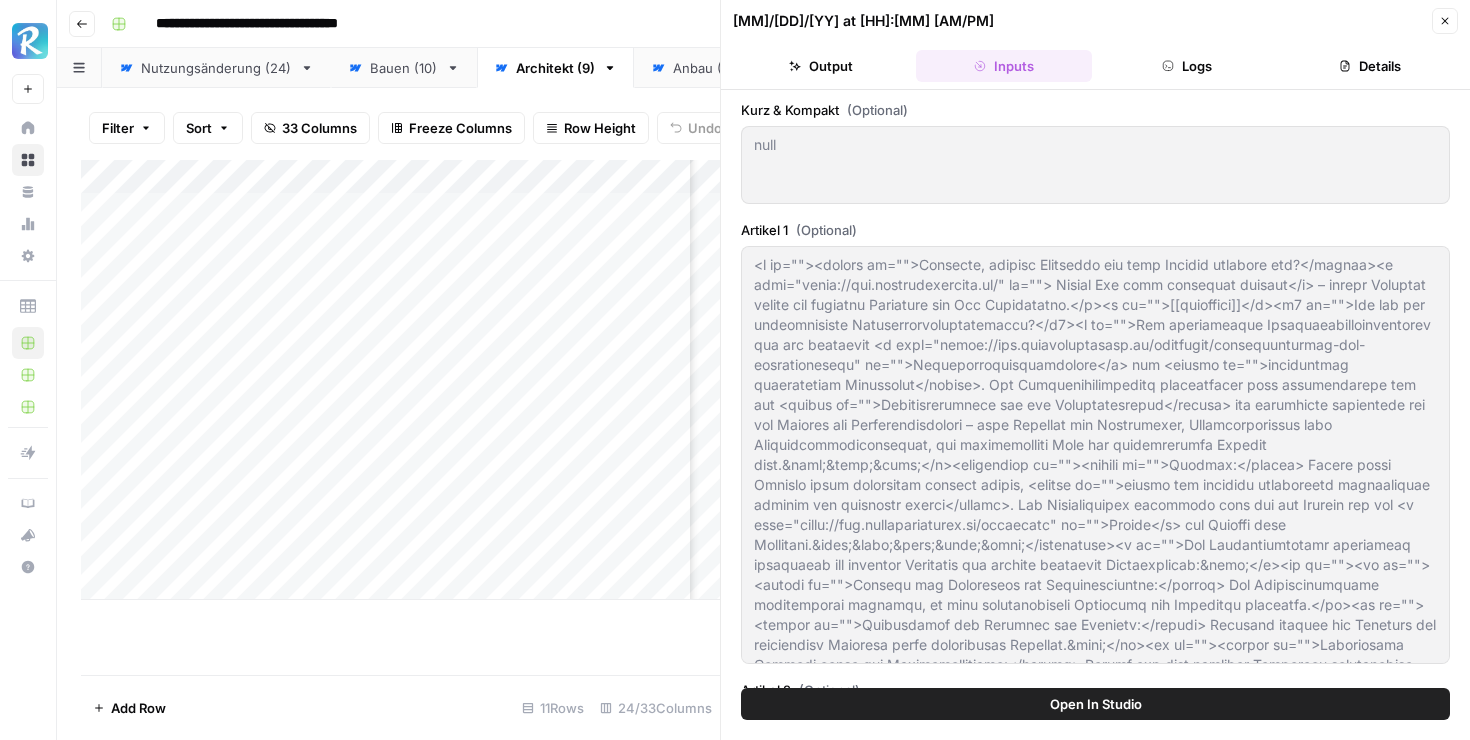 click on "Logs" at bounding box center (1187, 66) 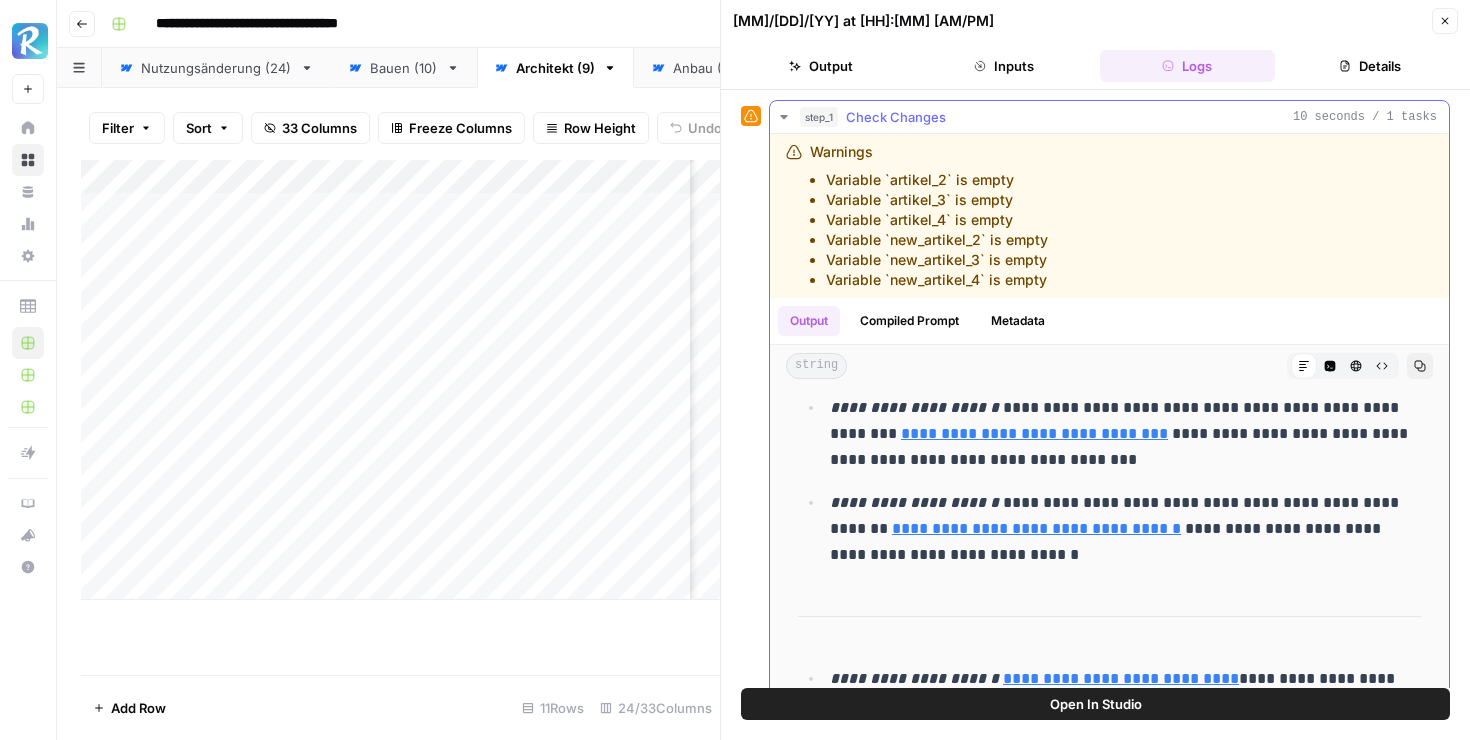 scroll, scrollTop: 0, scrollLeft: 0, axis: both 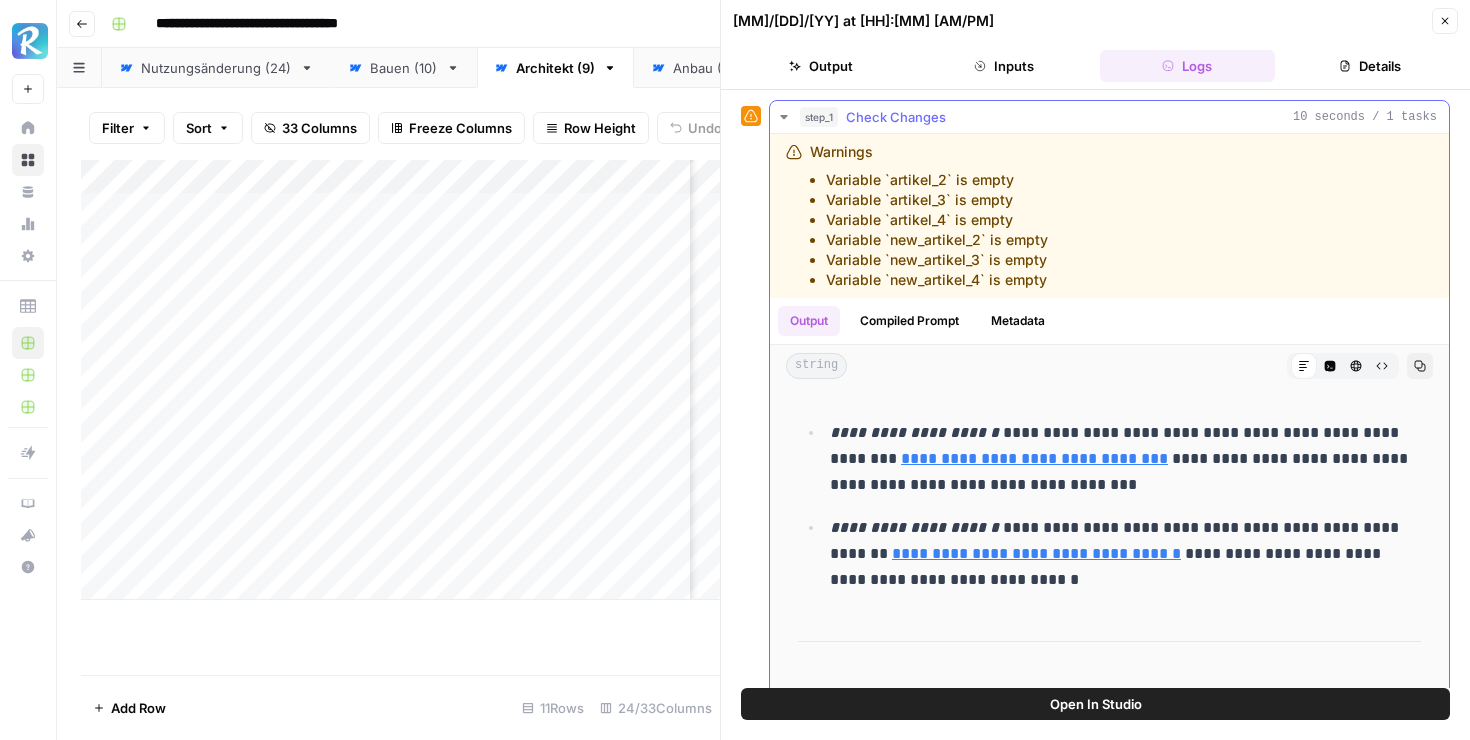 click on "**********" at bounding box center (1125, 459) 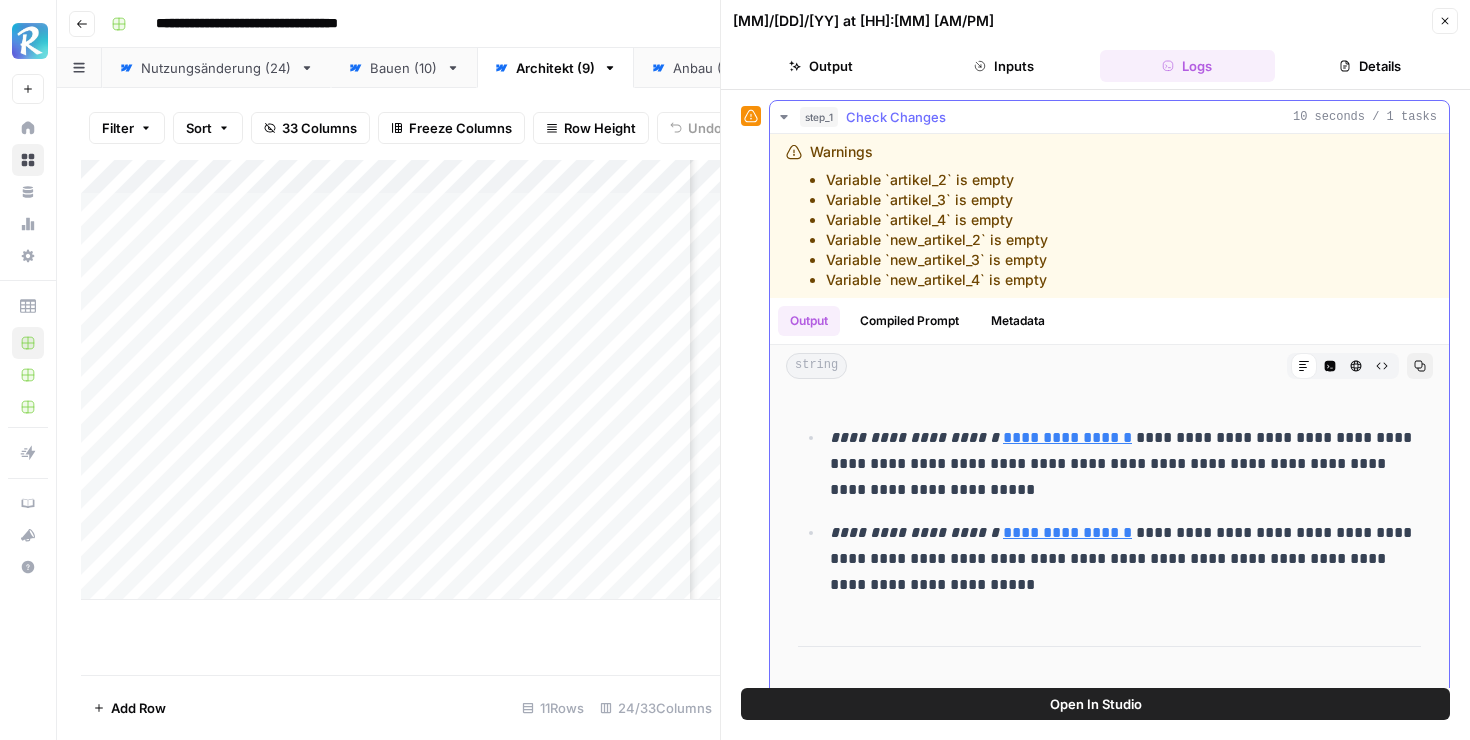 scroll, scrollTop: 1675, scrollLeft: 0, axis: vertical 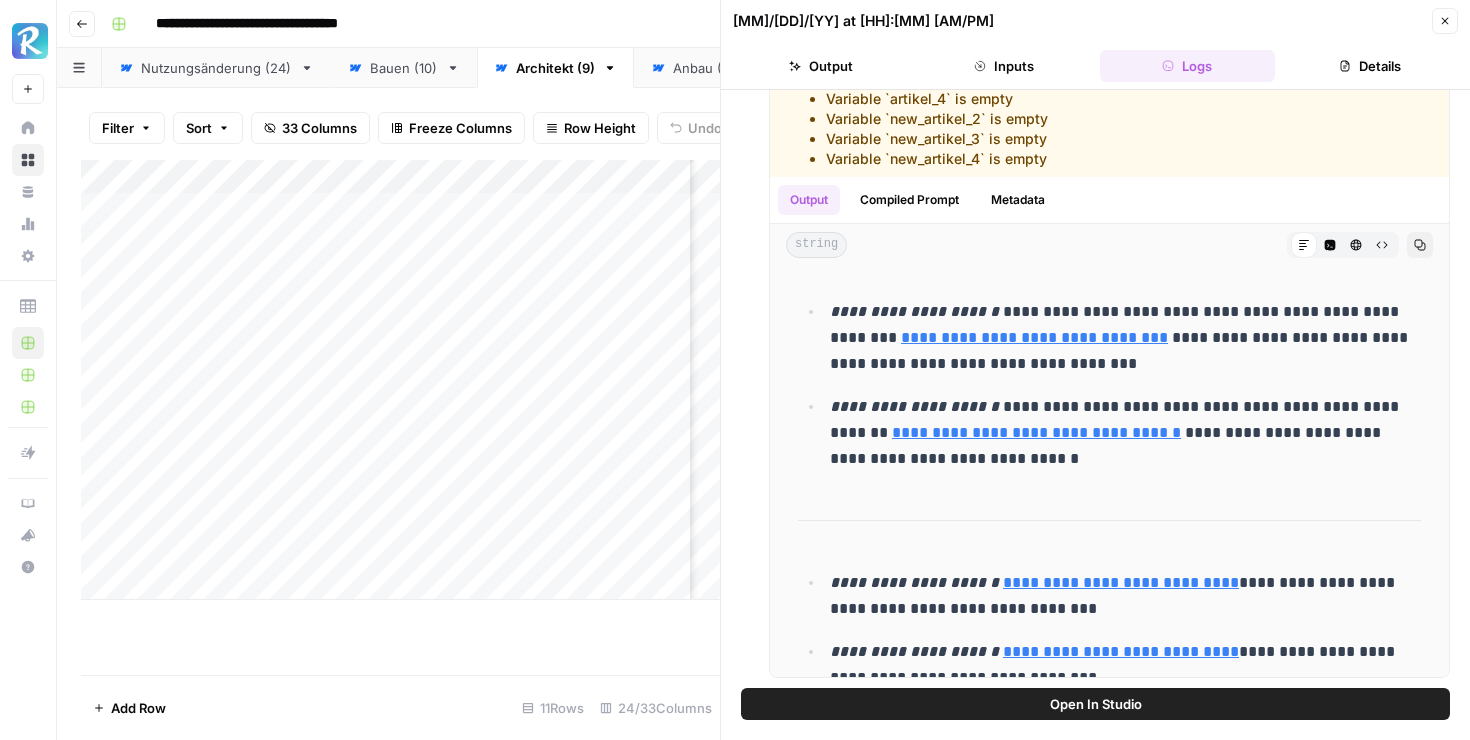 click on "Output" at bounding box center [820, 66] 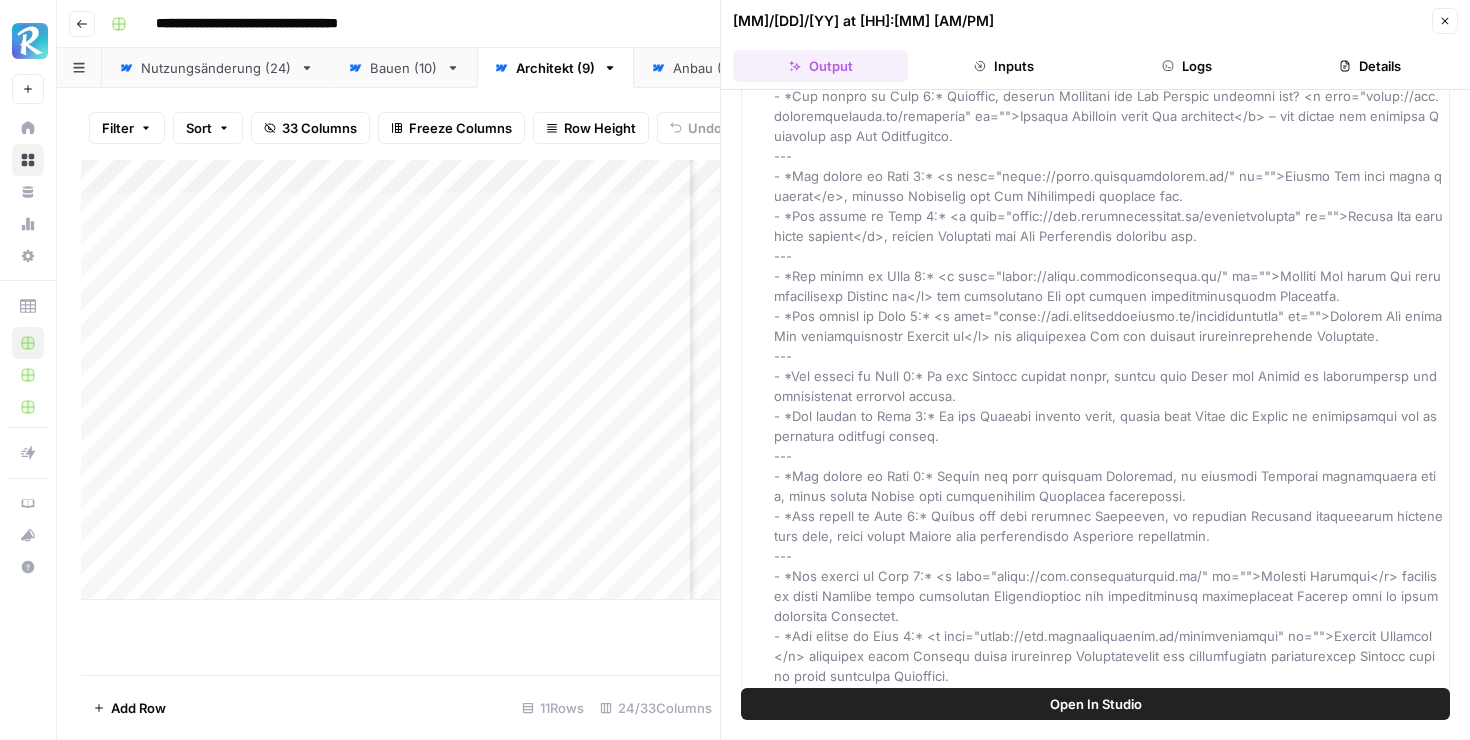 scroll, scrollTop: 0, scrollLeft: 0, axis: both 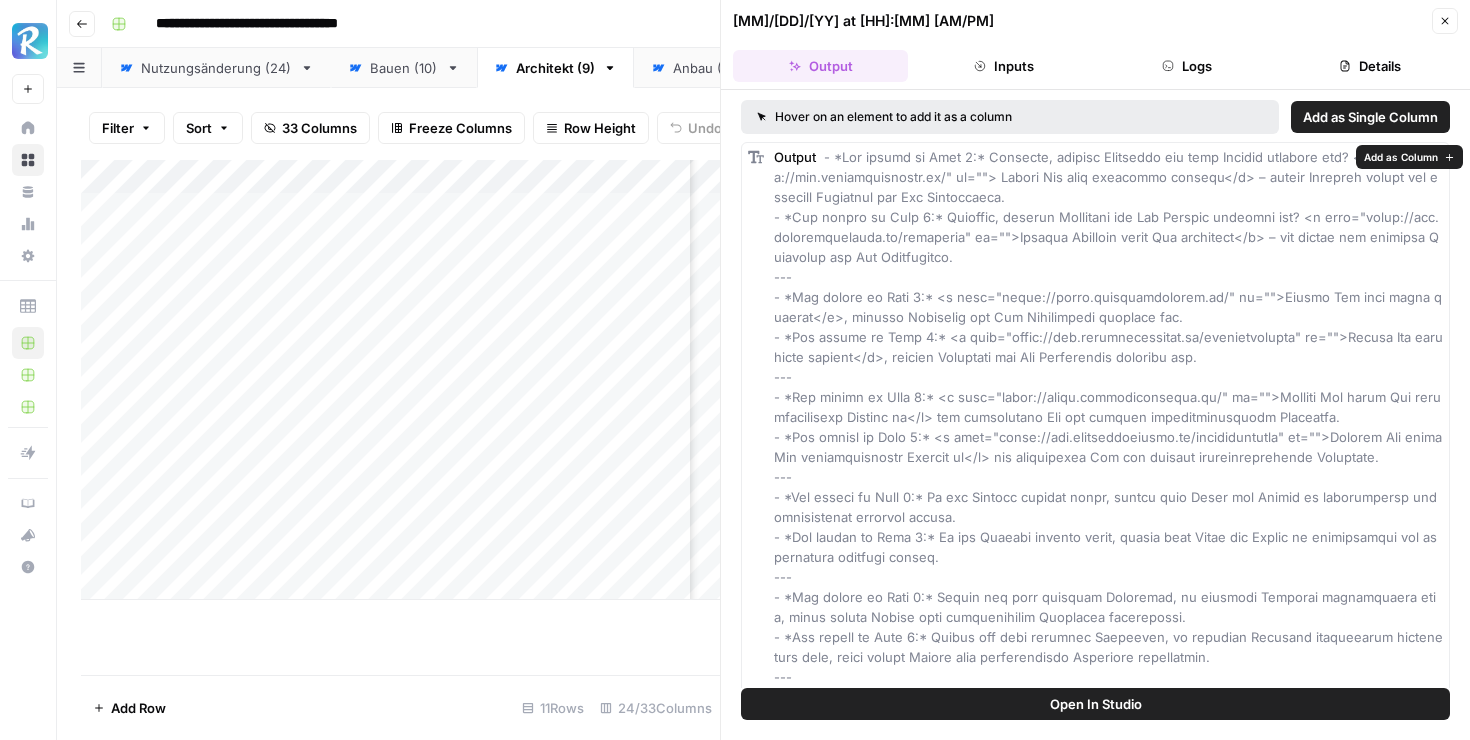 click 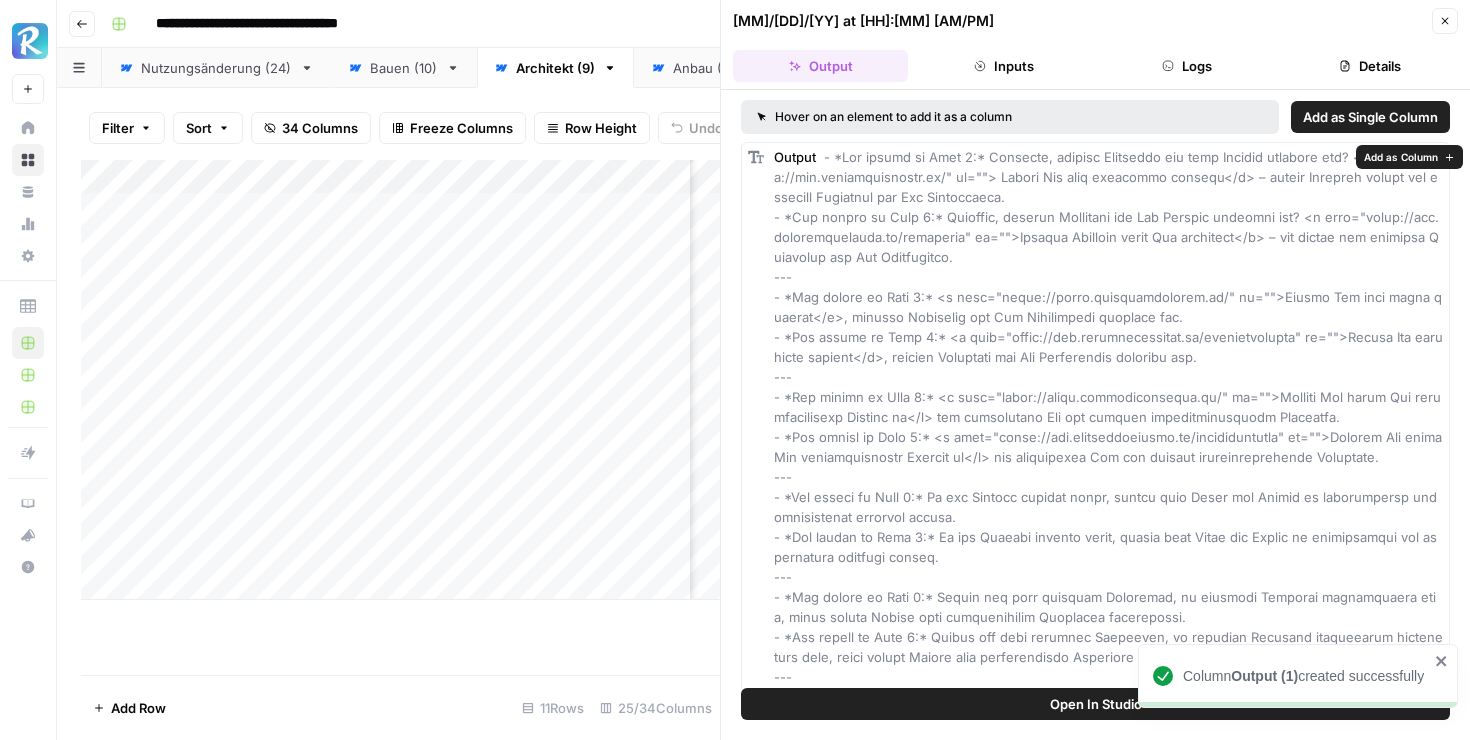 scroll, scrollTop: 0, scrollLeft: 4261, axis: horizontal 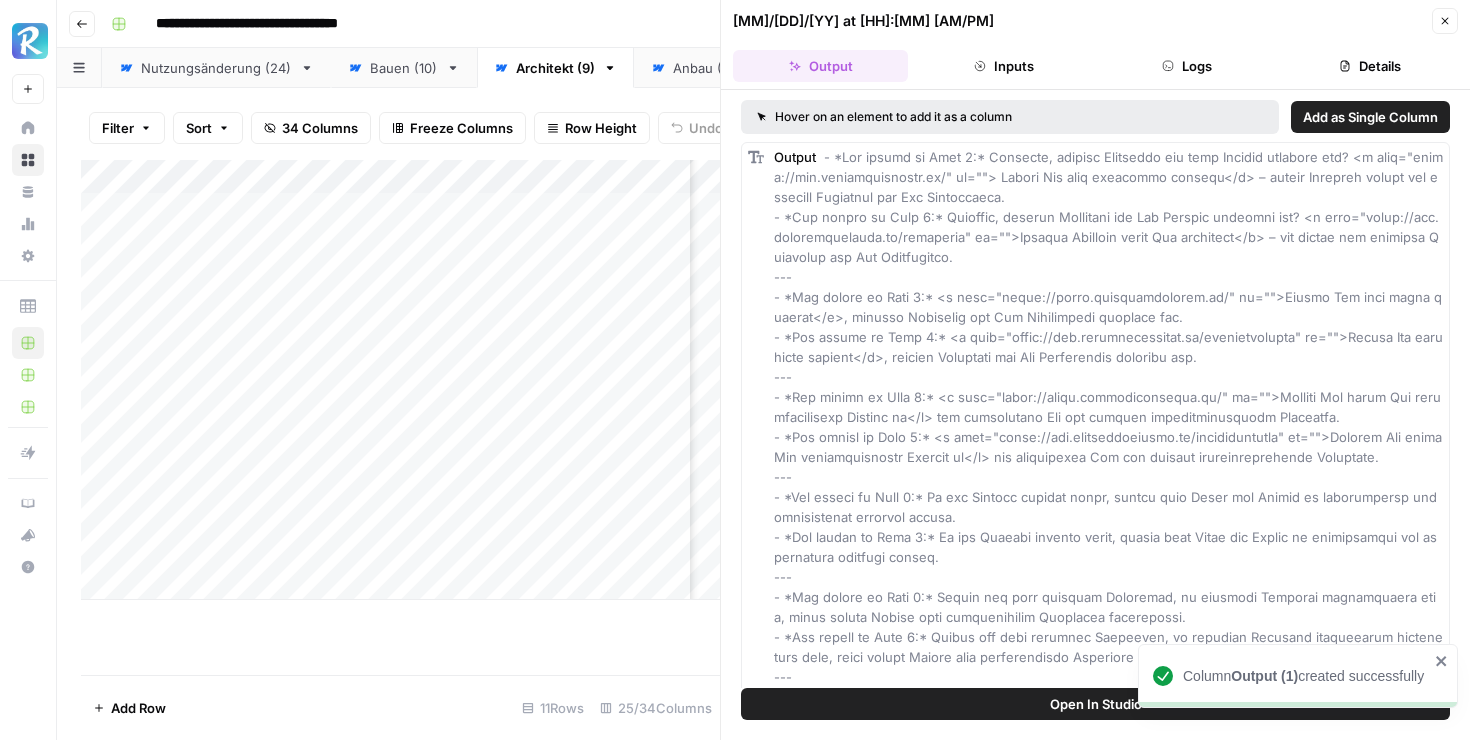 click on "Add as Single Column" at bounding box center [1370, 117] 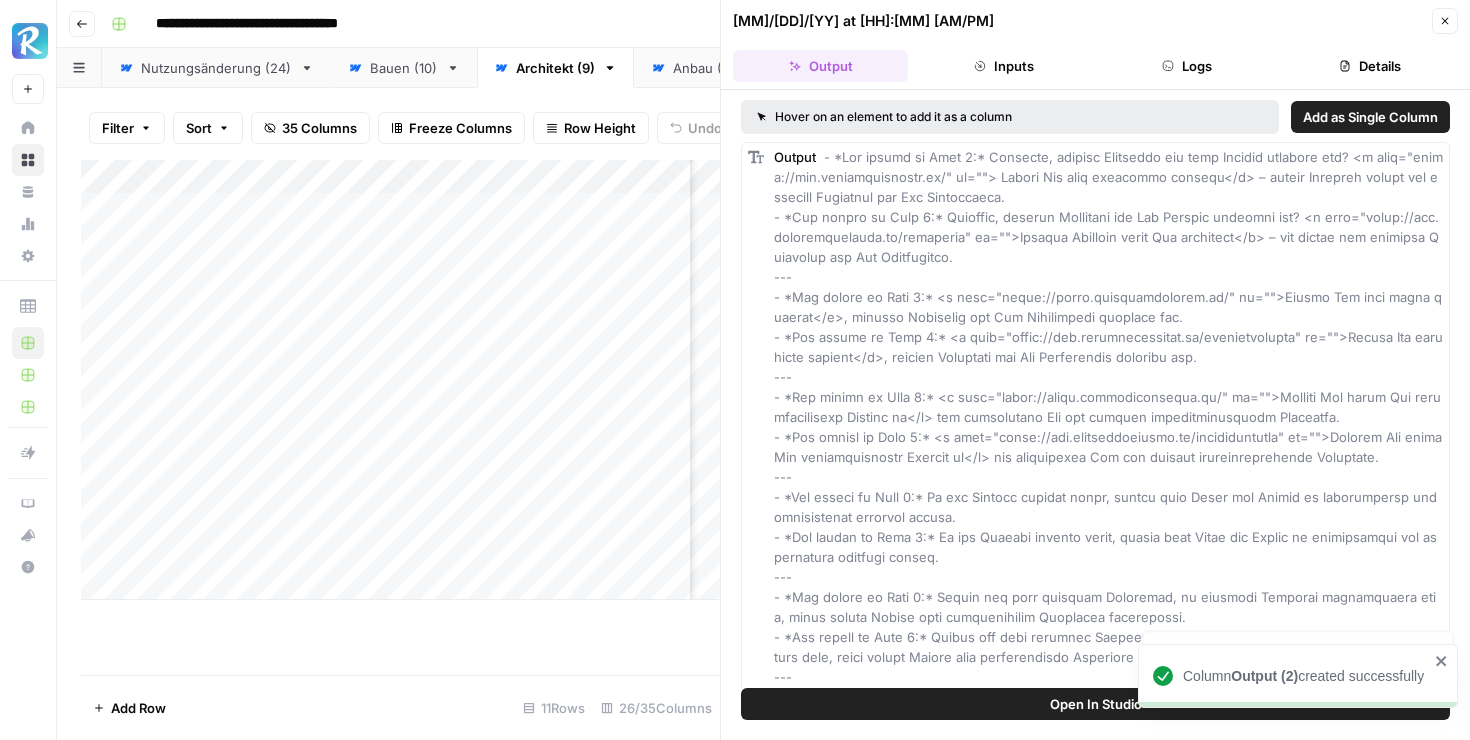 scroll, scrollTop: 0, scrollLeft: 3810, axis: horizontal 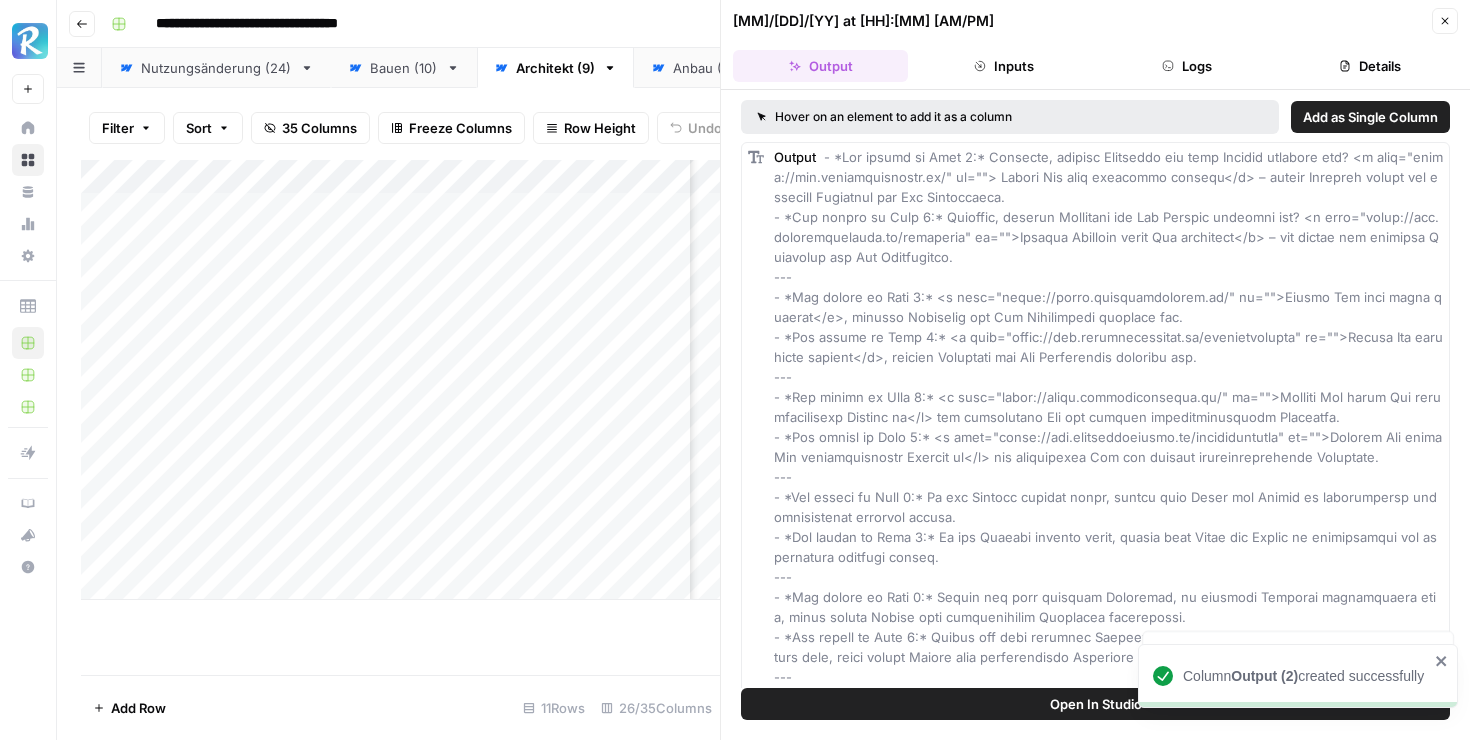 click on "07/25/25 at 1:41 PM Close Output Inputs Logs Details" at bounding box center [1095, 45] 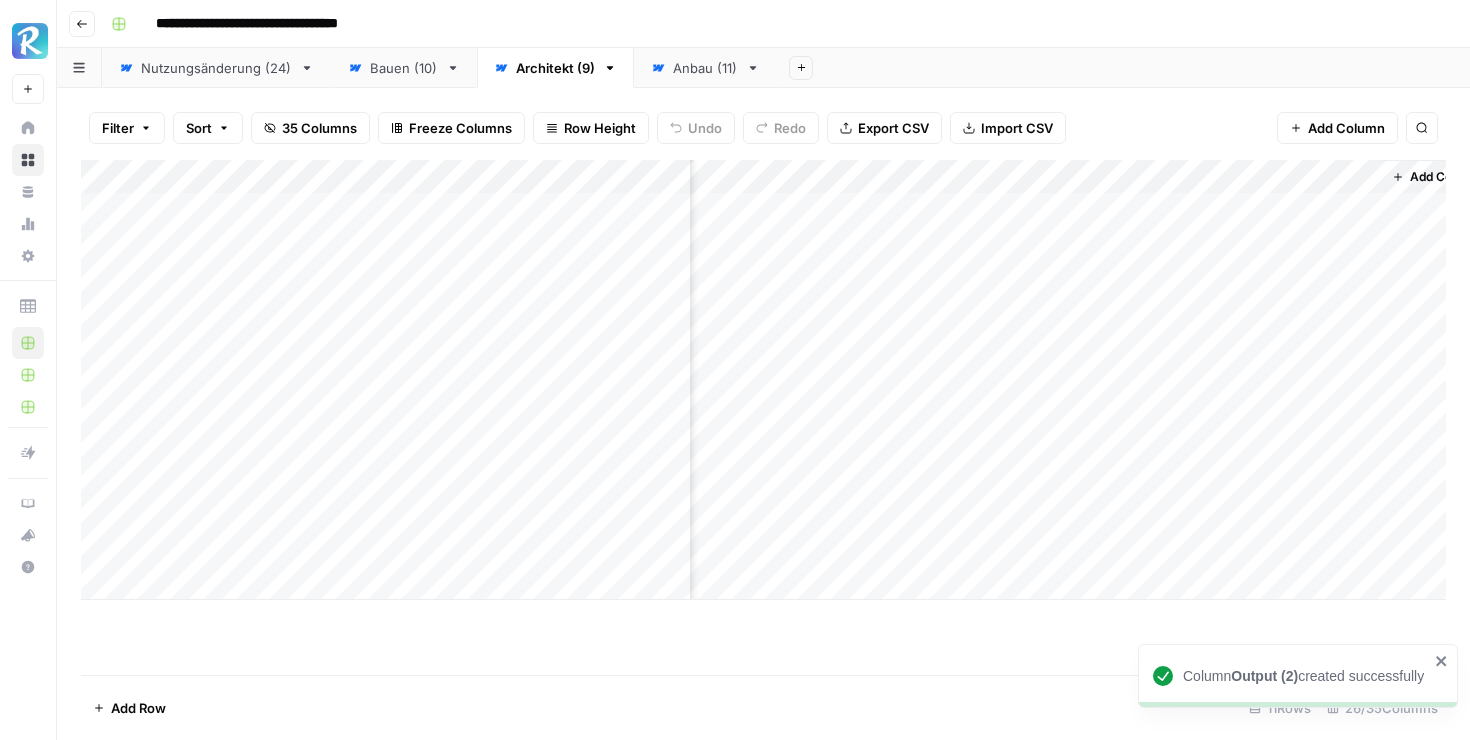 click on "Add Column" at bounding box center (763, 380) 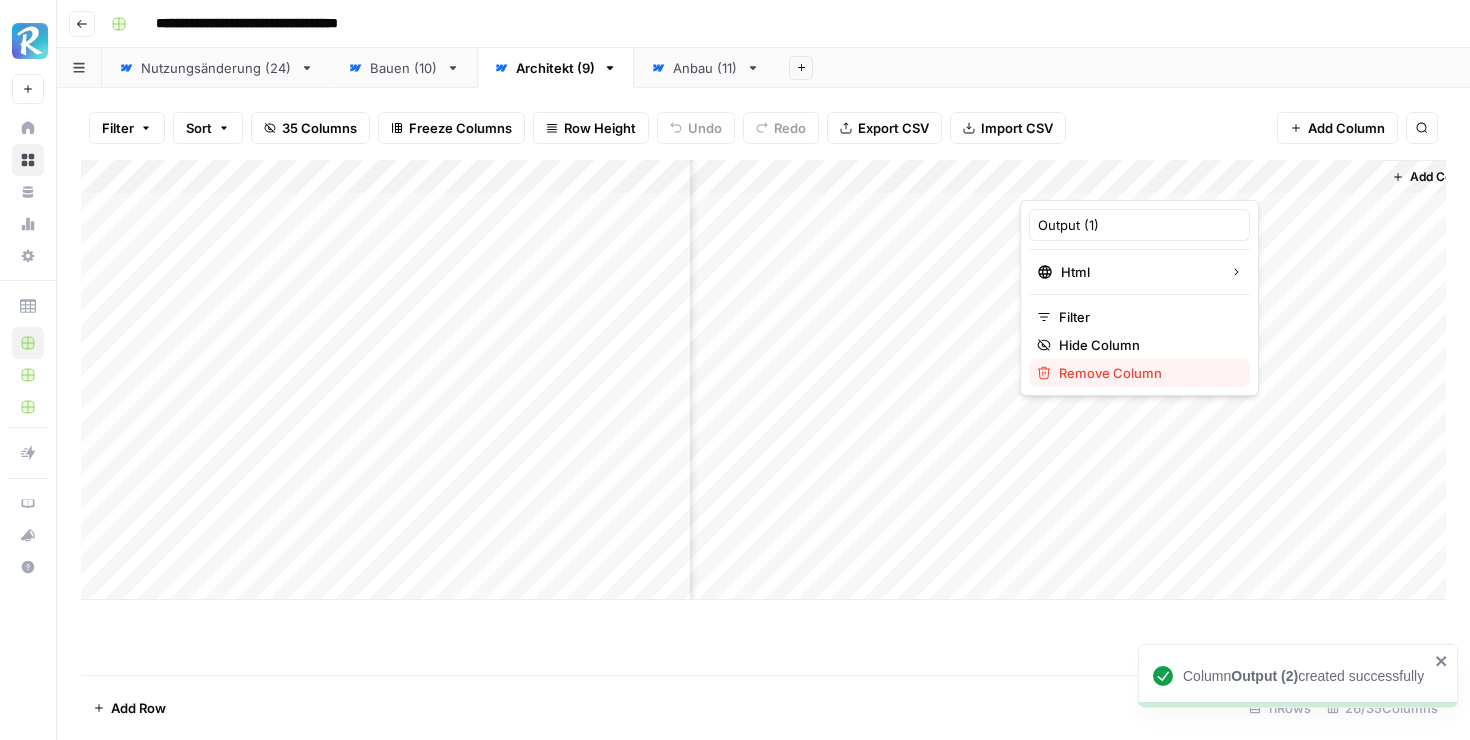 click on "Remove Column" at bounding box center (1146, 373) 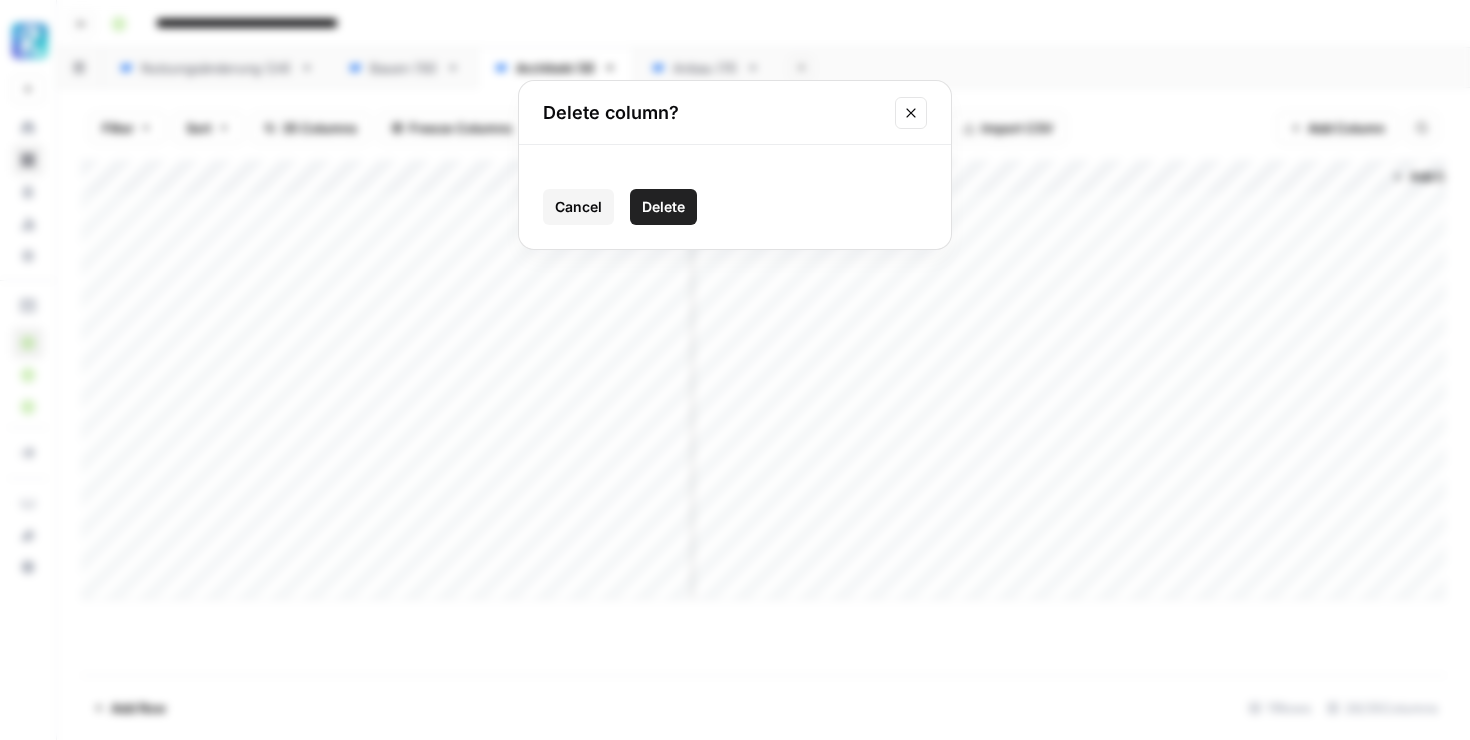 click on "Delete" at bounding box center [663, 207] 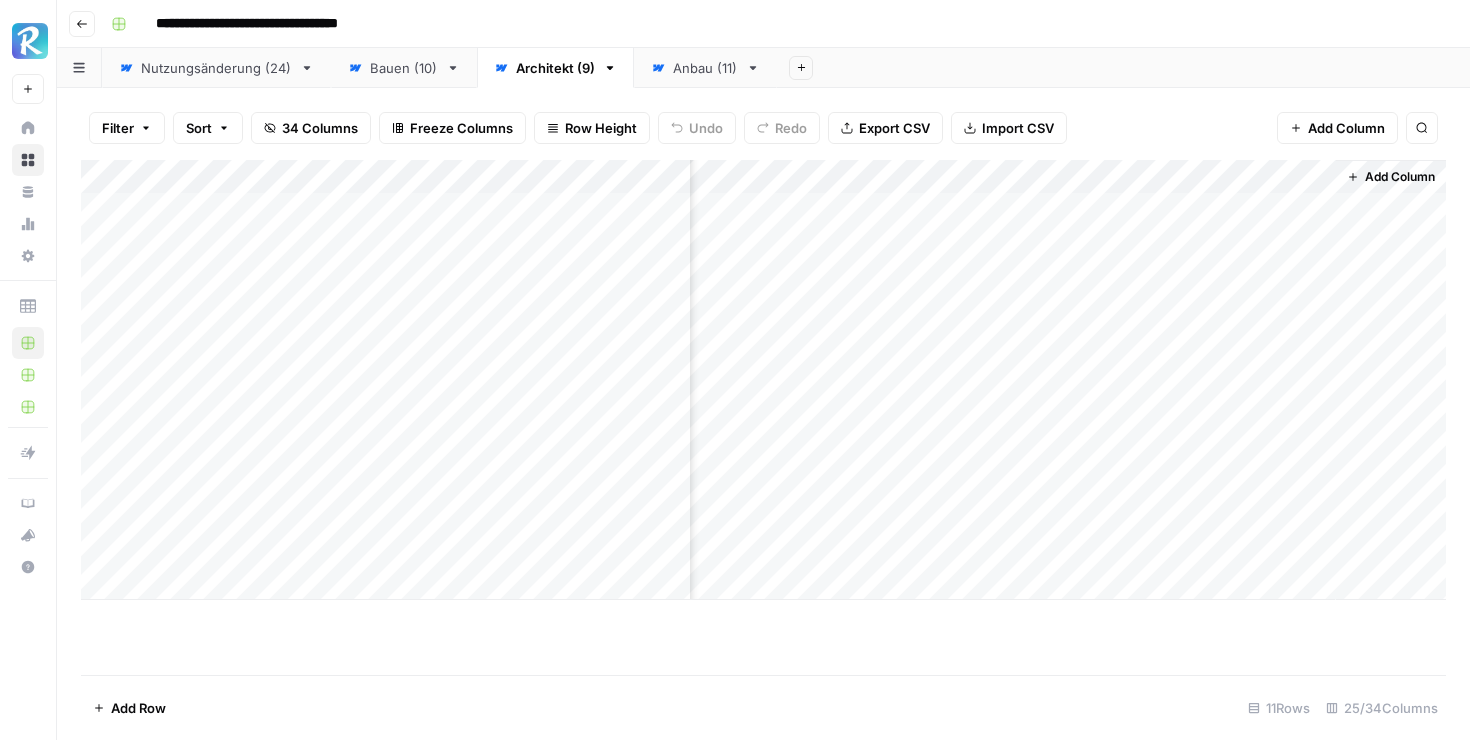 scroll, scrollTop: 0, scrollLeft: 3676, axis: horizontal 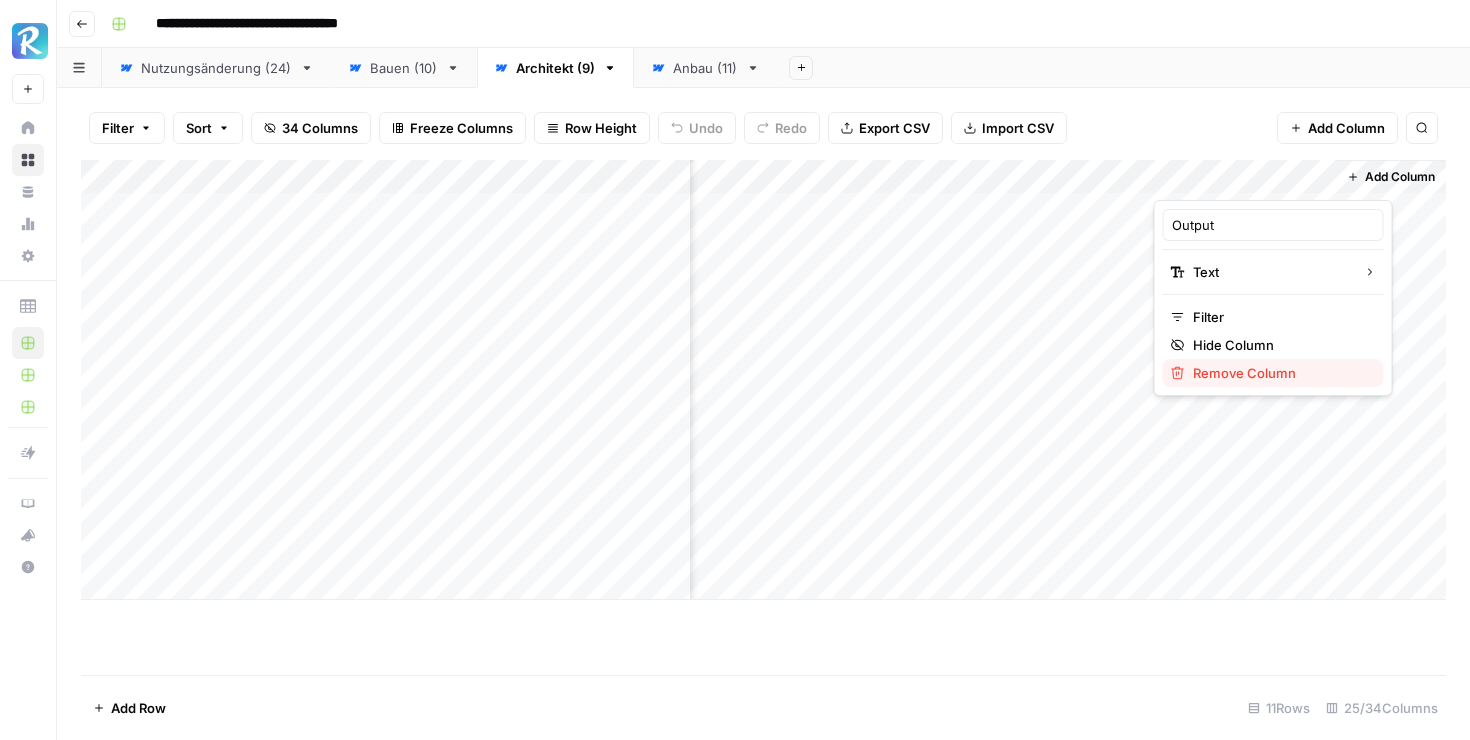 click on "Remove Column" at bounding box center (1280, 373) 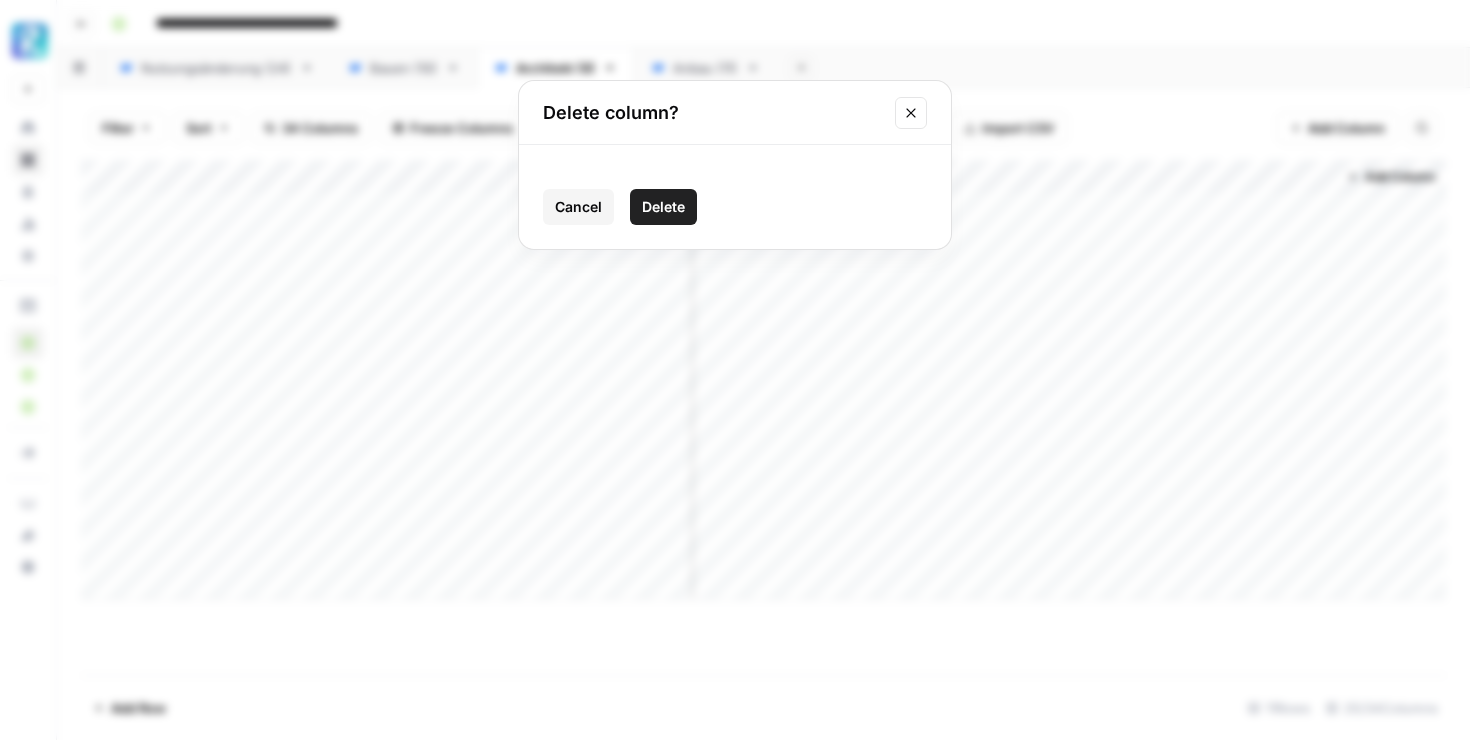 click on "Delete" at bounding box center (663, 207) 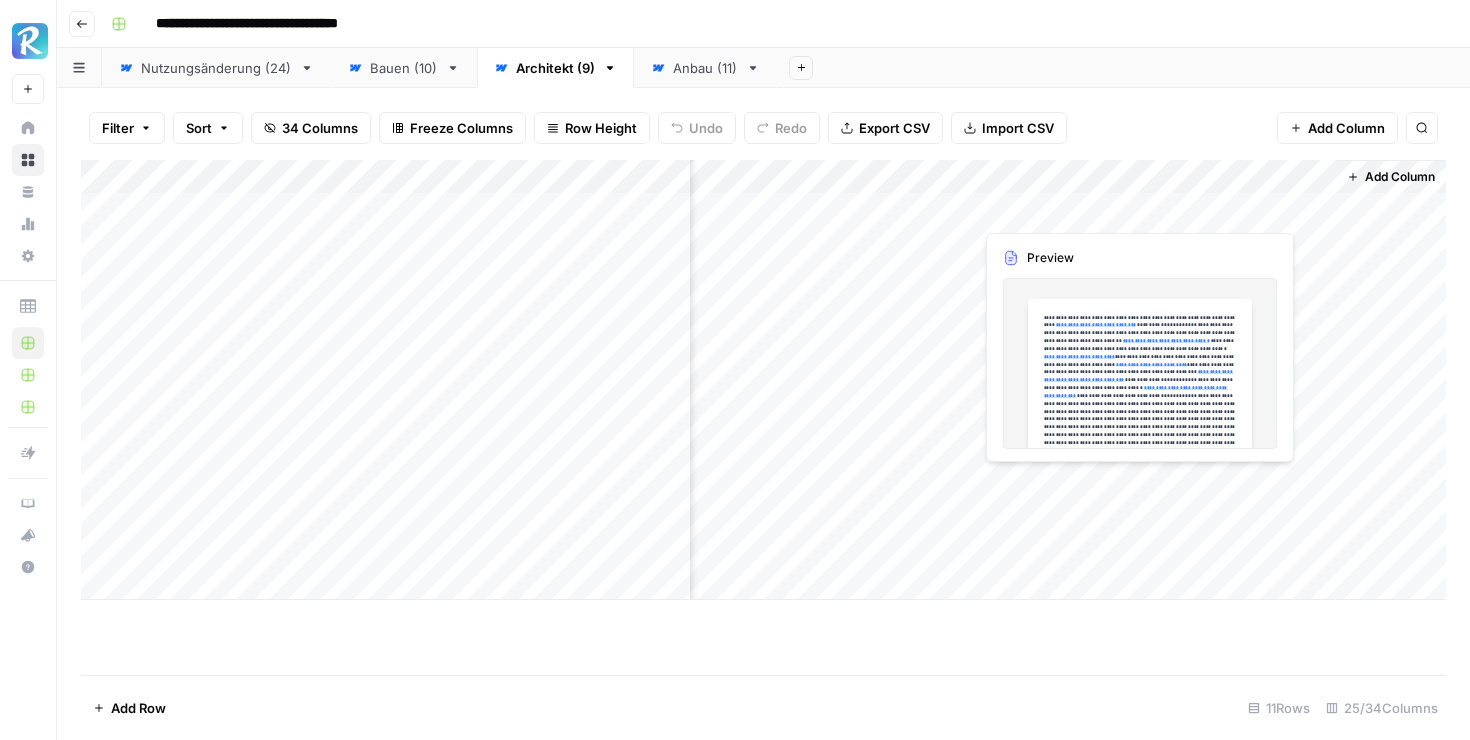 click on "Add Column" at bounding box center (763, 380) 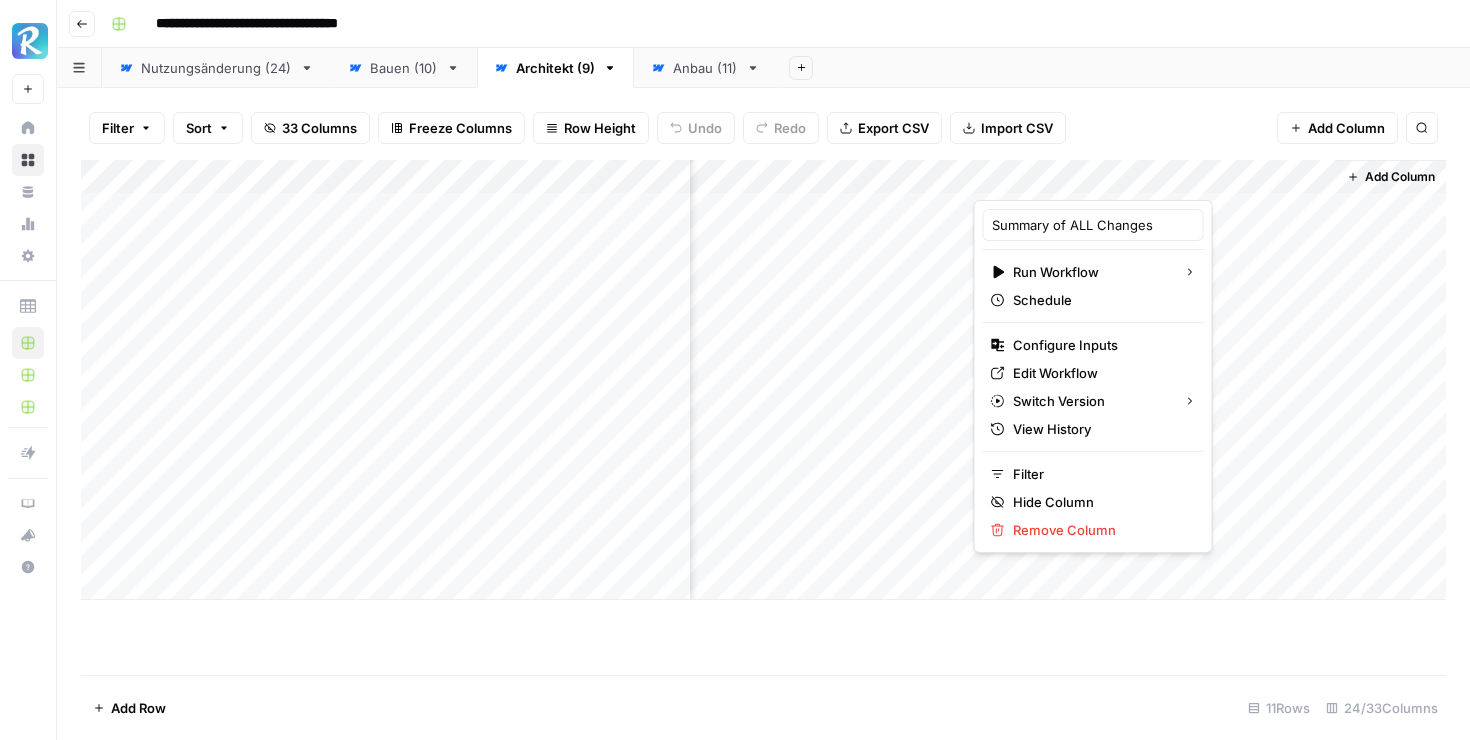 click on "Filter Sort 33 Columns Freeze Columns Row Height Undo Redo Export CSV Import CSV Add Column Search" at bounding box center [763, 128] 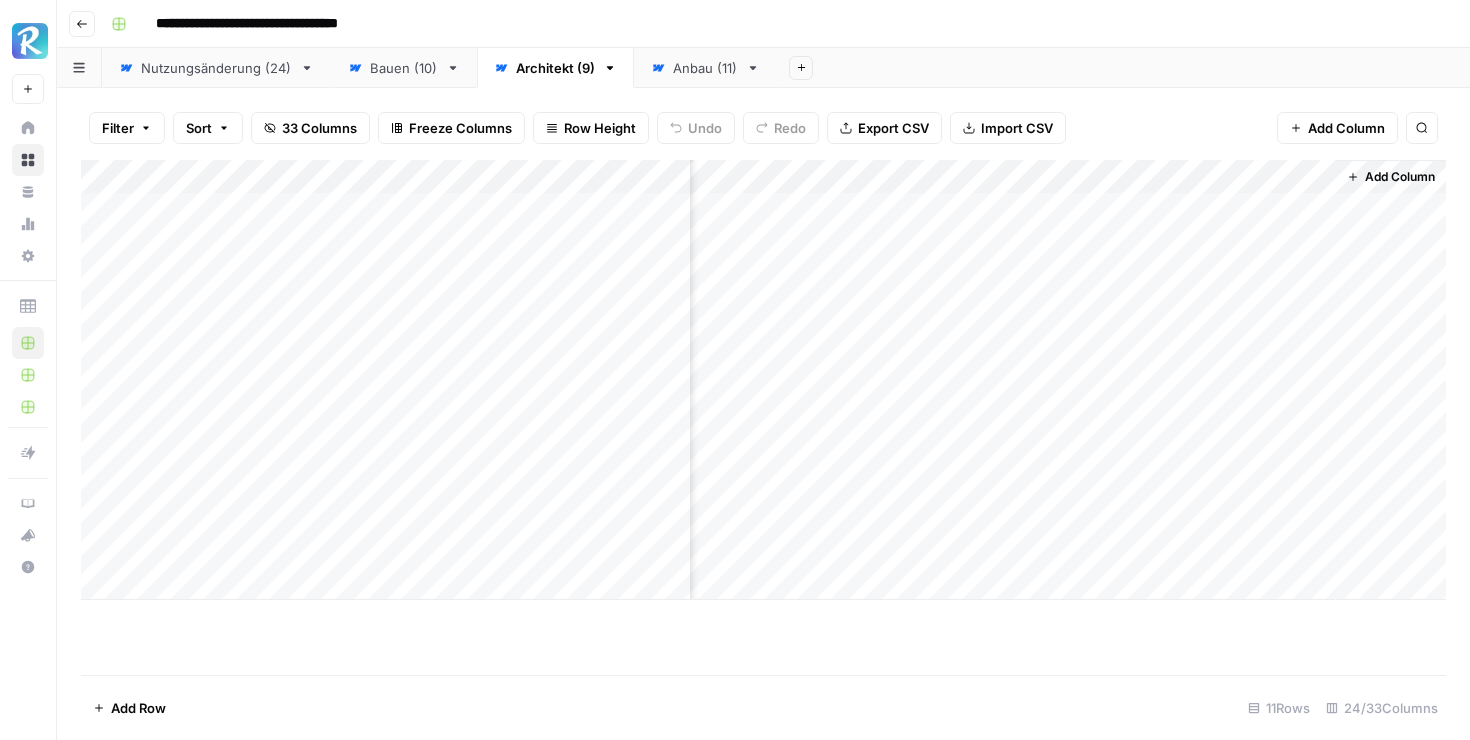 click on "Add Column" at bounding box center [763, 380] 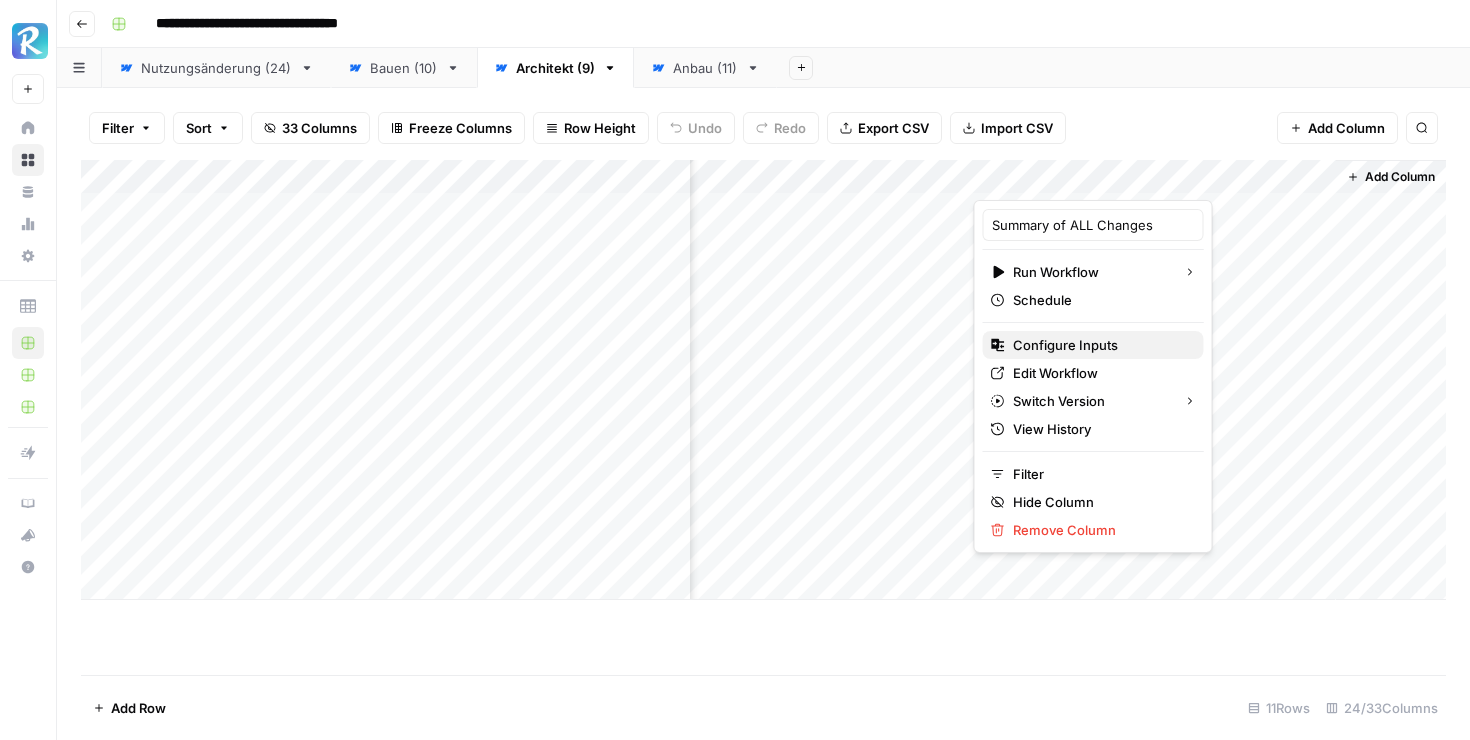 click on "Configure Inputs" at bounding box center [1100, 345] 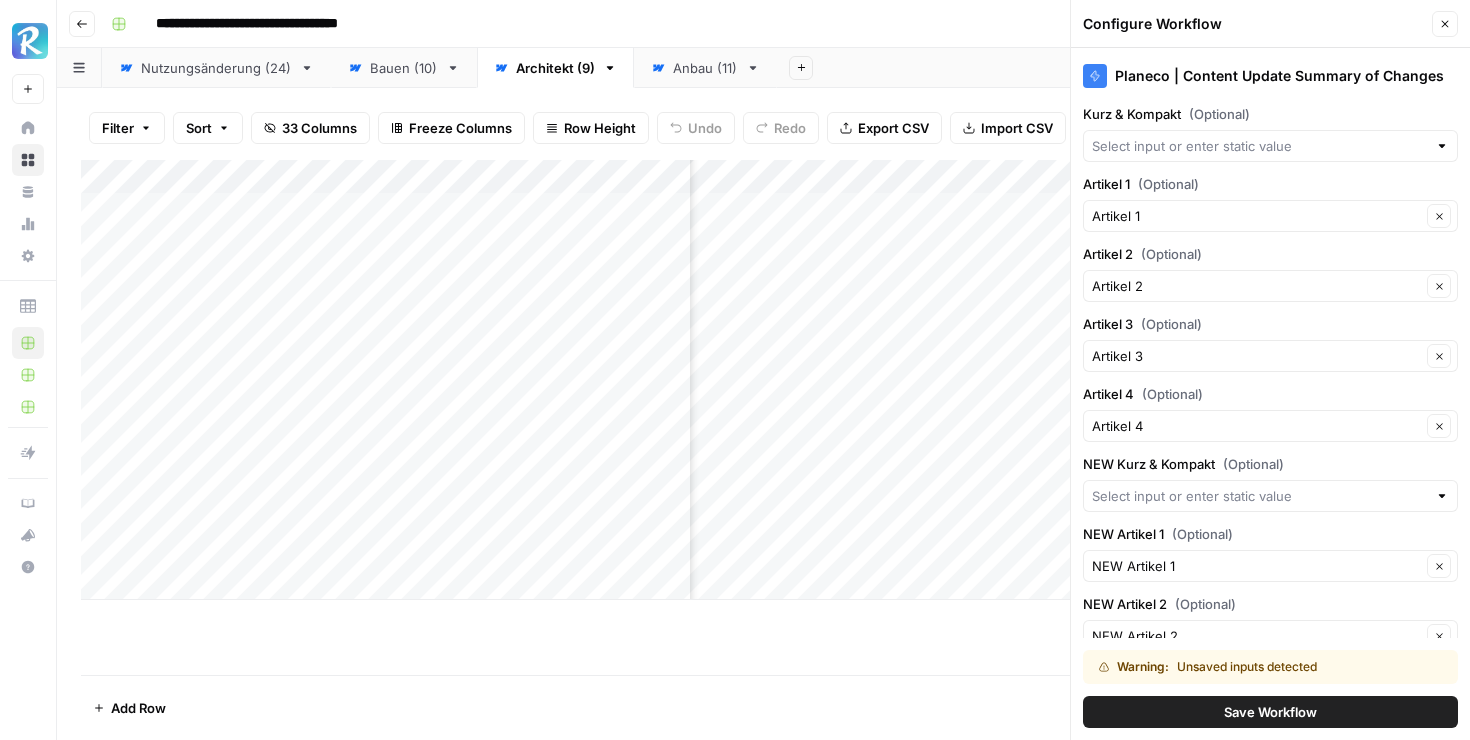 click 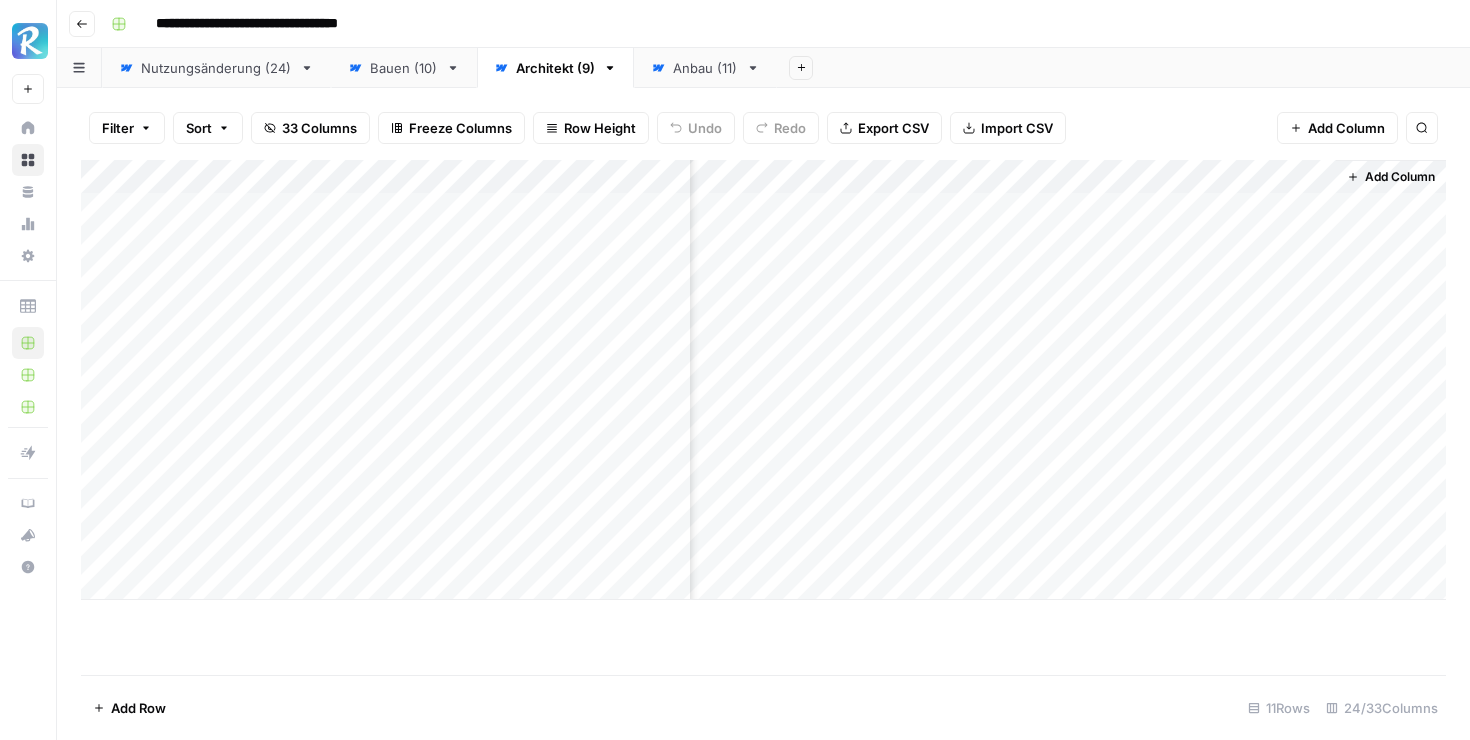 click on "Add Column" at bounding box center (763, 380) 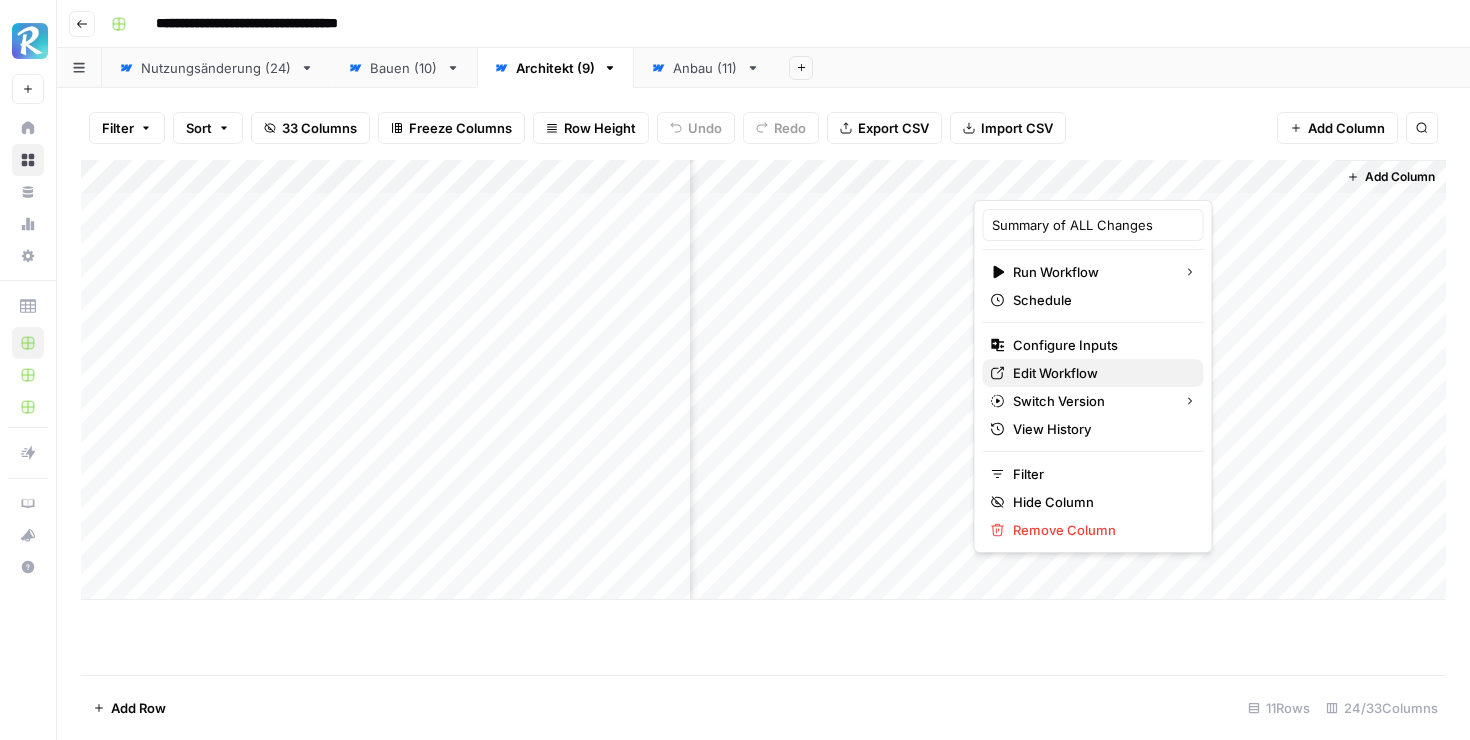 click on "Edit Workflow" at bounding box center [1100, 373] 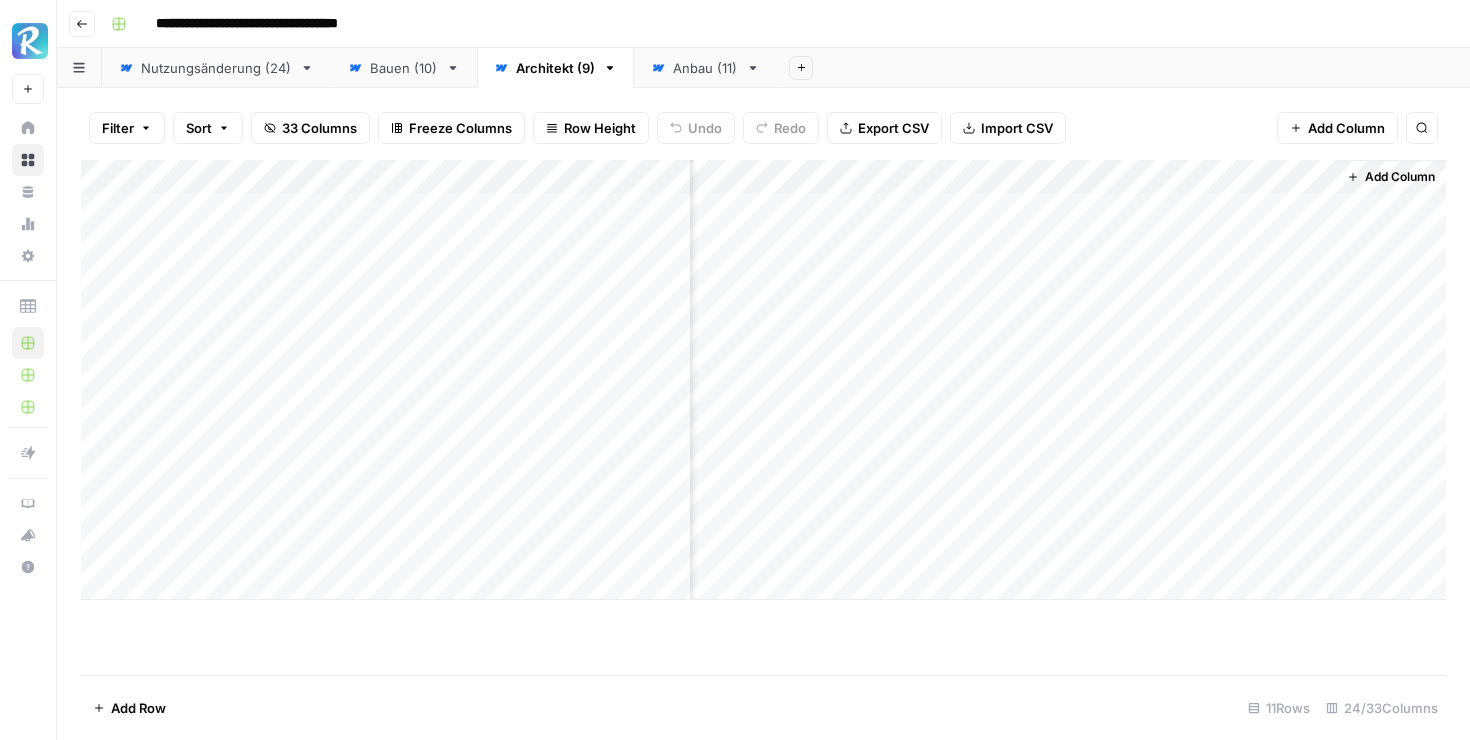 click on "Bauen (10)" at bounding box center [404, 68] 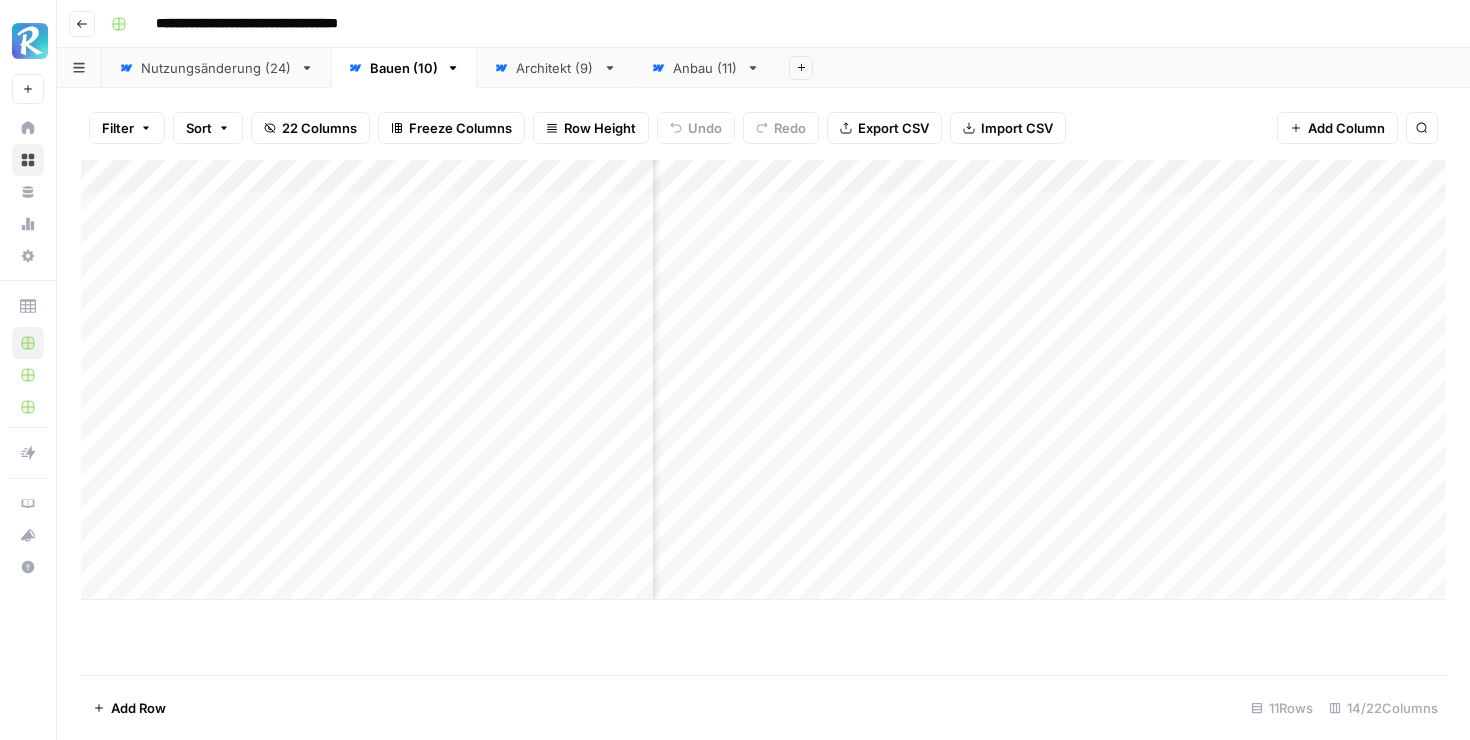 scroll, scrollTop: 0, scrollLeft: 1435, axis: horizontal 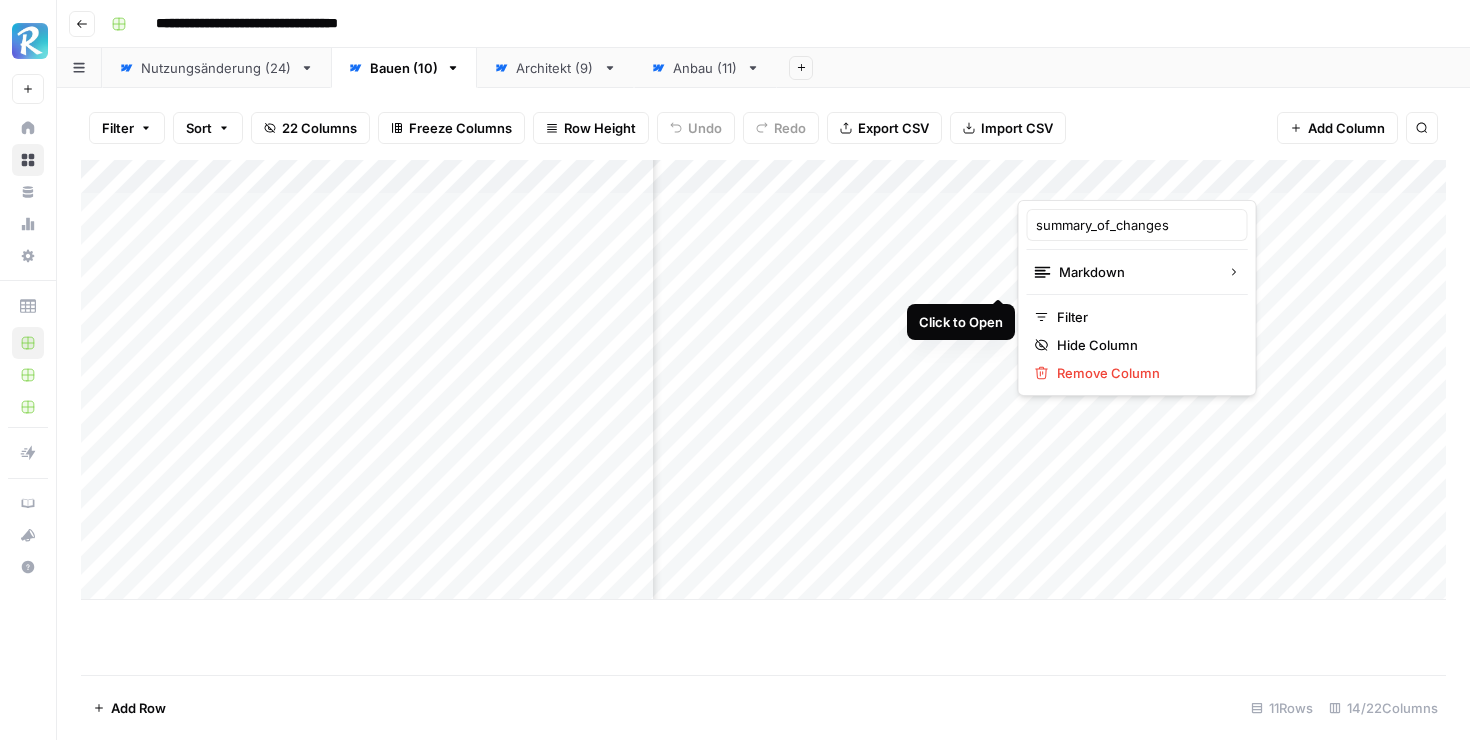 click on "Add Column" at bounding box center [763, 380] 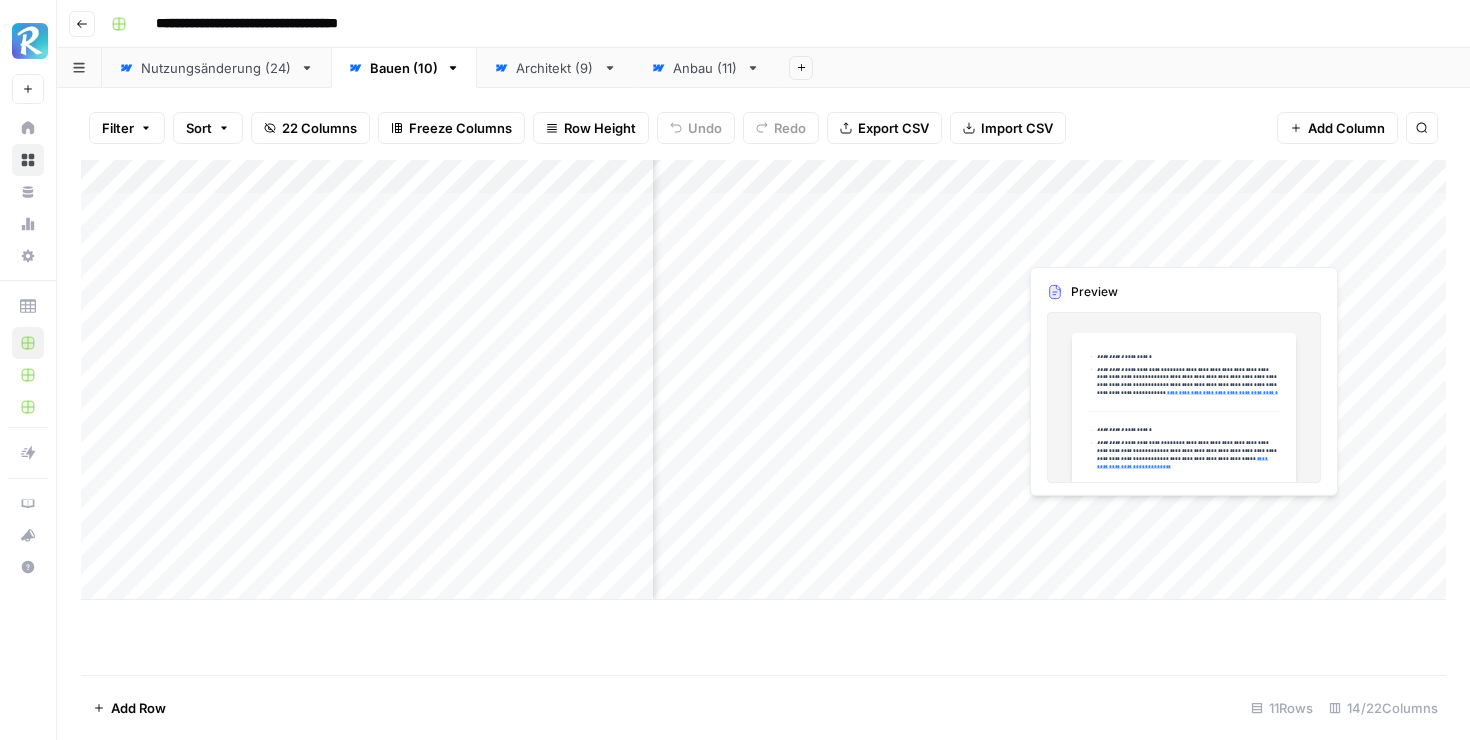 click on "Add Column" at bounding box center (763, 380) 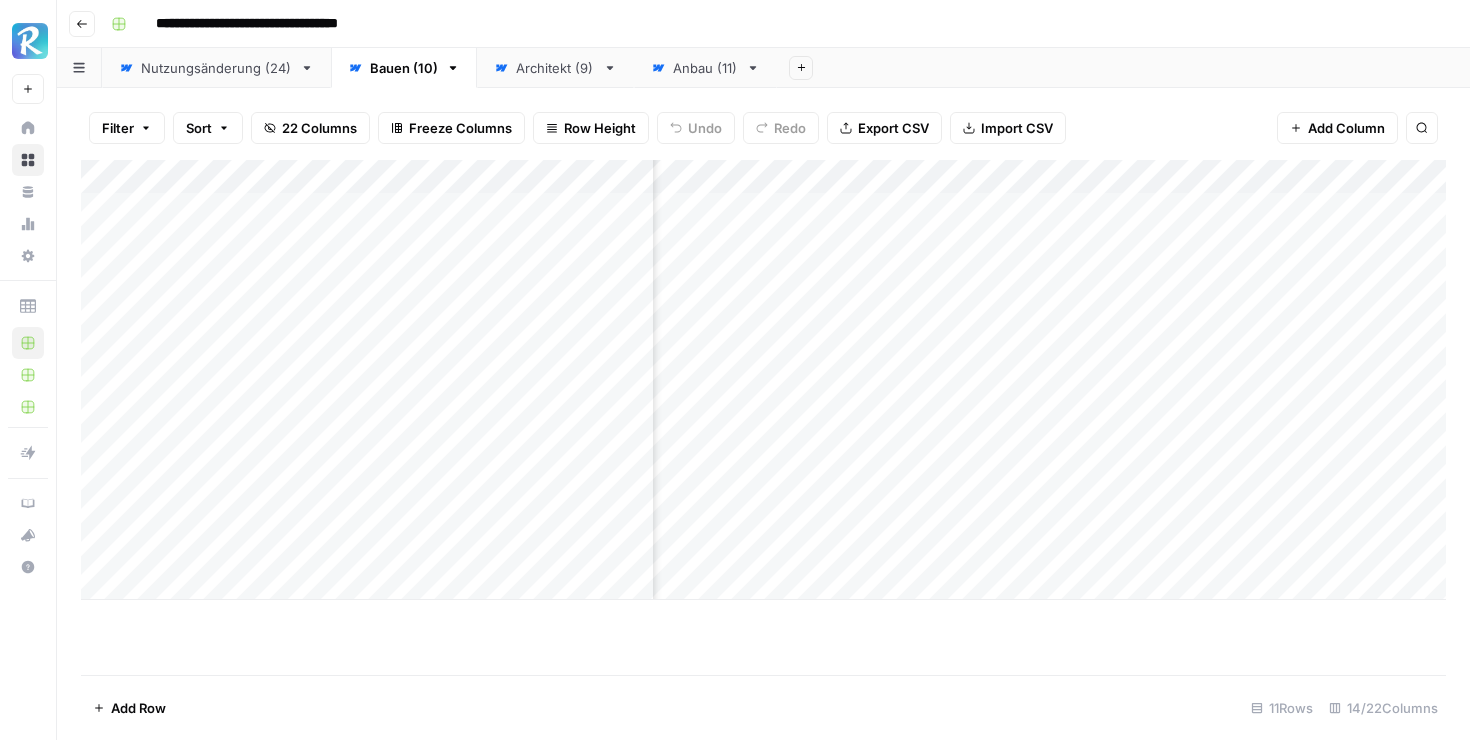 click on "Anbau (11)" at bounding box center (705, 68) 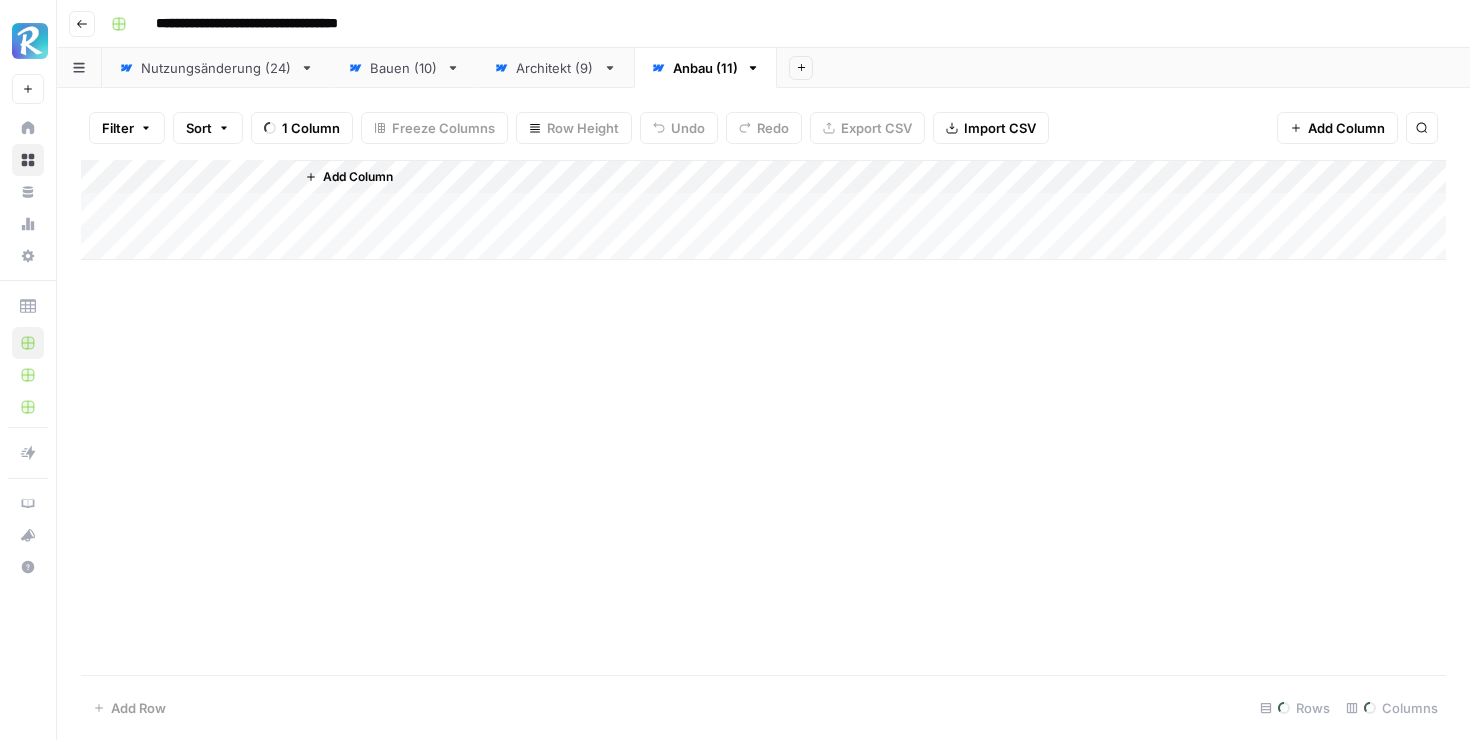 click on "Architekt (9)" at bounding box center (555, 68) 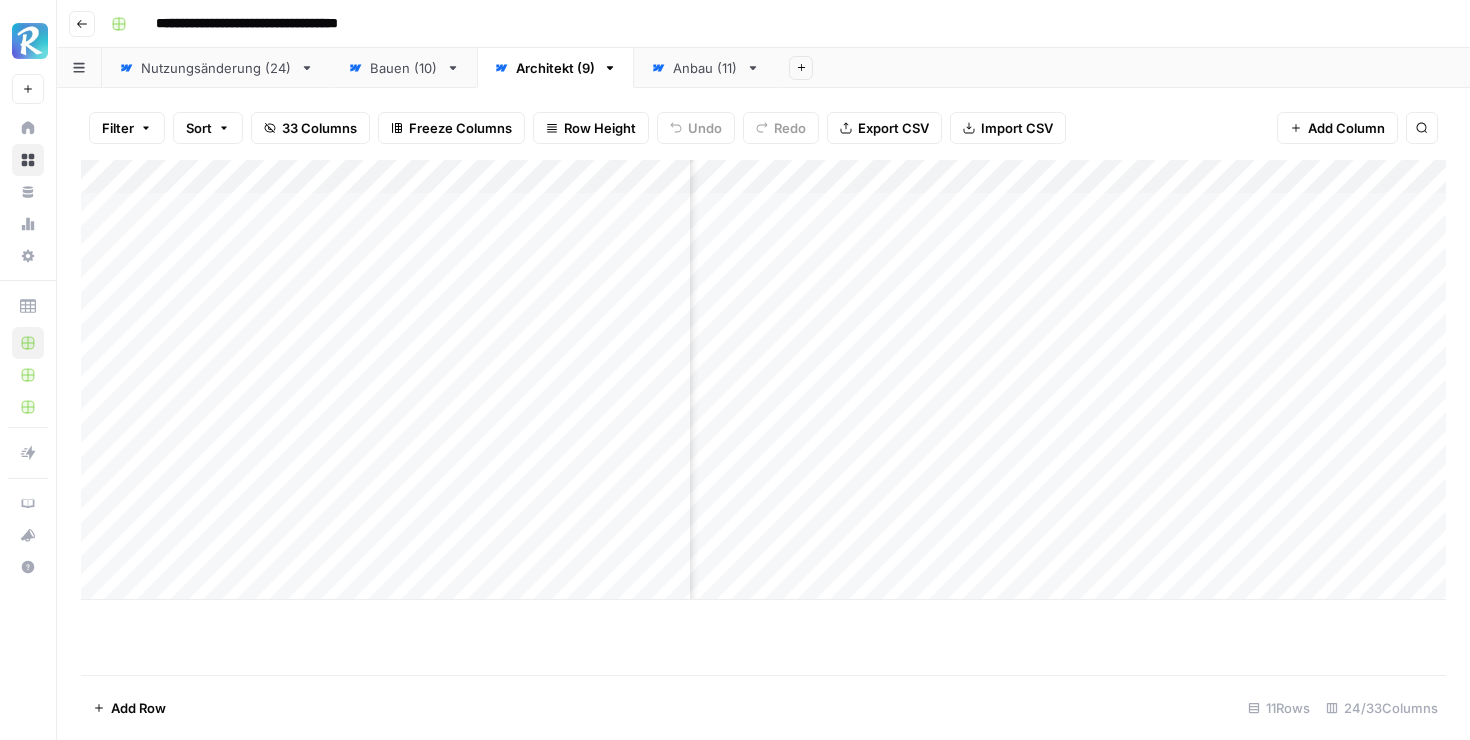 scroll, scrollTop: 0, scrollLeft: 3496, axis: horizontal 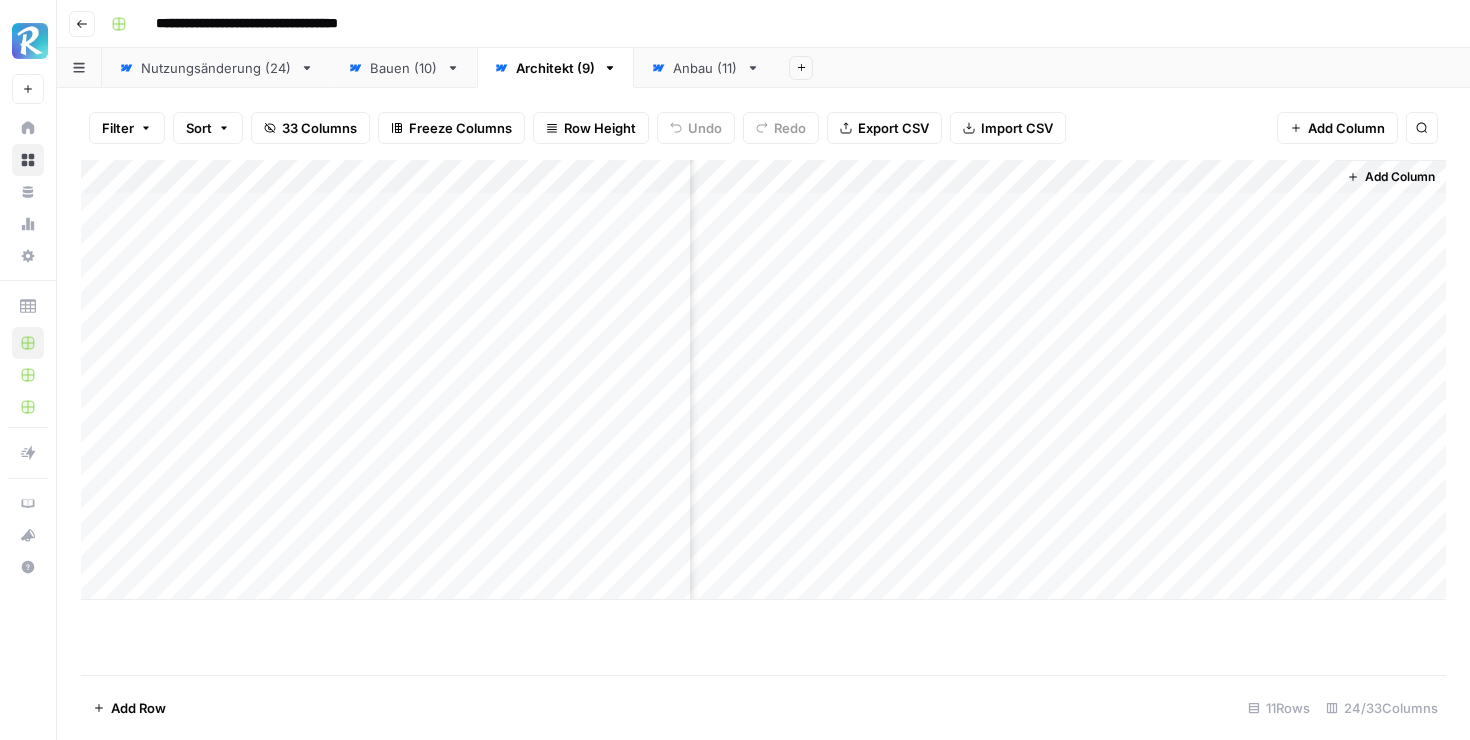 click on "Add Column" at bounding box center [763, 380] 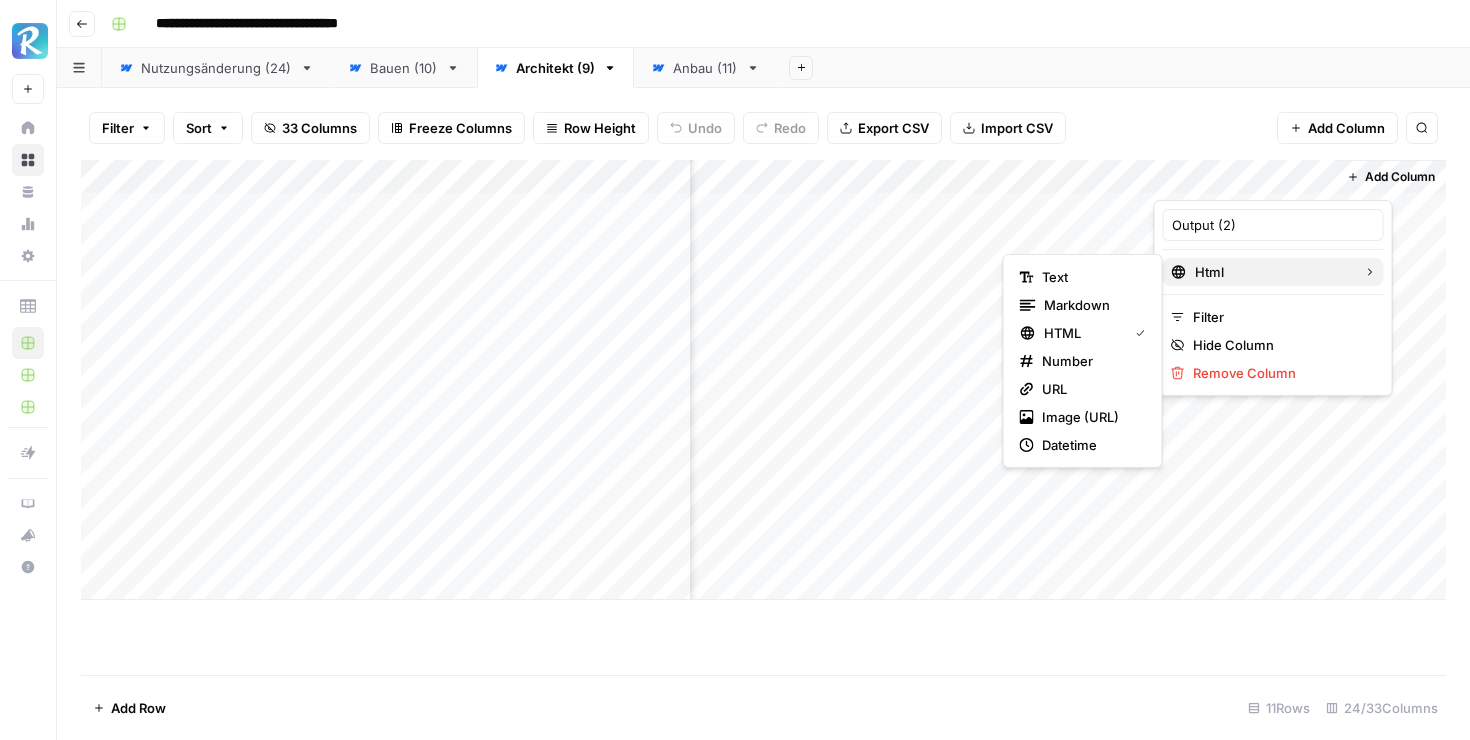 click on "Html" at bounding box center [1271, 272] 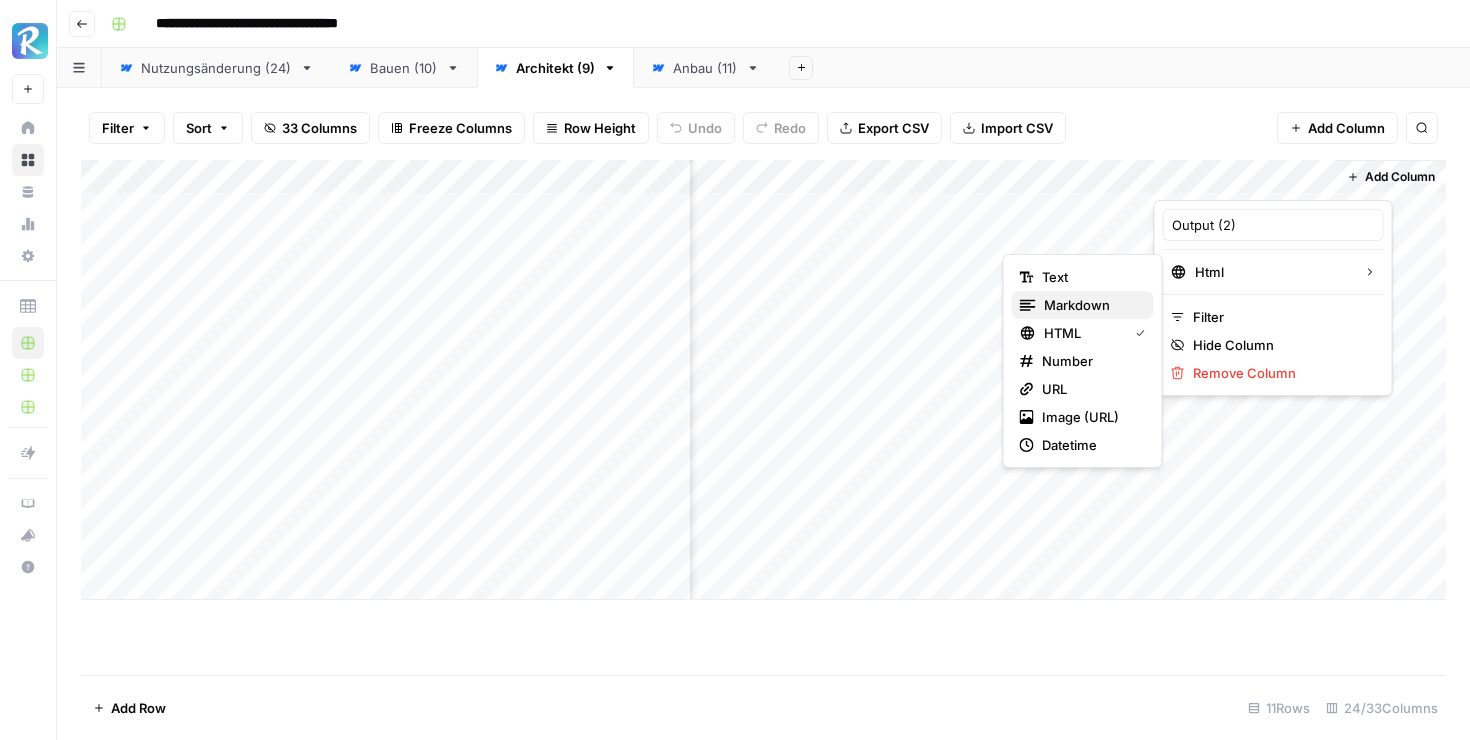 click on "markdown" at bounding box center (1091, 305) 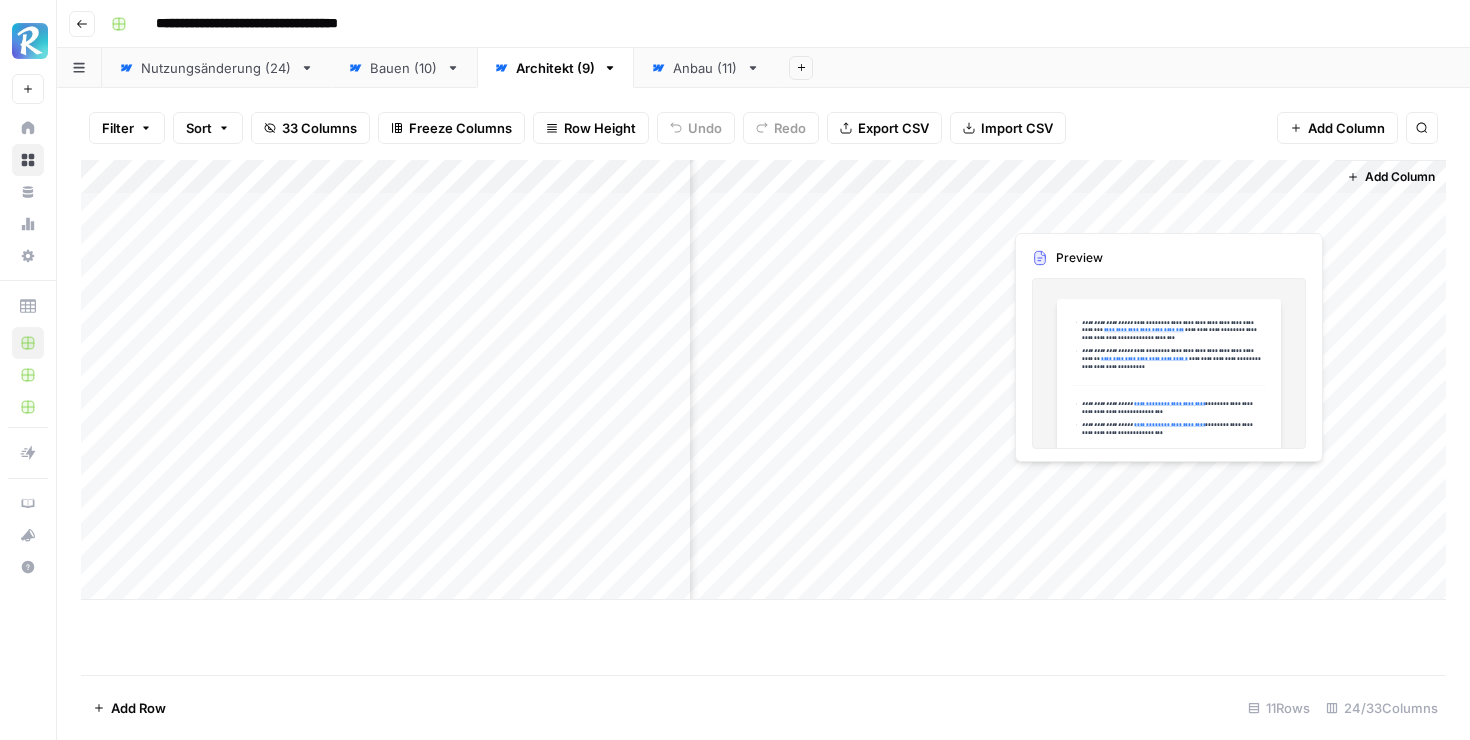 click on "Add Column" at bounding box center (763, 380) 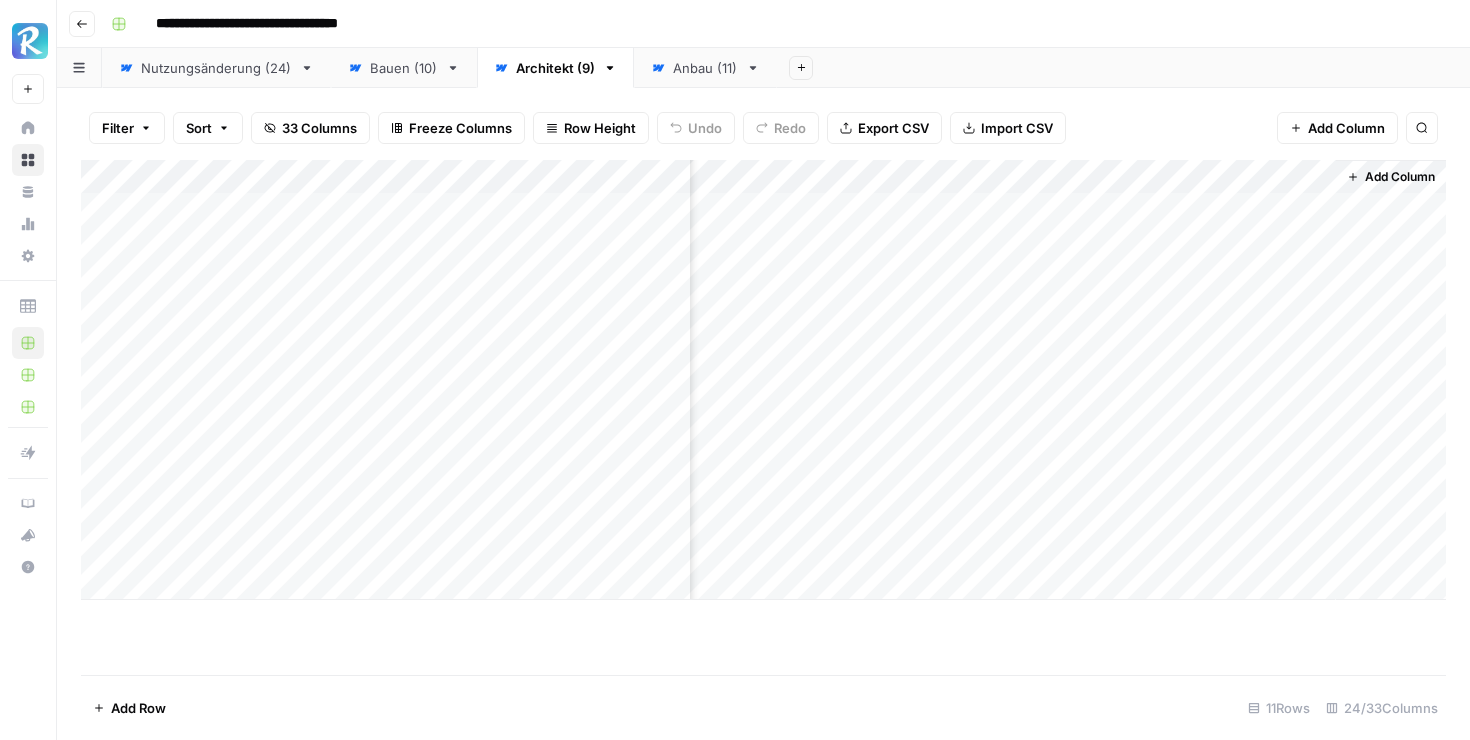 click on "Add Column" at bounding box center (763, 380) 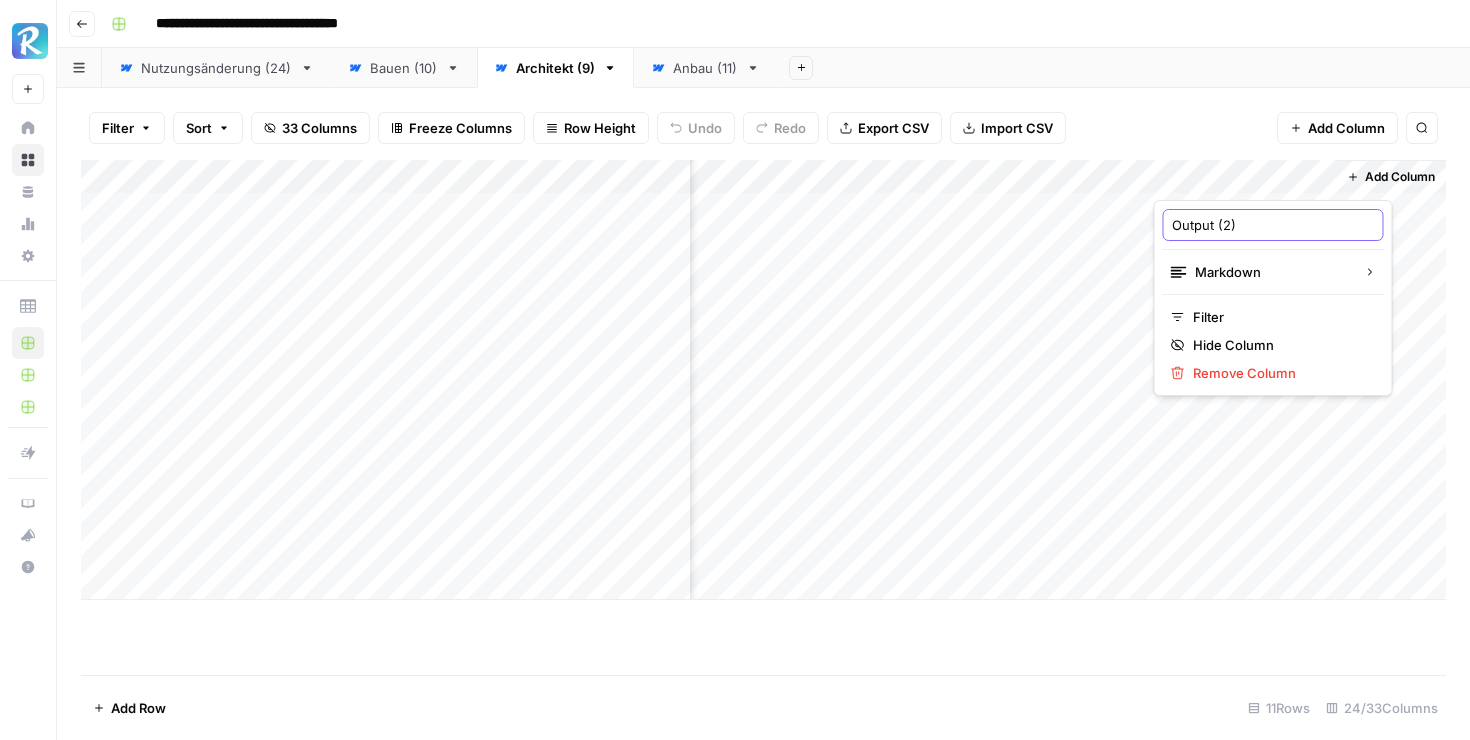 drag, startPoint x: 1247, startPoint y: 222, endPoint x: 1139, endPoint y: 222, distance: 108 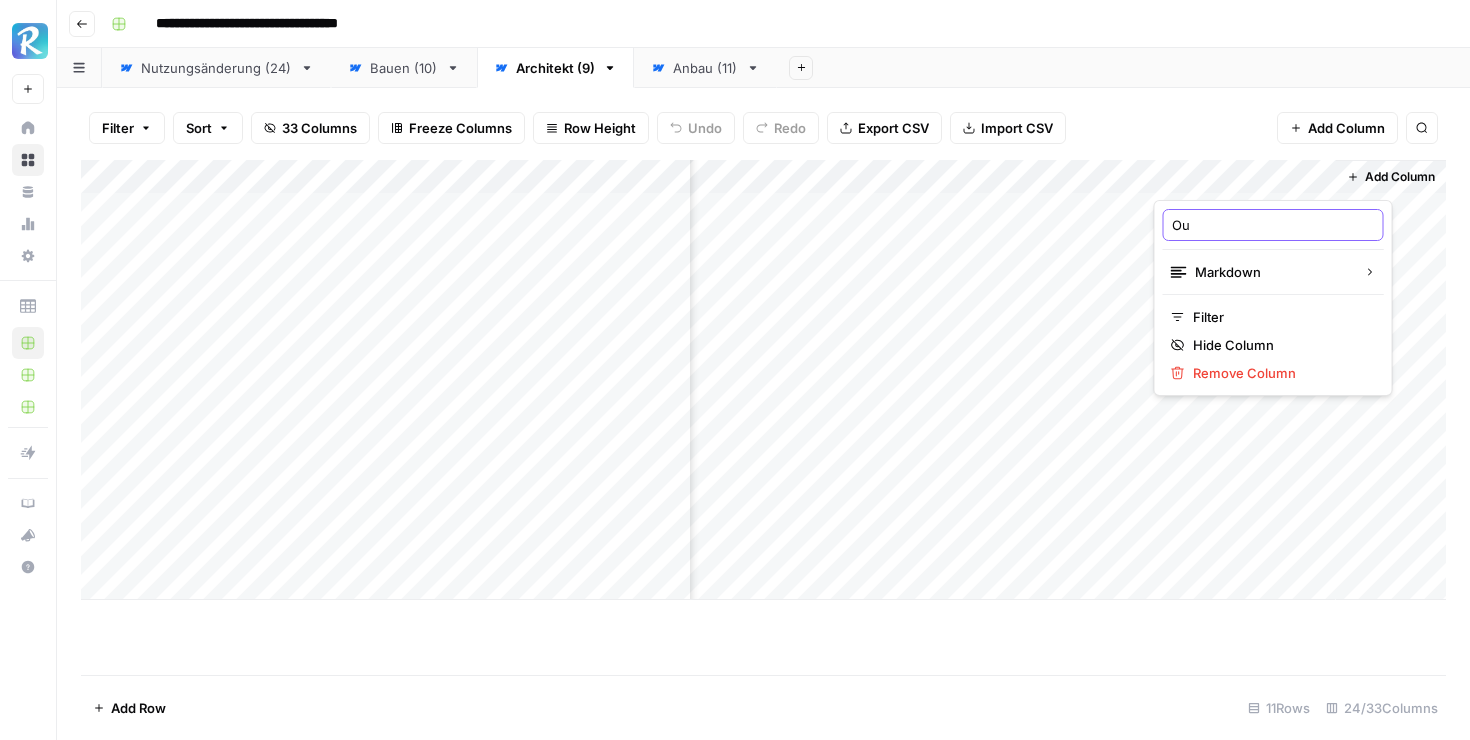 type on "O" 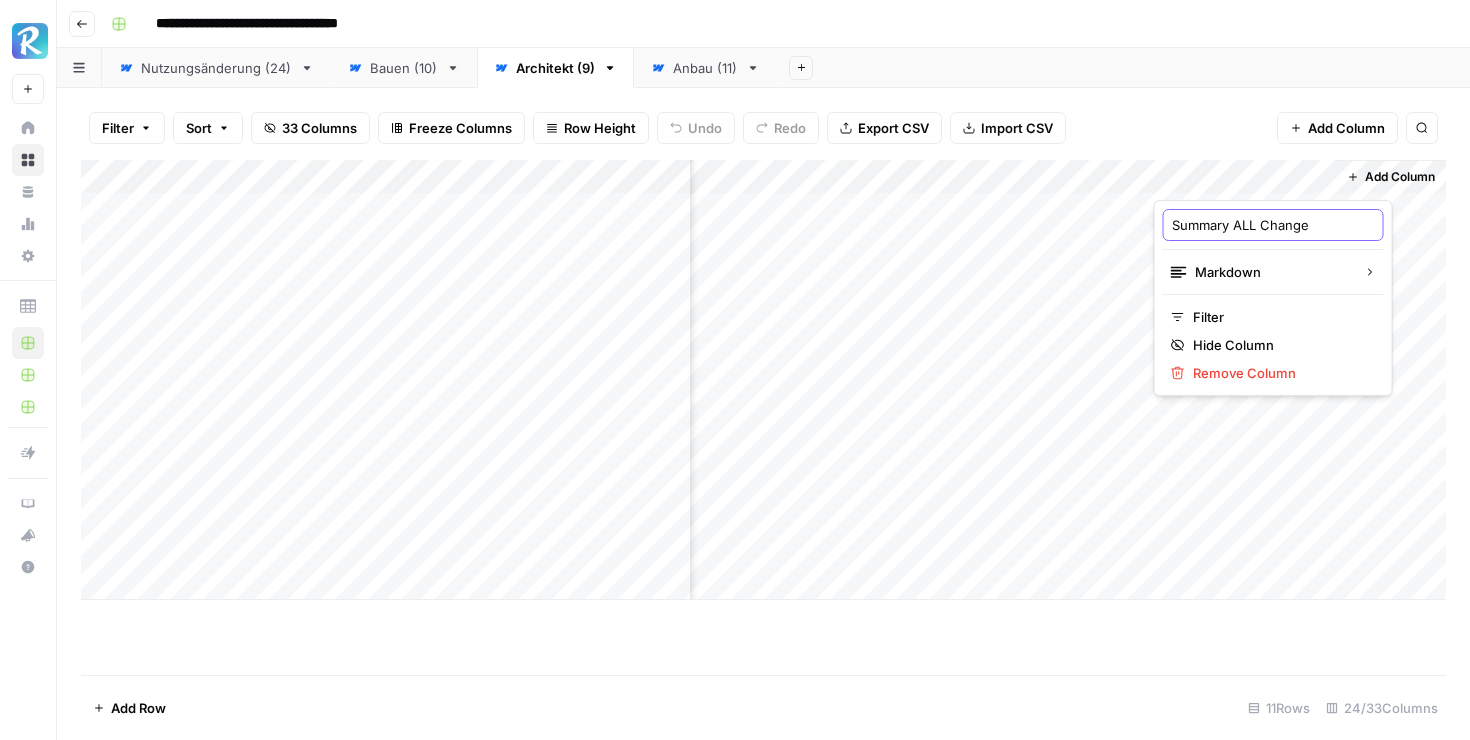 type on "Summary ALL Changes" 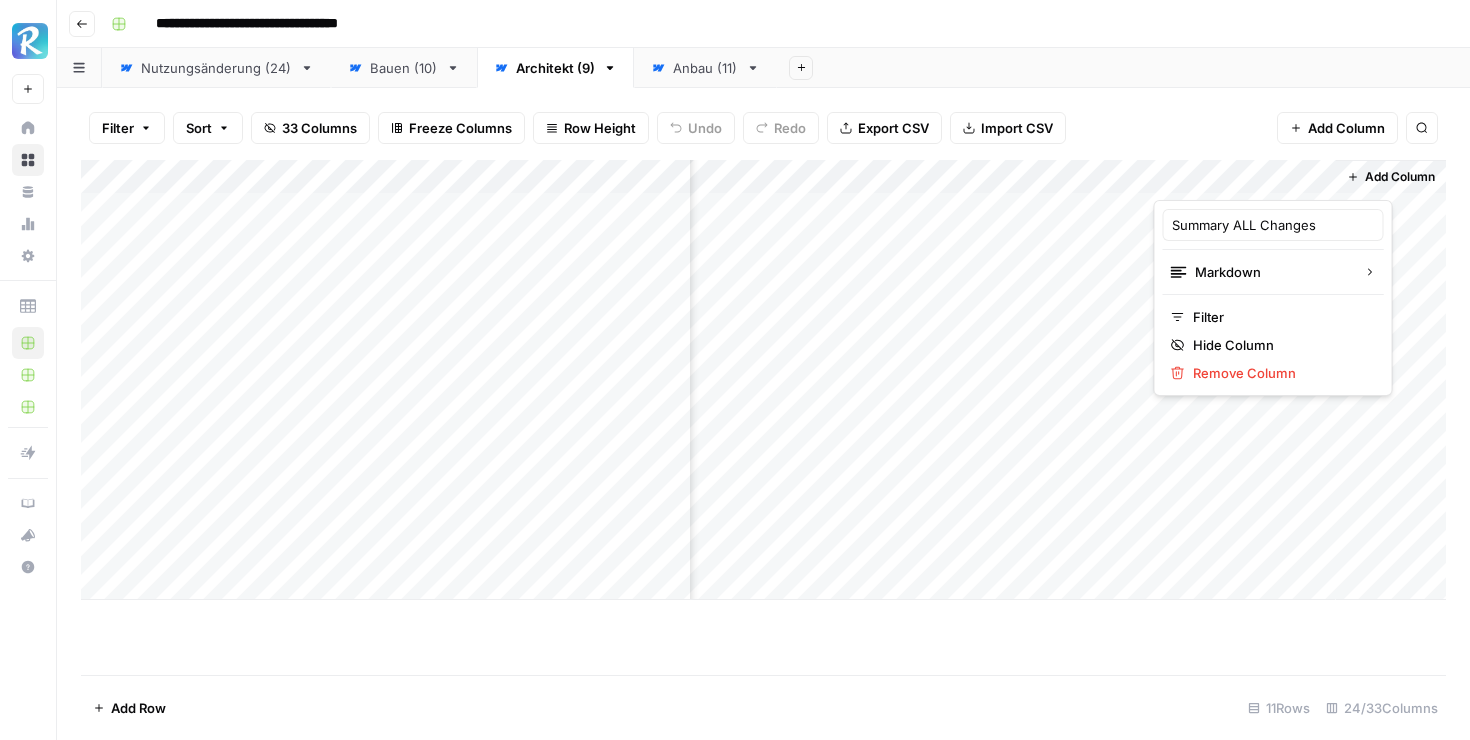 click on "Add Column" at bounding box center (763, 380) 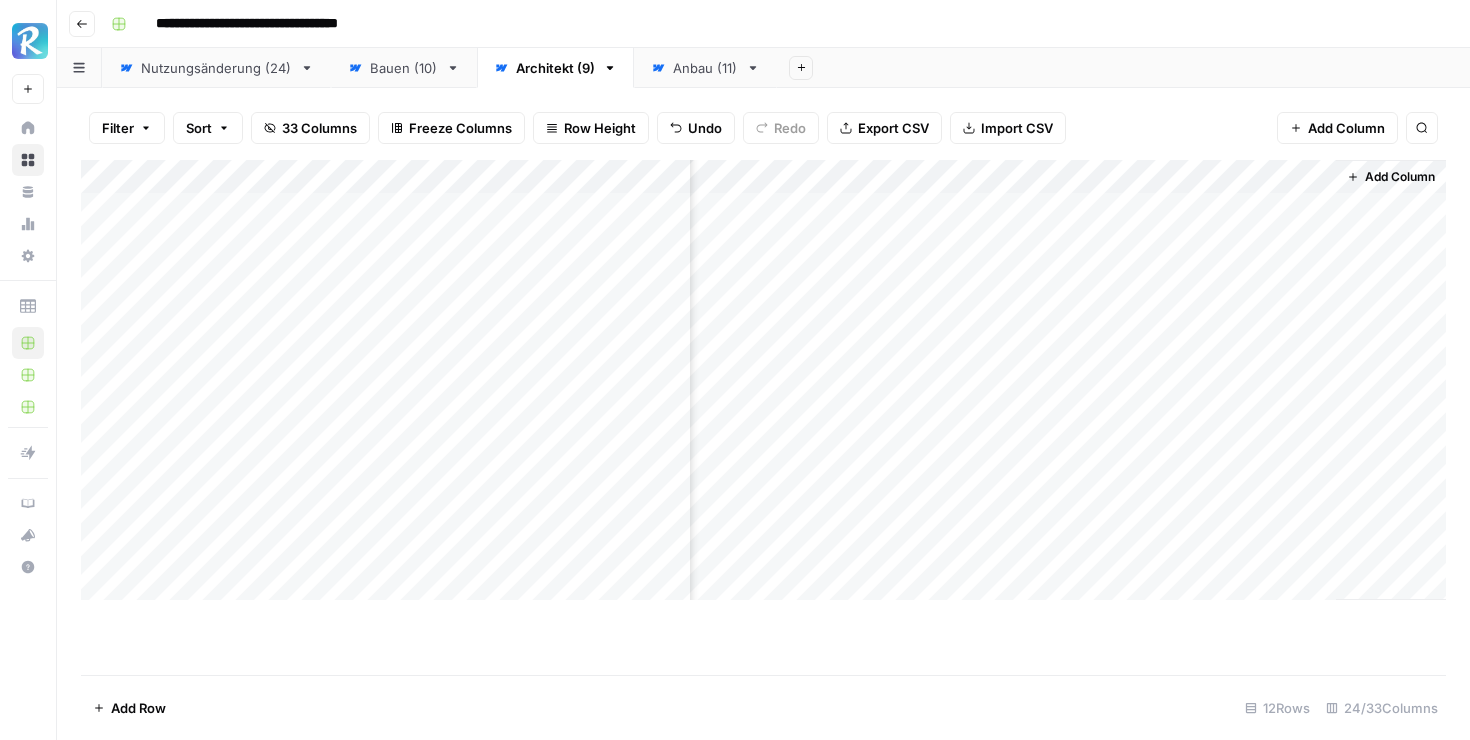 click on "Add Column" at bounding box center (763, 380) 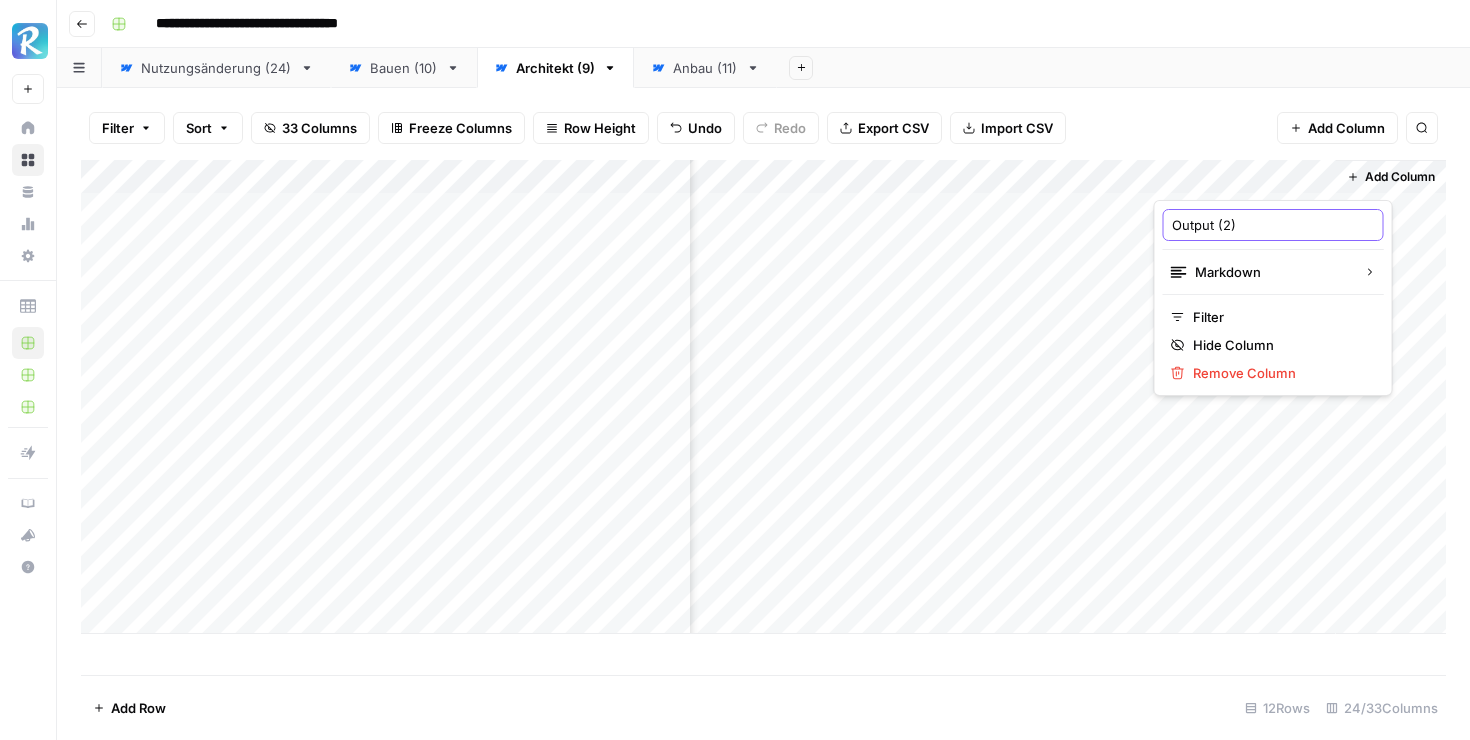 click on "Output (2)" at bounding box center [1273, 225] 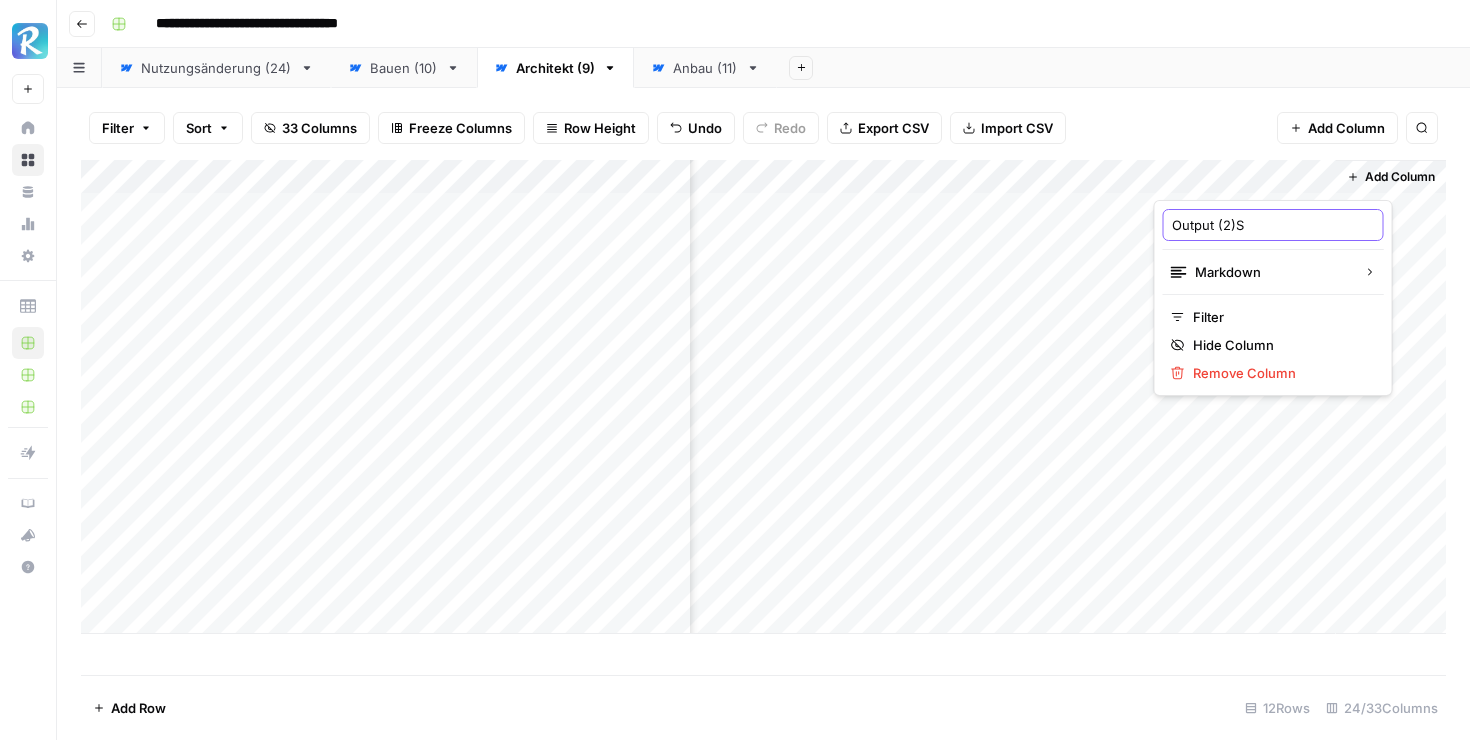 drag, startPoint x: 1237, startPoint y: 225, endPoint x: 1162, endPoint y: 225, distance: 75 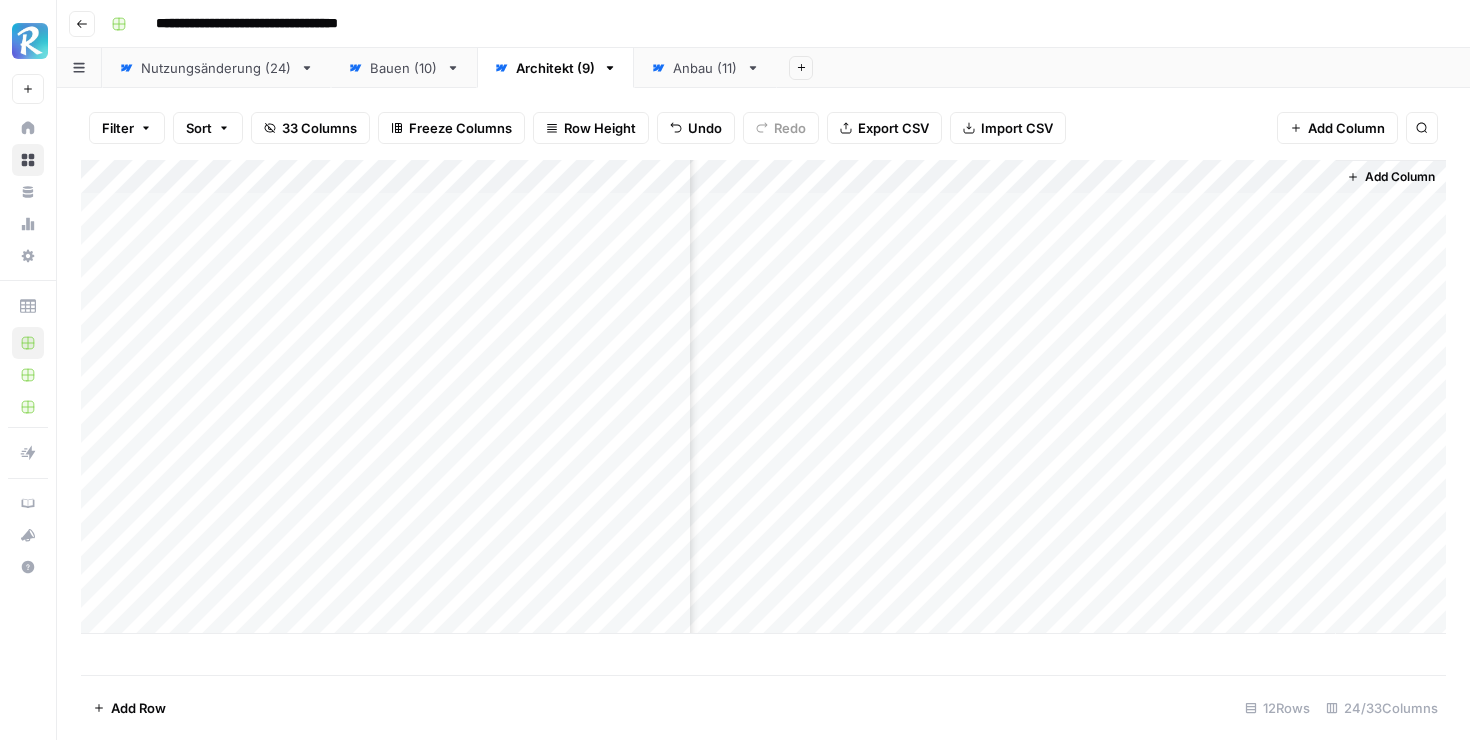 click on "Add Column" at bounding box center [763, 397] 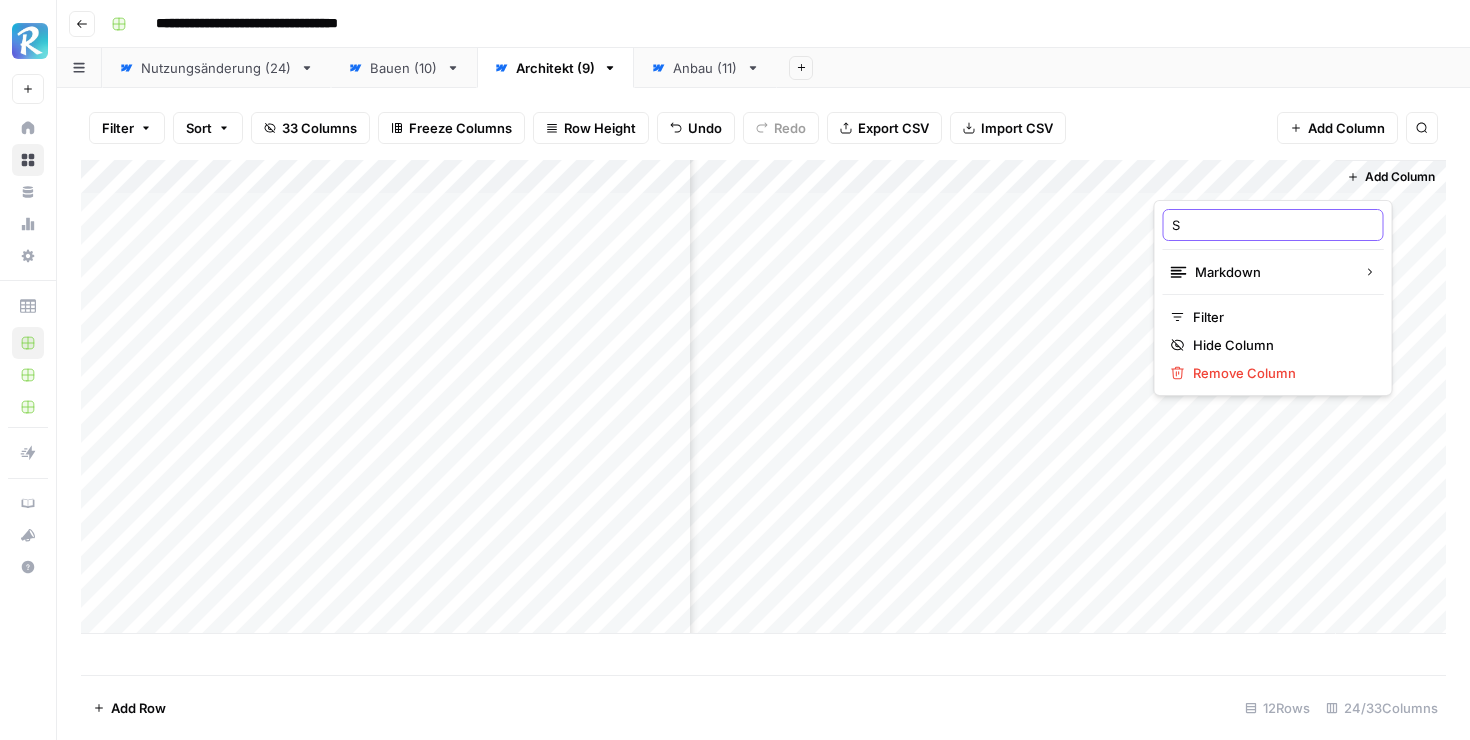 click on "S" at bounding box center (1273, 225) 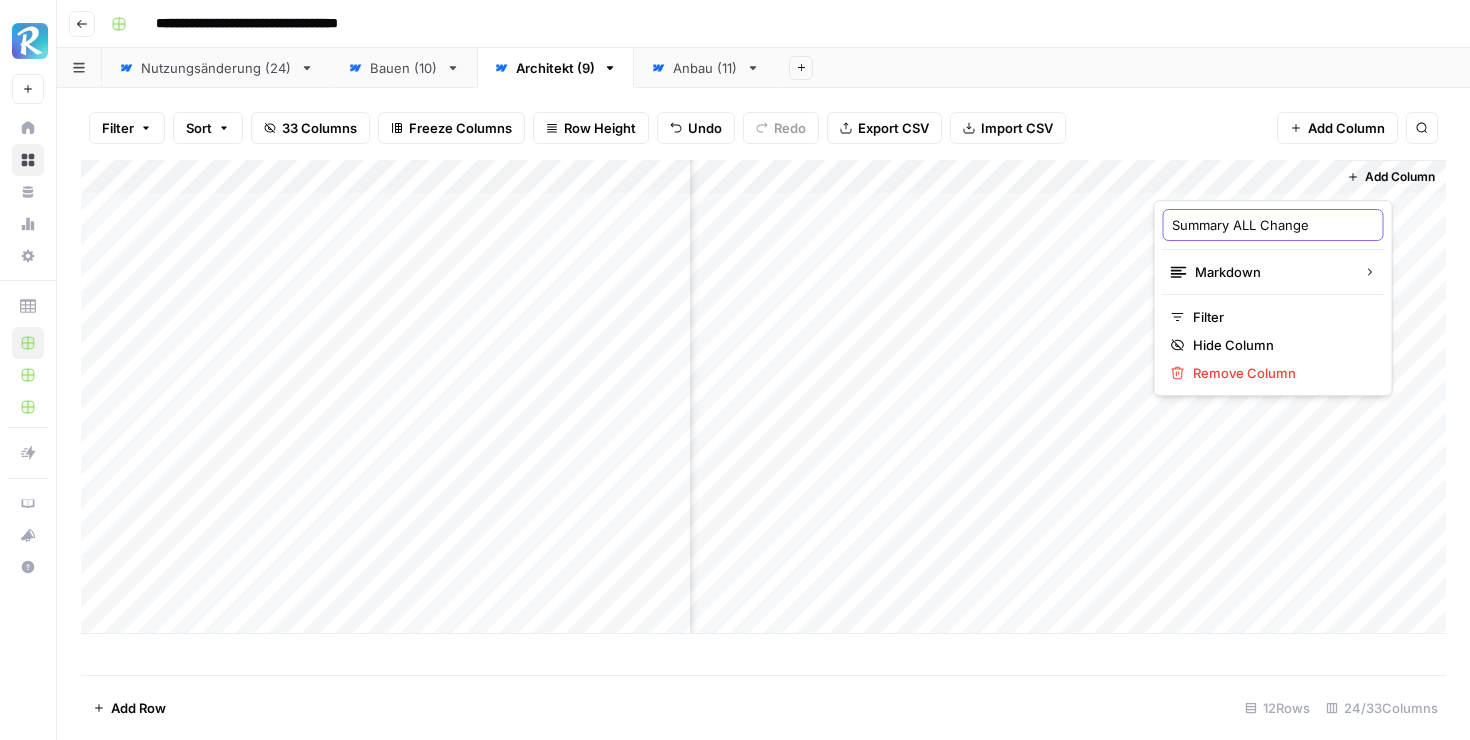 type on "Summary ALL Changes" 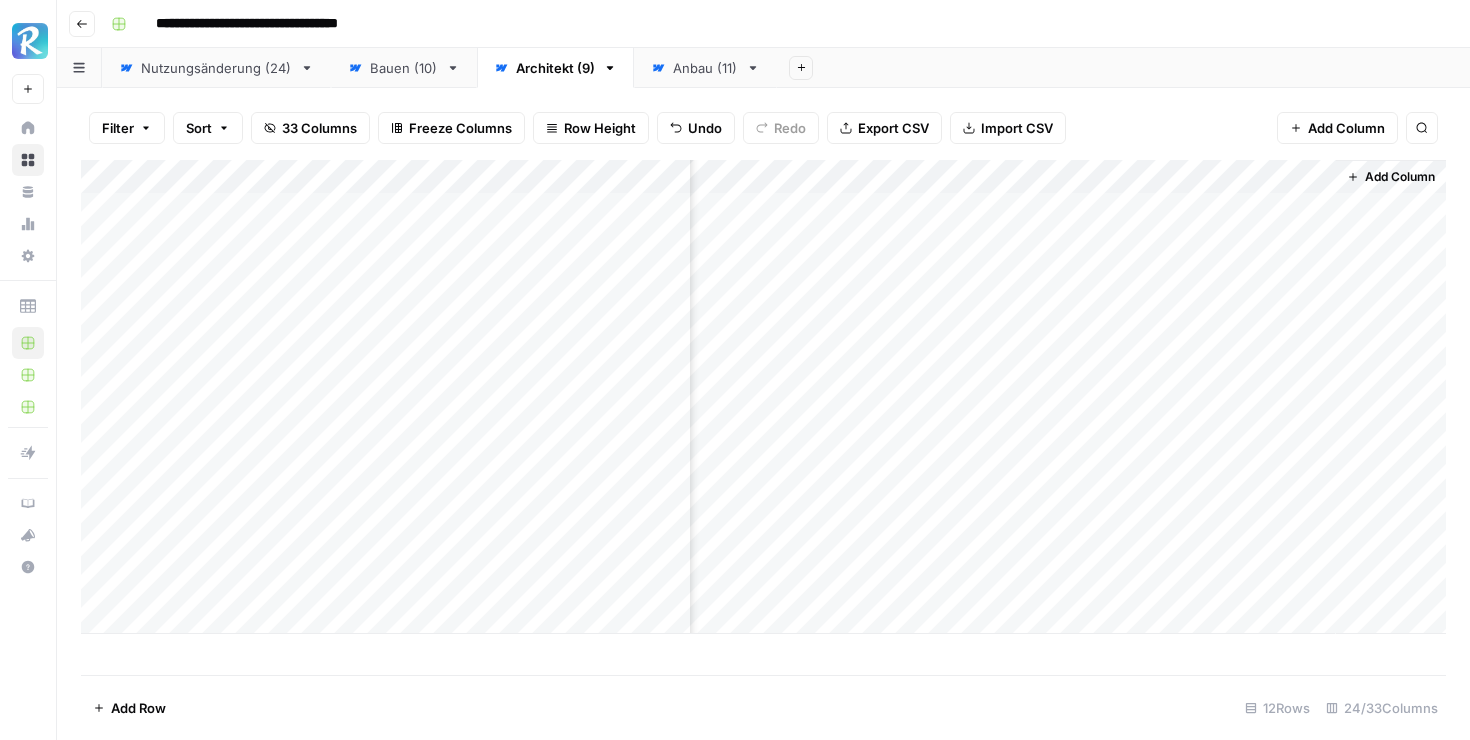 click on "Add Column" at bounding box center [763, 397] 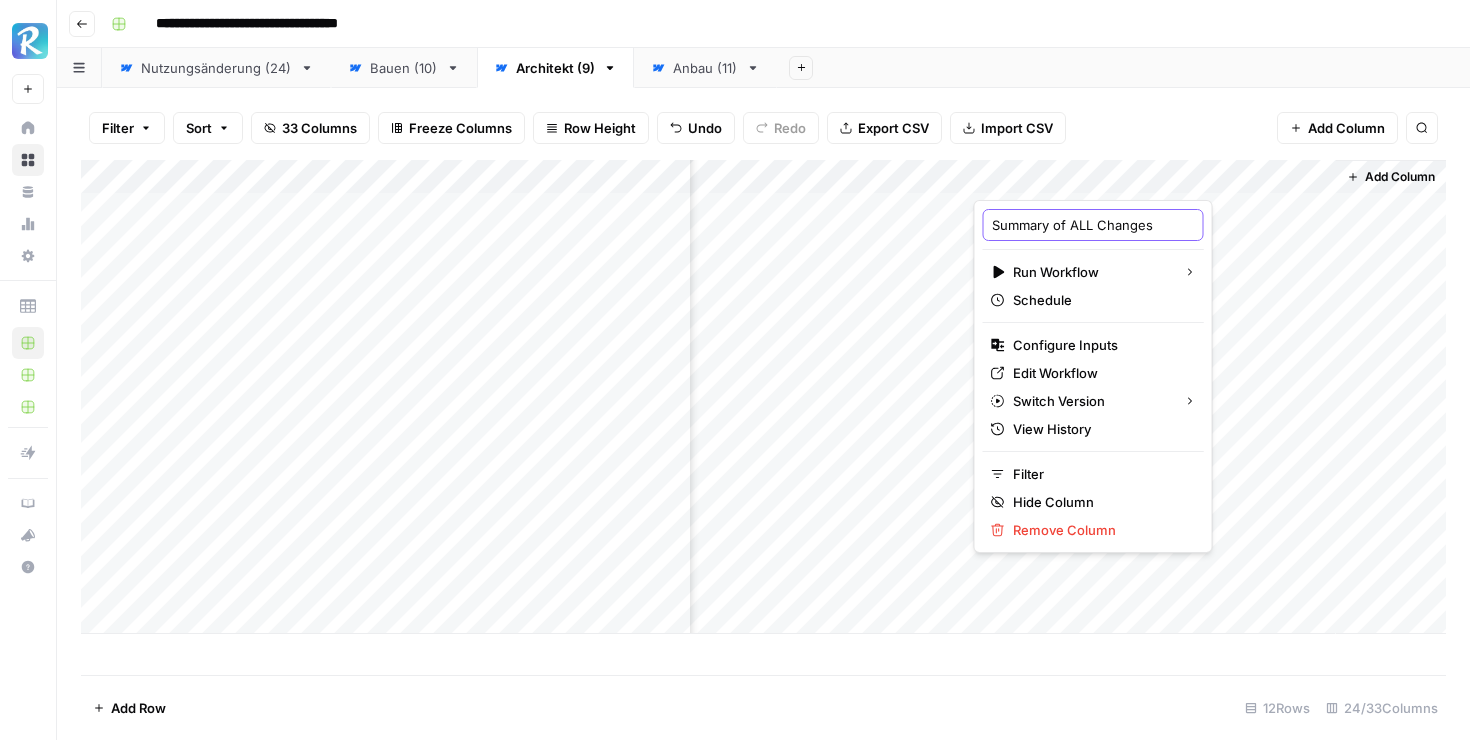 click on "Summary of ALL Changes" at bounding box center [1093, 225] 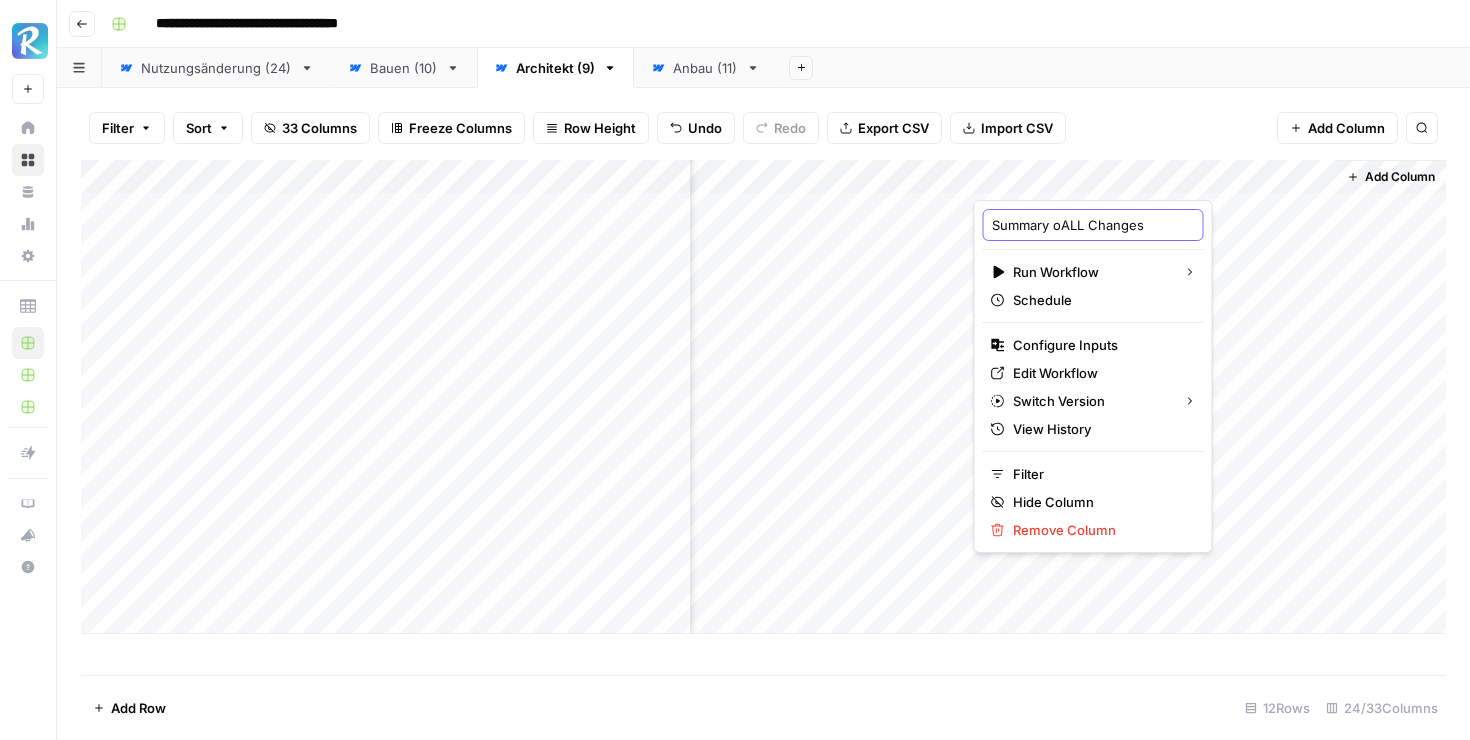 type on "Summary ALL Changes" 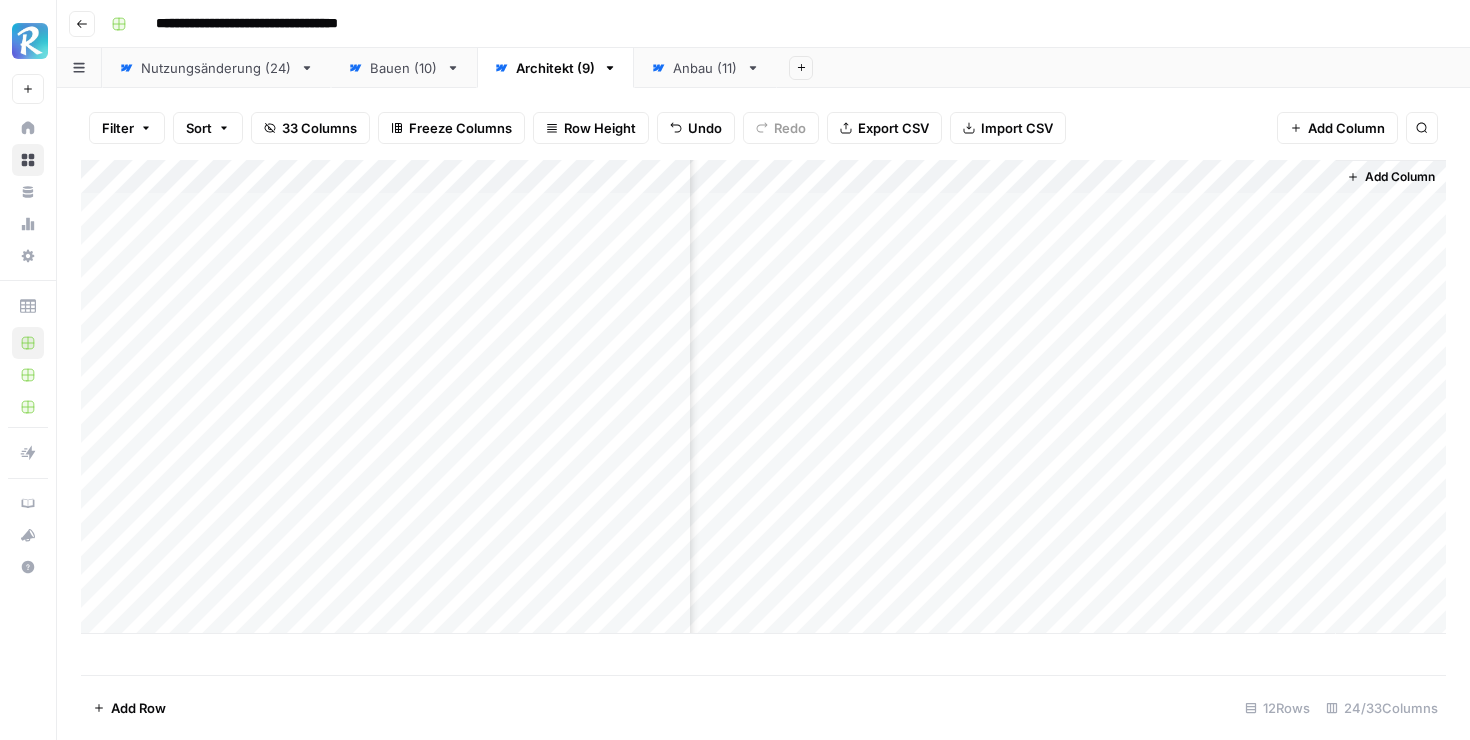 click on "Add Column" at bounding box center [763, 397] 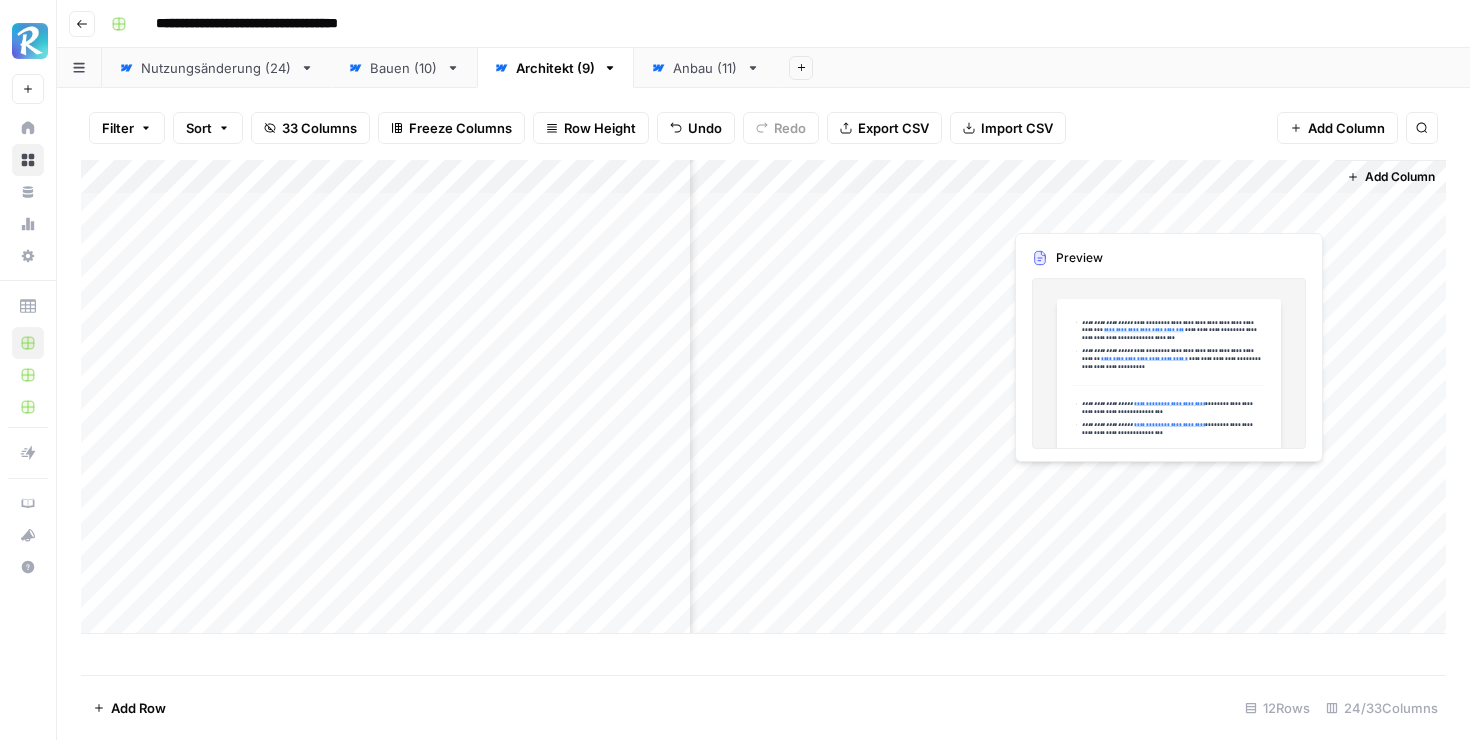 click on "Add Column" at bounding box center (763, 397) 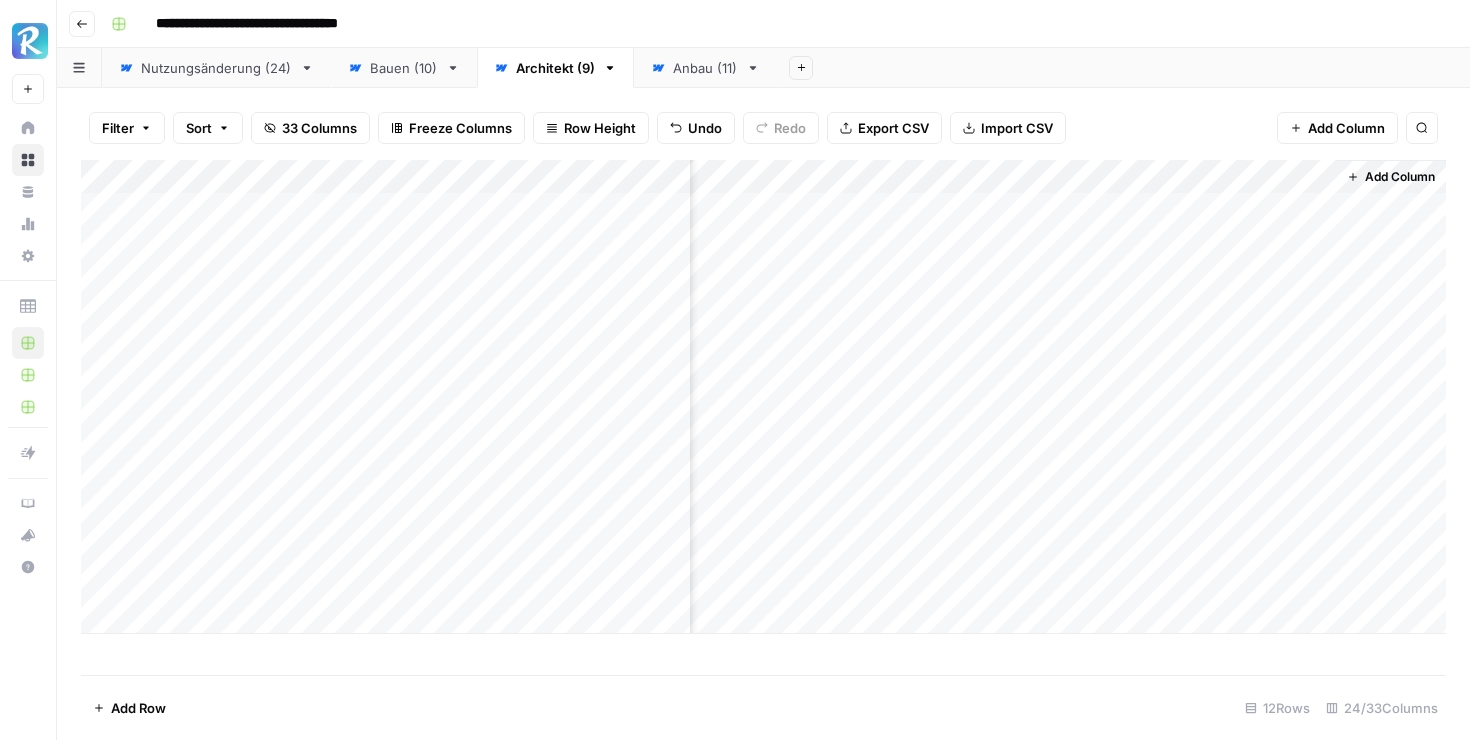 click on "Add Column" at bounding box center (763, 397) 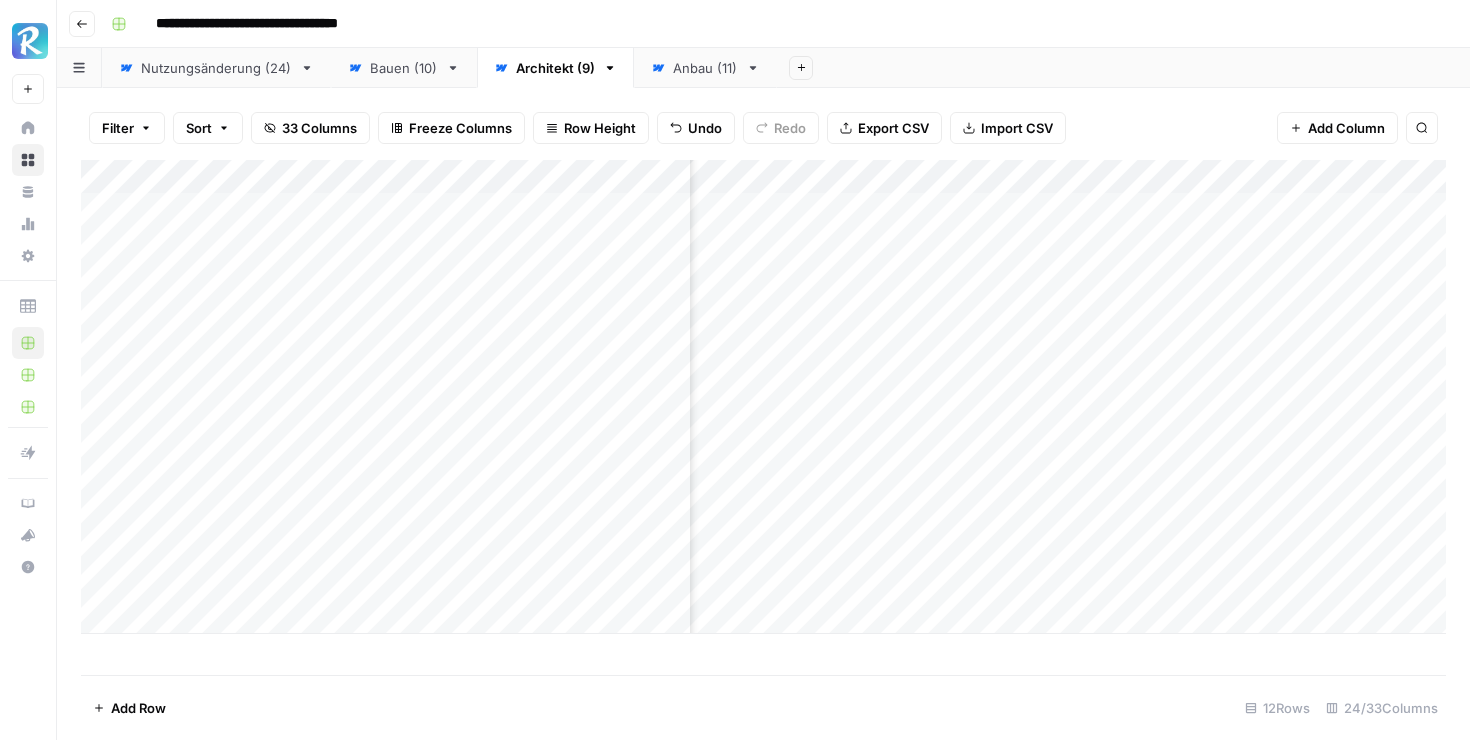 scroll, scrollTop: 0, scrollLeft: 2862, axis: horizontal 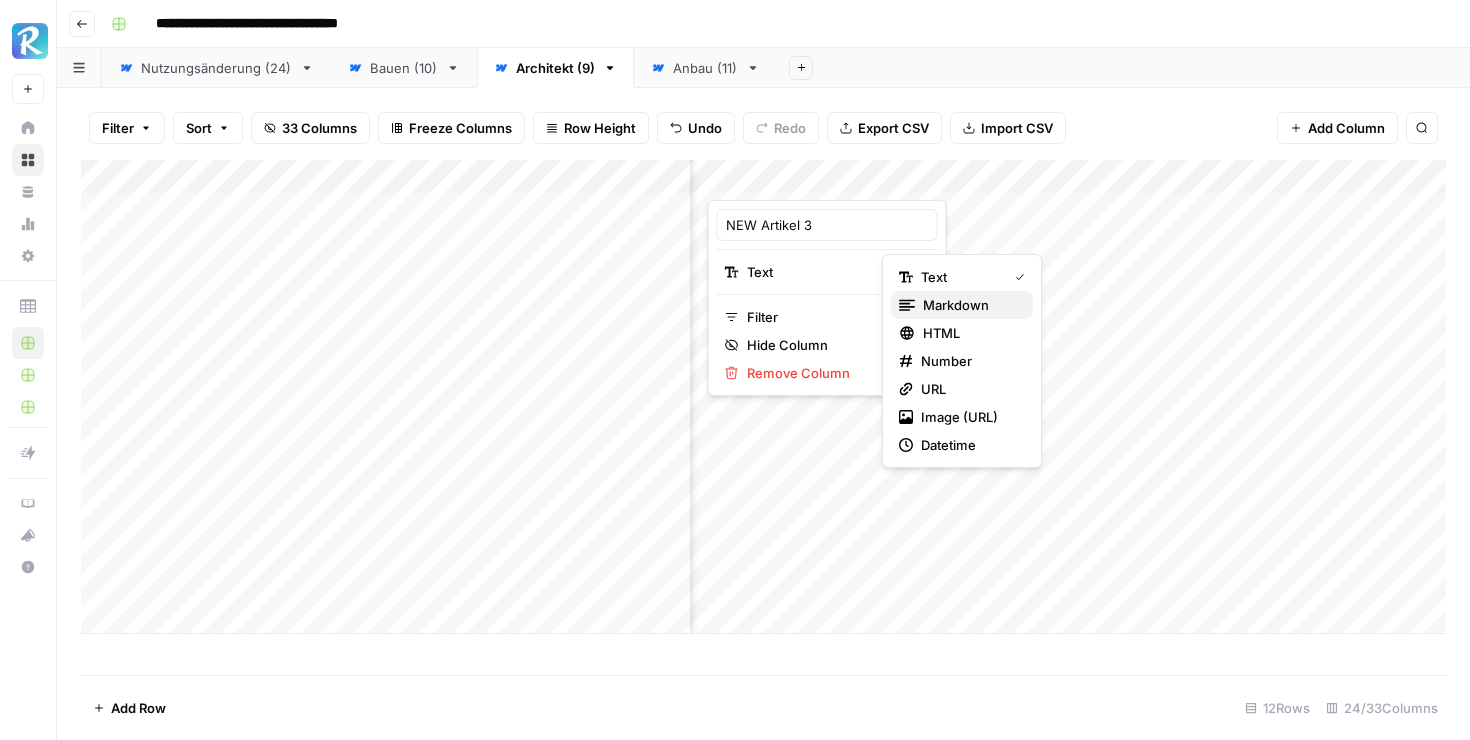 click on "markdown" at bounding box center (970, 305) 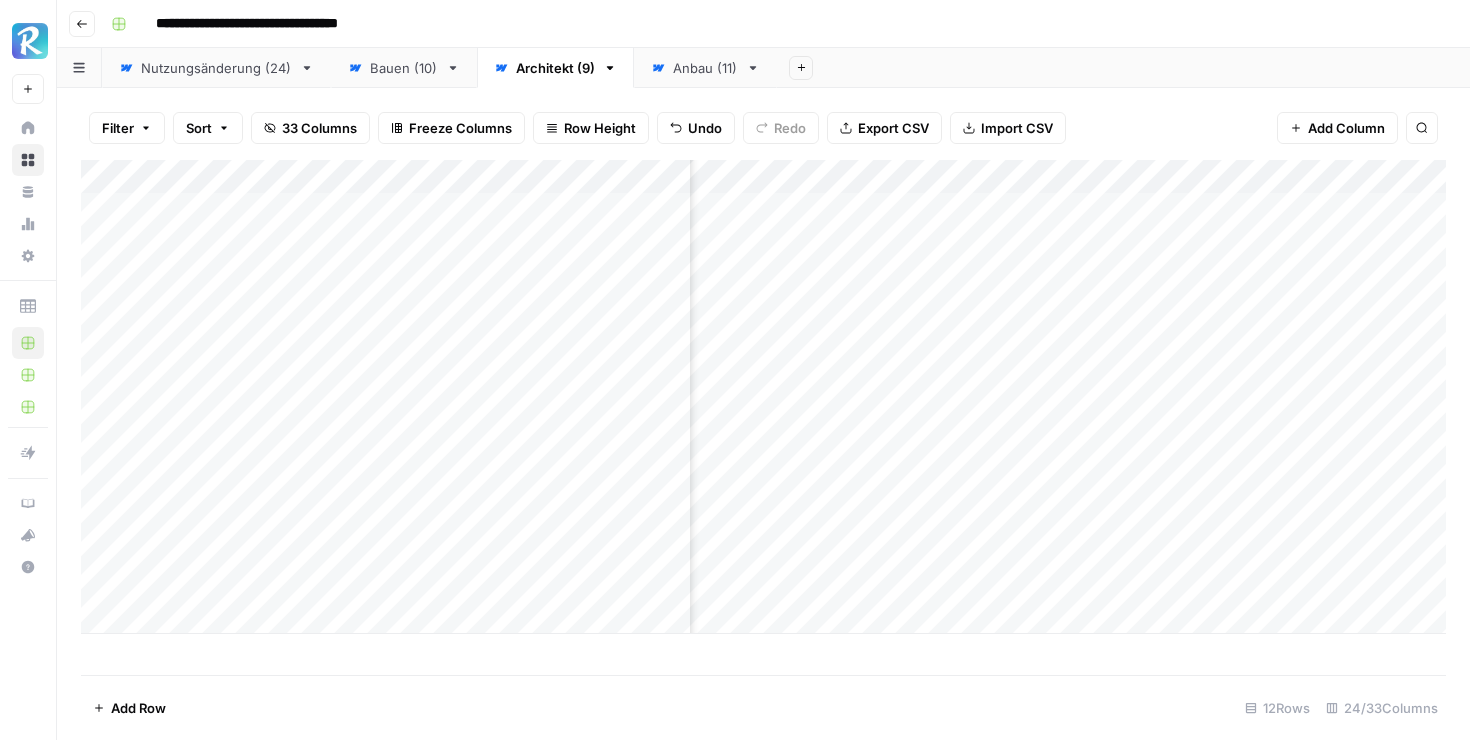 click on "Add Column" at bounding box center (763, 397) 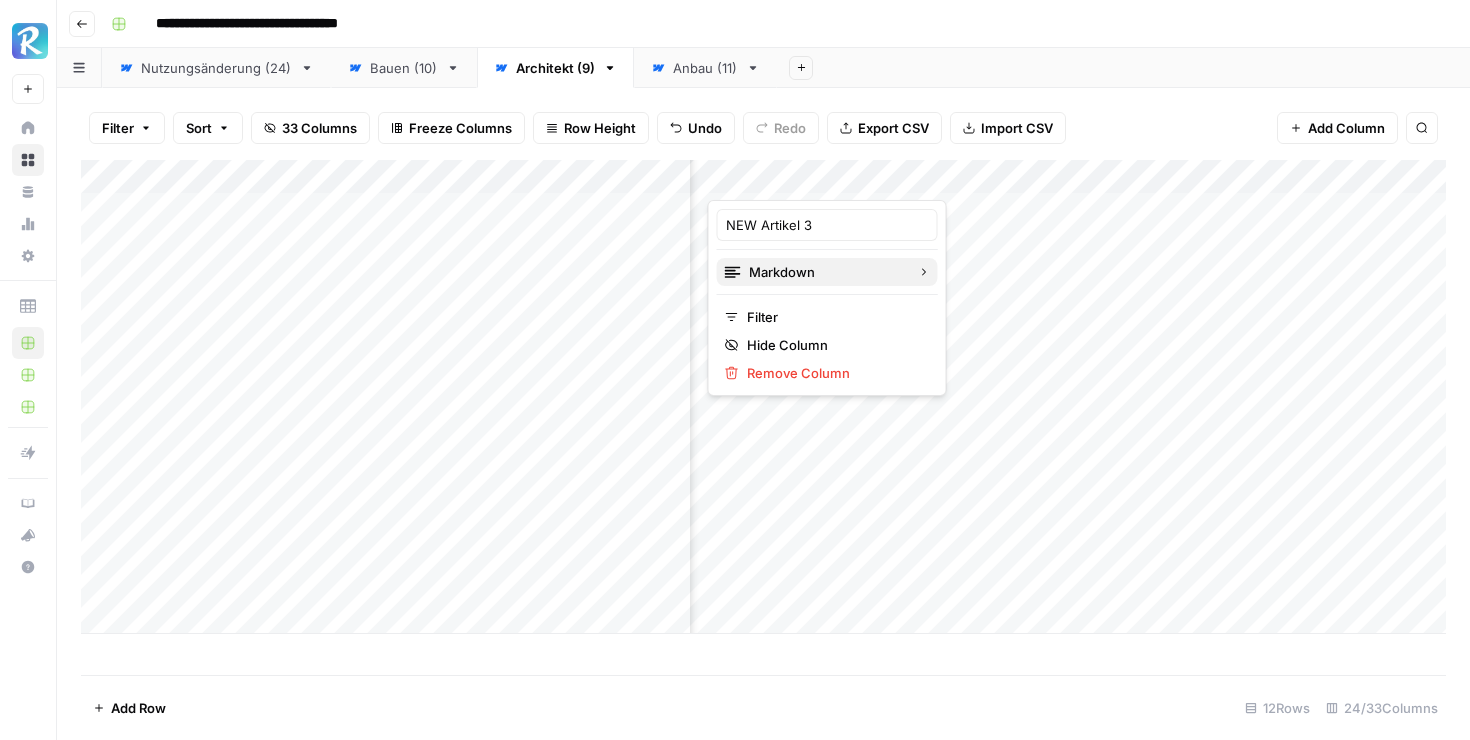 click on "Markdown" at bounding box center [825, 272] 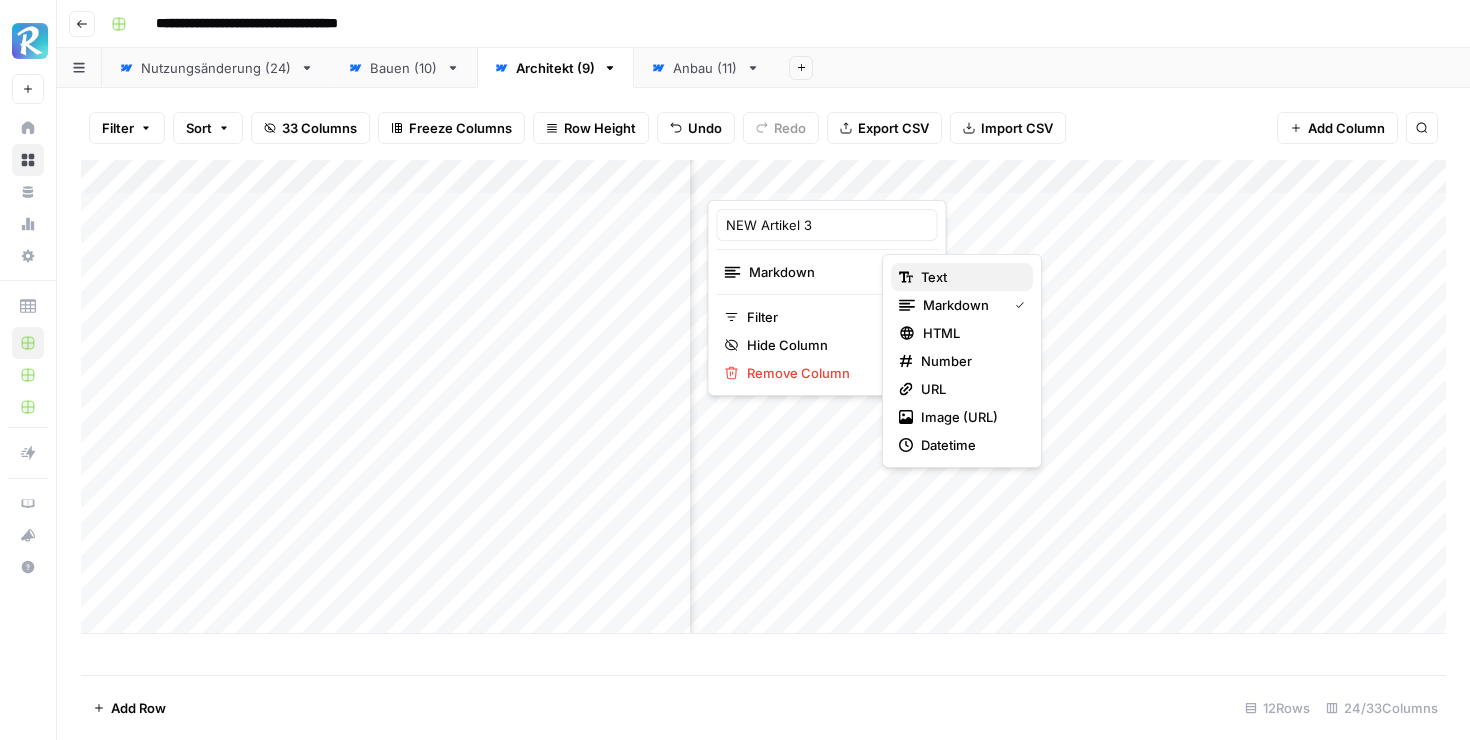 click 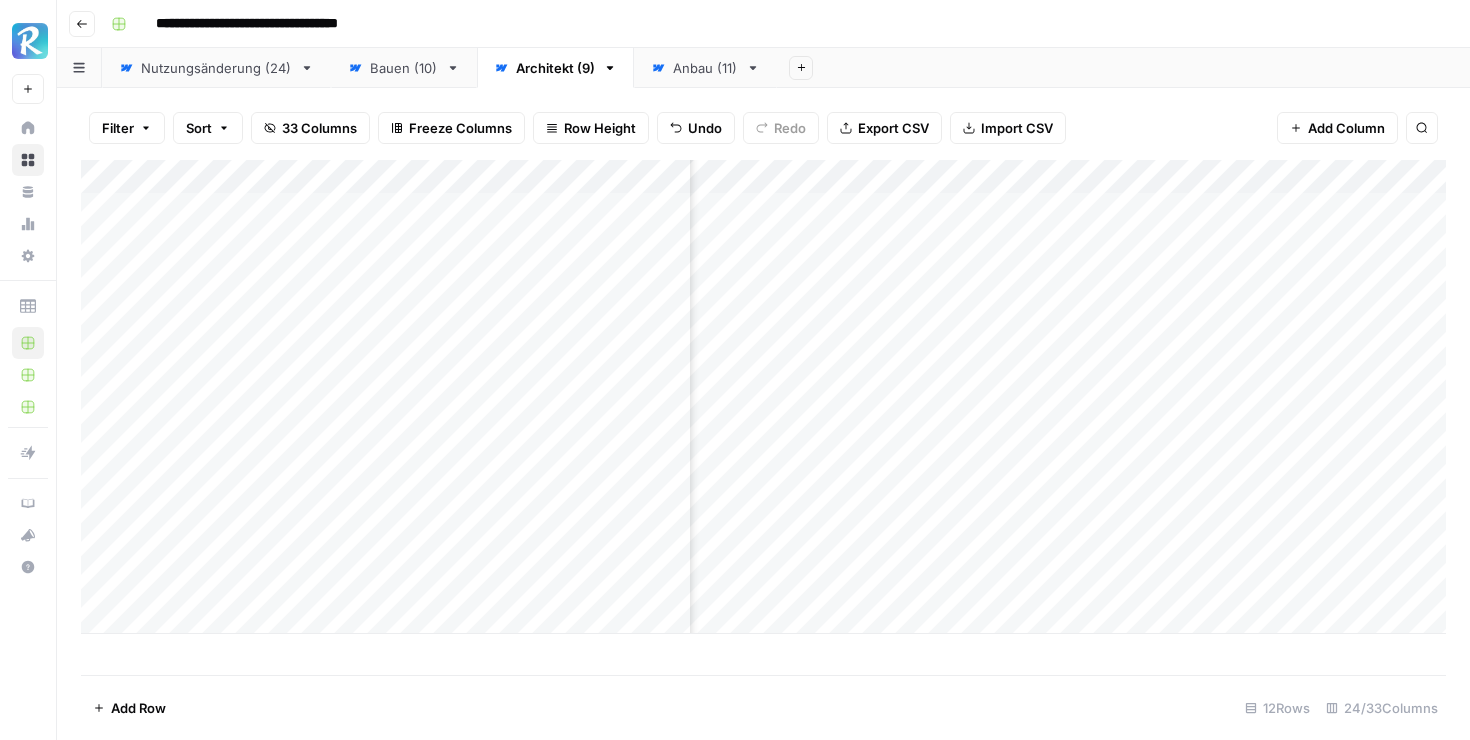 scroll, scrollTop: 0, scrollLeft: 2025, axis: horizontal 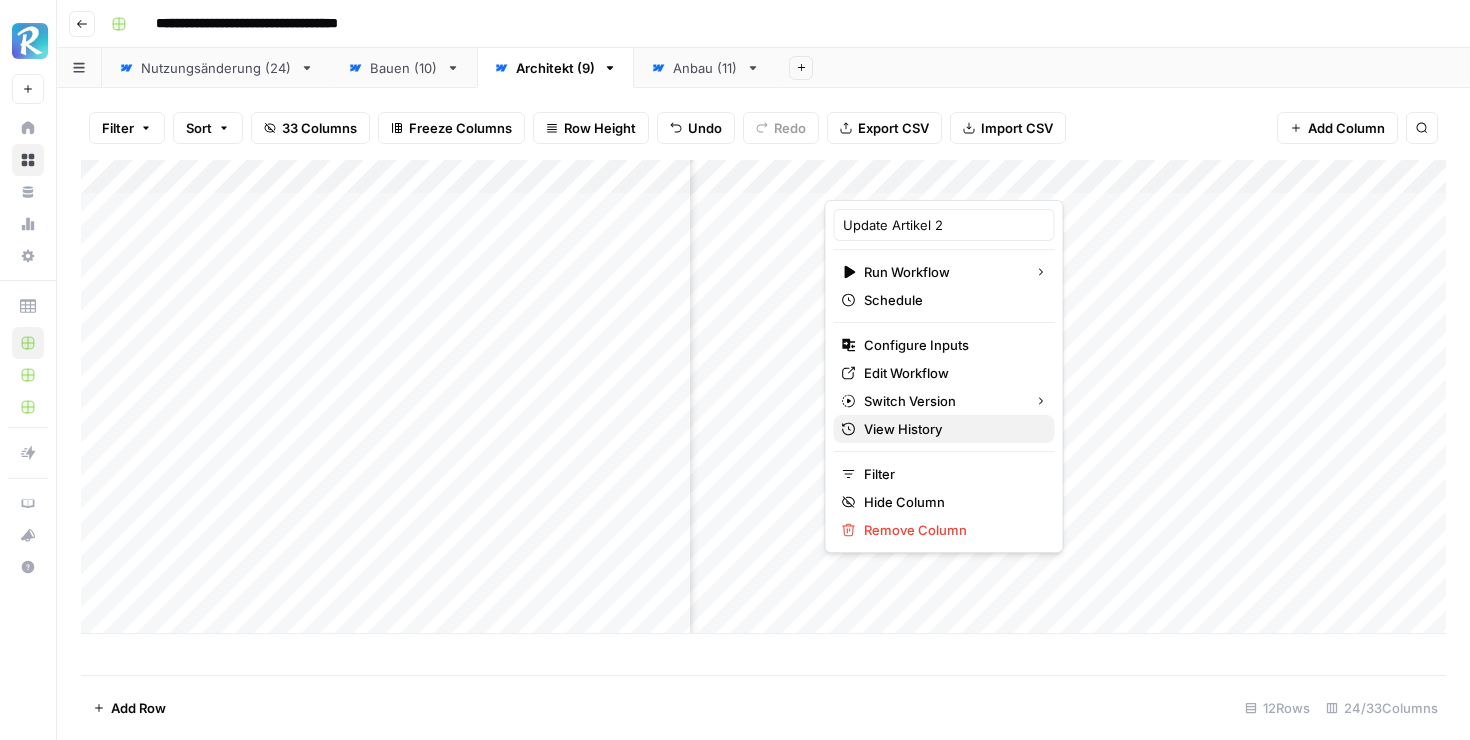 click on "View History" at bounding box center [951, 429] 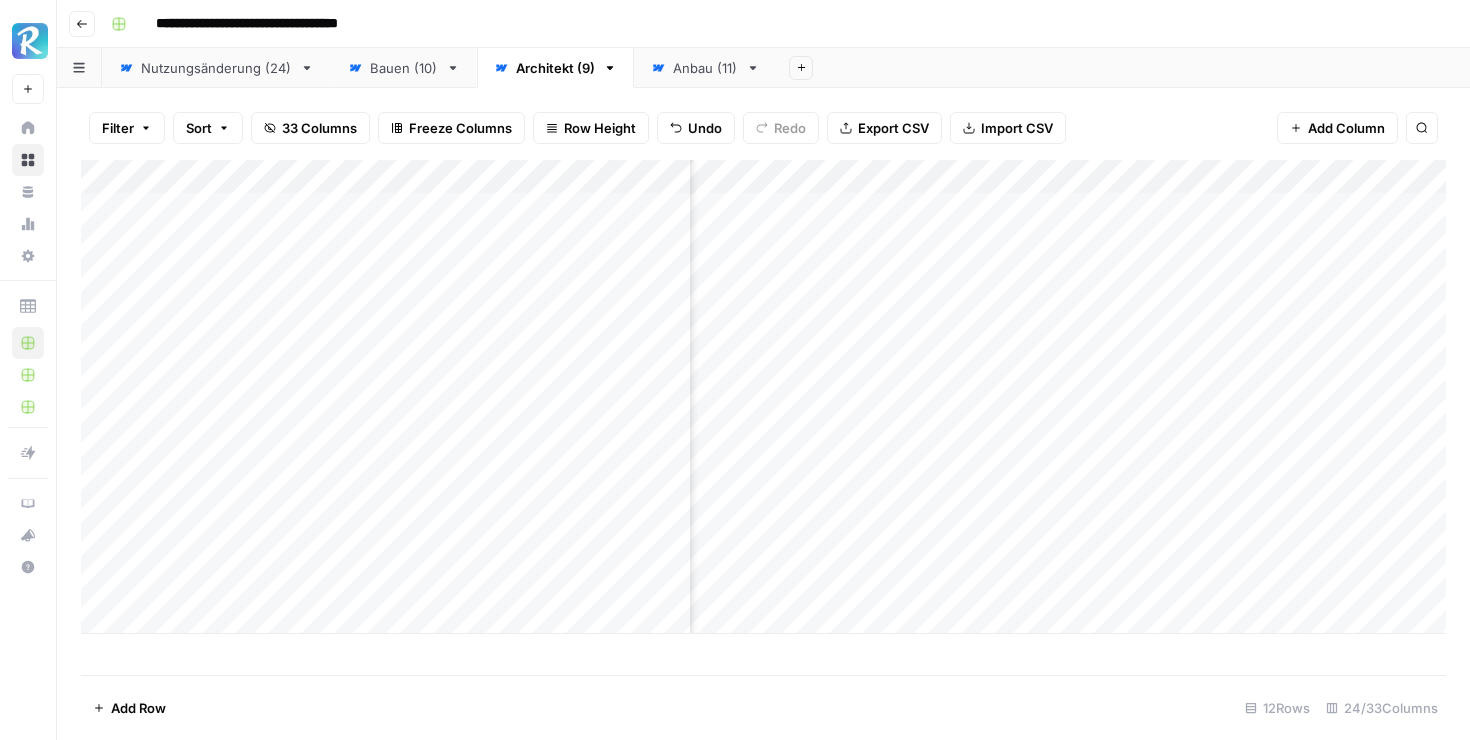 click on "Add Column" at bounding box center [763, 397] 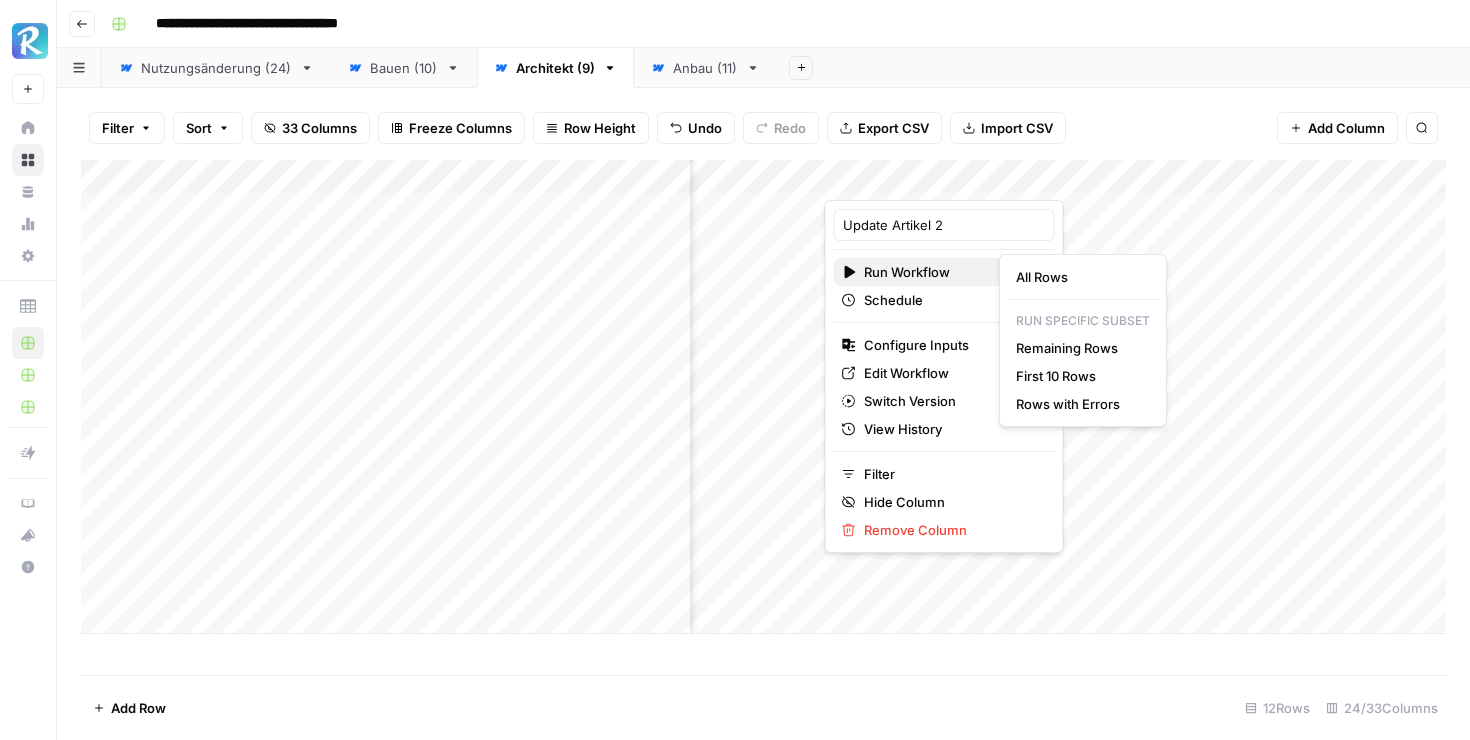 click on "Run Workflow" at bounding box center (941, 272) 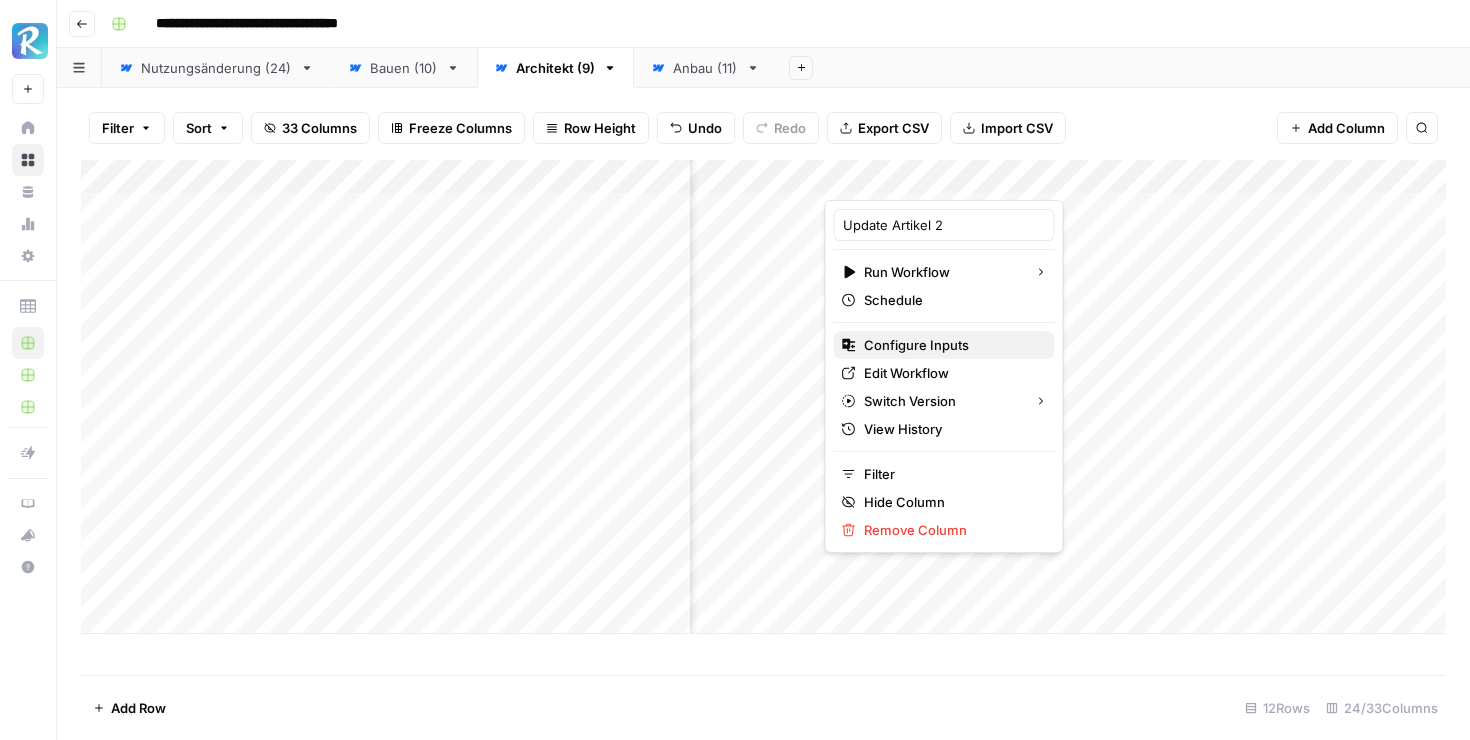 click on "Configure Inputs" at bounding box center [951, 345] 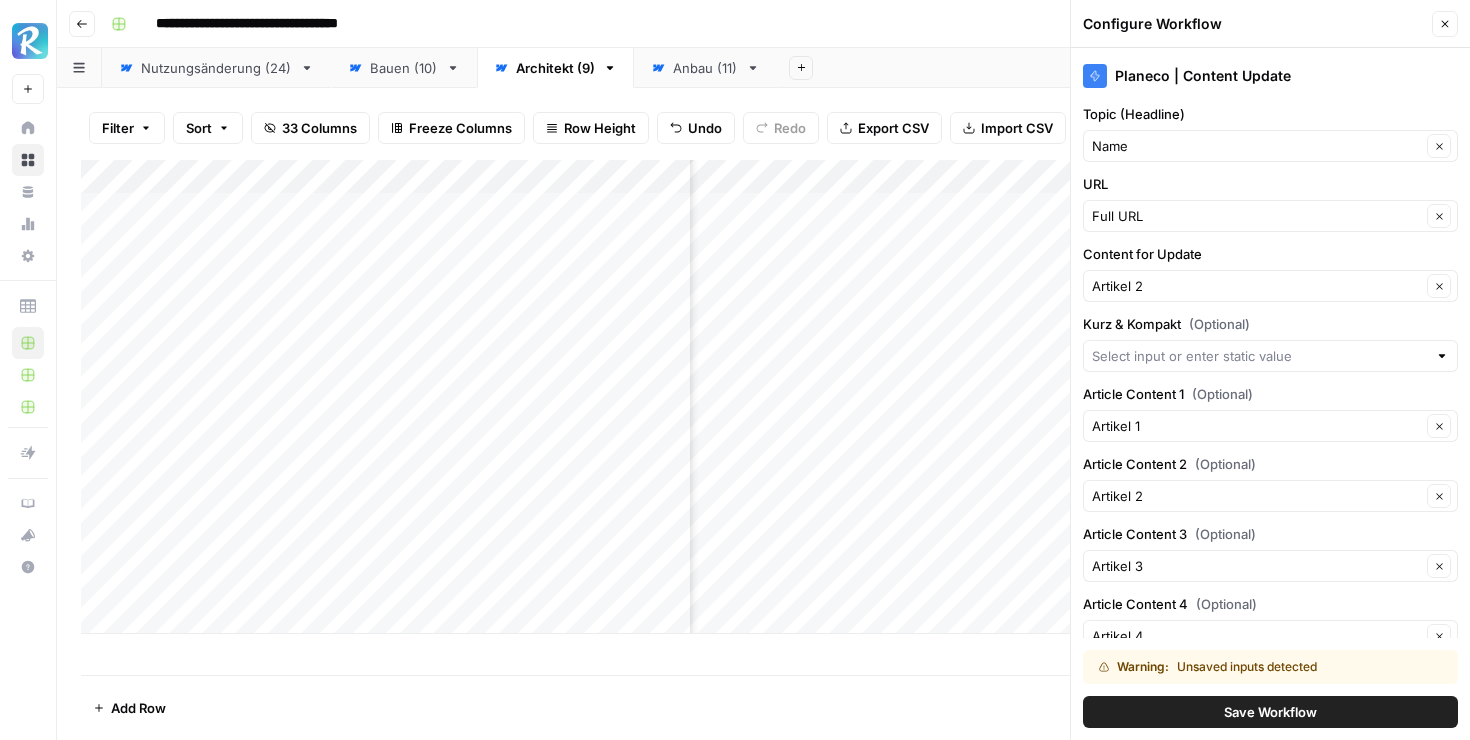 scroll, scrollTop: 60, scrollLeft: 0, axis: vertical 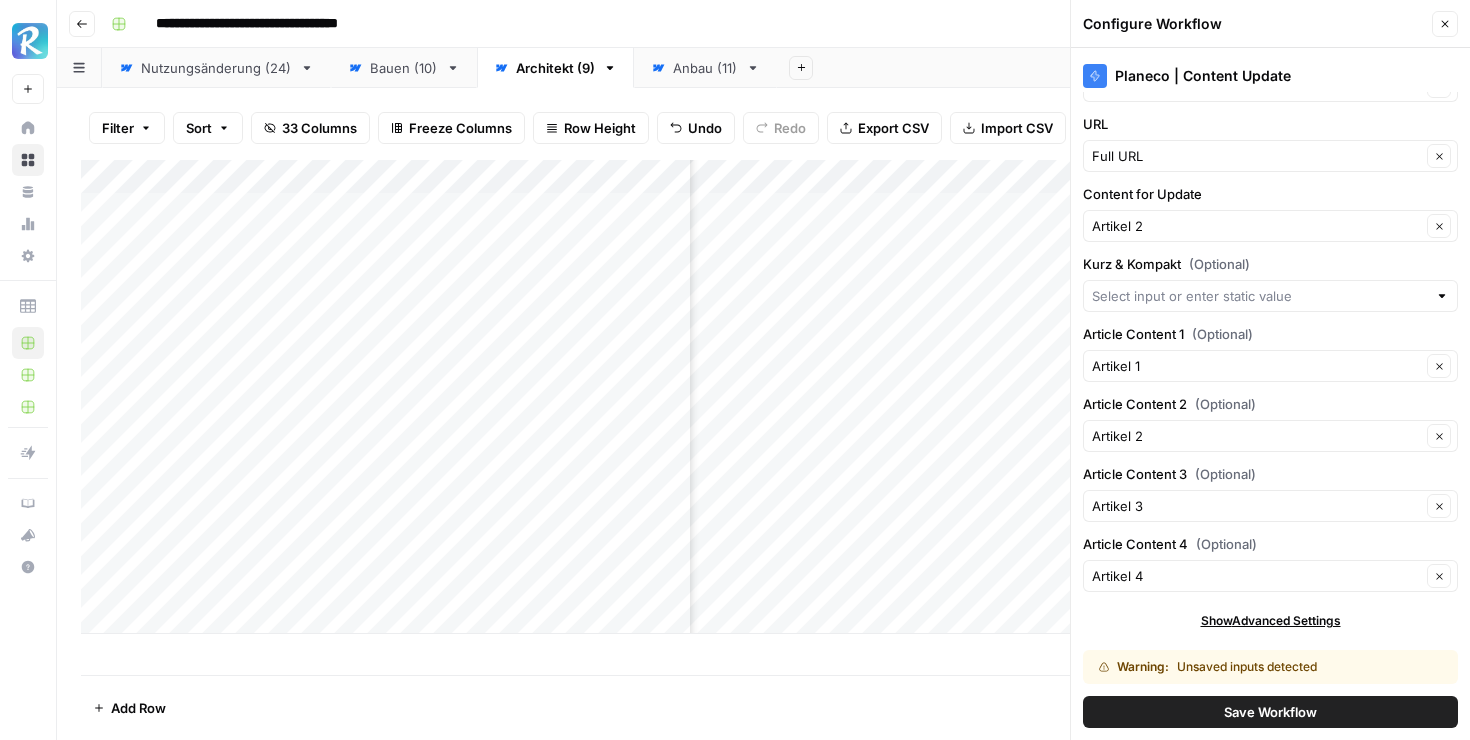 click 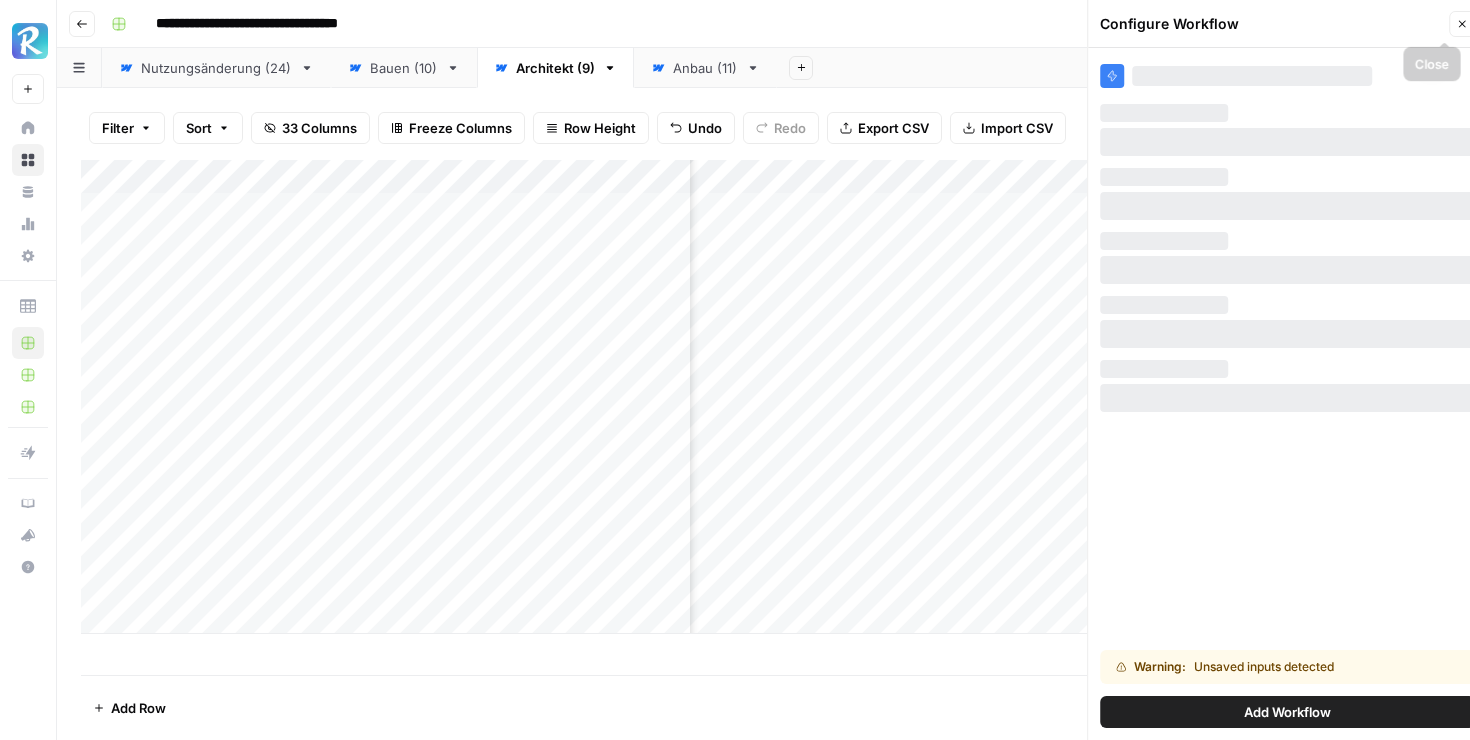 scroll, scrollTop: 0, scrollLeft: 0, axis: both 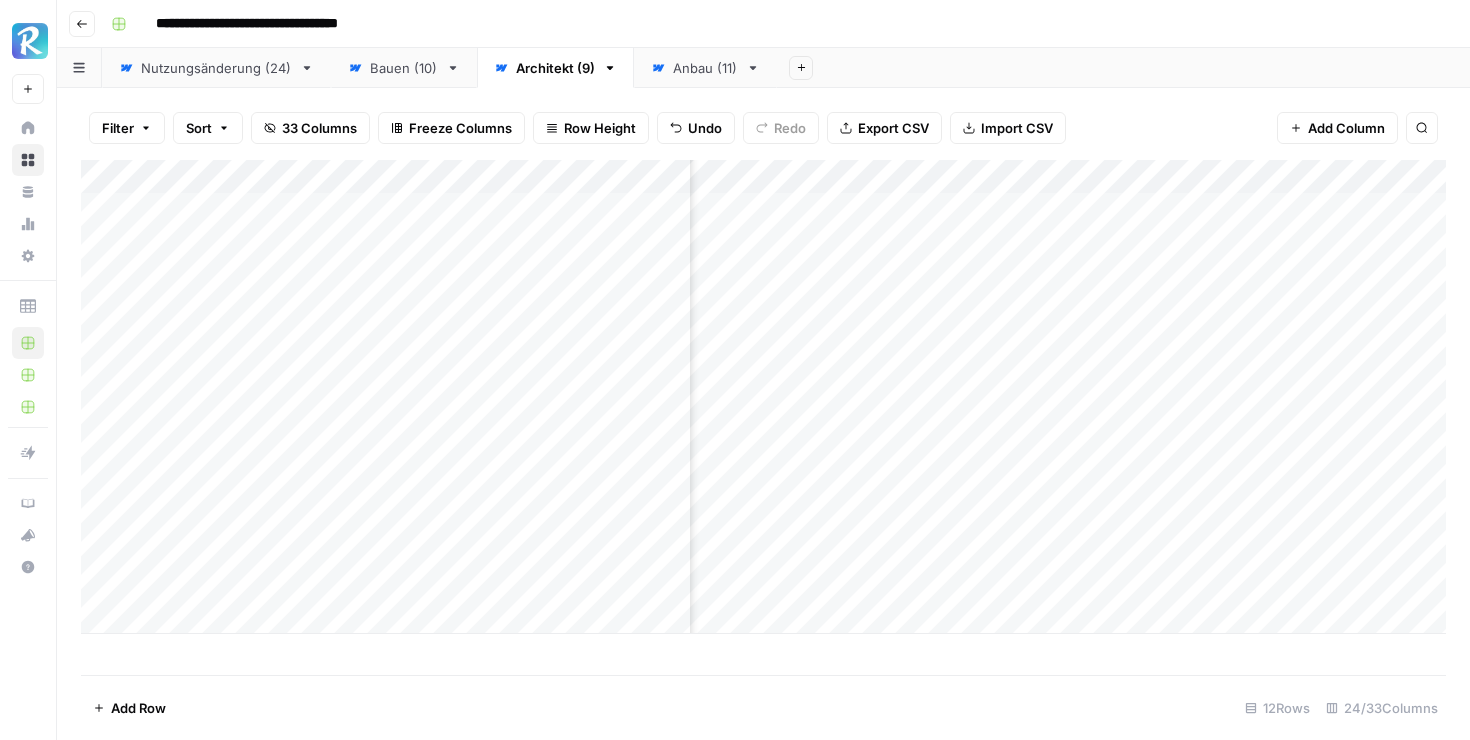 click on "Add Column" at bounding box center (763, 397) 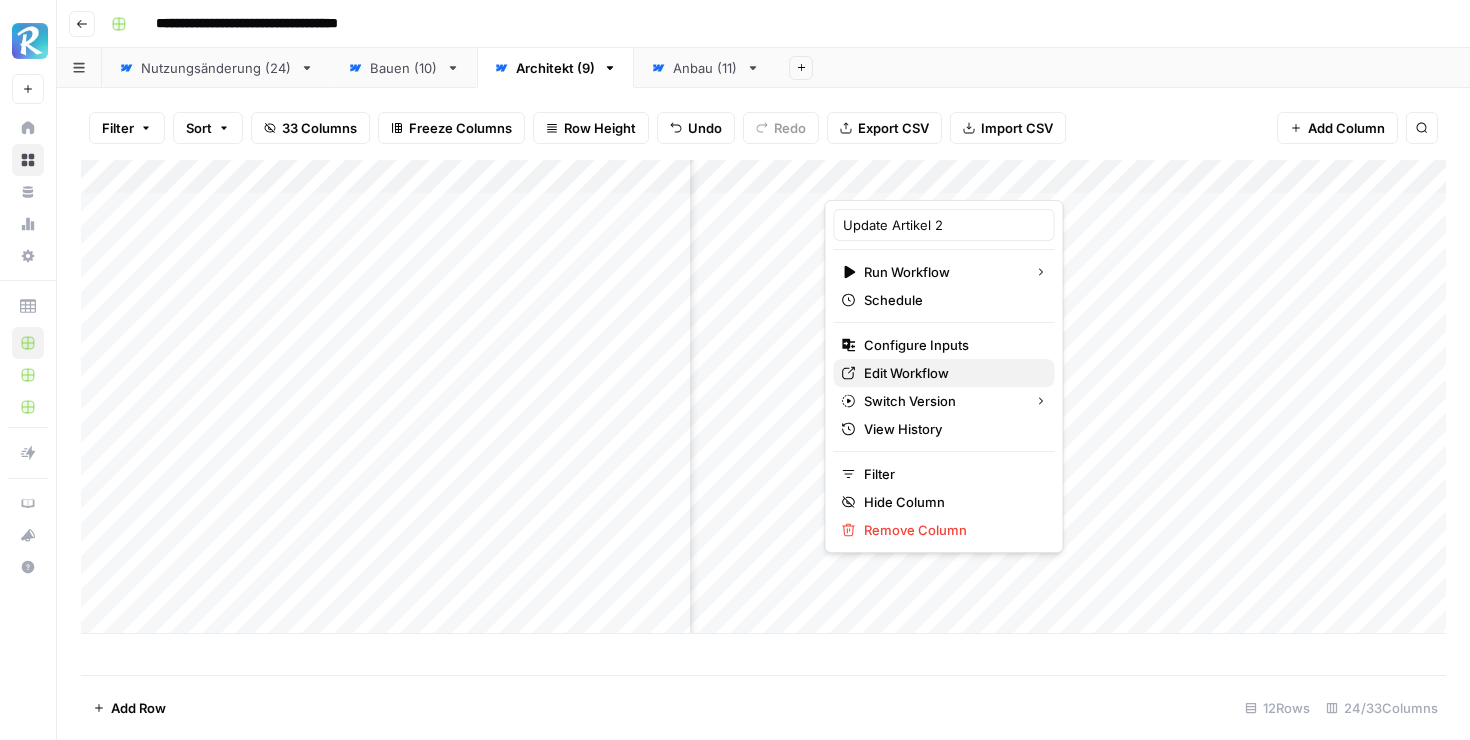 click on "Edit Workflow" at bounding box center (951, 373) 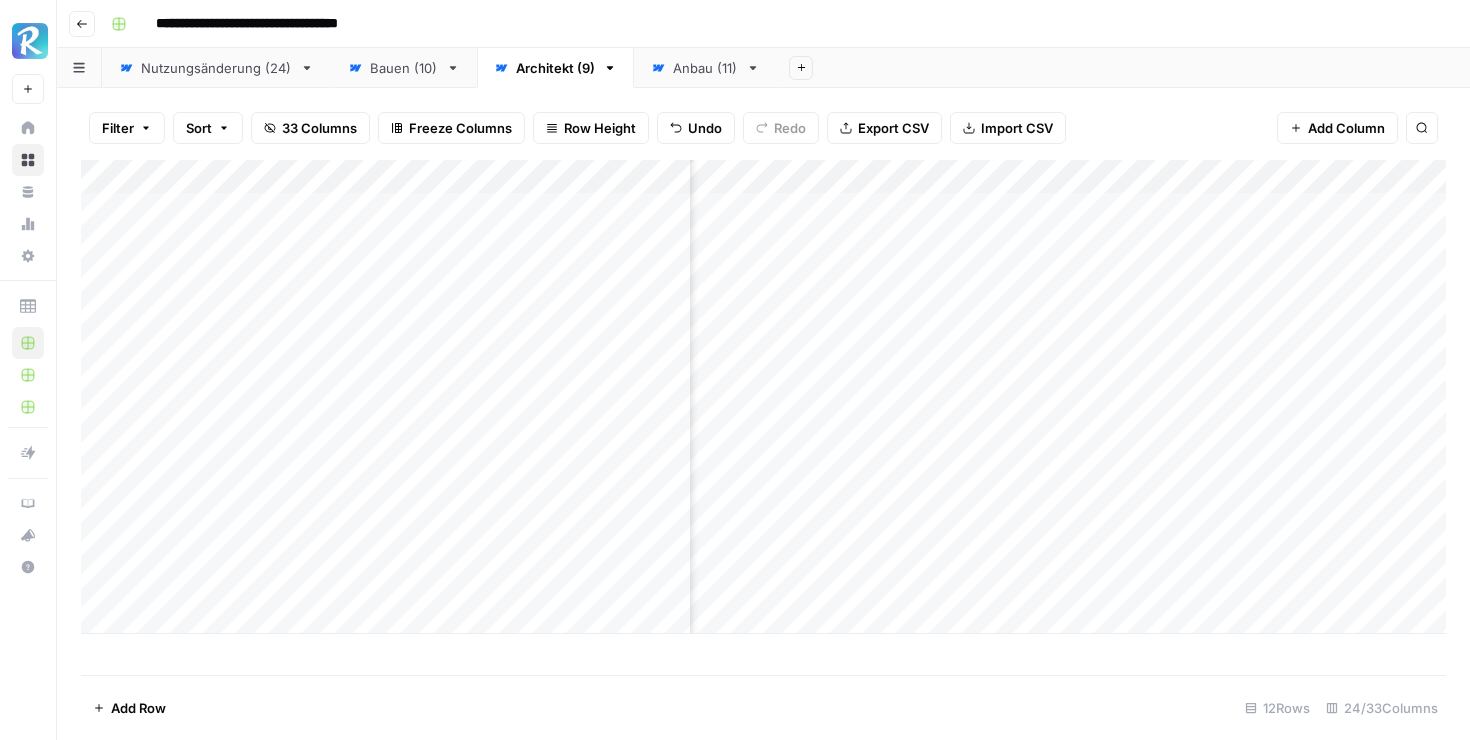 click on "Add Column" at bounding box center [763, 397] 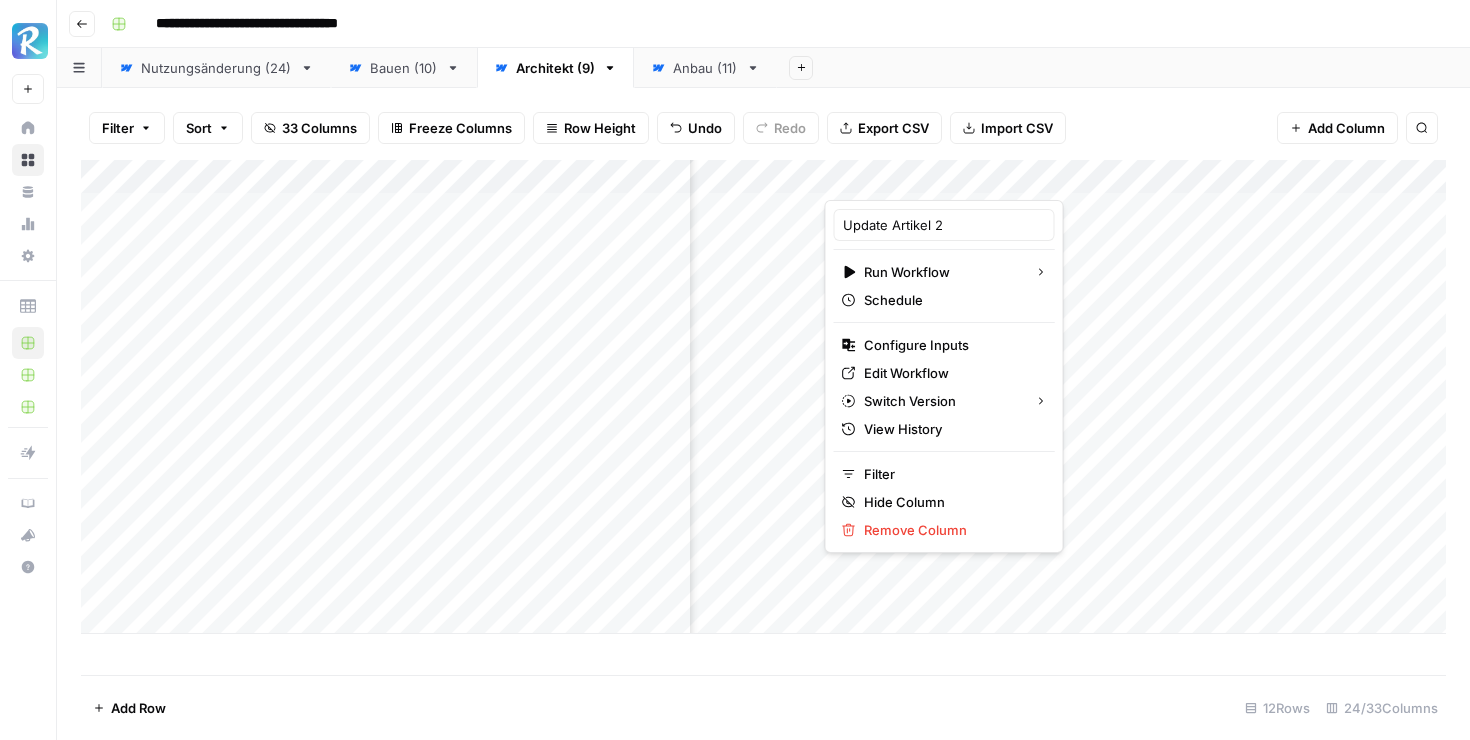 click at bounding box center (915, 180) 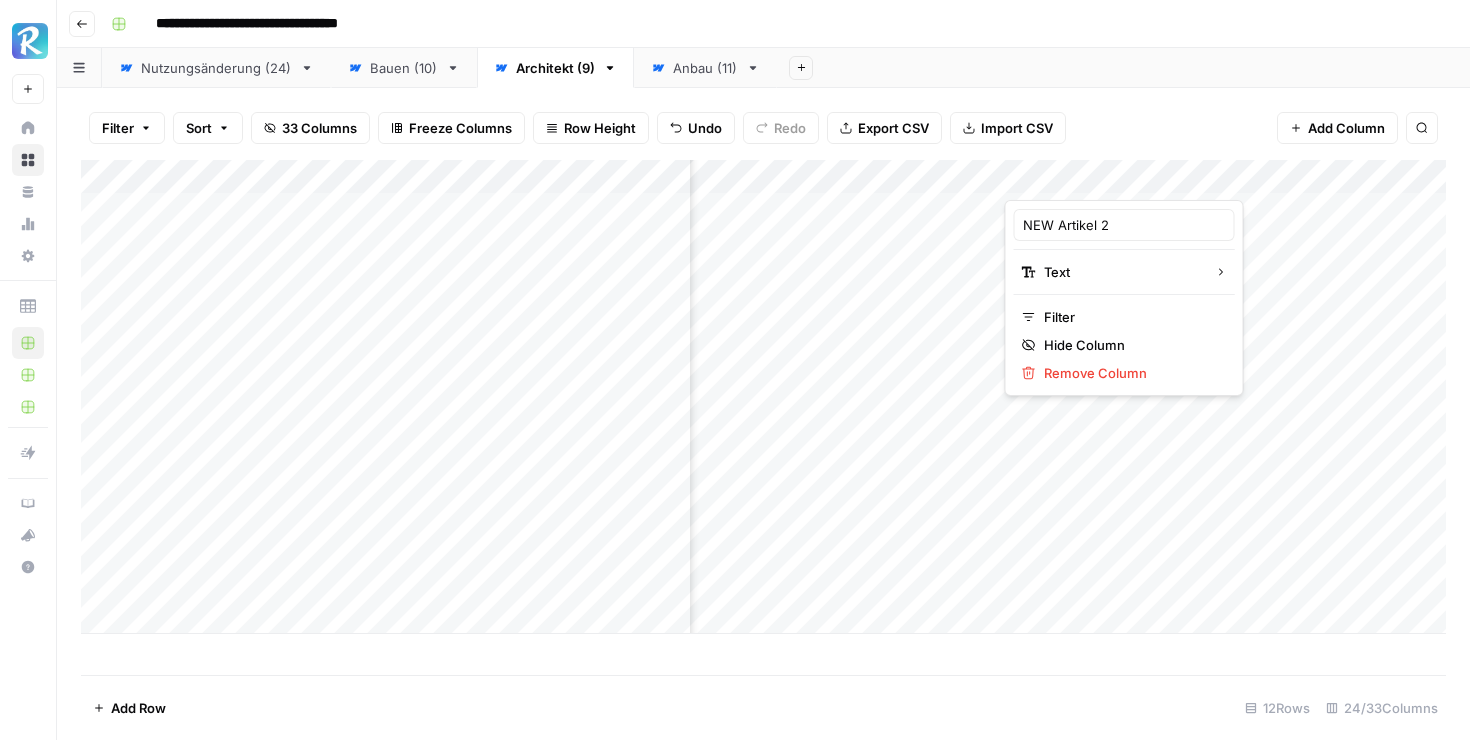 click at bounding box center (1095, 180) 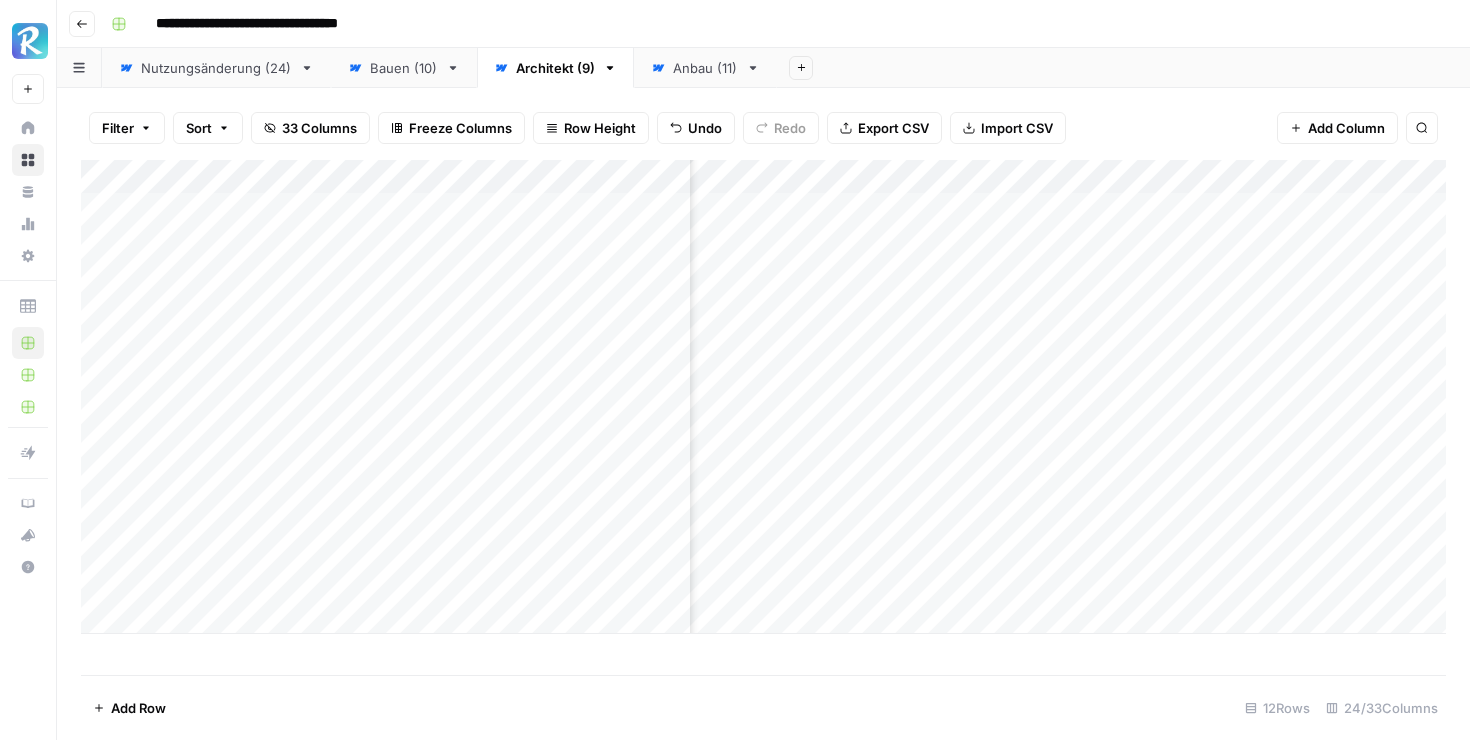 click on "Add Column" at bounding box center [763, 397] 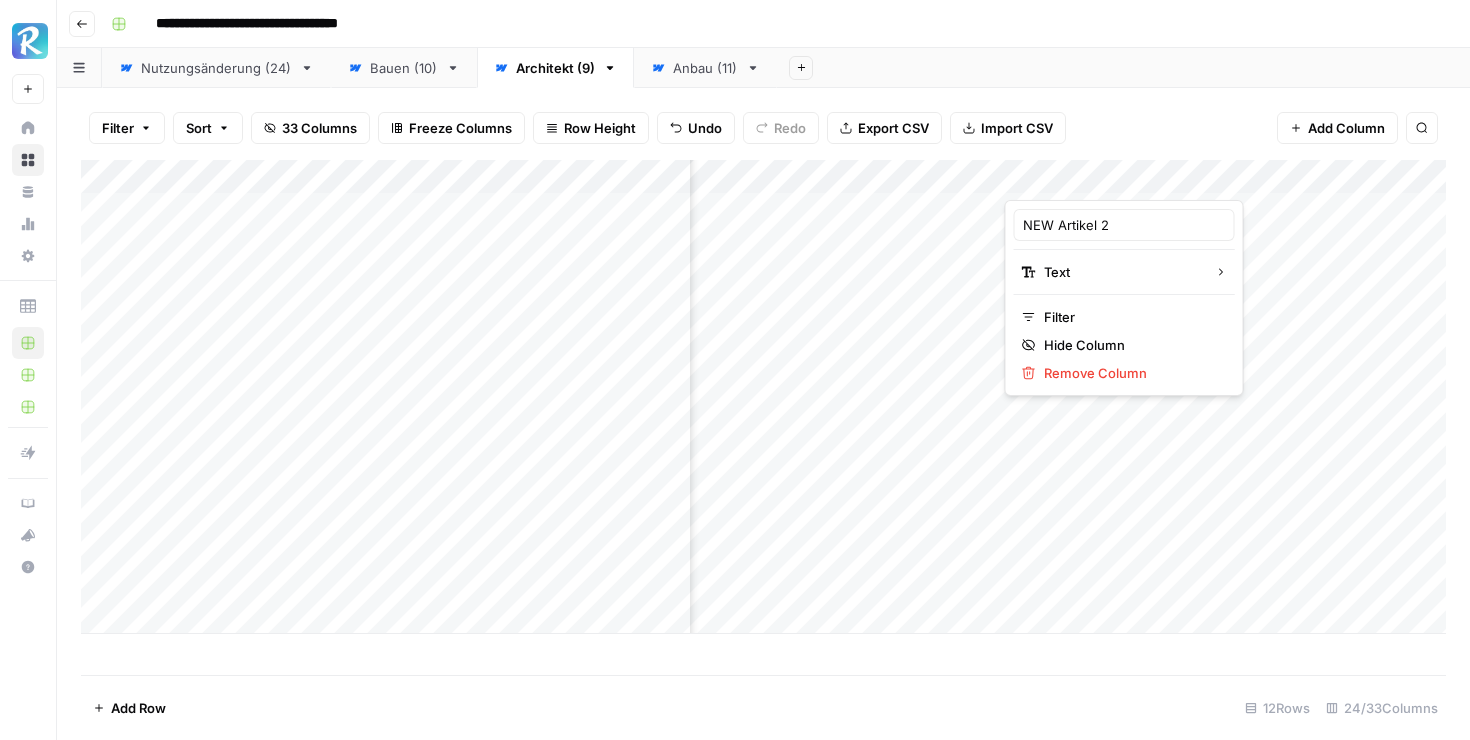 click at bounding box center [1095, 180] 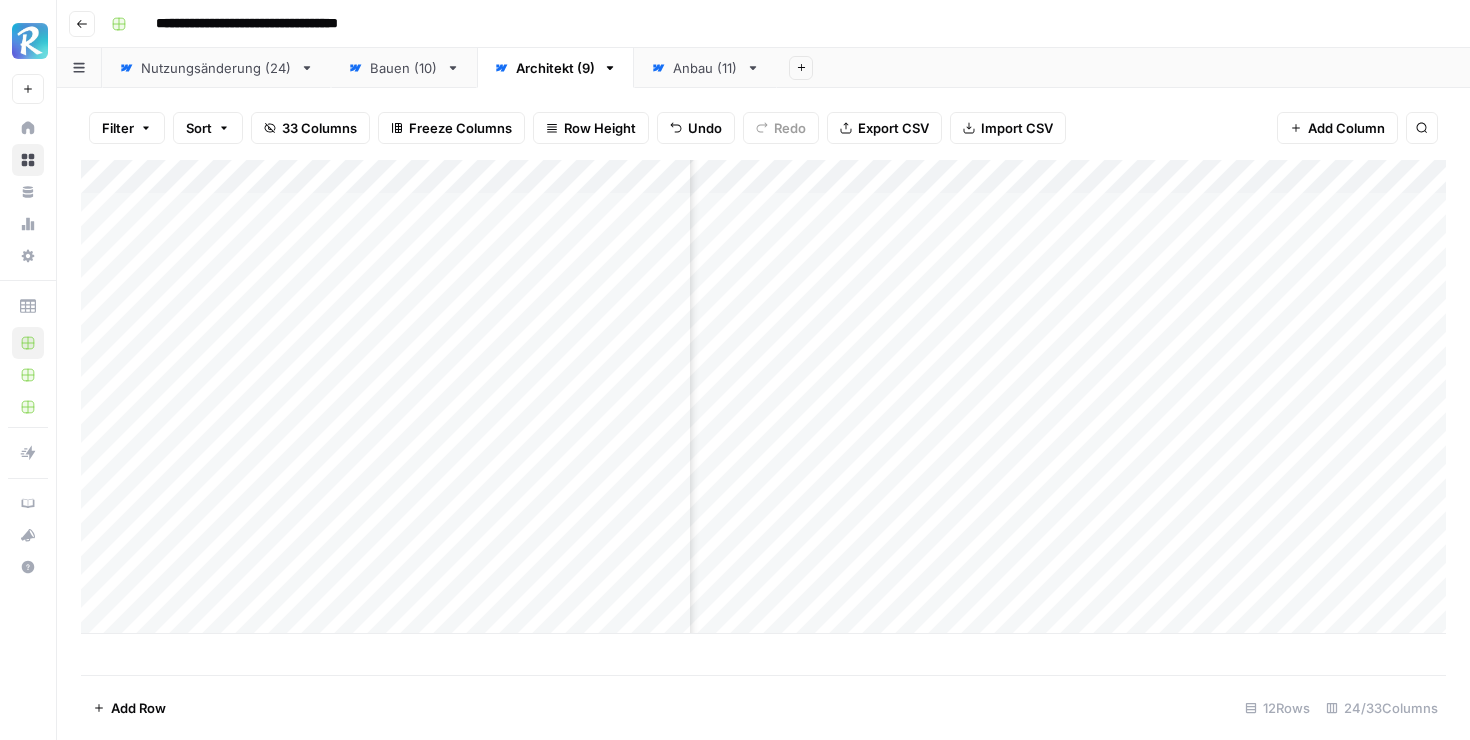 click on "Add Column" at bounding box center (763, 397) 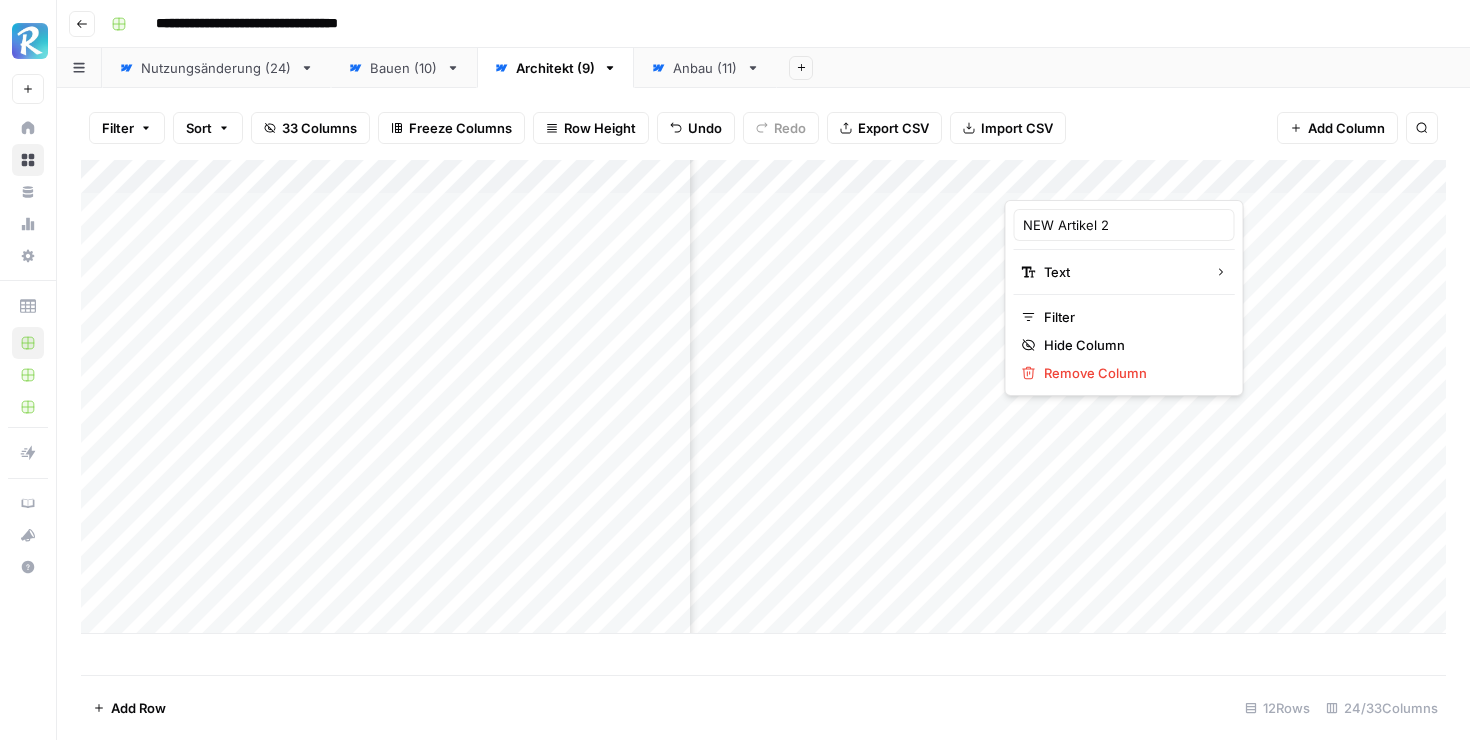 click on "Filter Sort 33 Columns Freeze Columns Row Height Undo Redo Export CSV Import CSV Add Column Search" at bounding box center [763, 128] 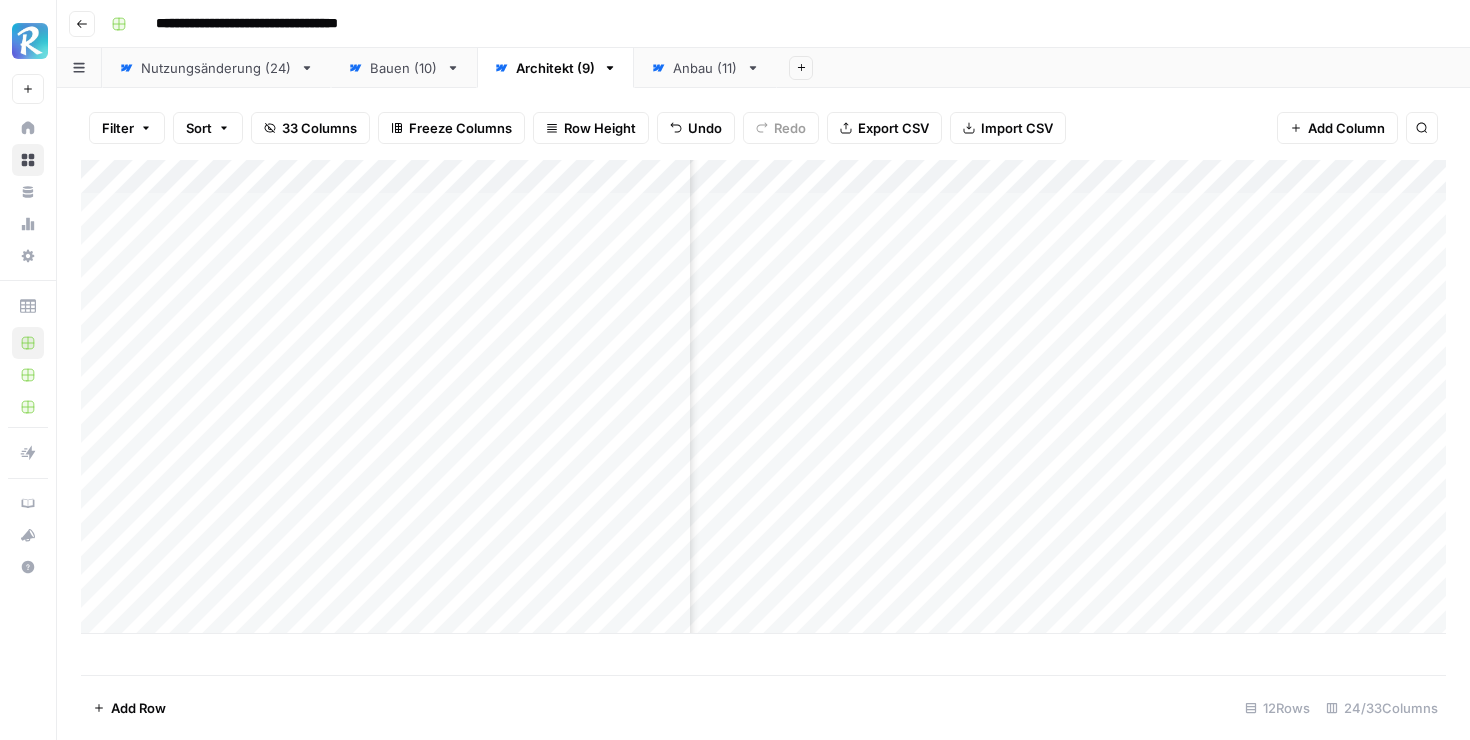 click on "Add Column" at bounding box center [763, 397] 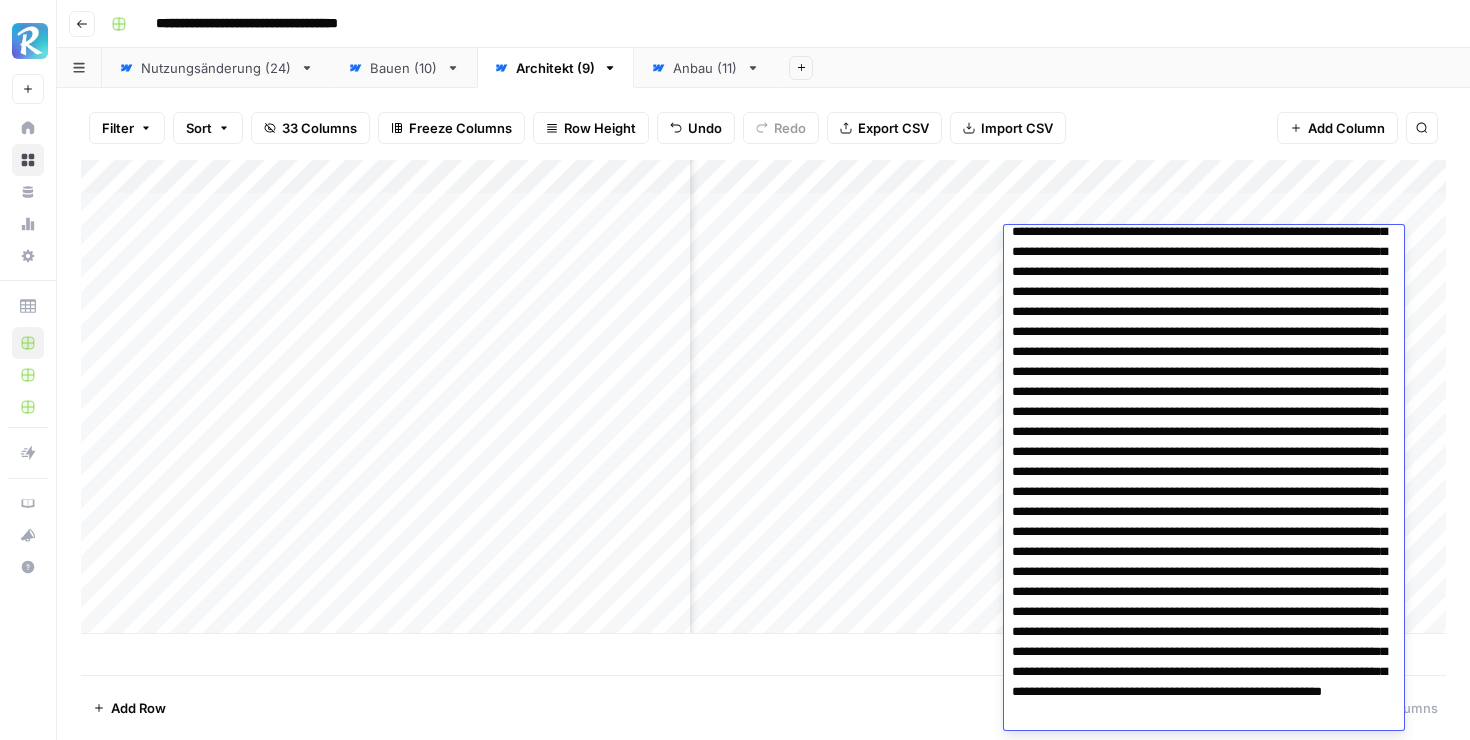 scroll, scrollTop: 0, scrollLeft: 0, axis: both 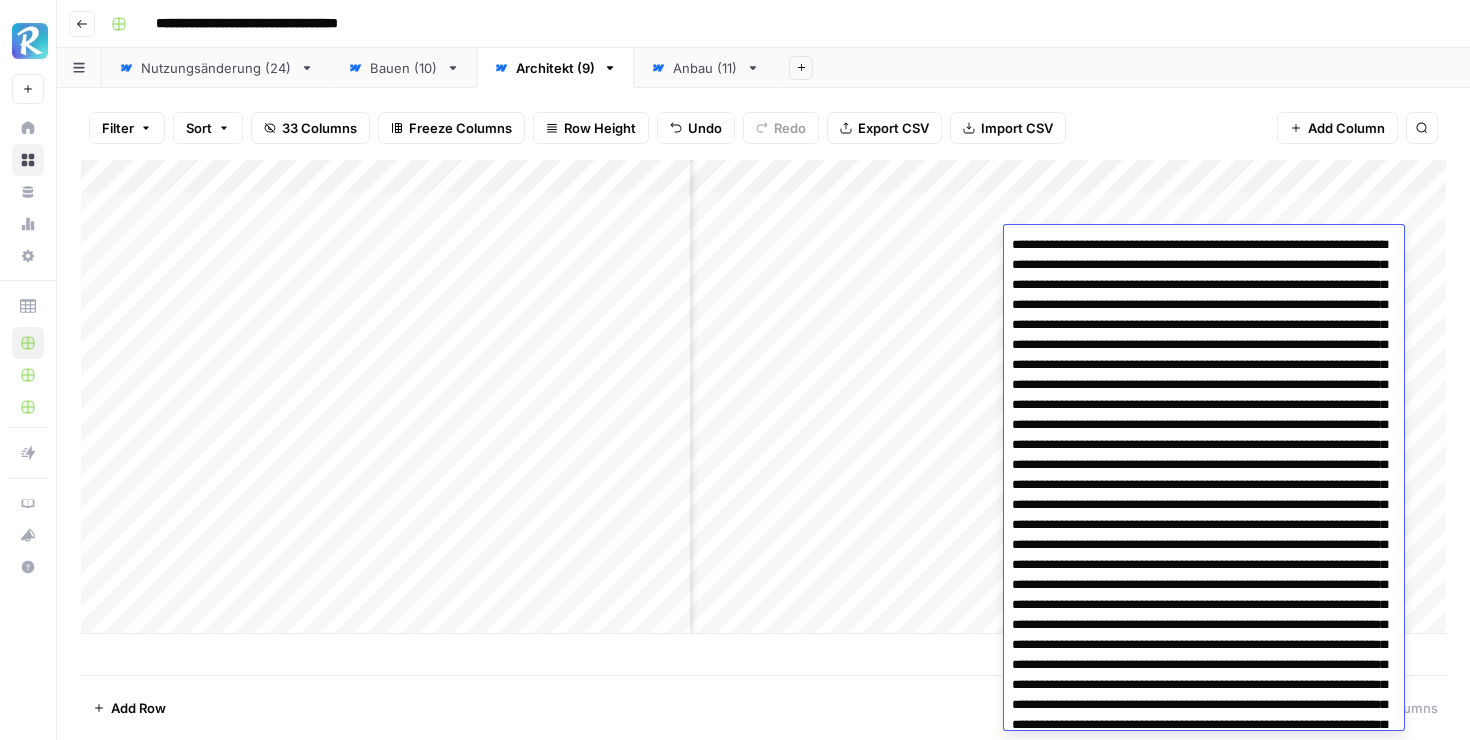 click on "Filter Sort 33 Columns Freeze Columns Row Height Undo Redo Export CSV Import CSV Add Column Search" at bounding box center [763, 128] 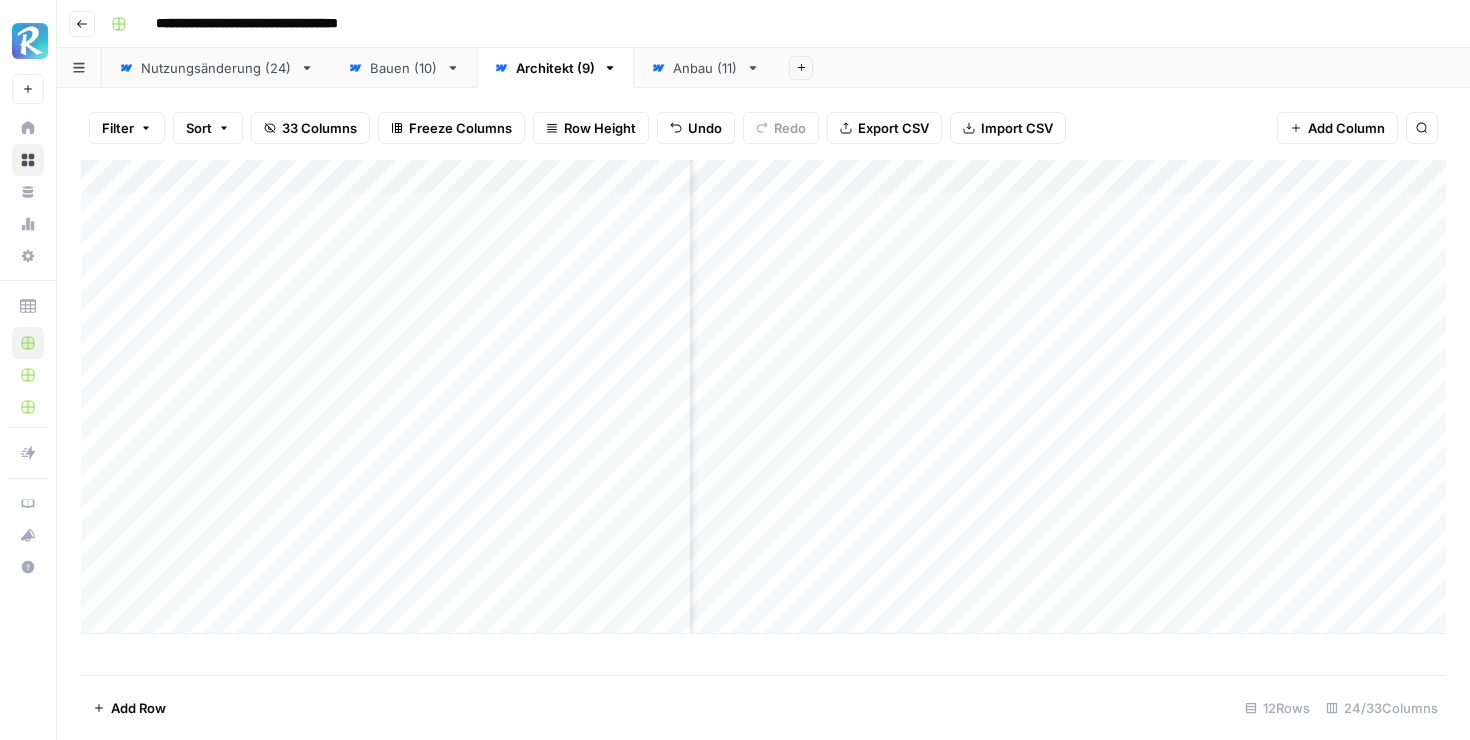 click on "Add Column" at bounding box center [763, 397] 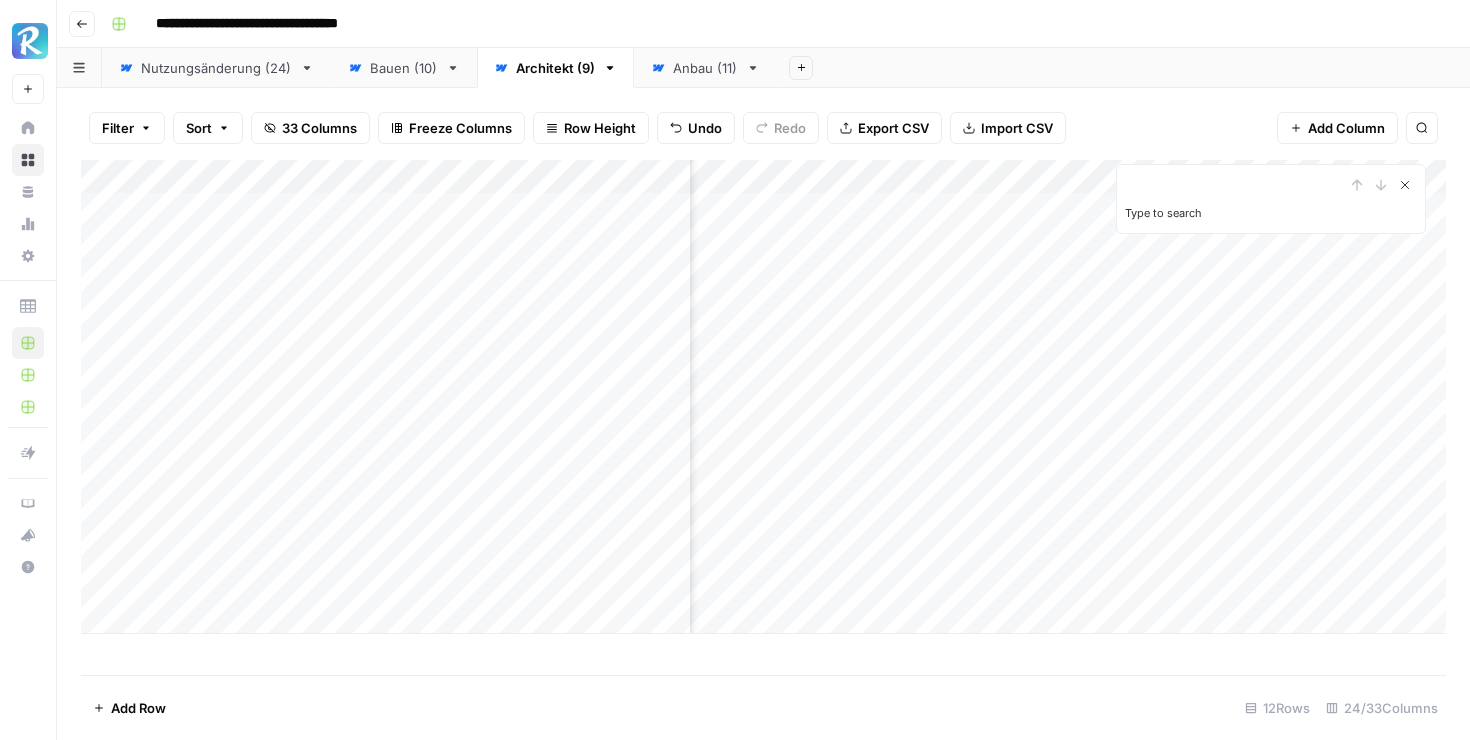 click 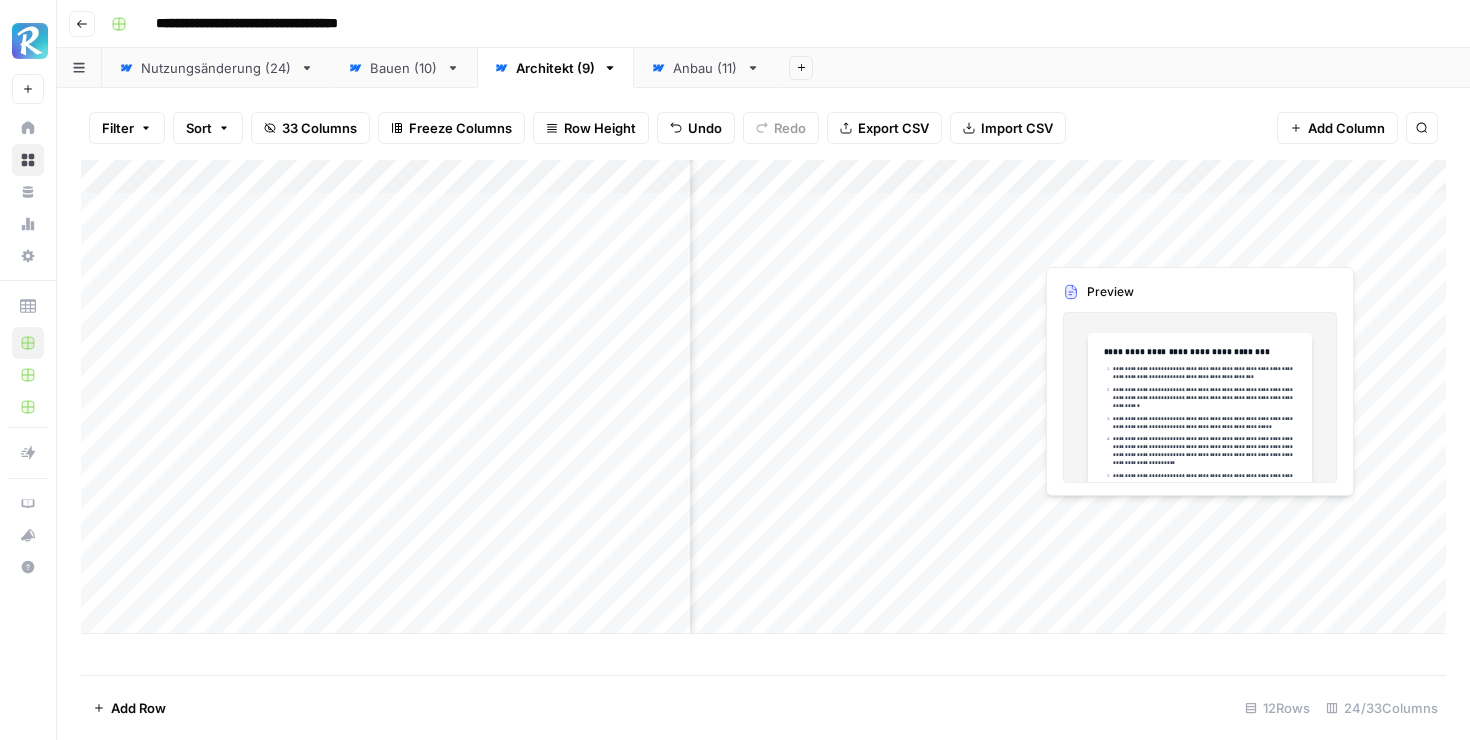 click on "Add Column" at bounding box center [763, 397] 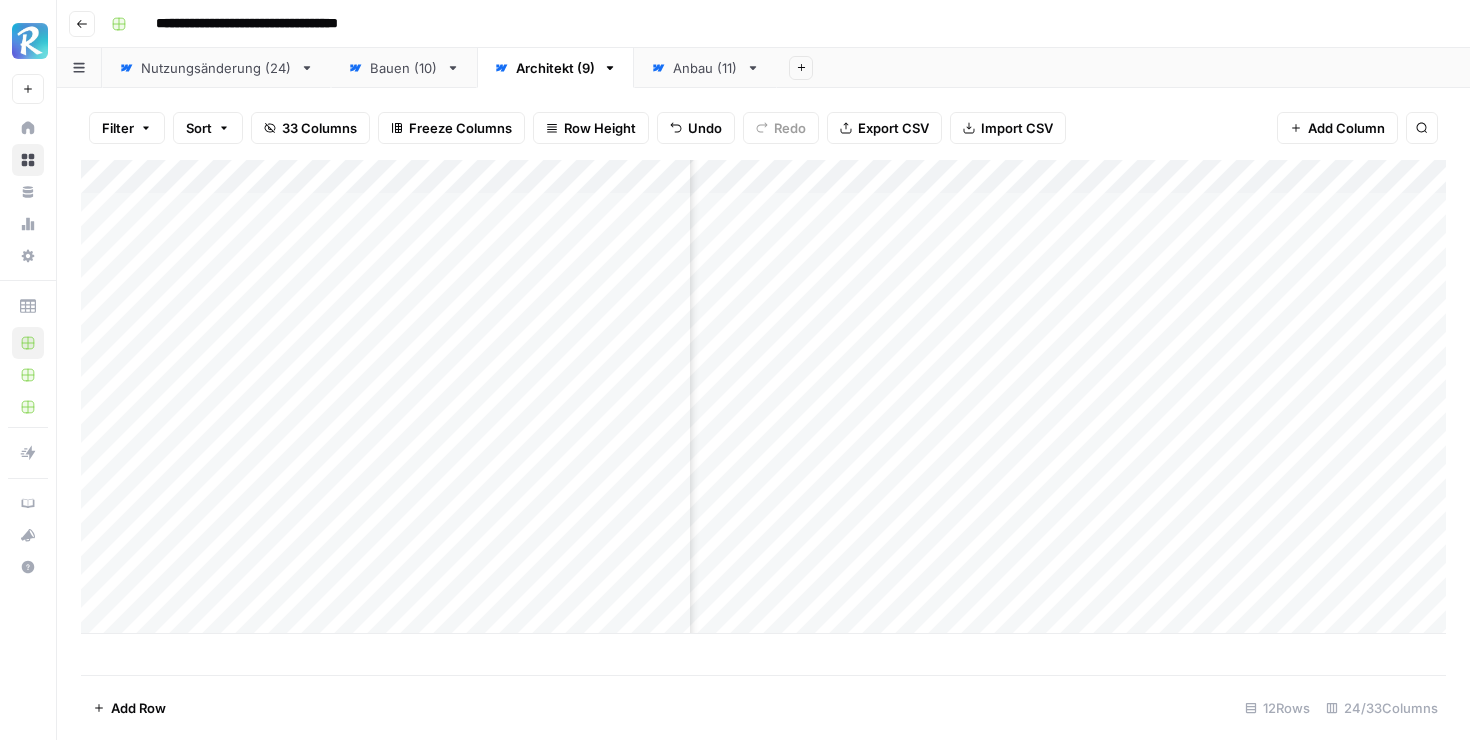 click on "Add Column" at bounding box center [763, 397] 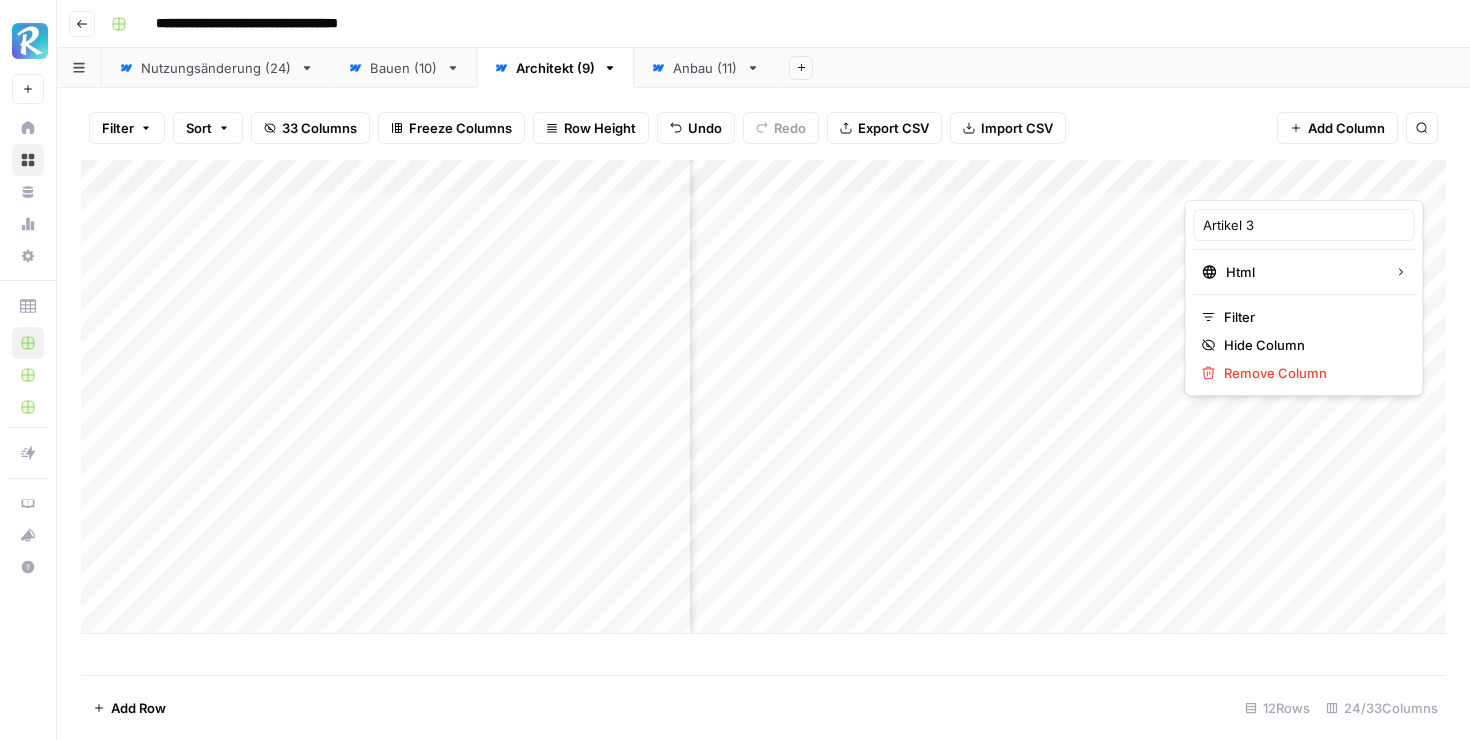 click on "Add Column" at bounding box center (763, 397) 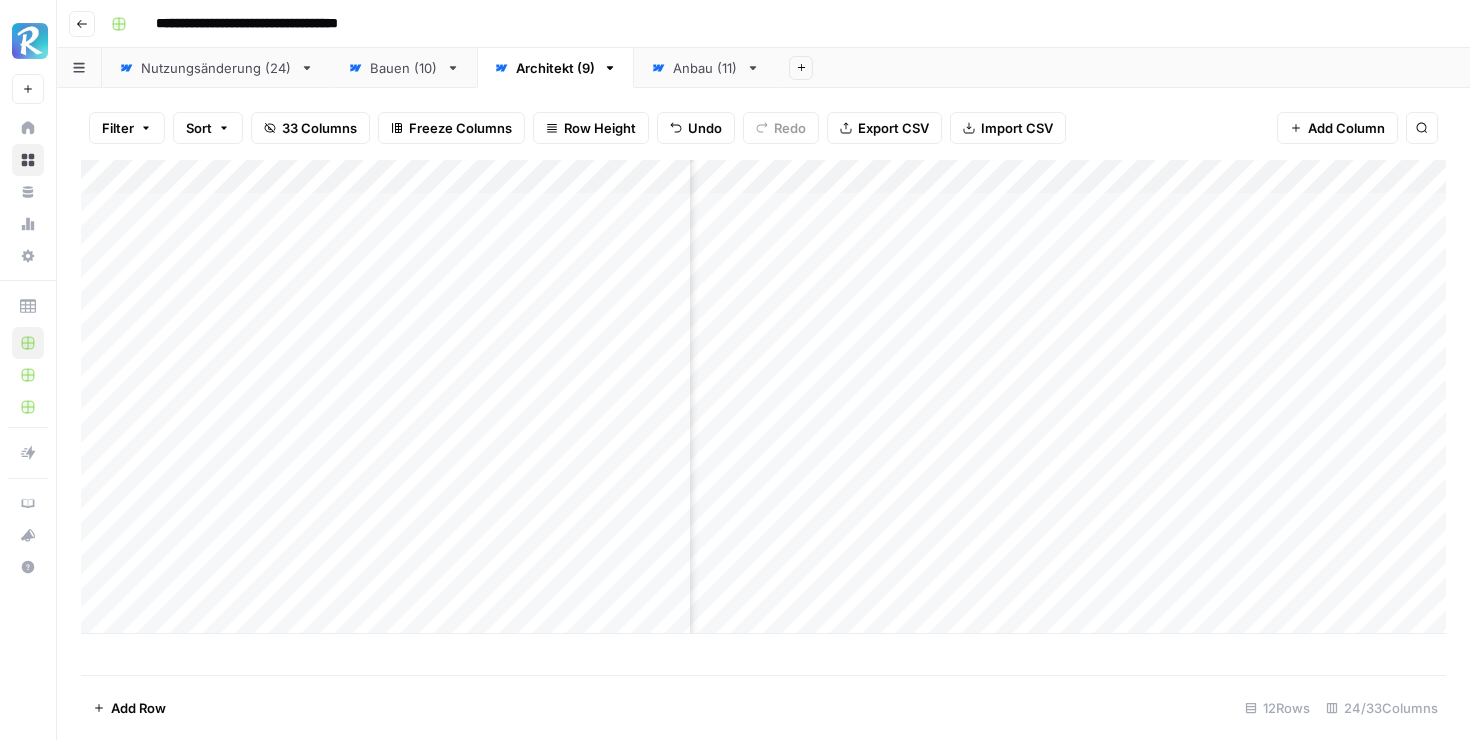 click on "Add Column" at bounding box center [763, 397] 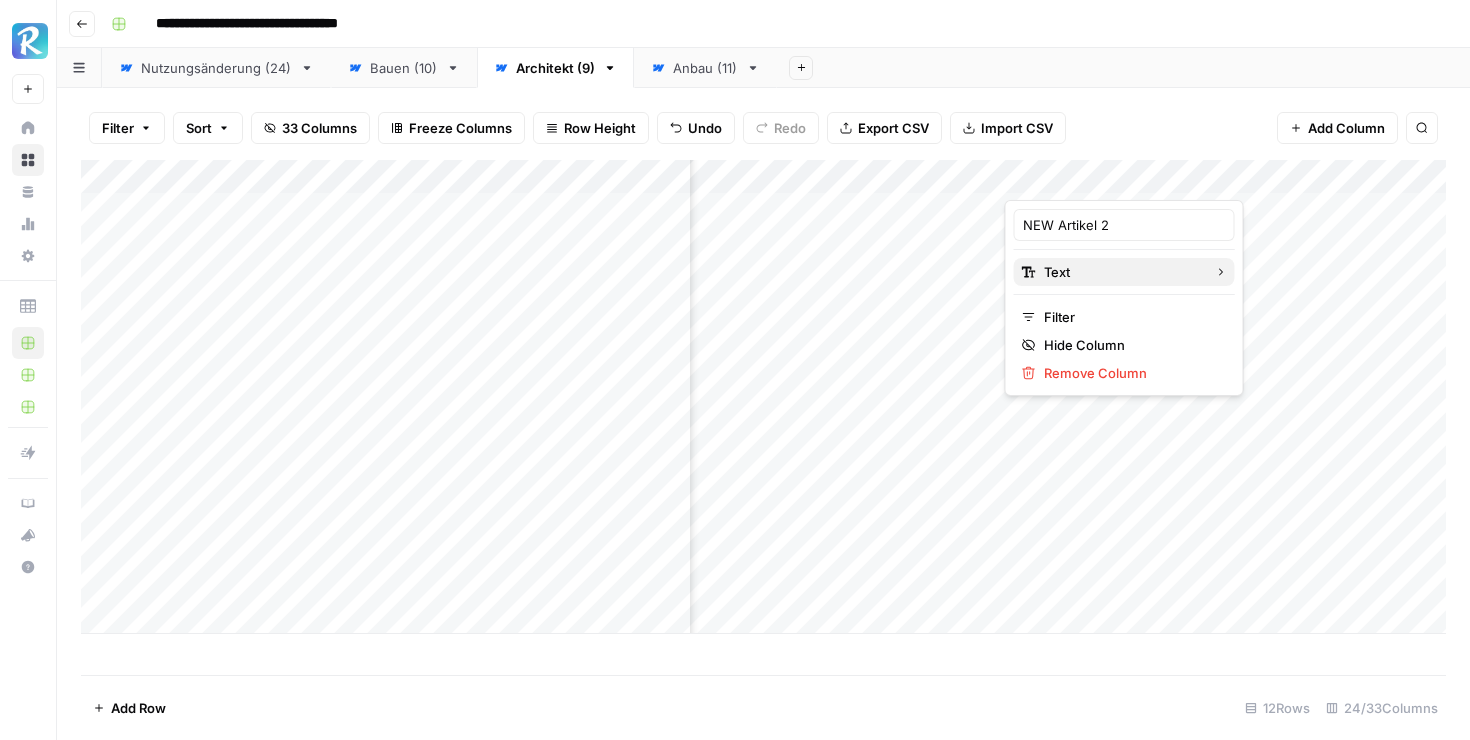 click on "Text" at bounding box center (1124, 272) 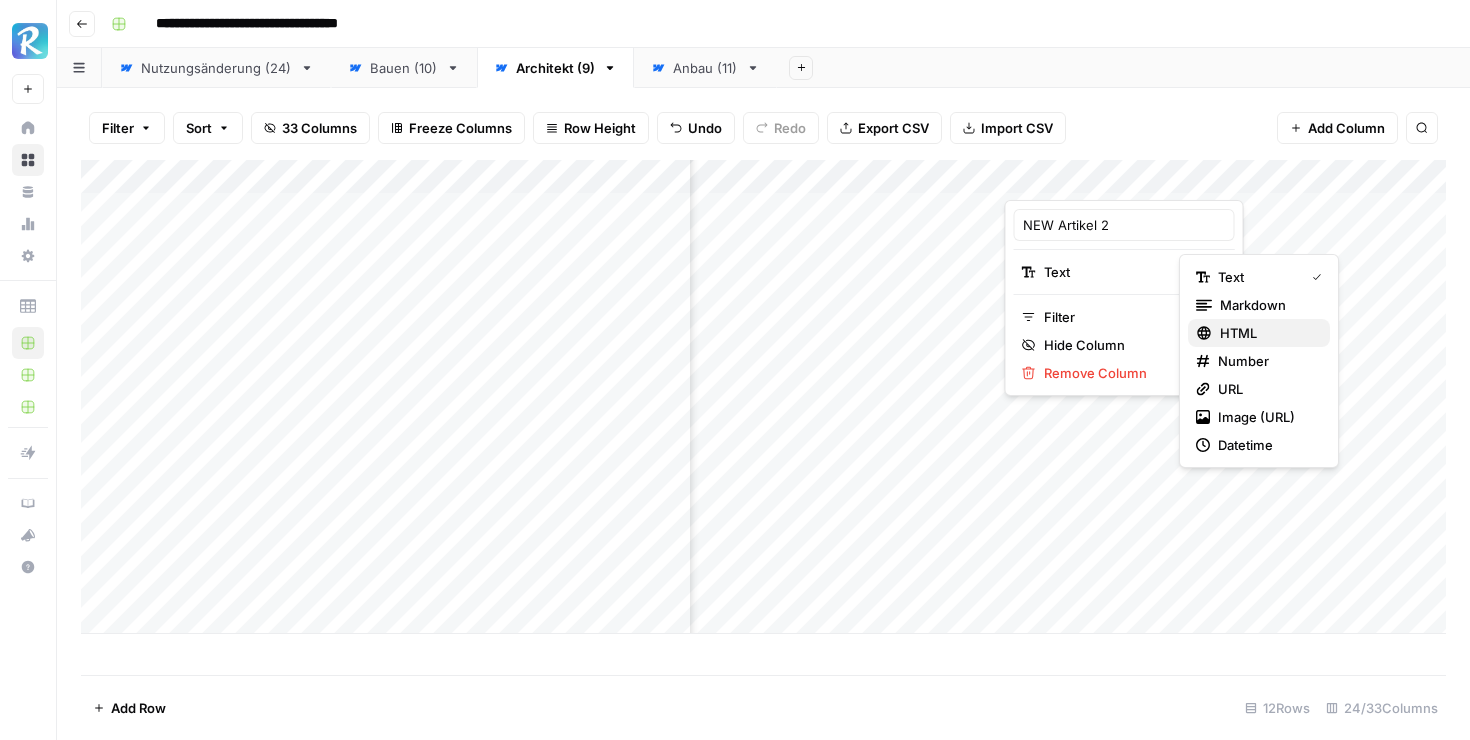 click 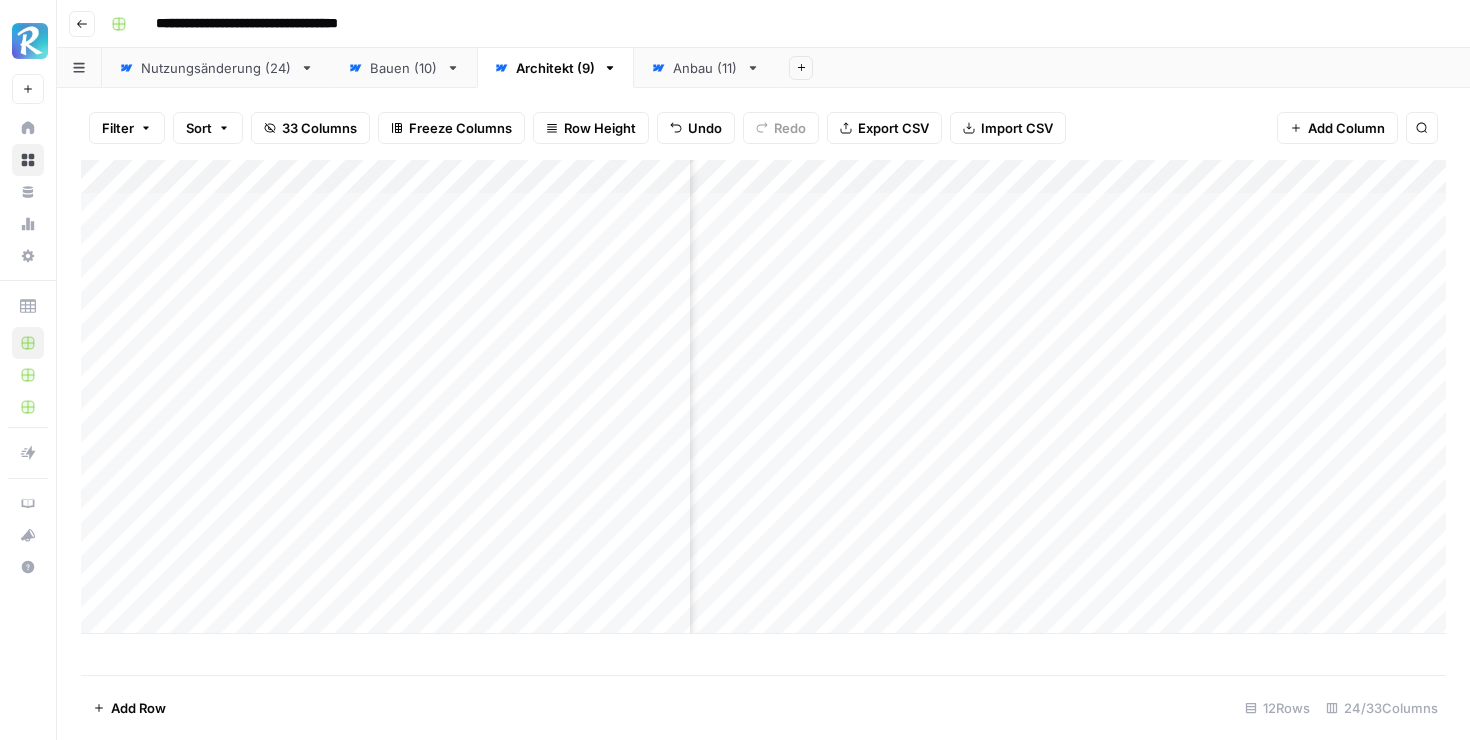 click on "Add Column" at bounding box center [763, 397] 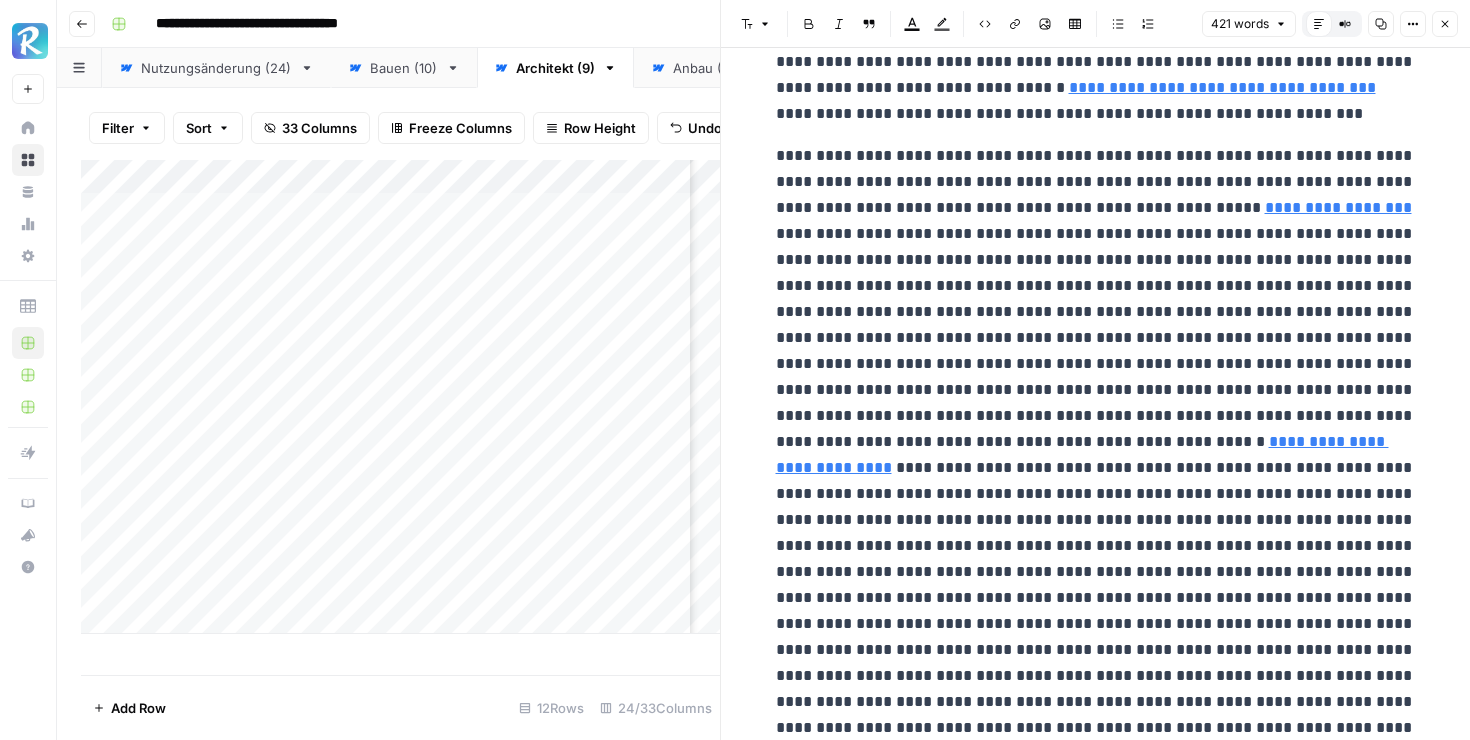 scroll, scrollTop: 549, scrollLeft: 0, axis: vertical 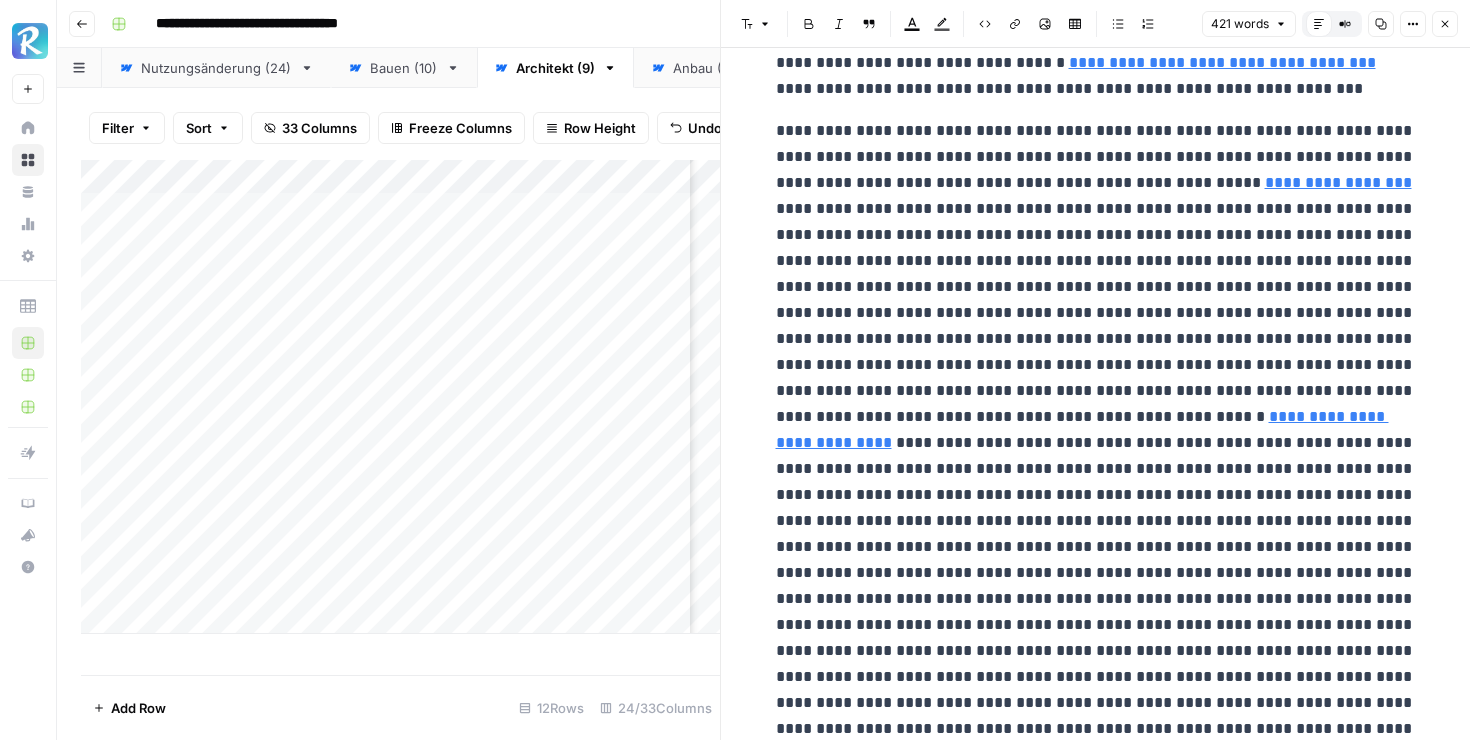 click on "Close" at bounding box center [1445, 24] 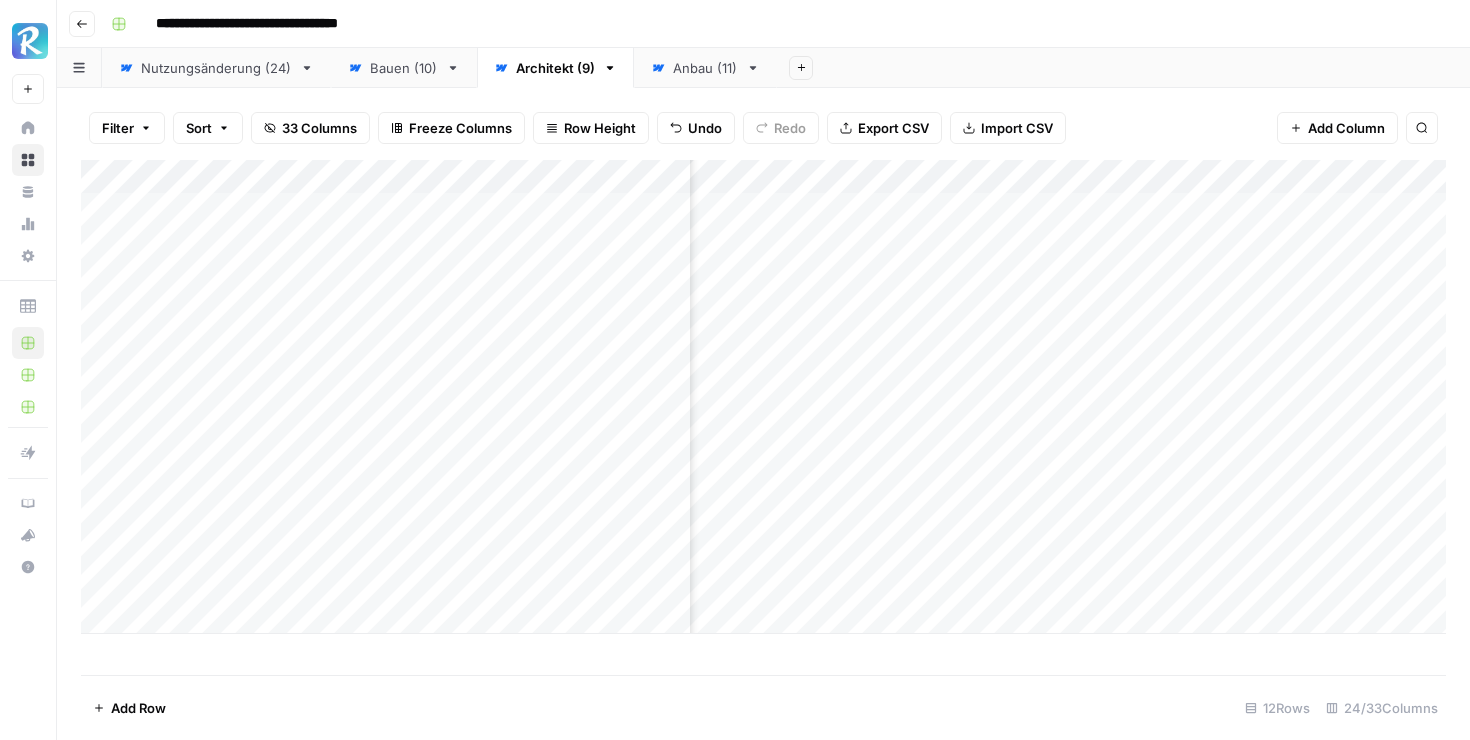 click on "Bauen (10)" at bounding box center [404, 68] 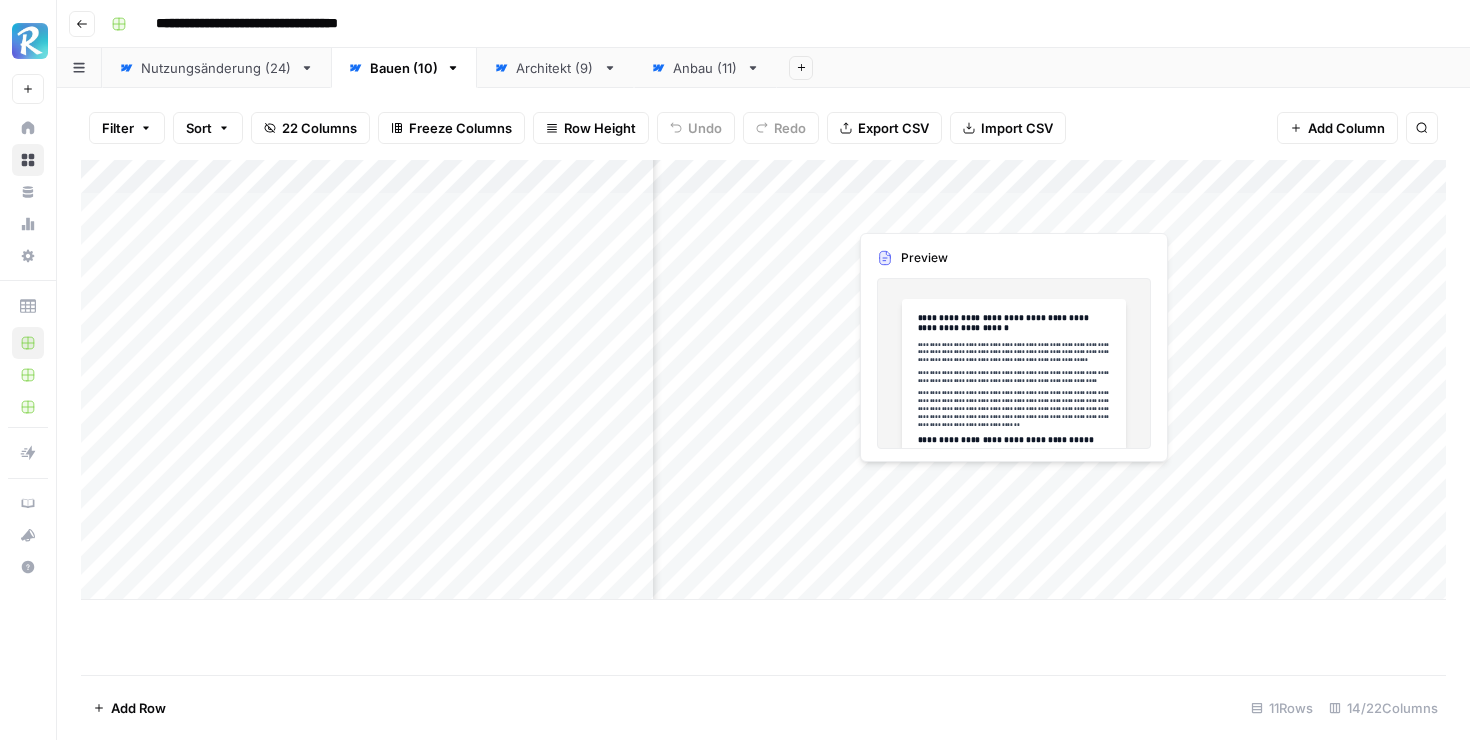 scroll, scrollTop: 0, scrollLeft: 1258, axis: horizontal 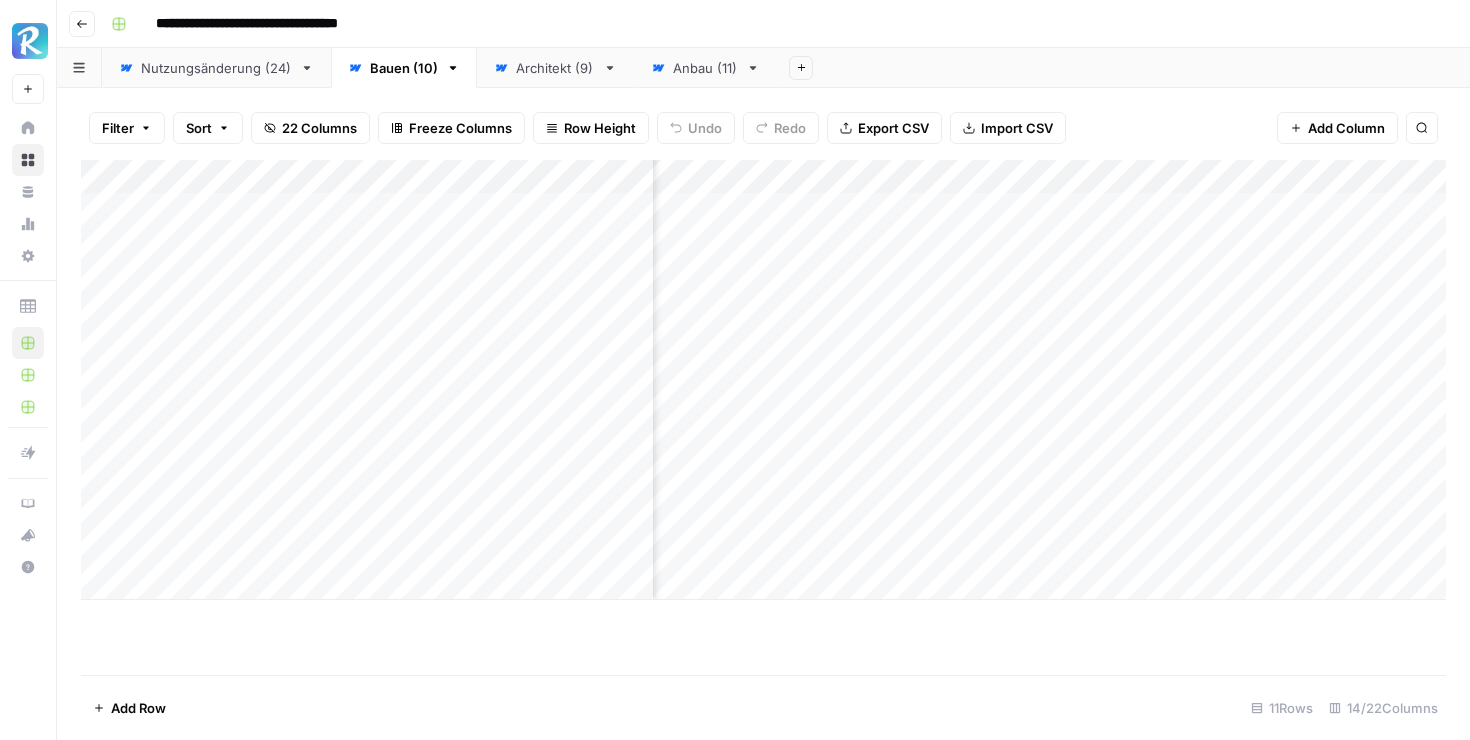 click on "Add Column" at bounding box center (763, 380) 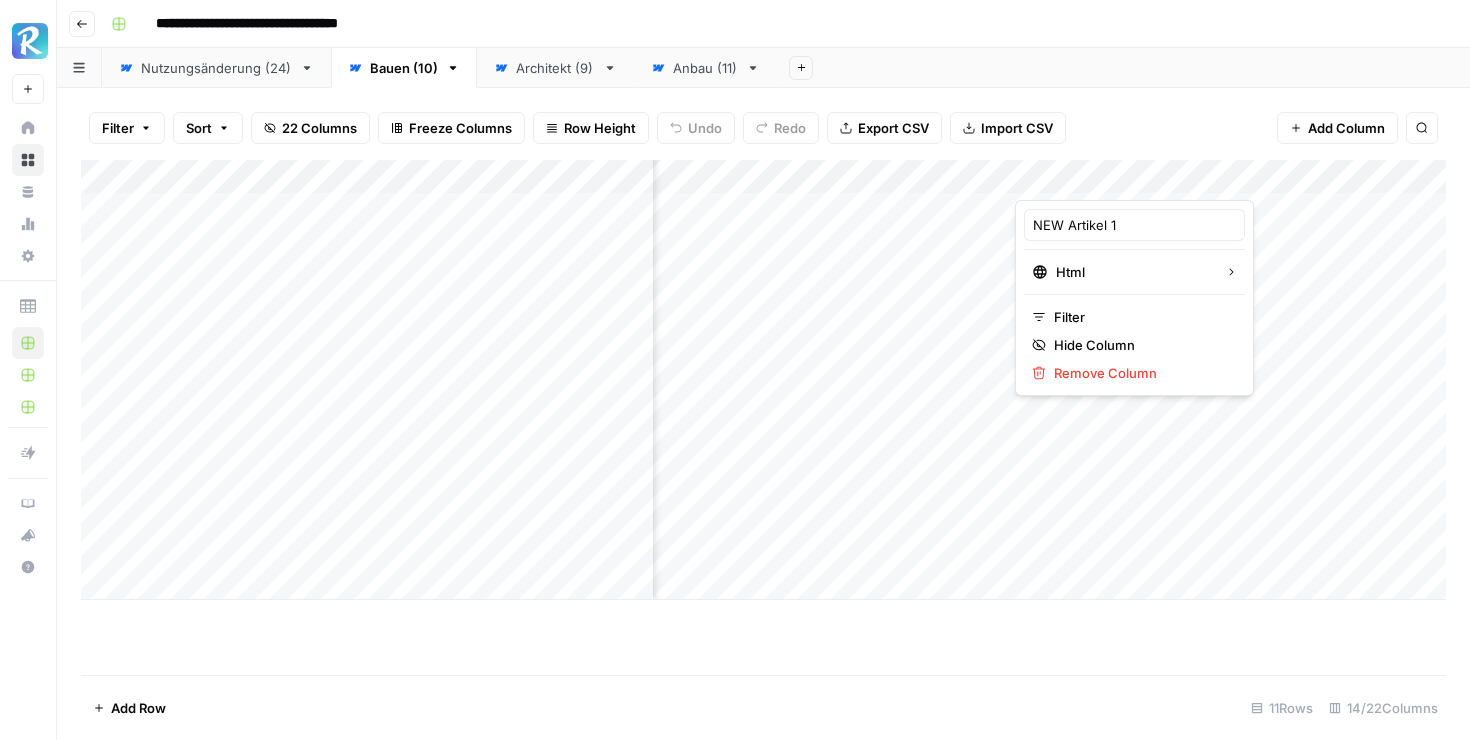 click on "Filter Sort 22 Columns Freeze Columns Row Height Undo Redo Export CSV Import CSV Add Column Search Add Column Add Row 11  Rows 14/22  Columns" at bounding box center [763, 414] 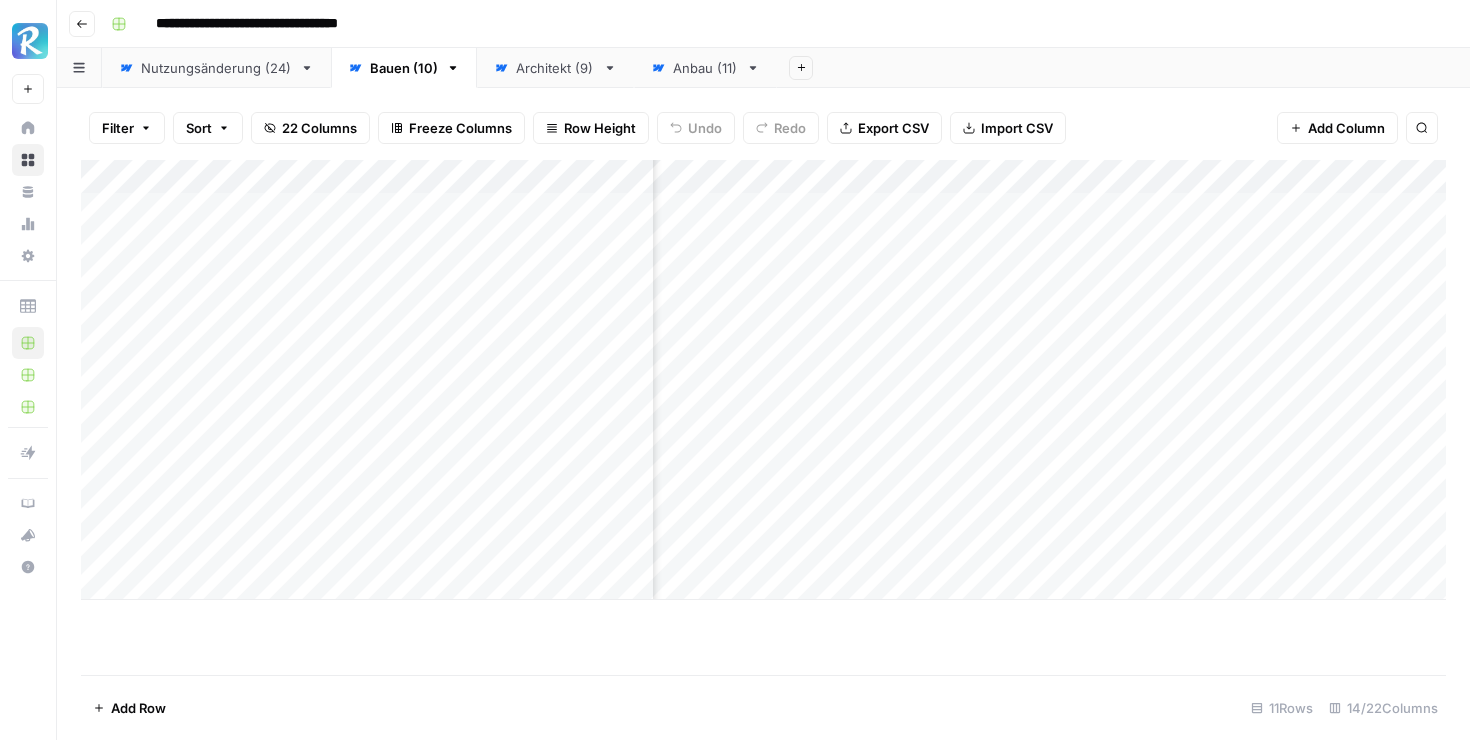 click on "Architekt (9)" at bounding box center (555, 68) 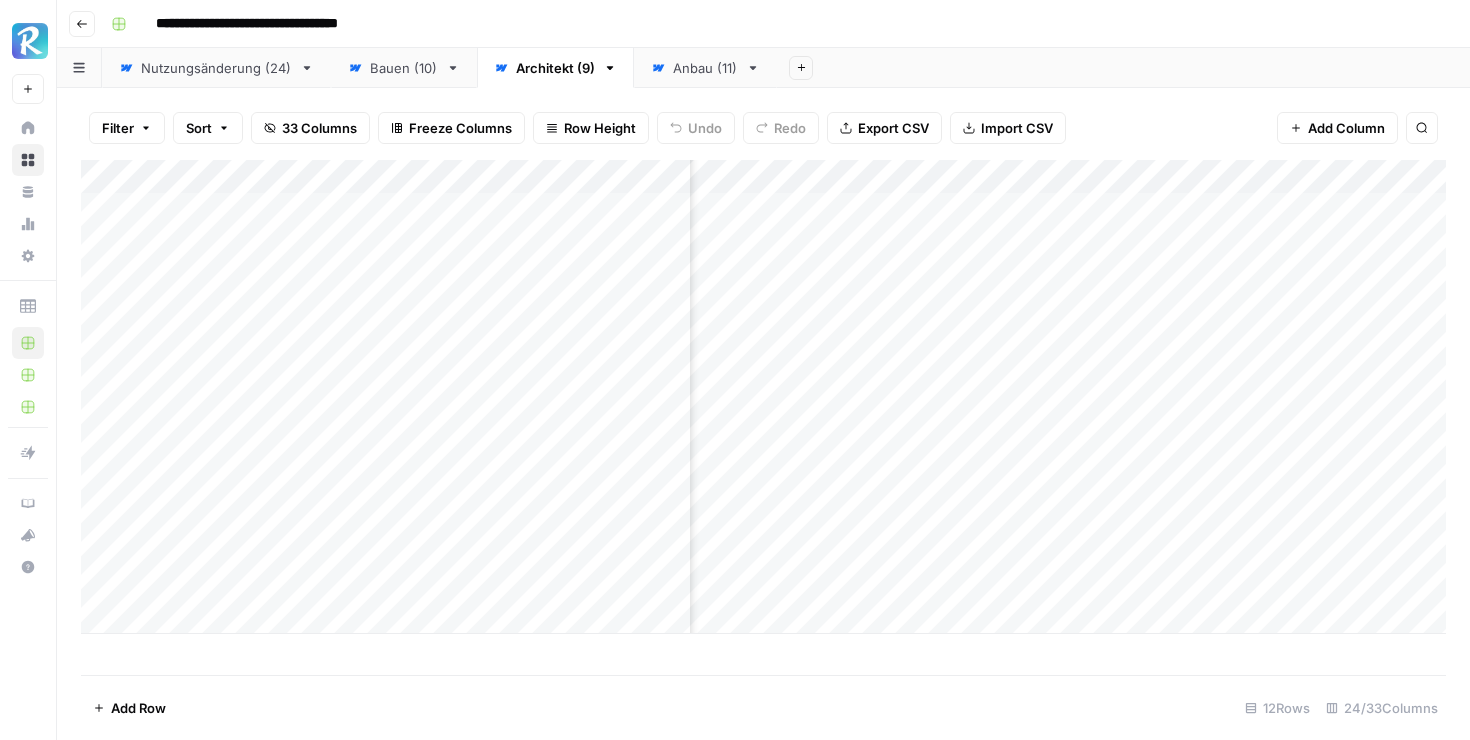 scroll, scrollTop: 0, scrollLeft: 1652, axis: horizontal 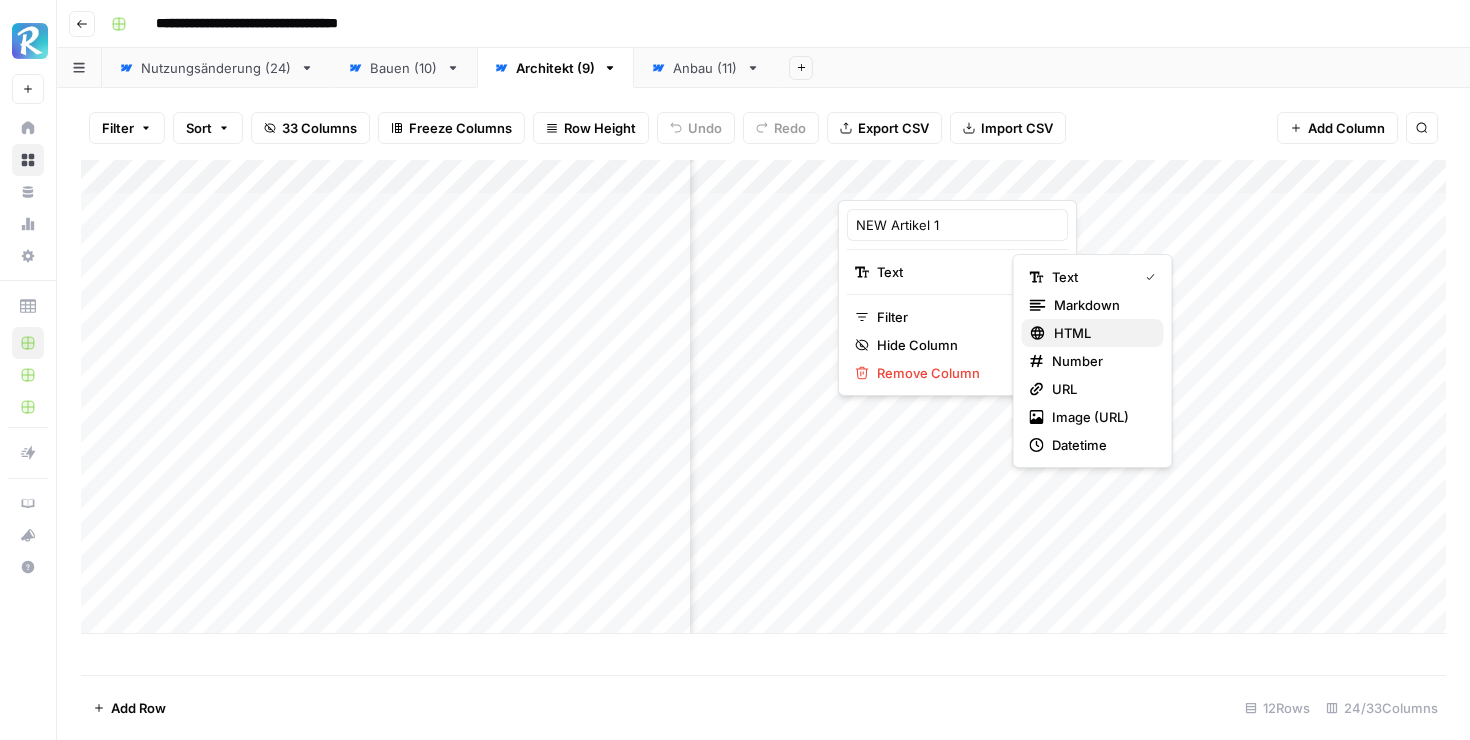 click on "HTML" at bounding box center (1101, 333) 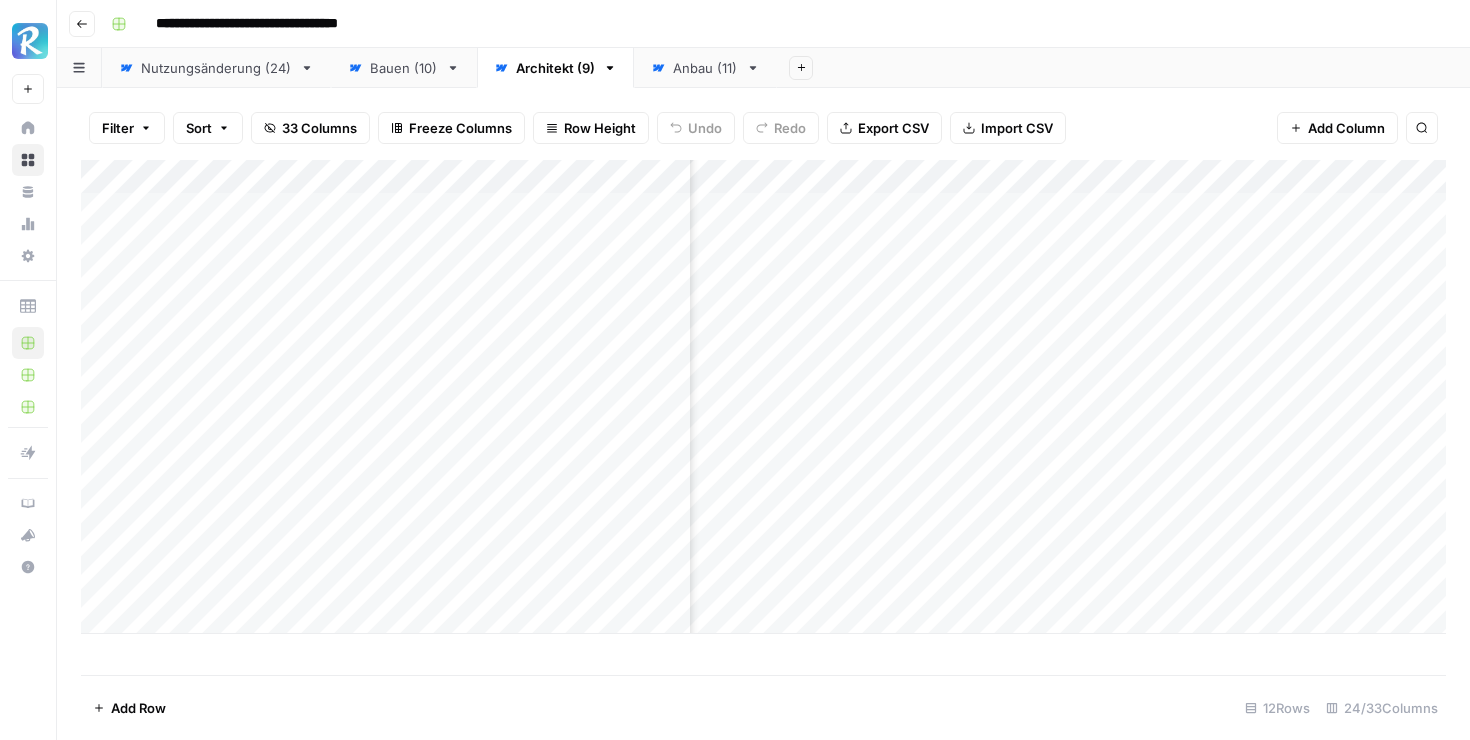 scroll, scrollTop: 0, scrollLeft: 2501, axis: horizontal 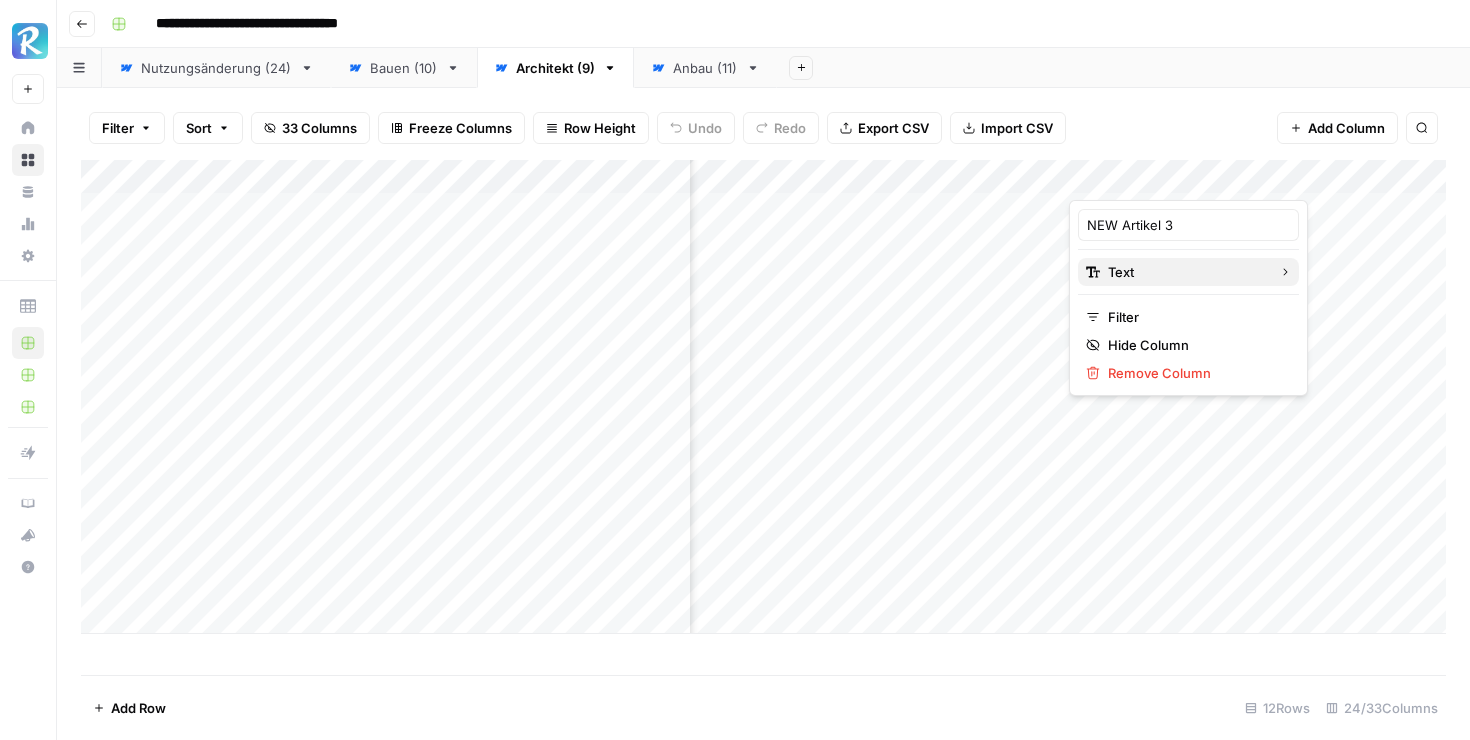 click on "Text" at bounding box center [1185, 272] 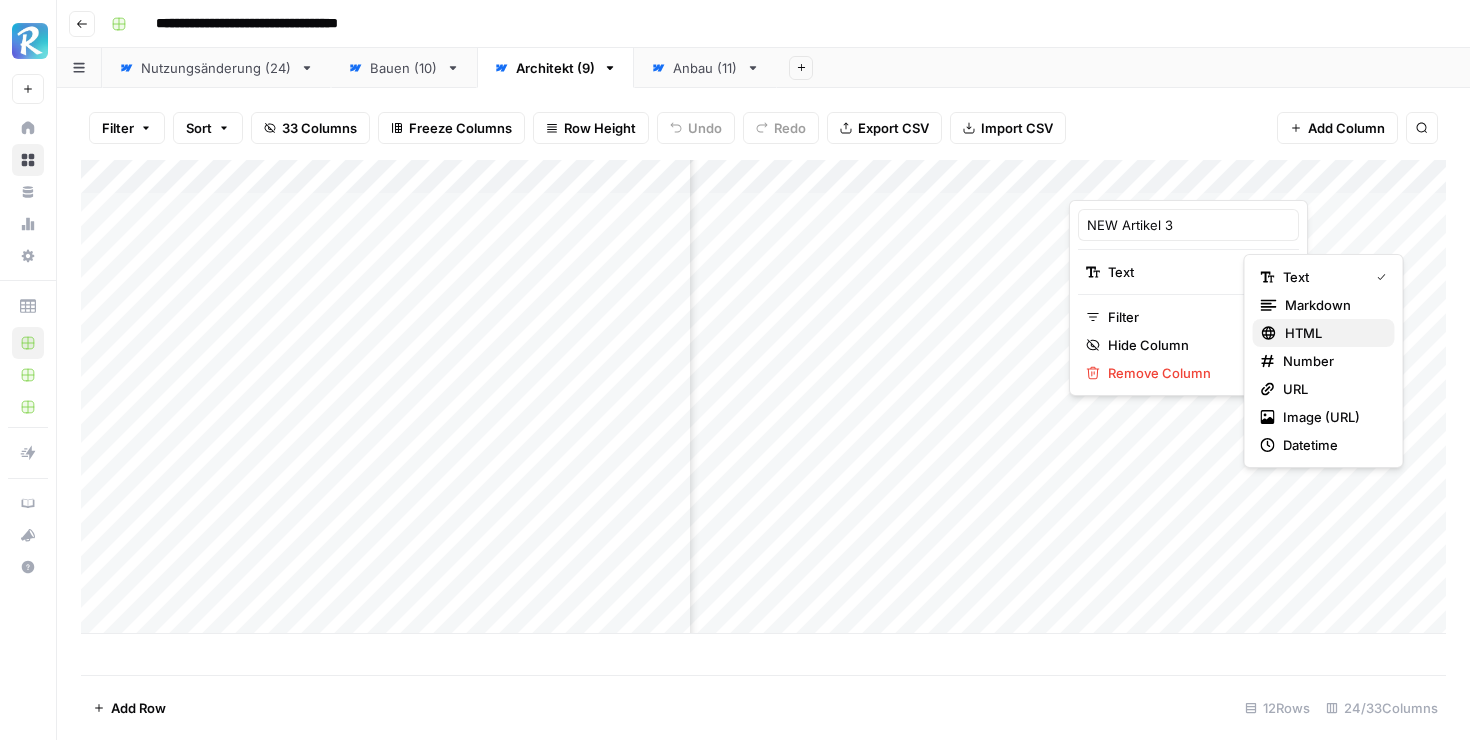click on "HTML" at bounding box center [1332, 333] 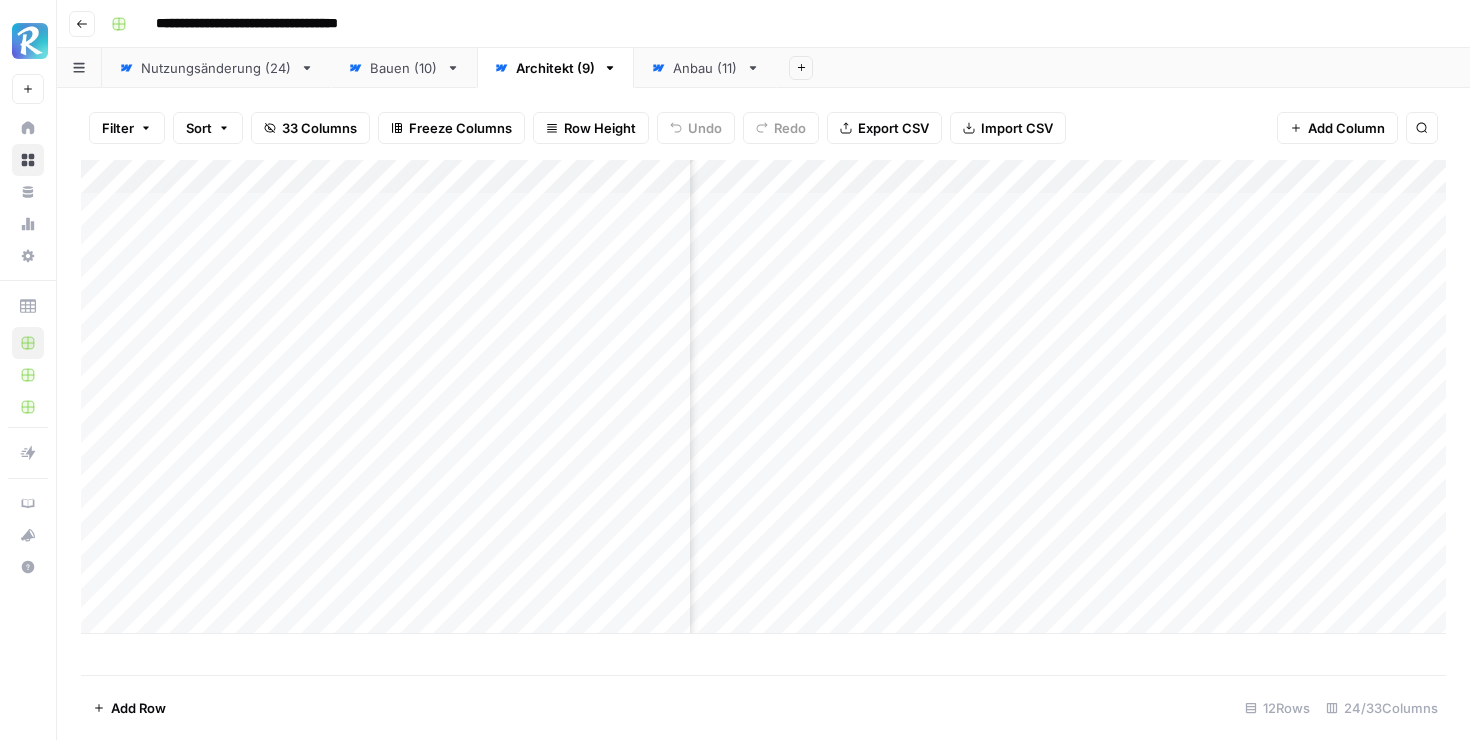 scroll, scrollTop: 0, scrollLeft: 3070, axis: horizontal 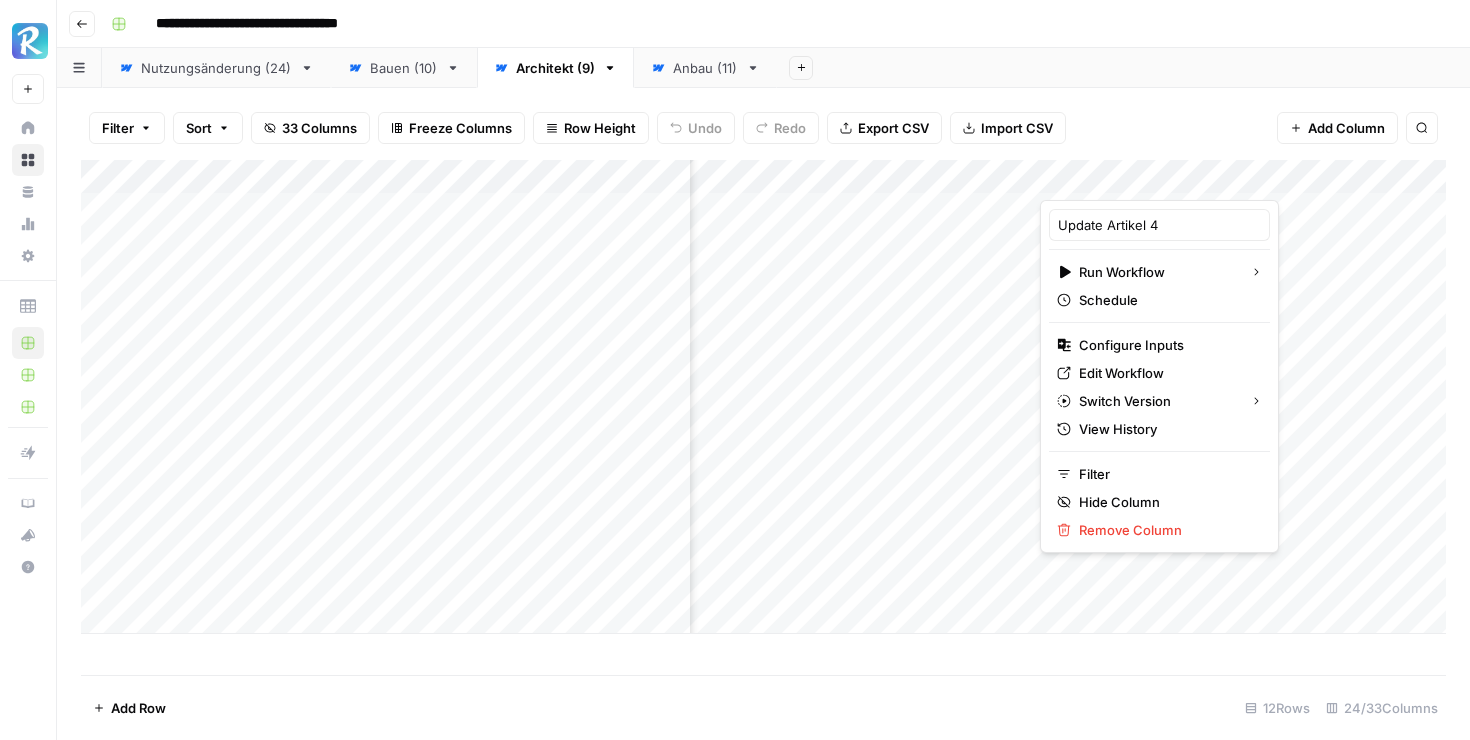 click on "Filter Sort 33 Columns Freeze Columns Row Height Undo Redo Export CSV Import CSV Add Column Search" at bounding box center (763, 128) 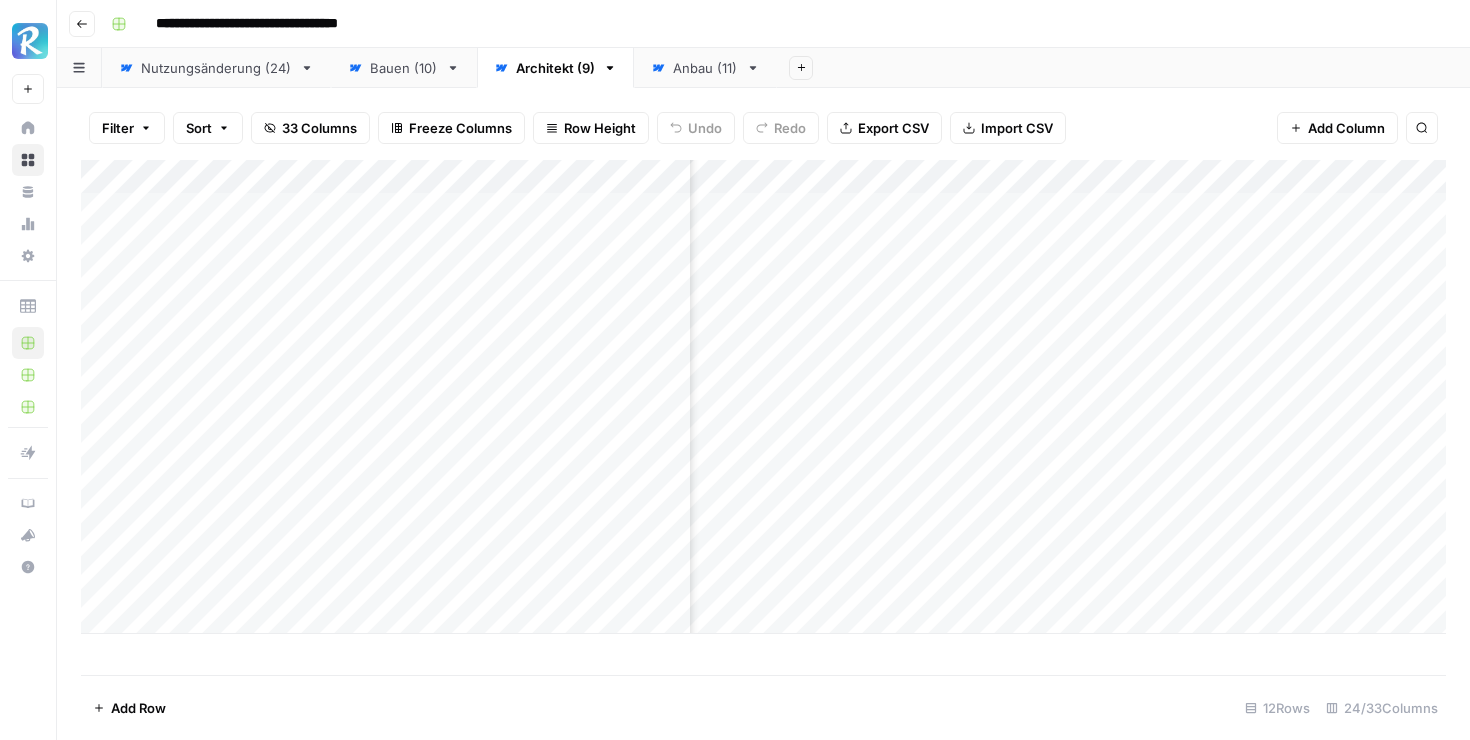 scroll, scrollTop: 0, scrollLeft: 3089, axis: horizontal 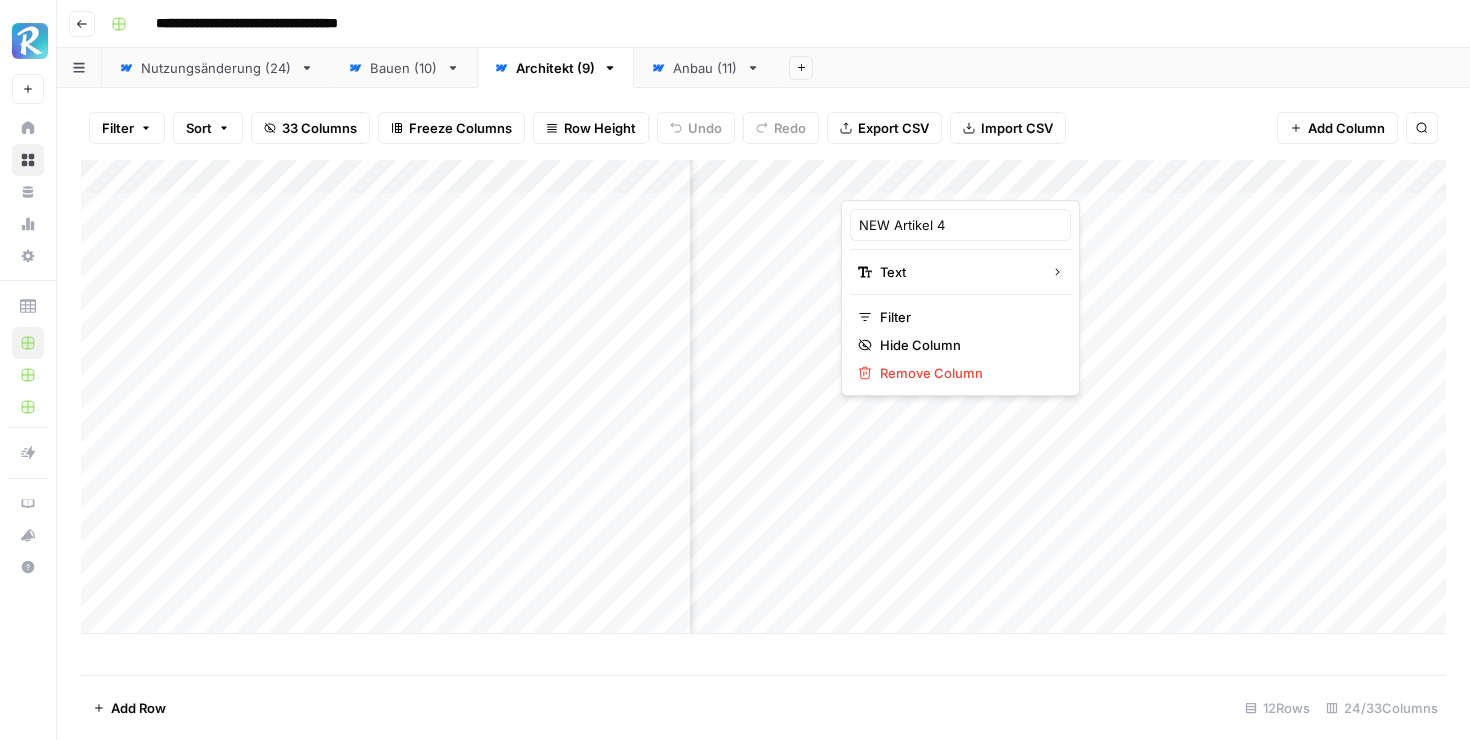 click on "Filter Sort 33 Columns Freeze Columns Row Height Undo Redo Export CSV Import CSV Add Column Search" at bounding box center [763, 128] 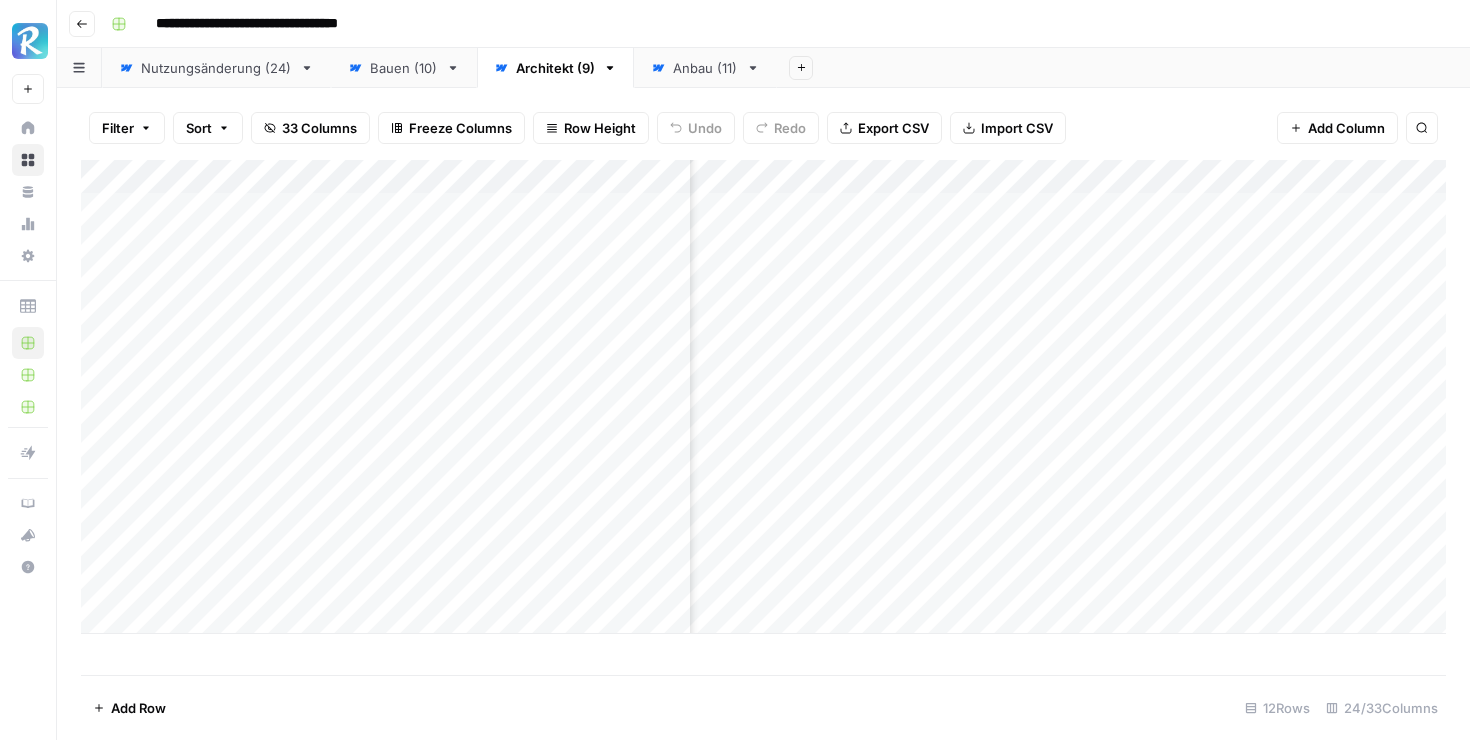 drag, startPoint x: 1104, startPoint y: 173, endPoint x: 926, endPoint y: 176, distance: 178.02528 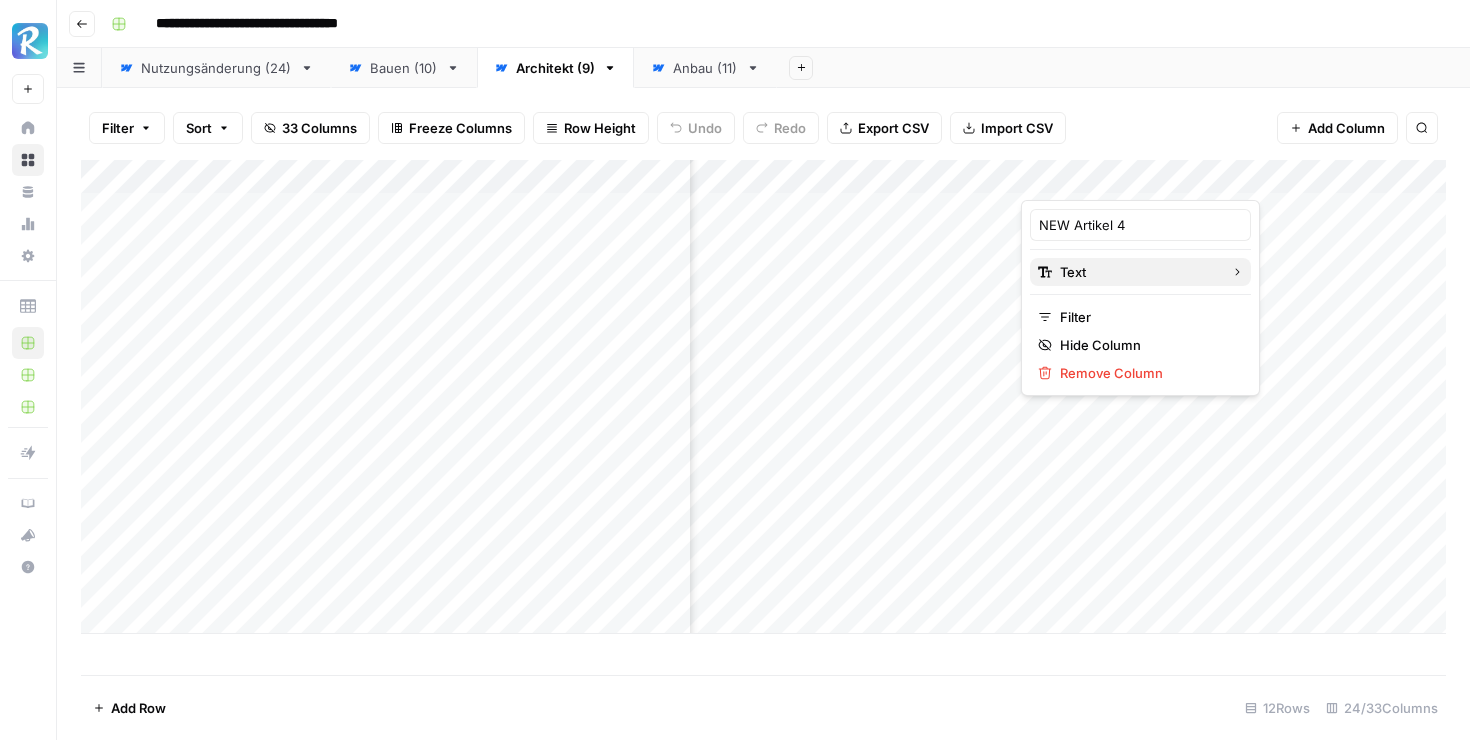 click on "Text" at bounding box center (1137, 272) 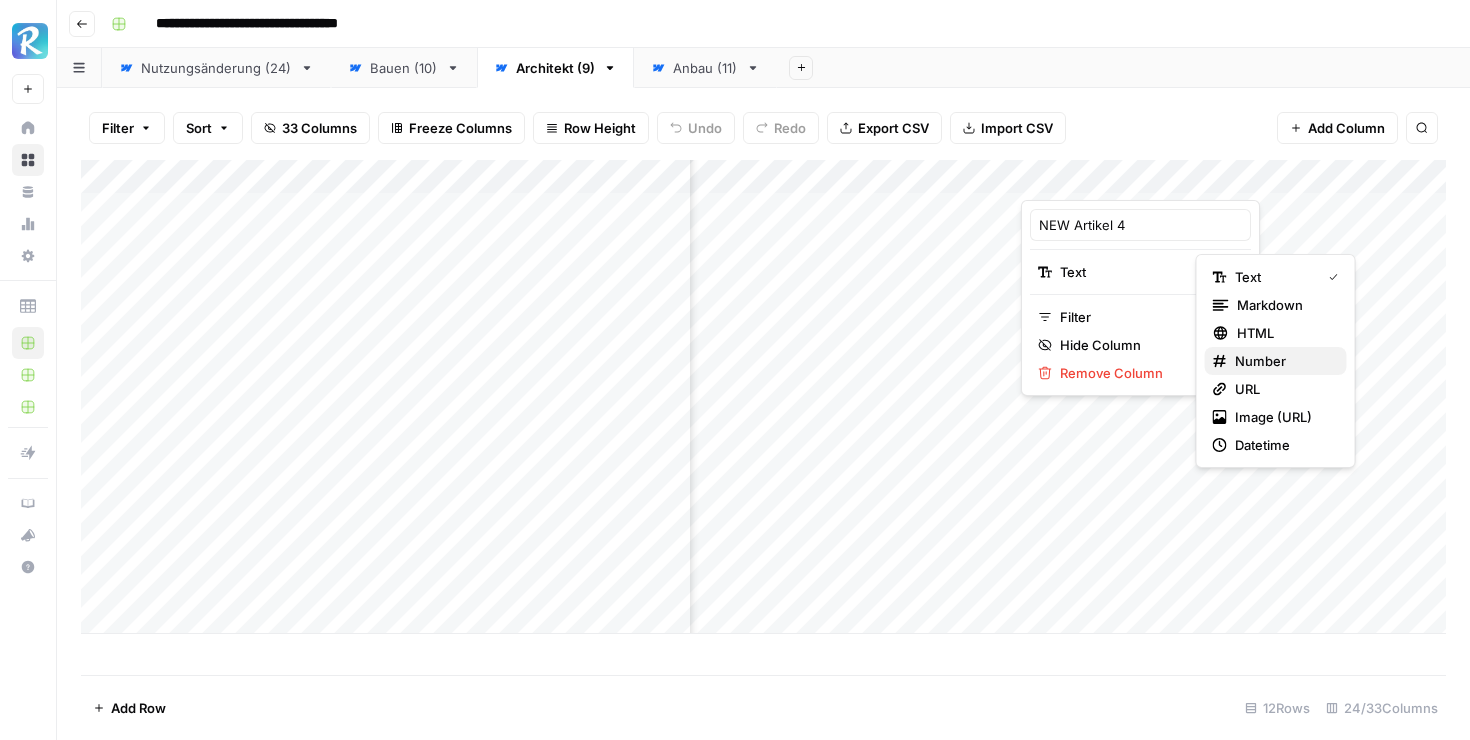 click on "number" at bounding box center (1283, 361) 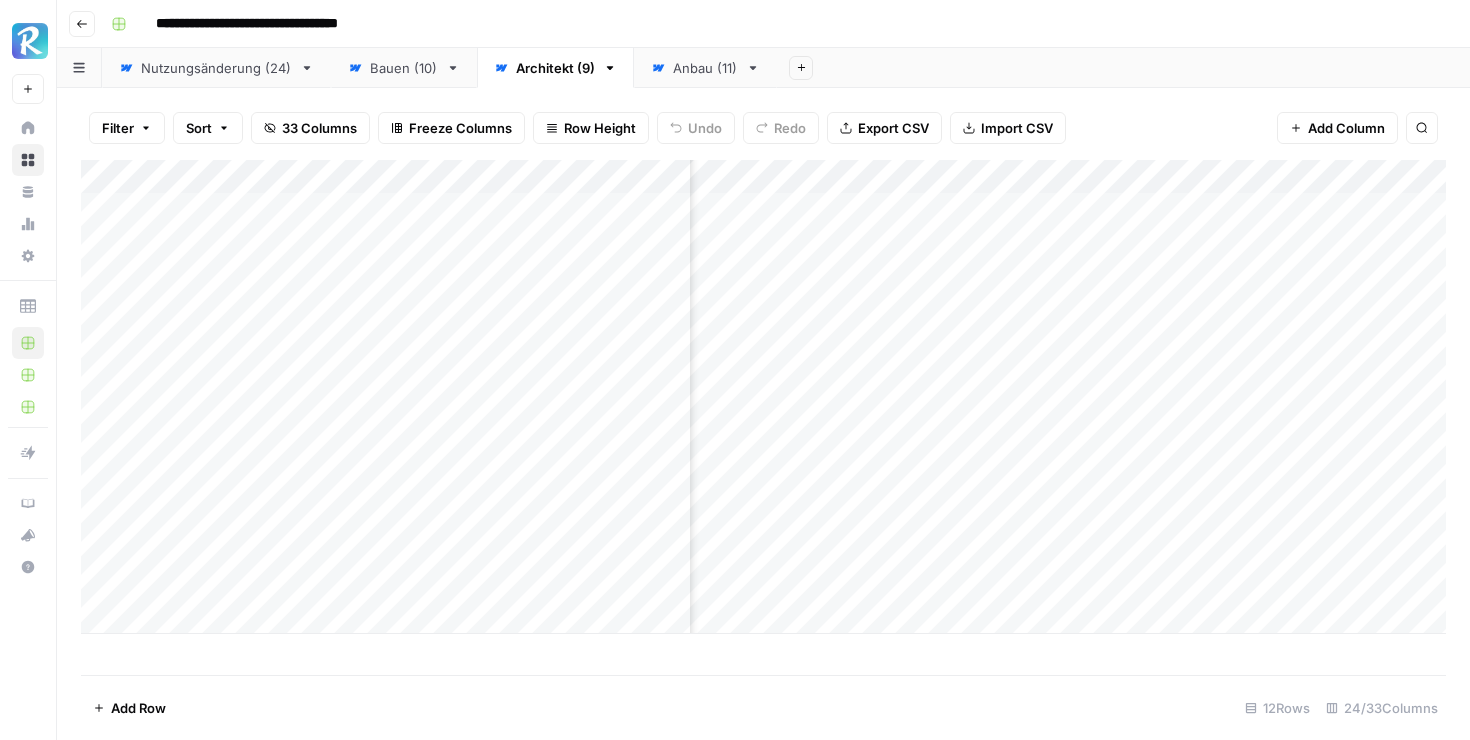 scroll, scrollTop: 0, scrollLeft: 2870, axis: horizontal 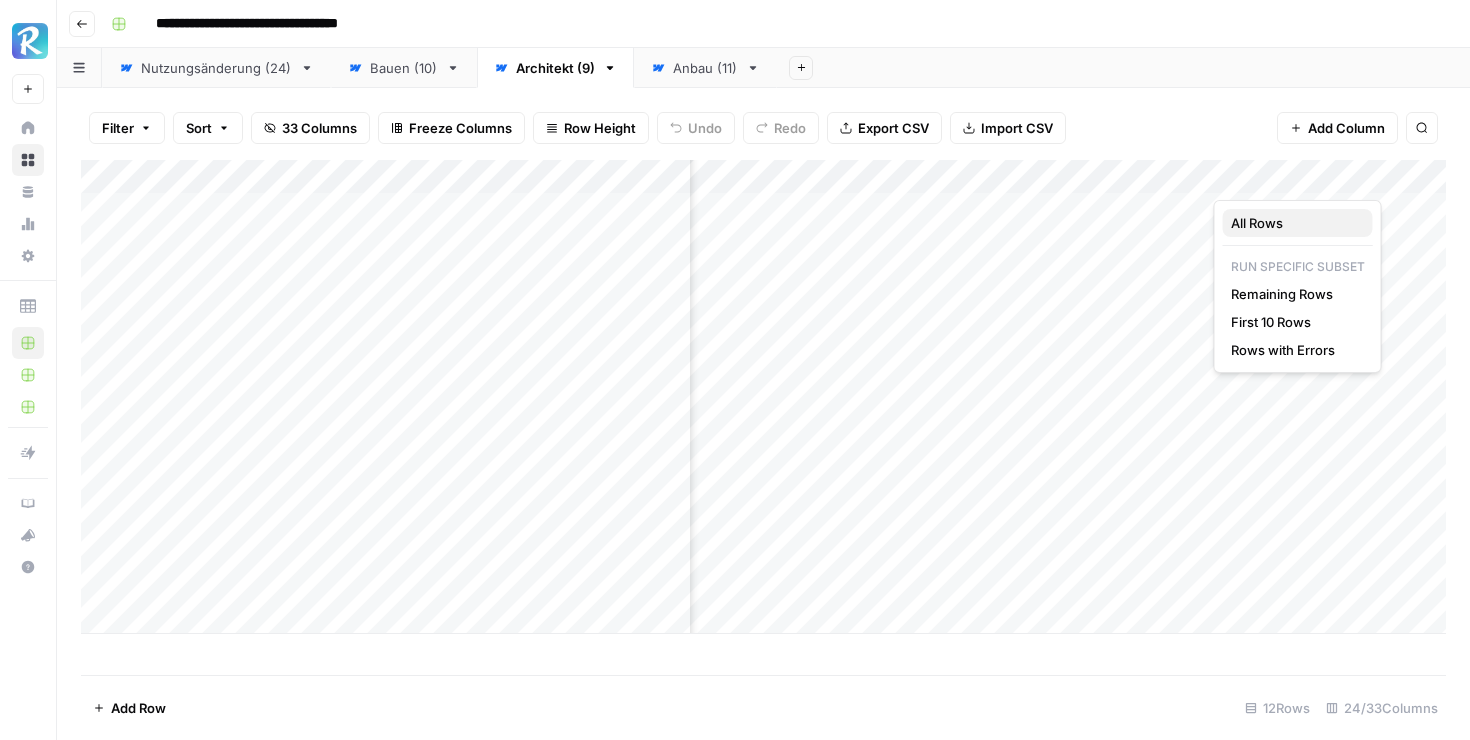 click on "All Rows" at bounding box center (1294, 223) 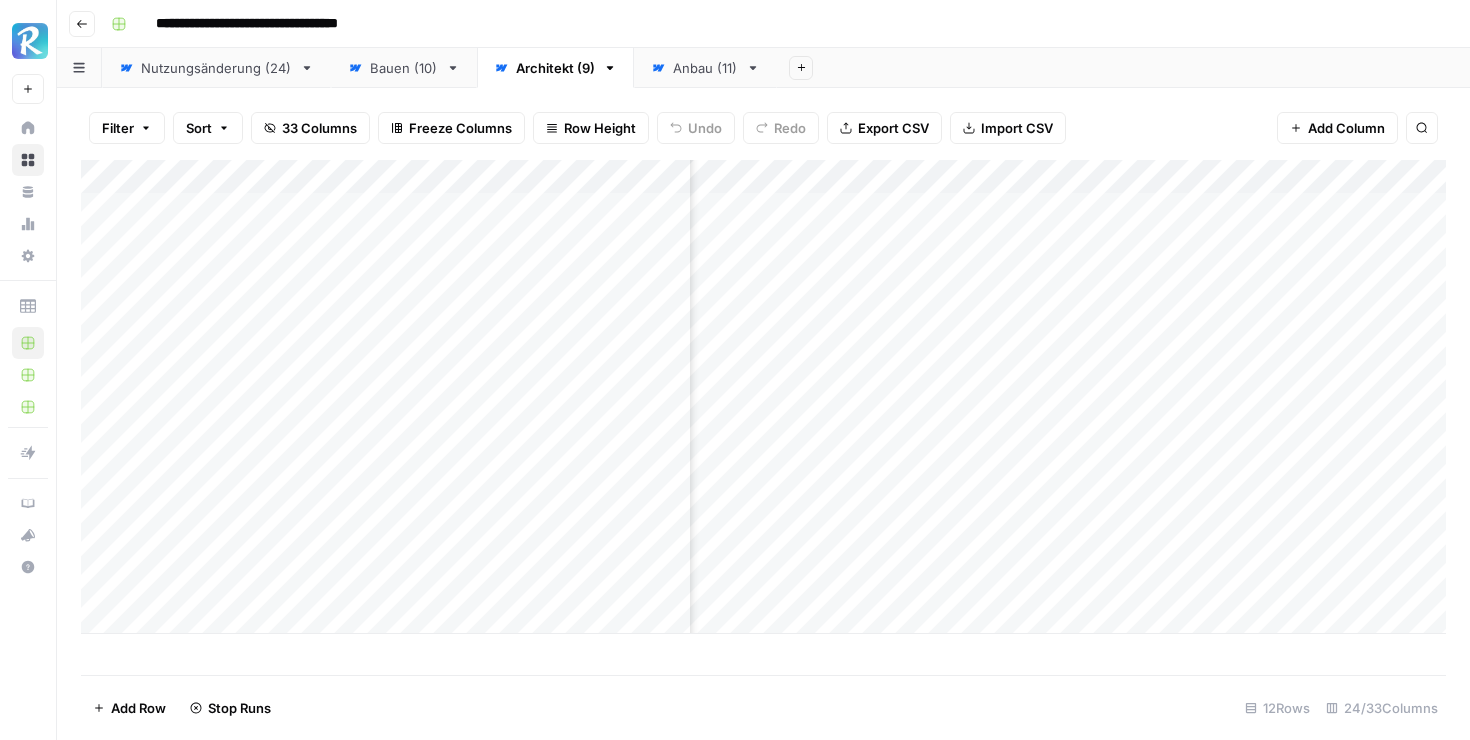 scroll, scrollTop: 0, scrollLeft: 2681, axis: horizontal 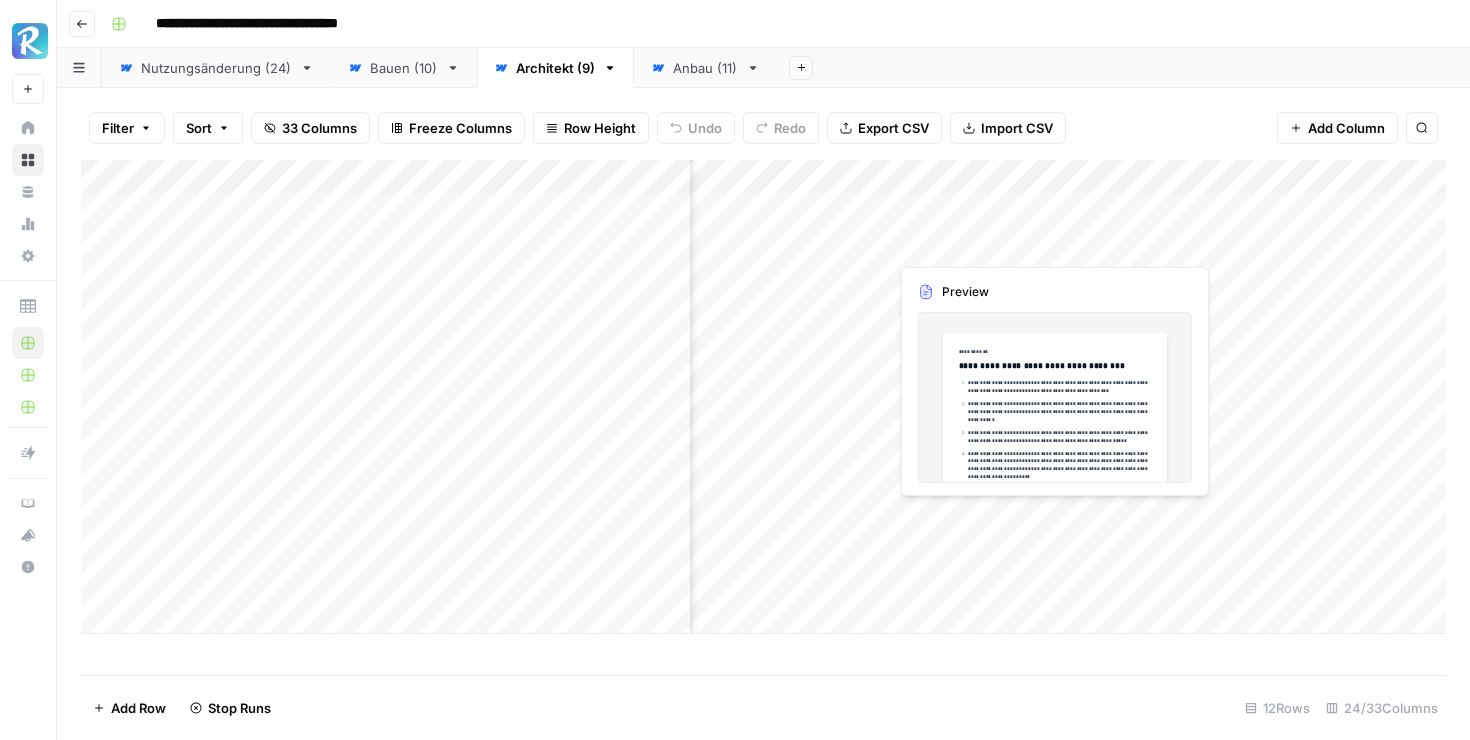 click on "Add Column" at bounding box center (763, 397) 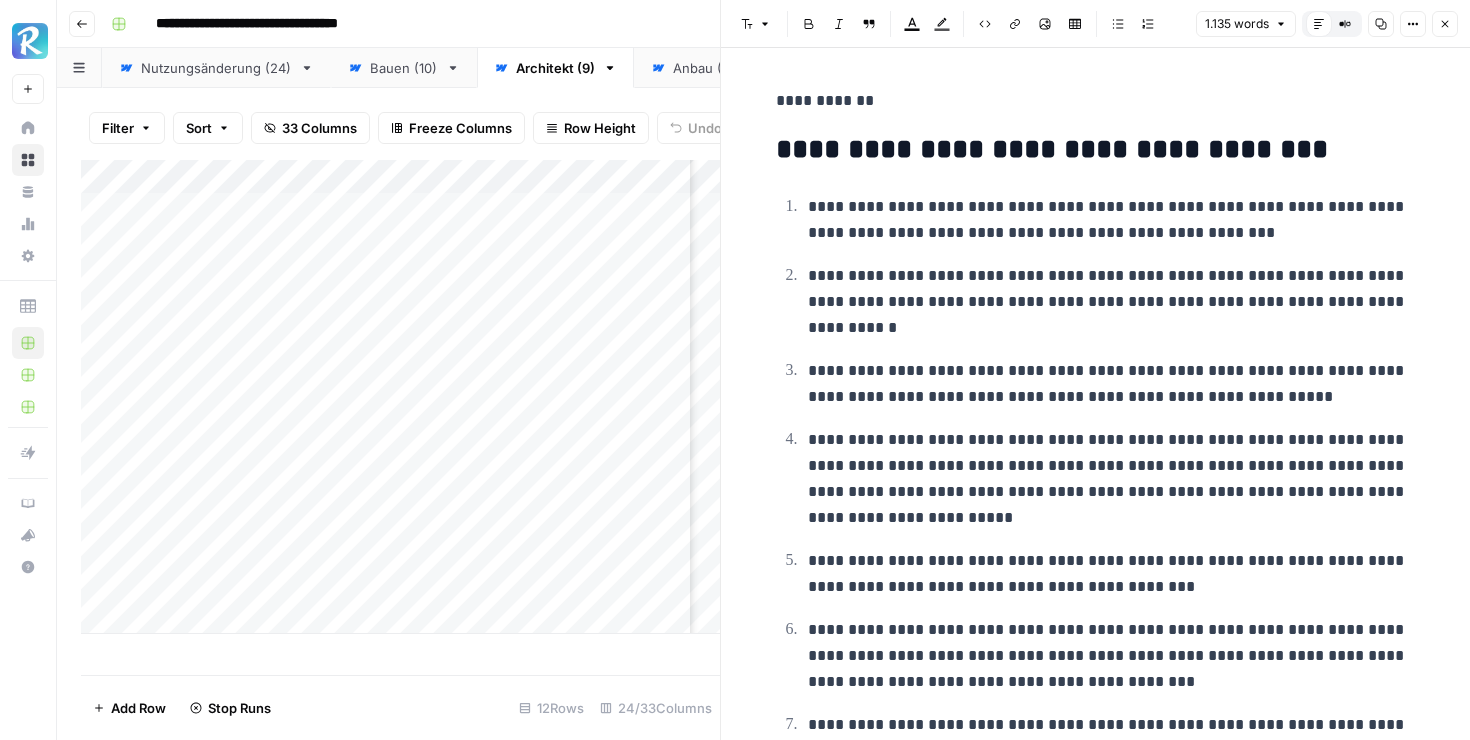 click on "**********" at bounding box center [1112, 384] 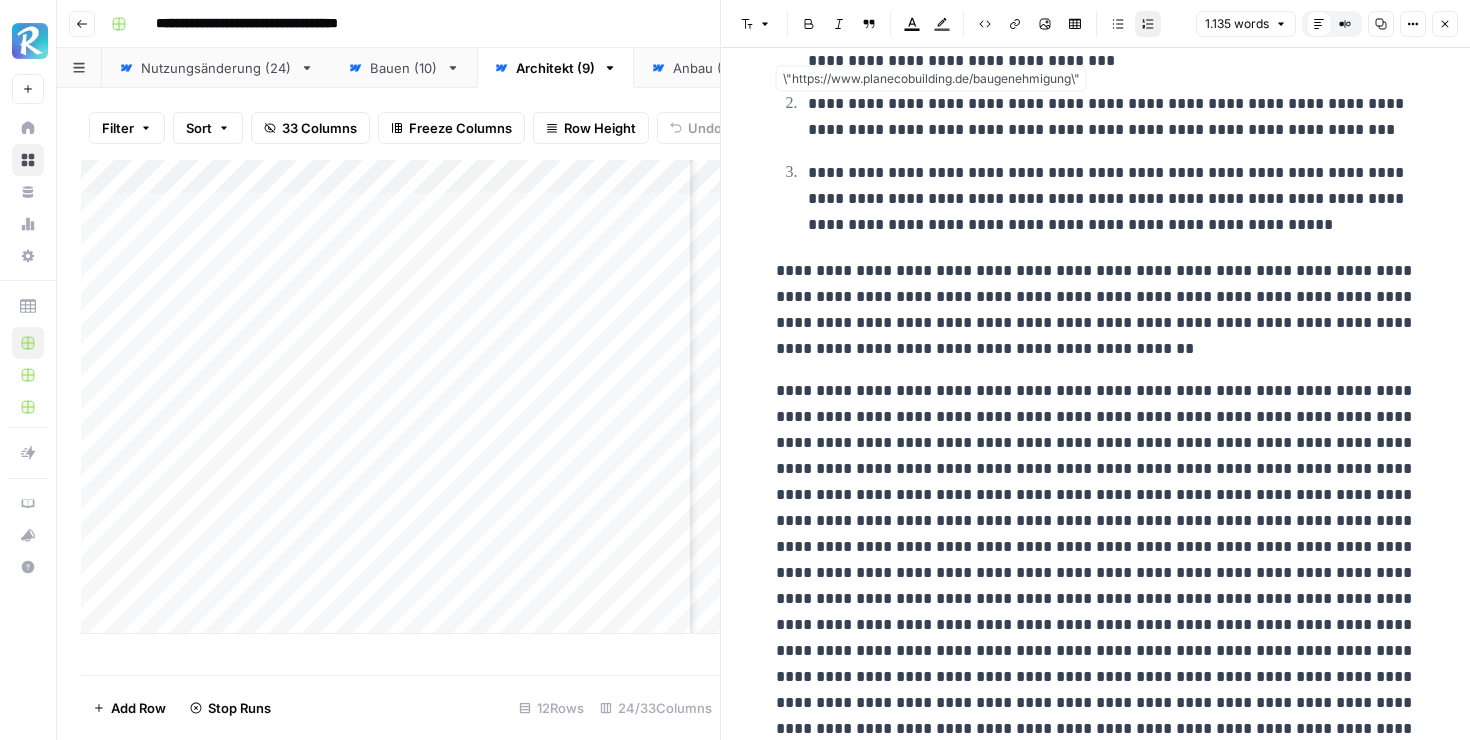 scroll, scrollTop: 1458, scrollLeft: 0, axis: vertical 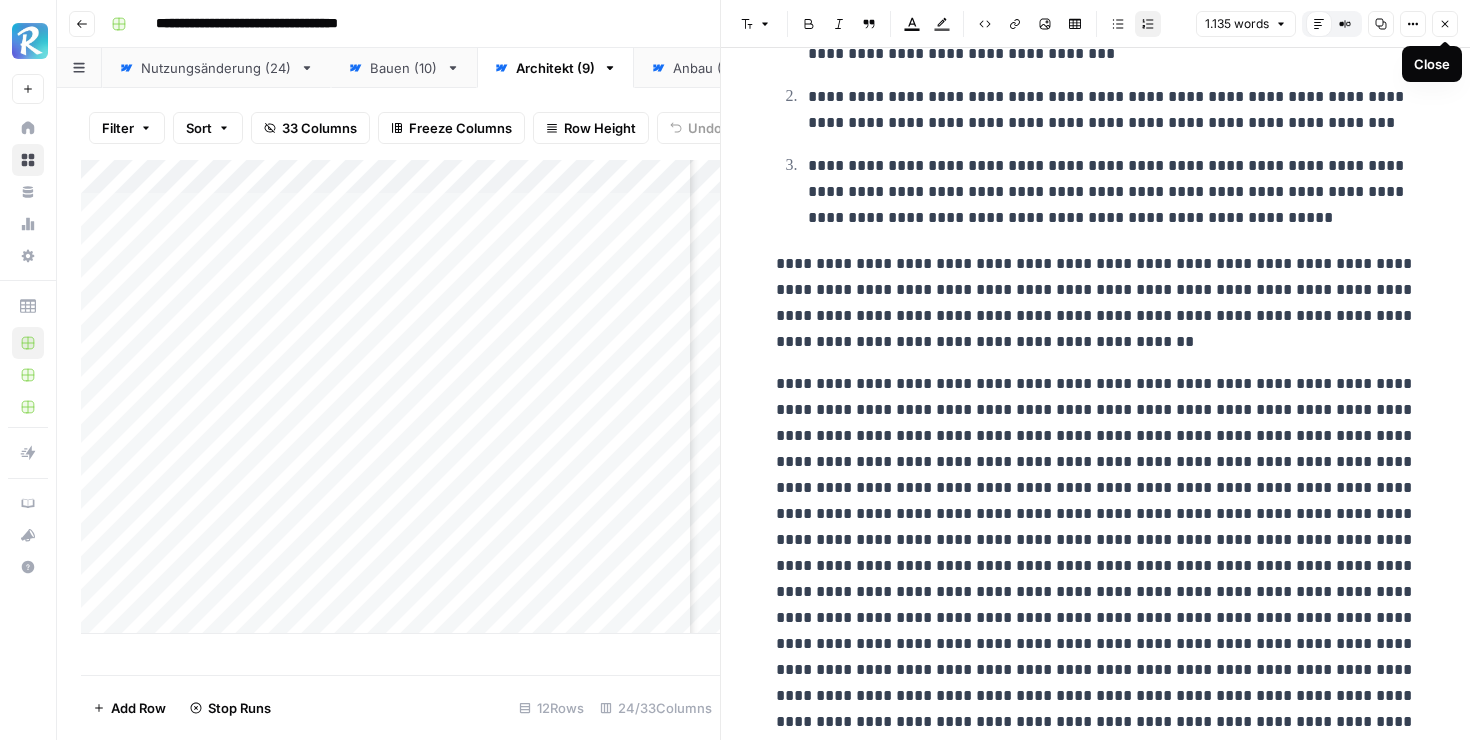 click 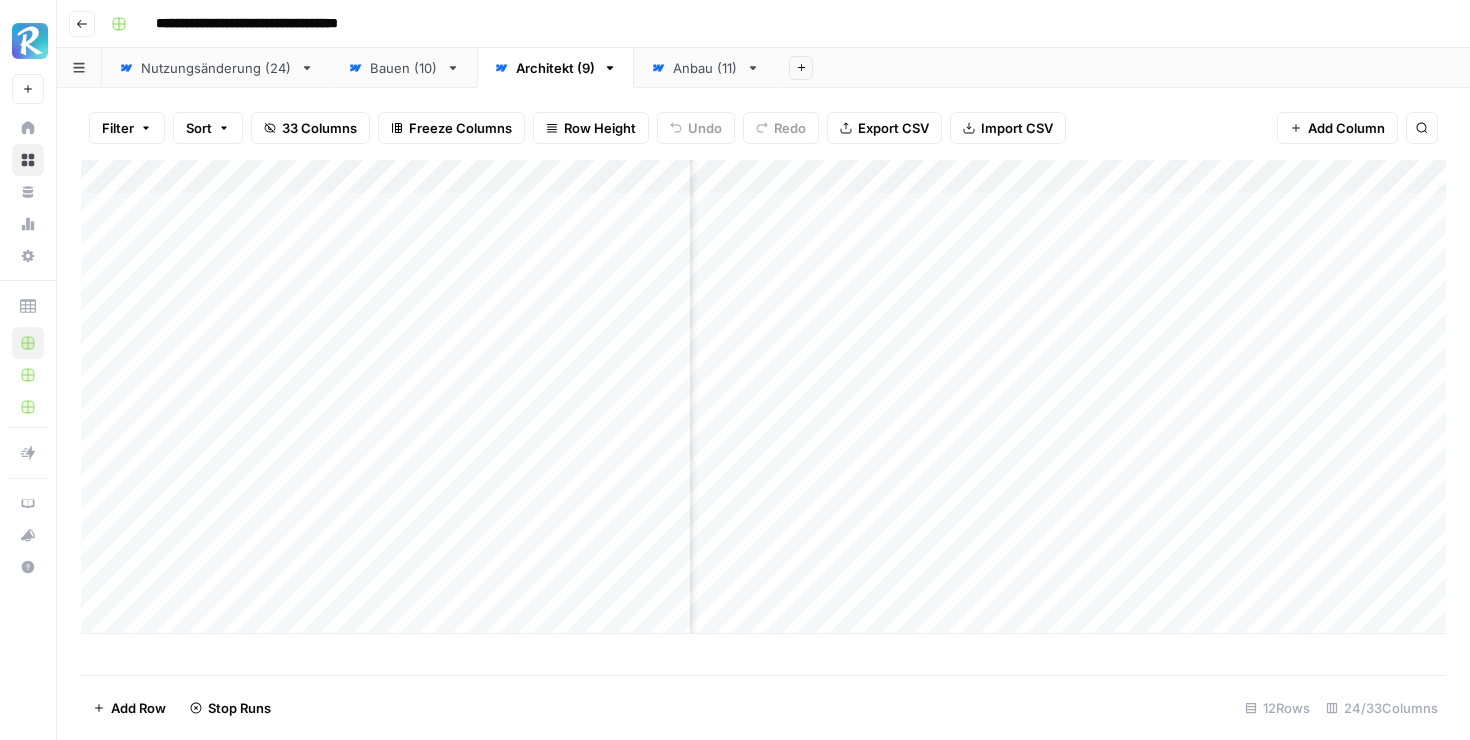 scroll, scrollTop: 0, scrollLeft: 2396, axis: horizontal 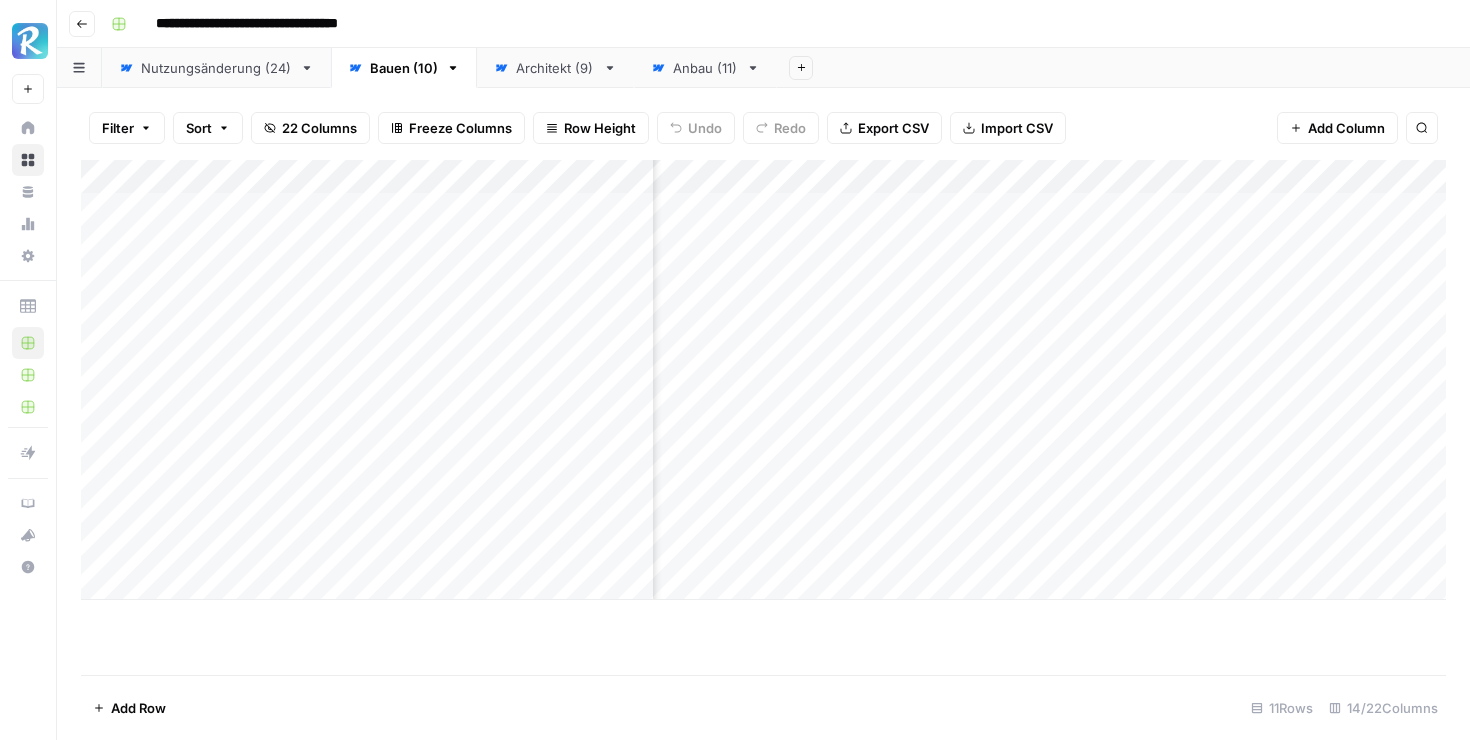 click on "Add Column" at bounding box center [763, 380] 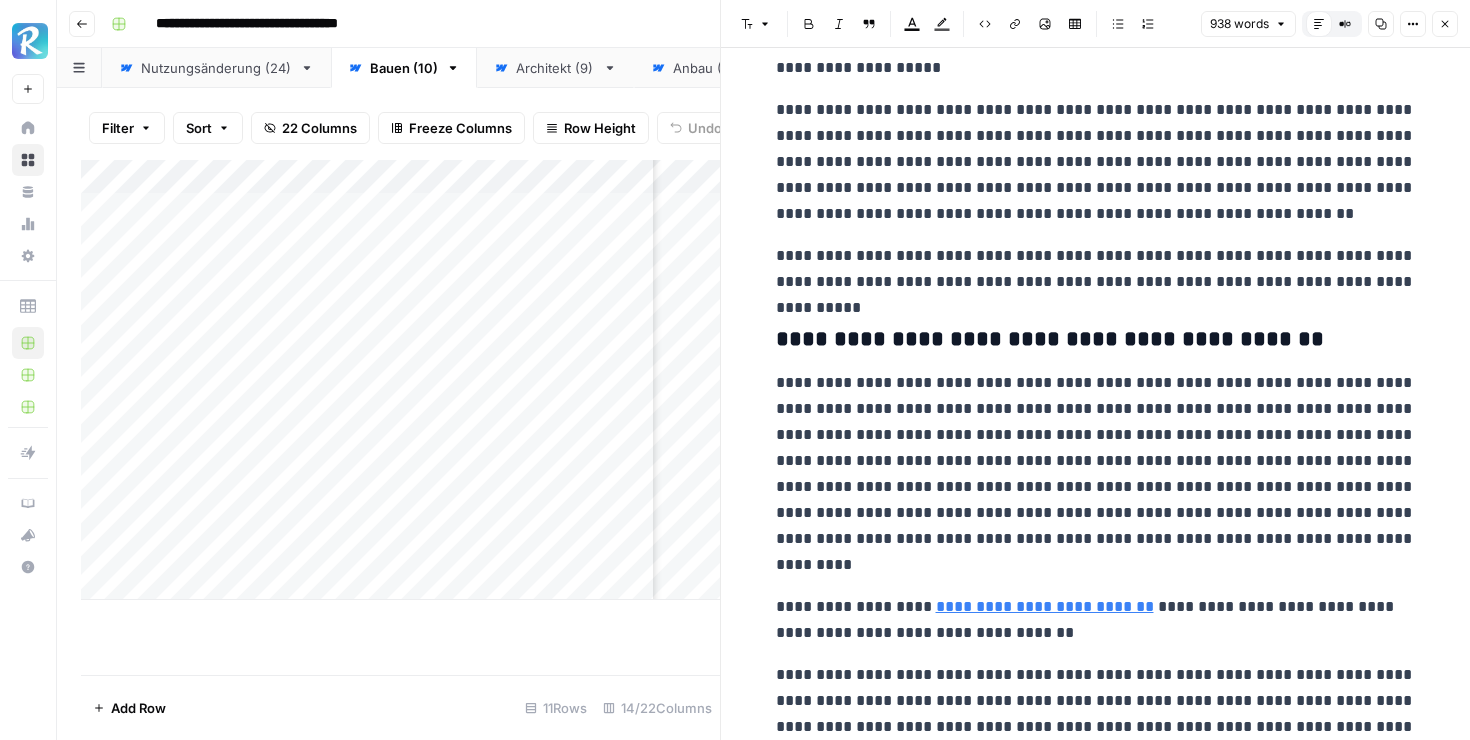 scroll, scrollTop: 2483, scrollLeft: 0, axis: vertical 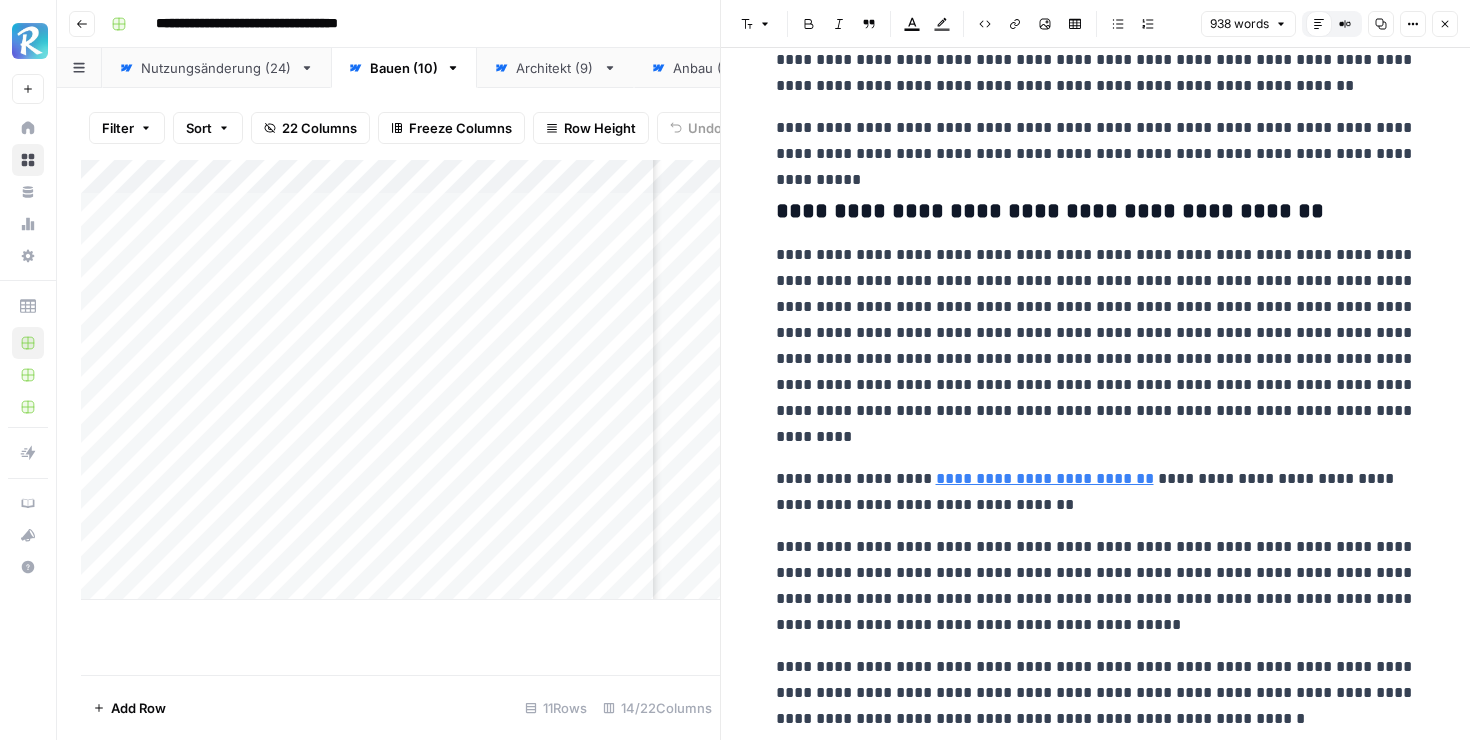 click on "Close" at bounding box center (1445, 24) 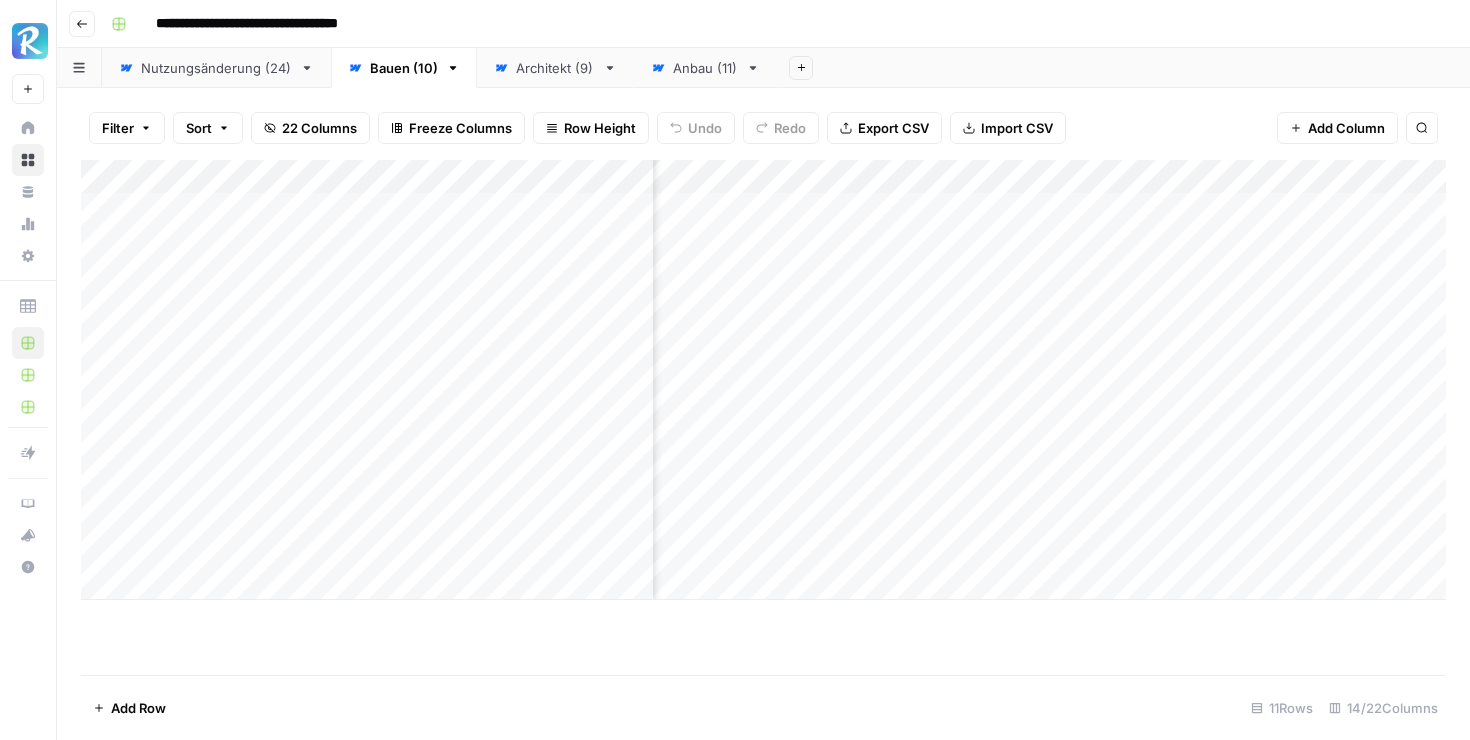 scroll, scrollTop: 0, scrollLeft: 1659, axis: horizontal 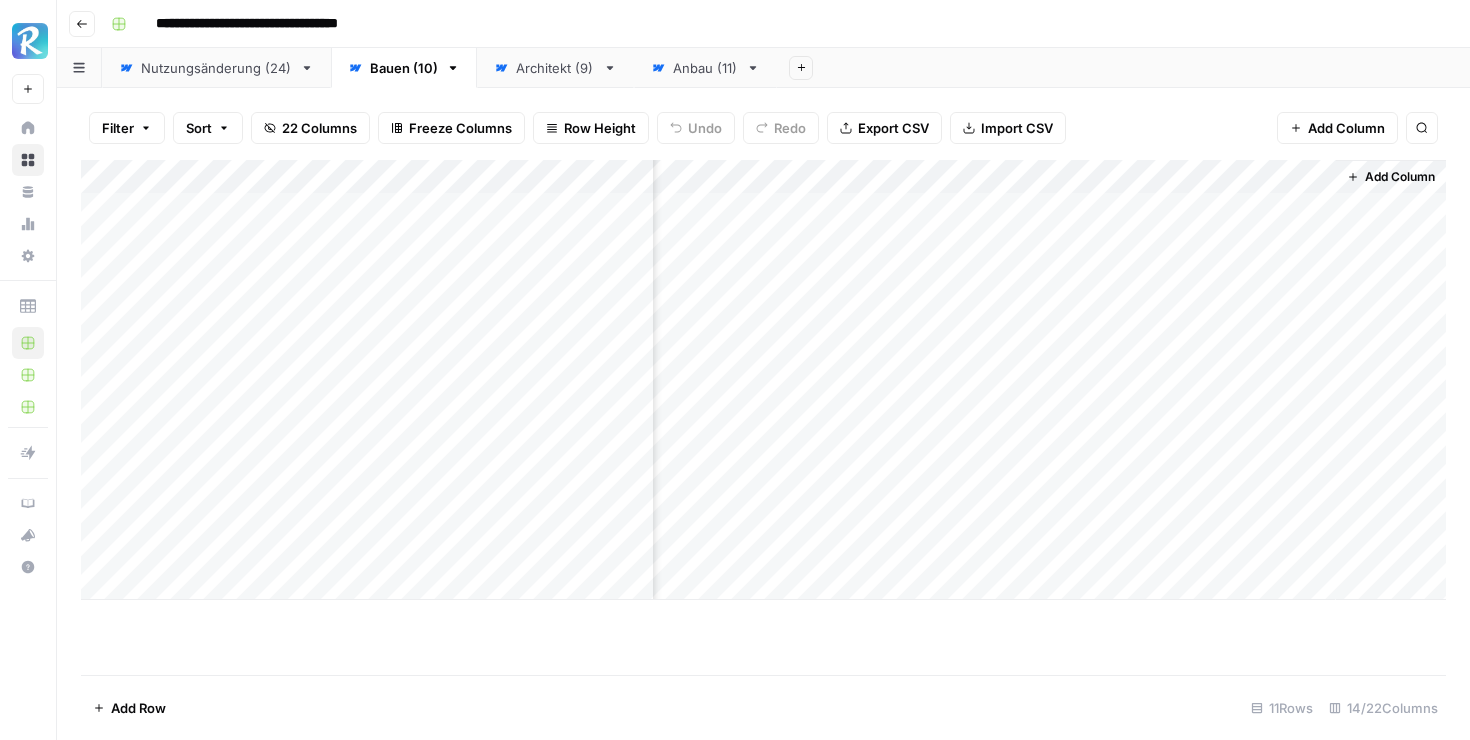 click on "Nutzungsänderung (24)" at bounding box center [216, 68] 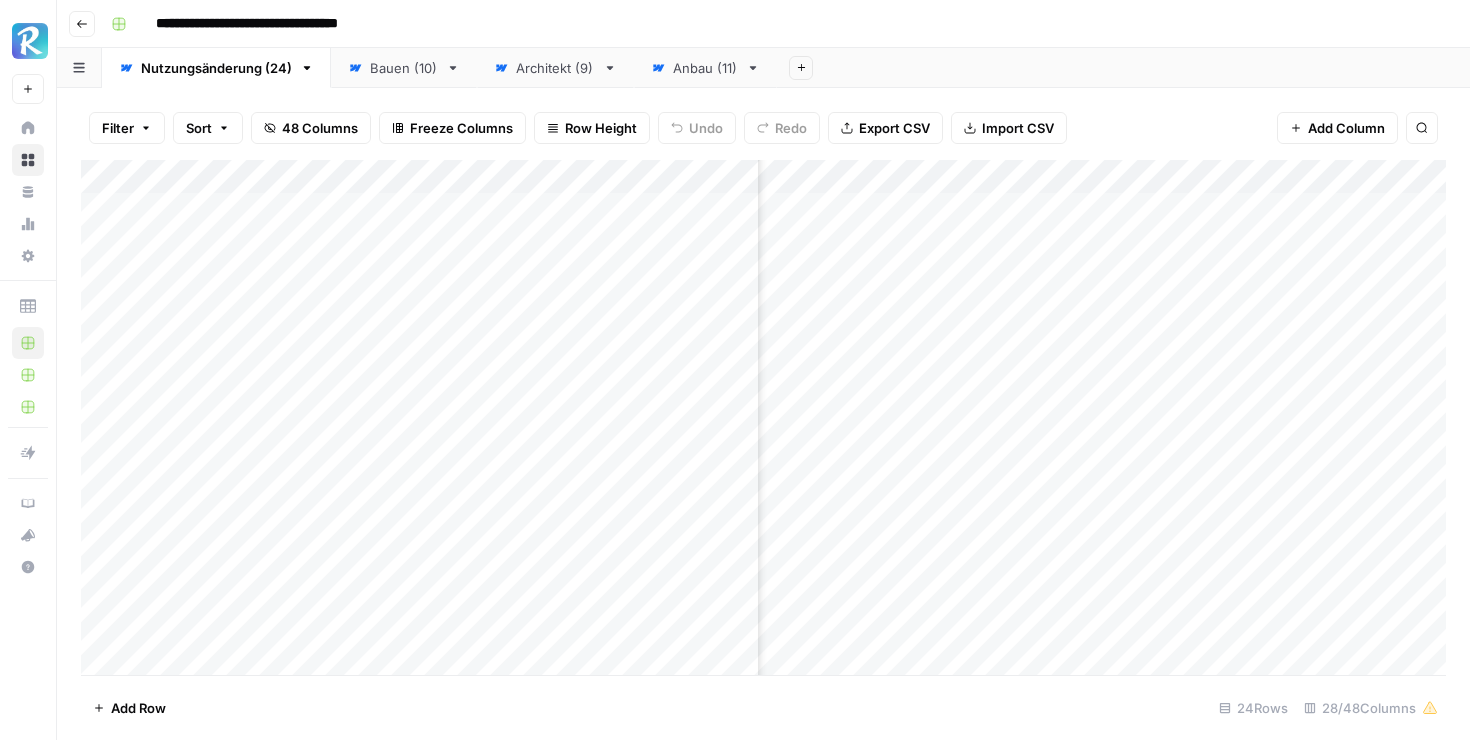 scroll, scrollTop: 0, scrollLeft: 1814, axis: horizontal 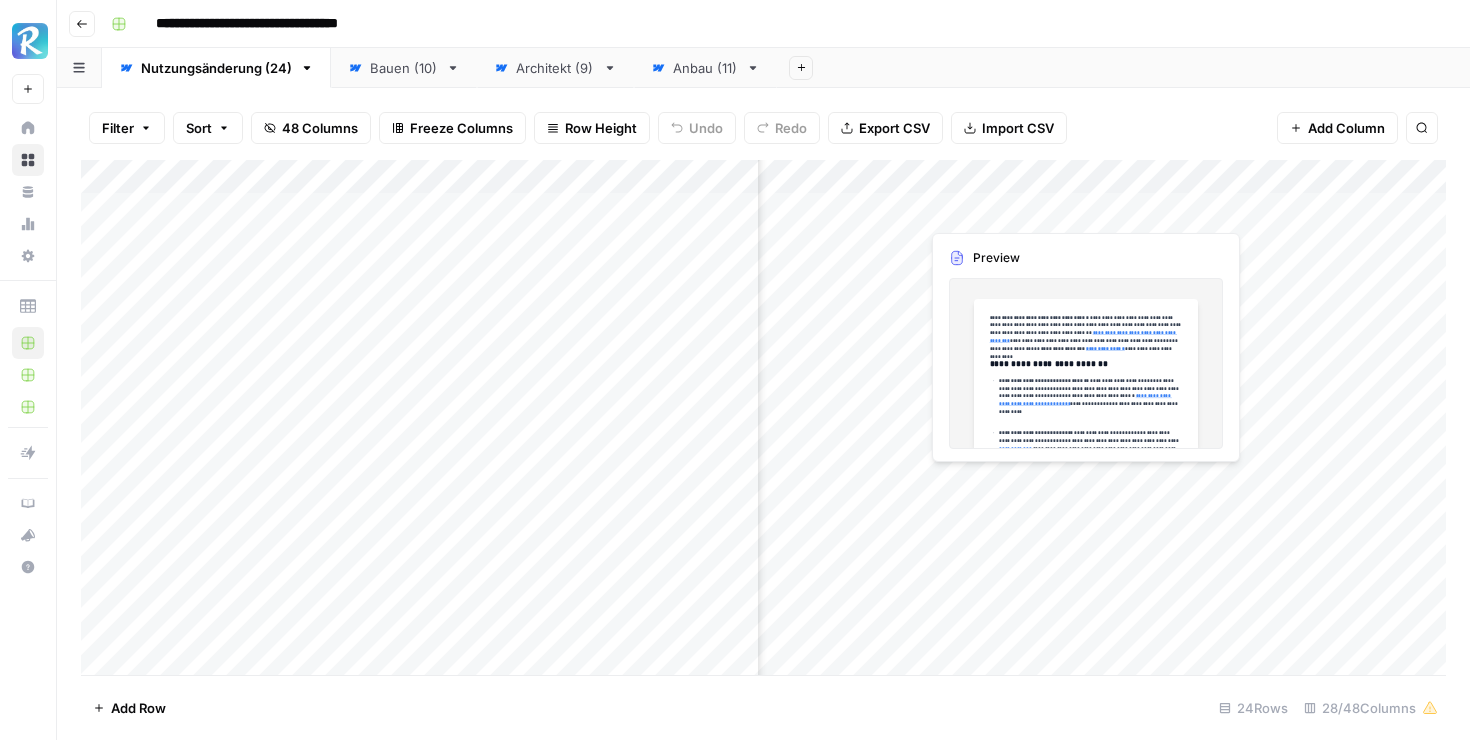 click on "Add Column" at bounding box center [763, 417] 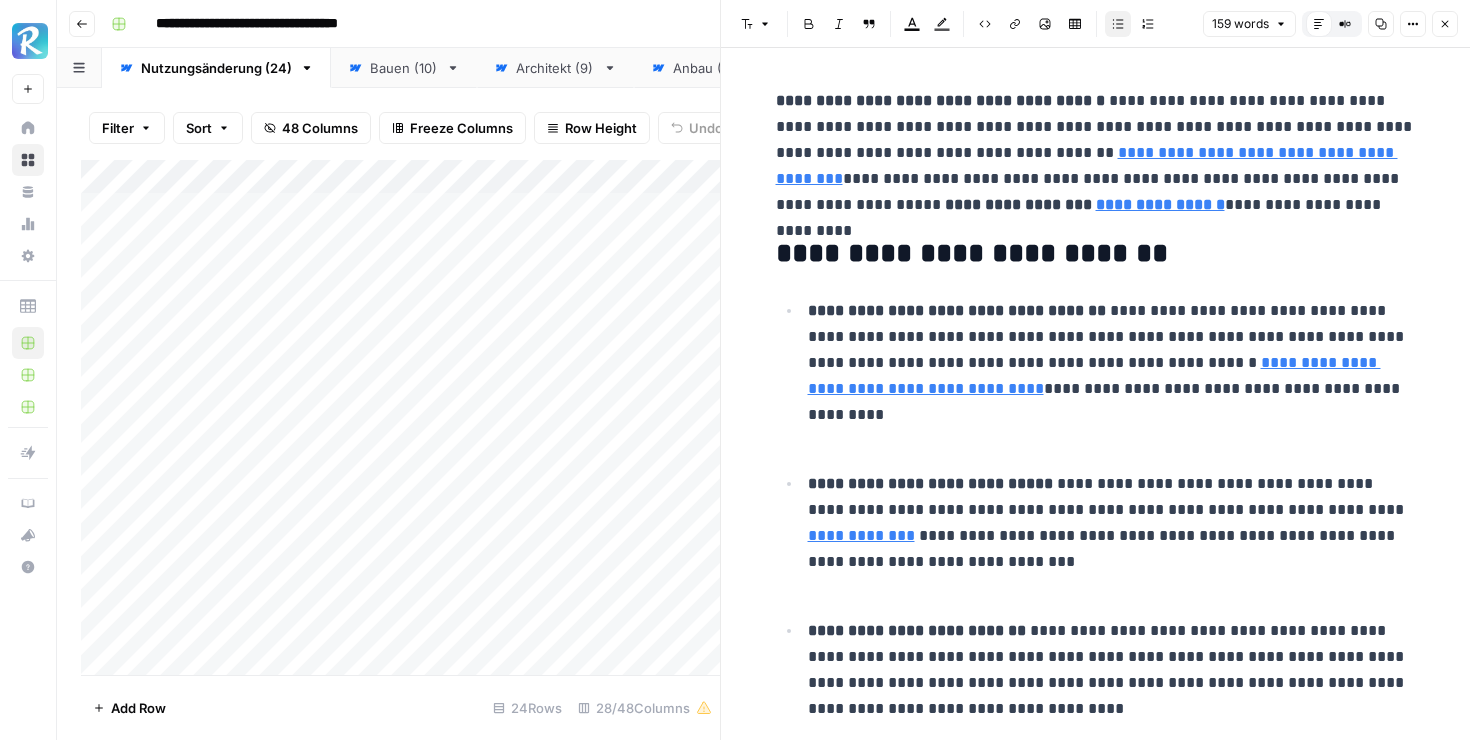 click 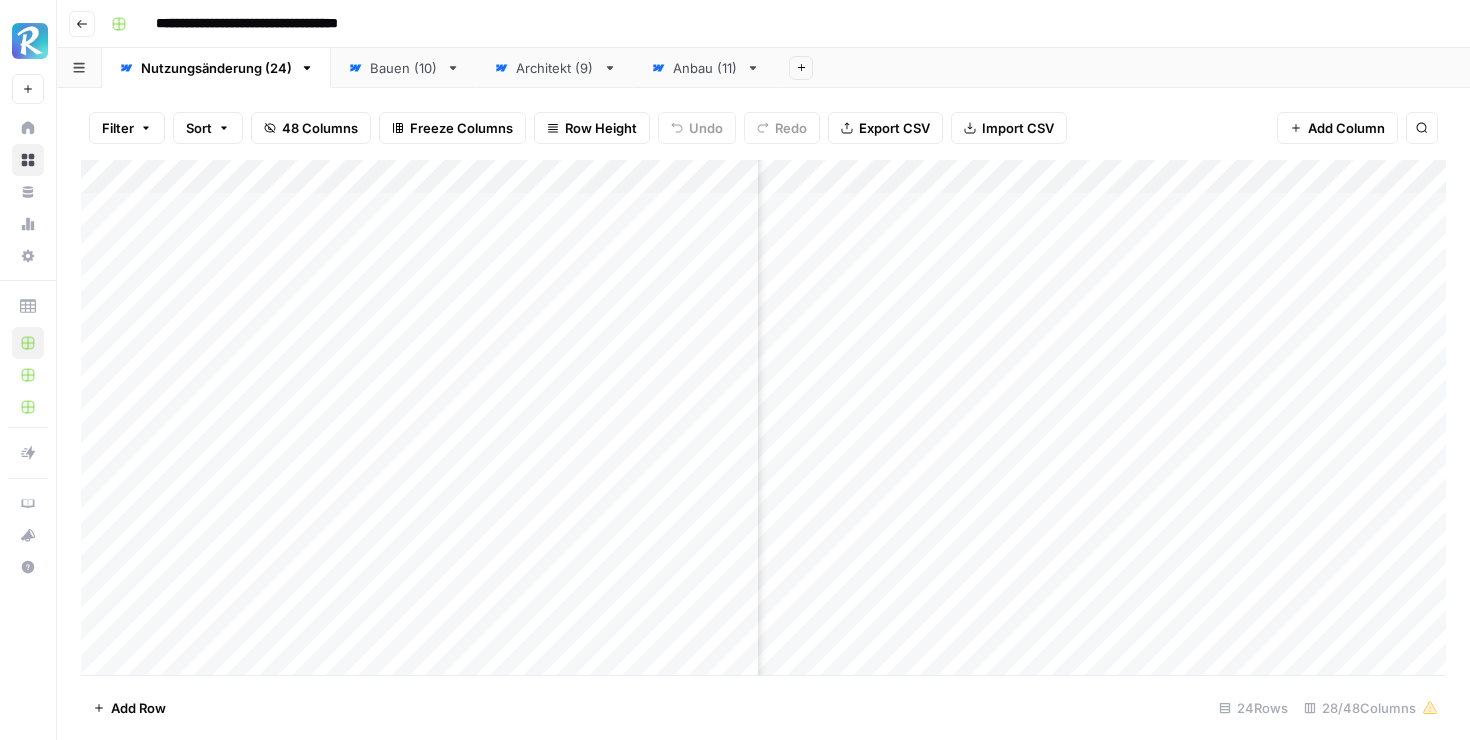 click on "Add Column" at bounding box center (763, 417) 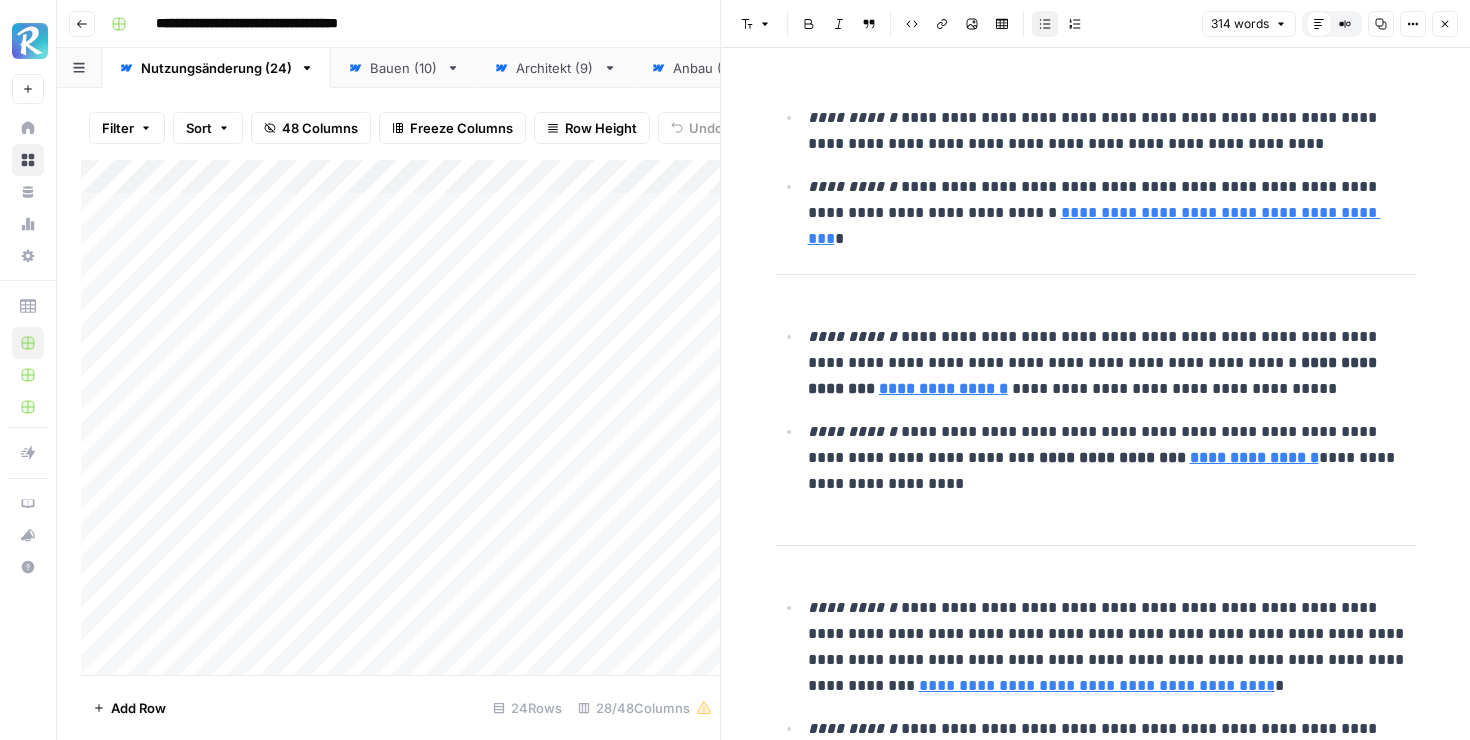 click on "Close" at bounding box center (1445, 24) 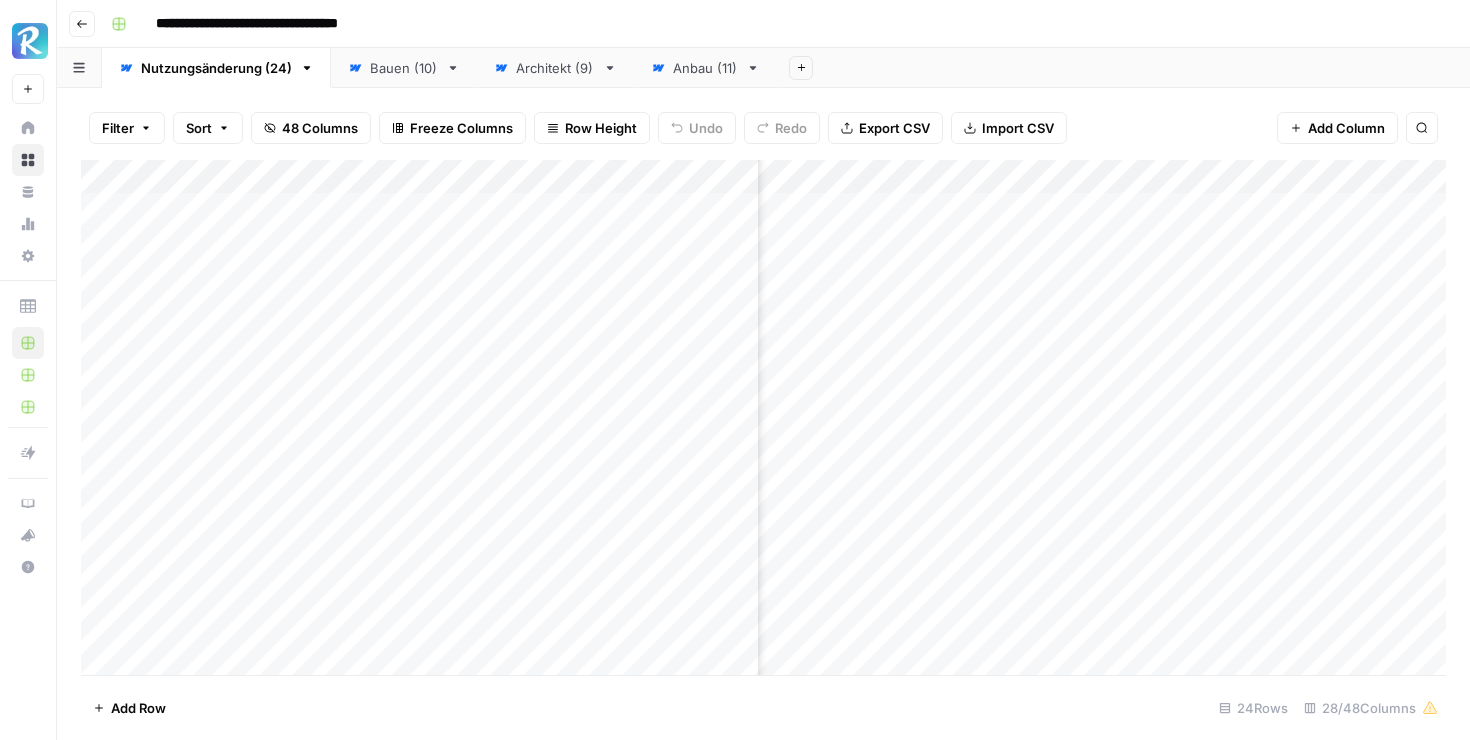 scroll, scrollTop: 0, scrollLeft: 3020, axis: horizontal 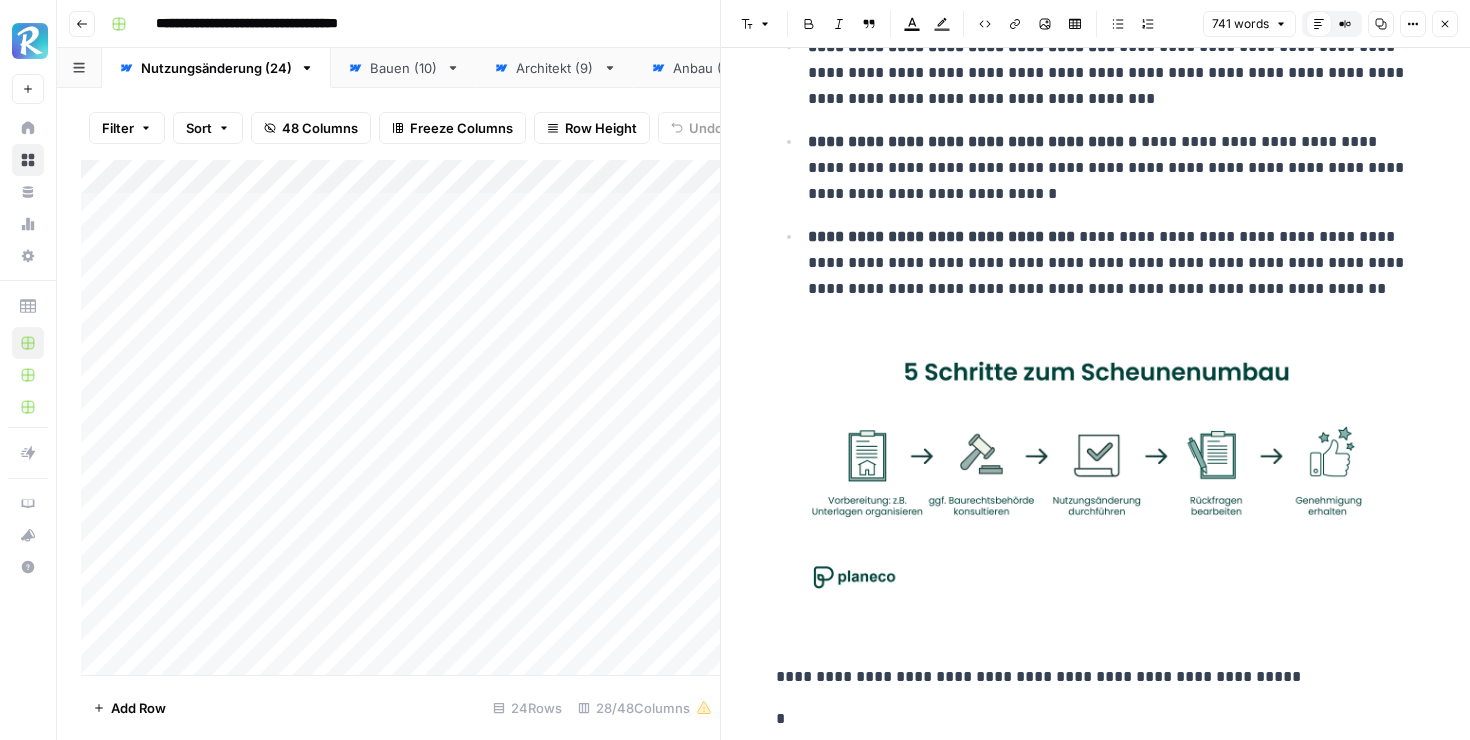 click on "Close" at bounding box center (1445, 24) 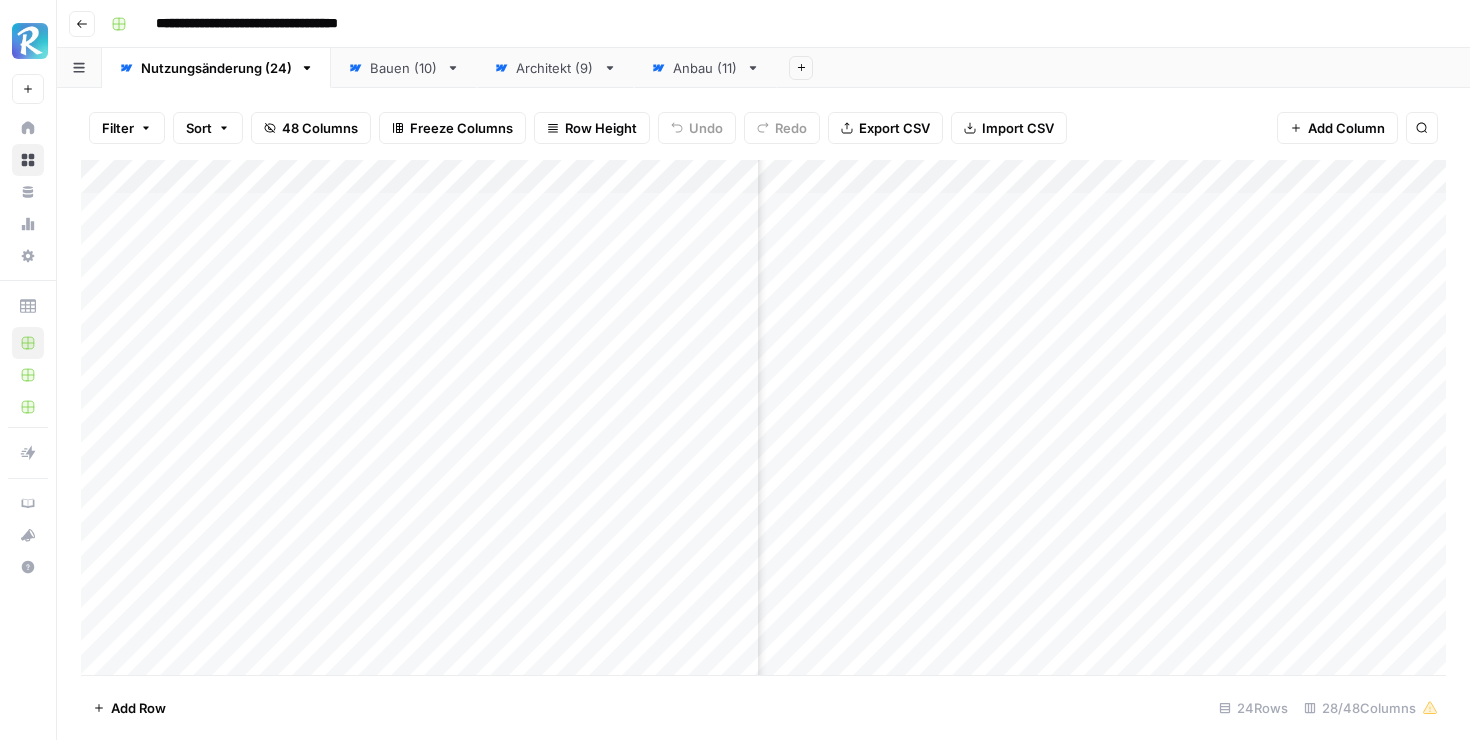 click on "Add Column" at bounding box center [763, 417] 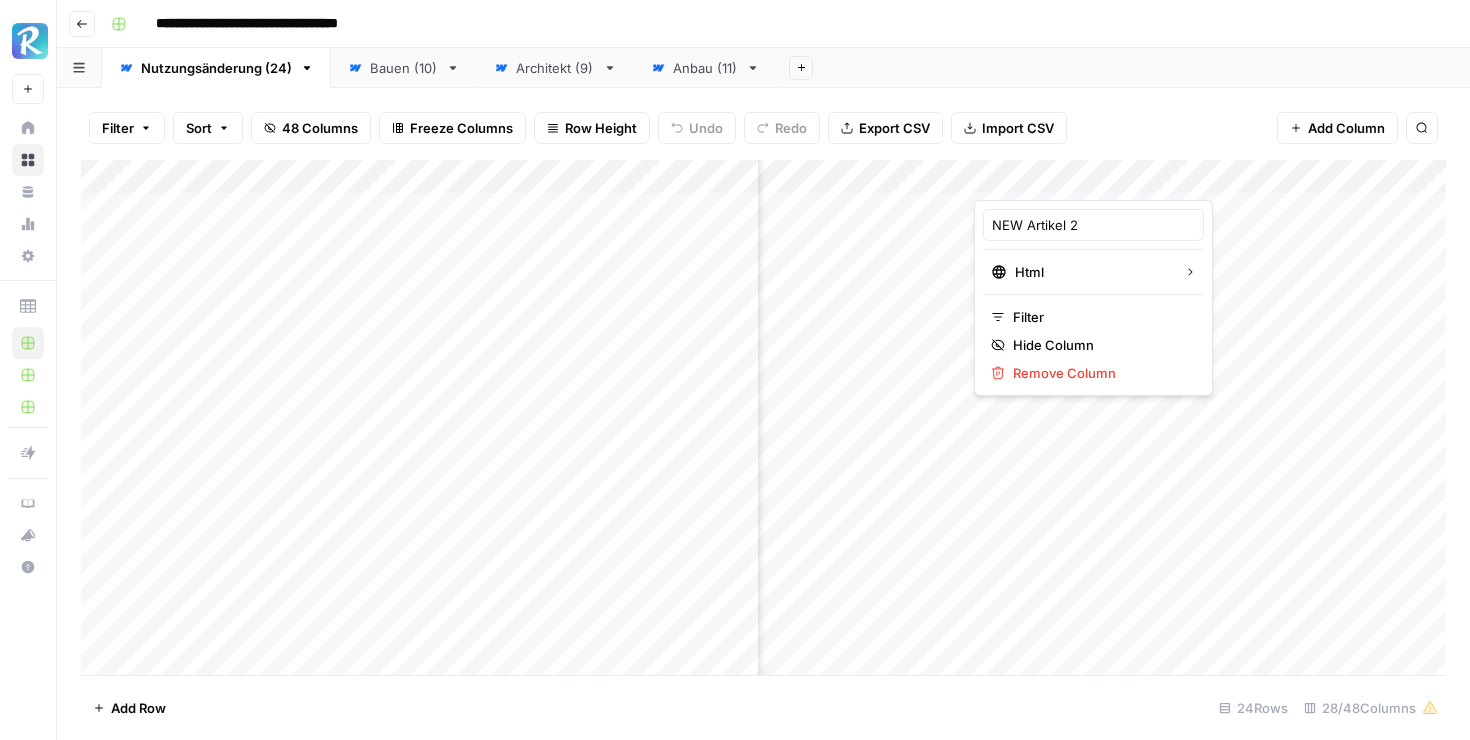click on "Filter Sort 48 Columns Freeze Columns Row Height Undo Redo Export CSV Import CSV Add Column Search" at bounding box center [763, 128] 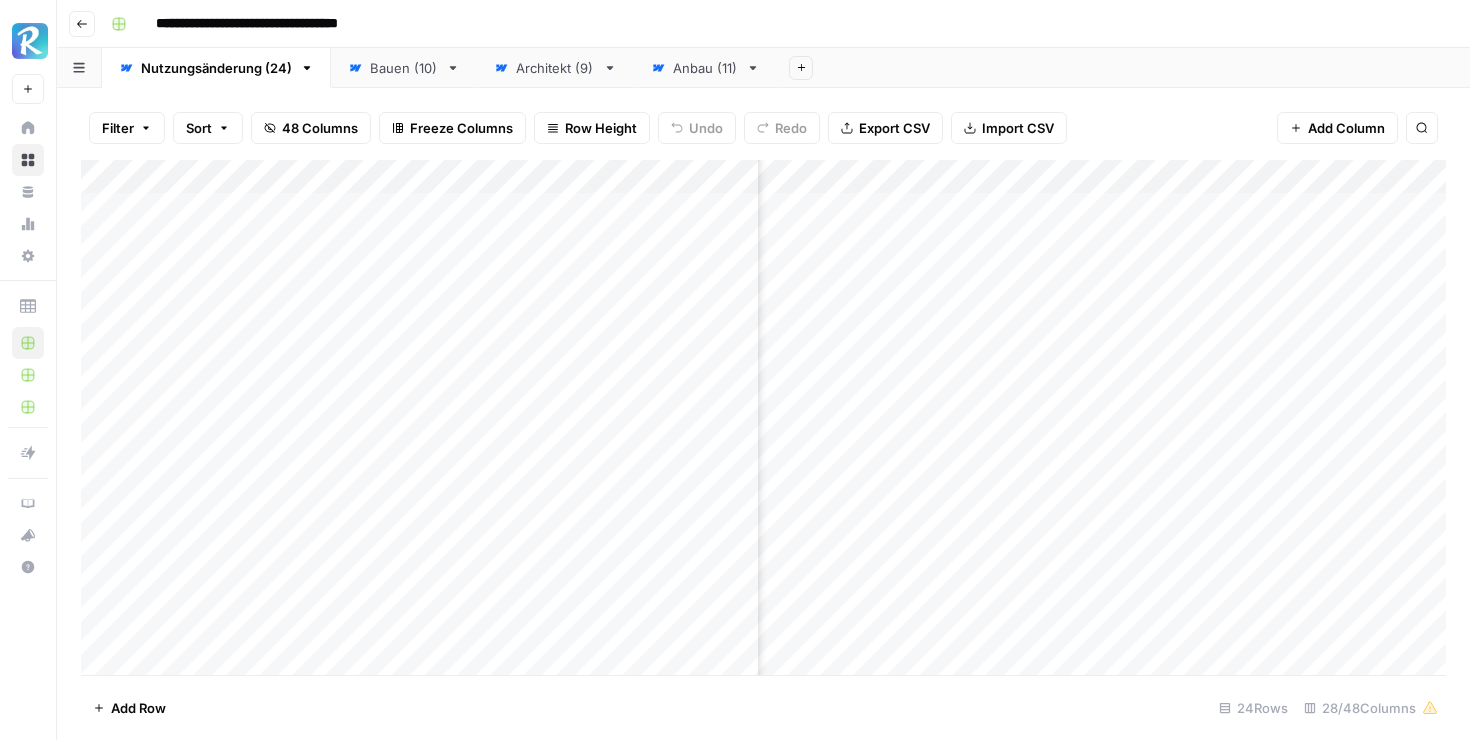 click on "Add Column" at bounding box center (763, 417) 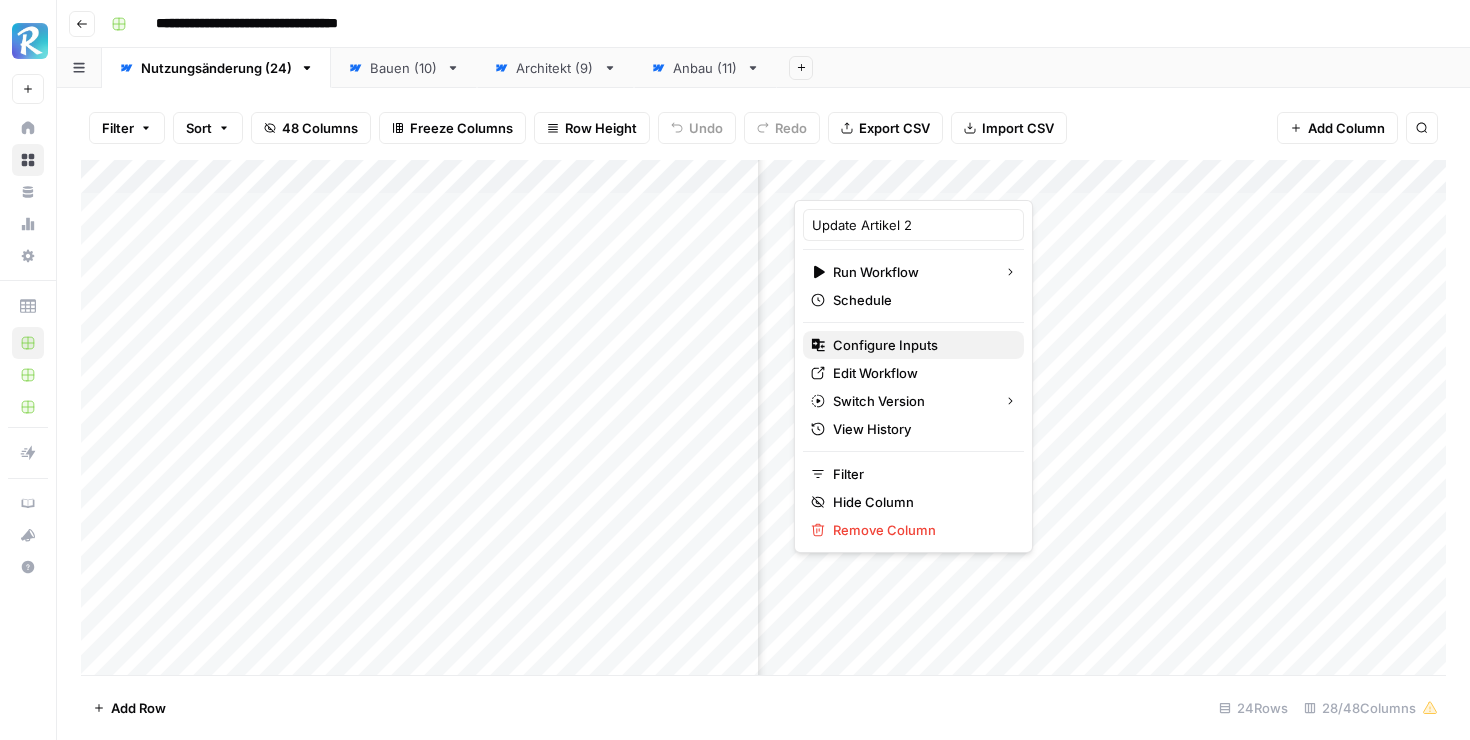 click on "Configure Inputs" at bounding box center (920, 345) 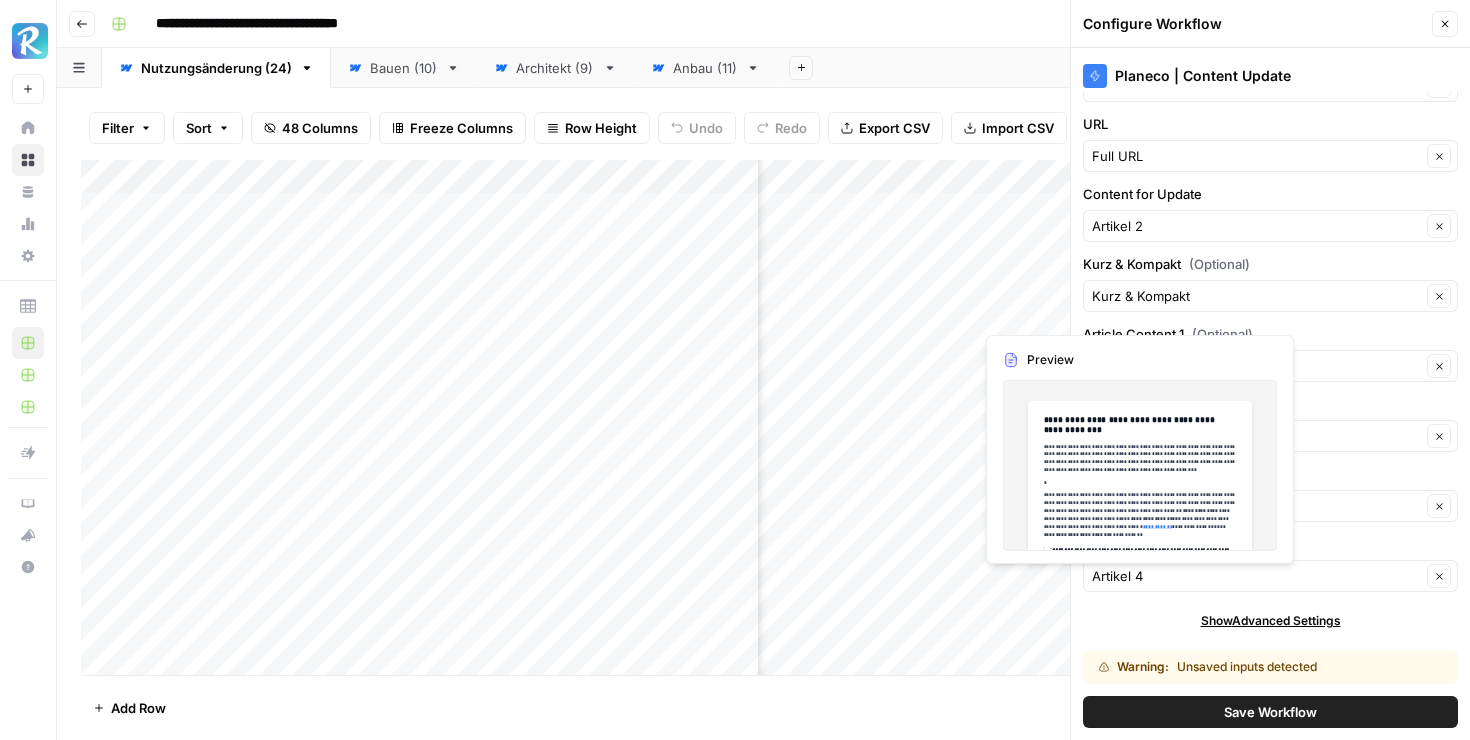 scroll, scrollTop: 0, scrollLeft: 0, axis: both 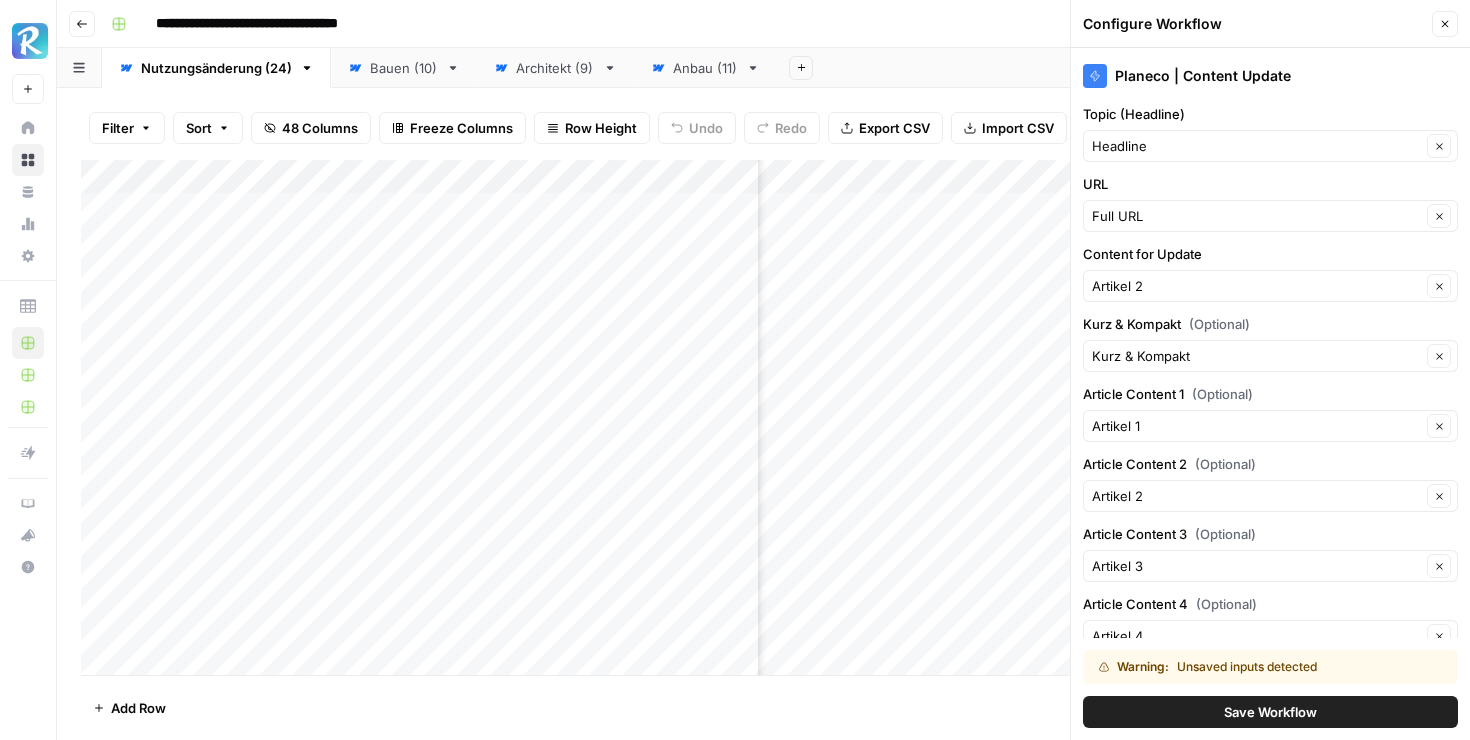 click on "Close" at bounding box center [1445, 24] 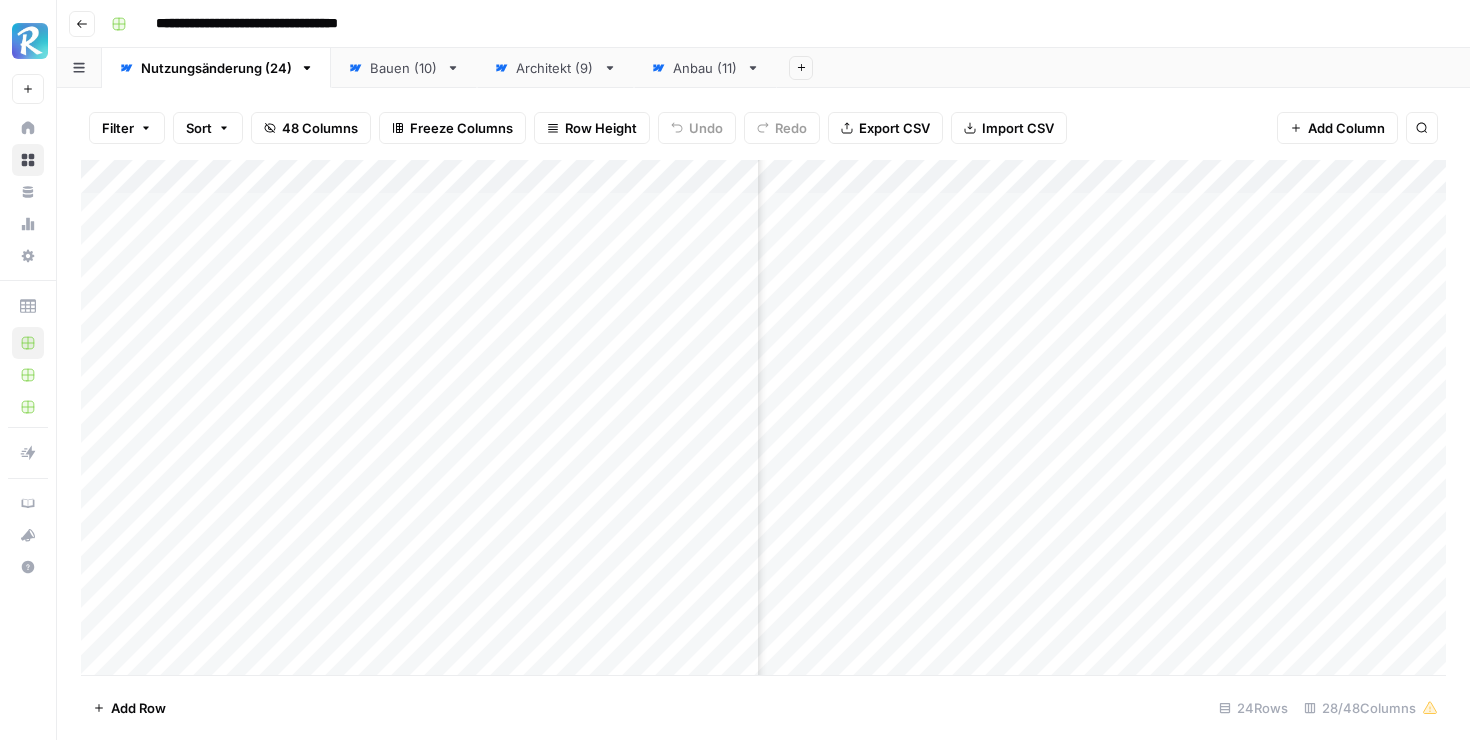 click on "Add Column" at bounding box center [763, 417] 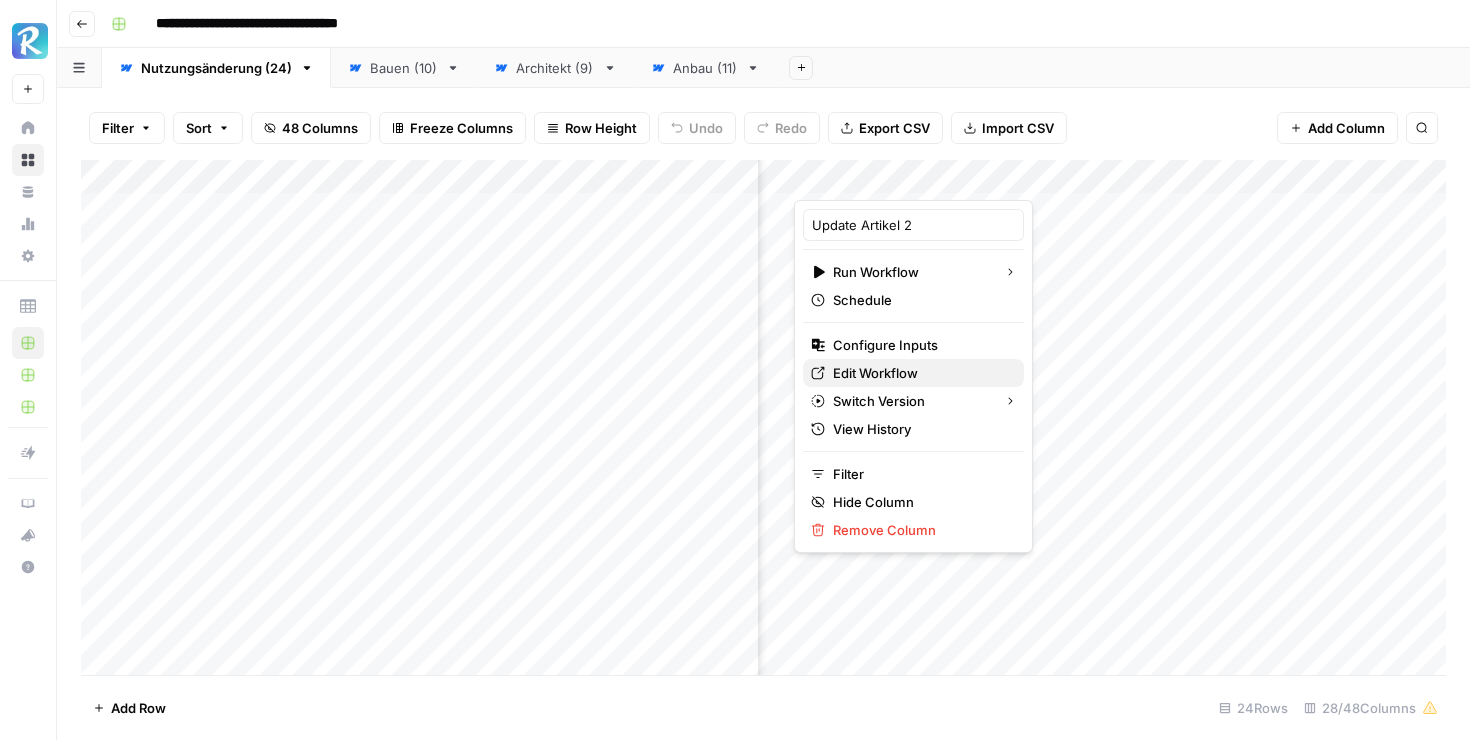 click on "Edit Workflow" at bounding box center [920, 373] 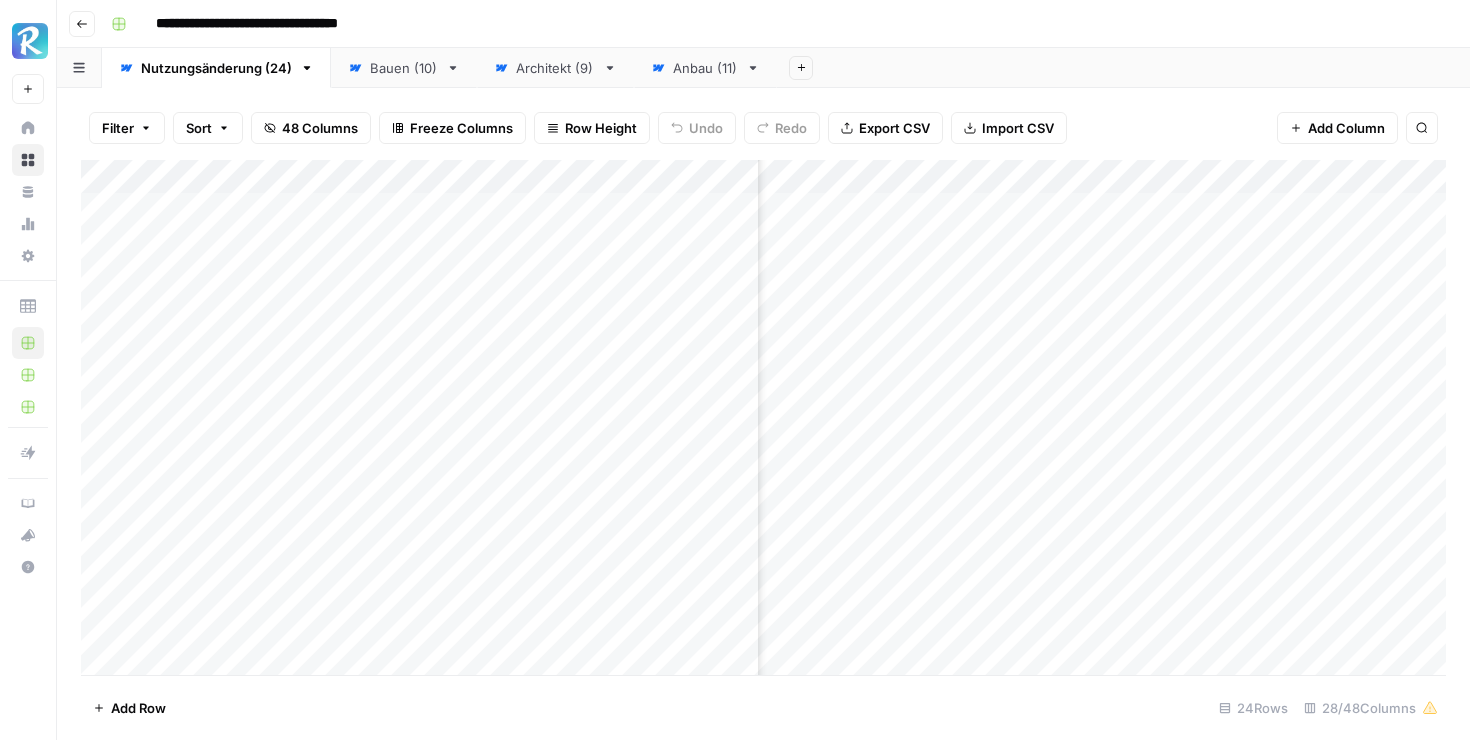 click on "Architekt (9)" at bounding box center (555, 68) 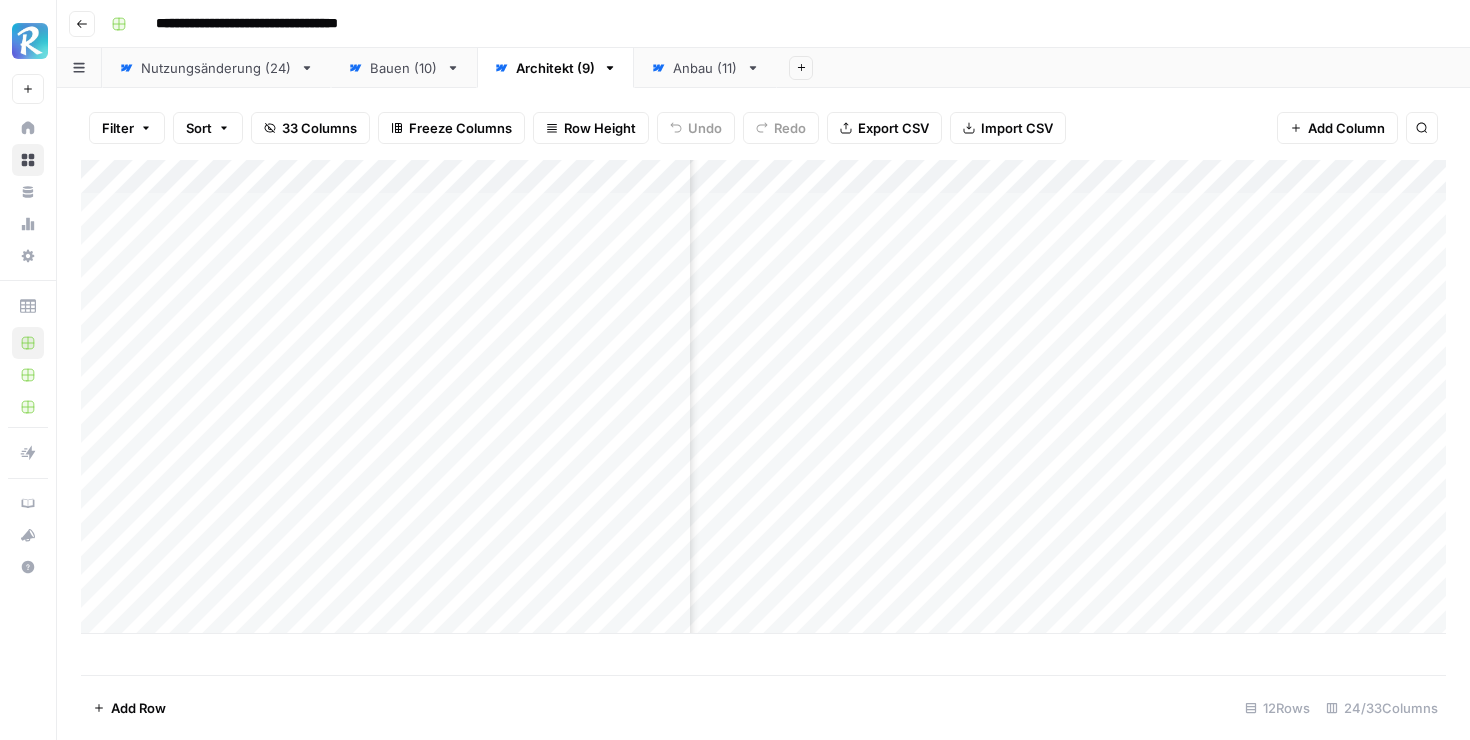 scroll, scrollTop: 0, scrollLeft: 1619, axis: horizontal 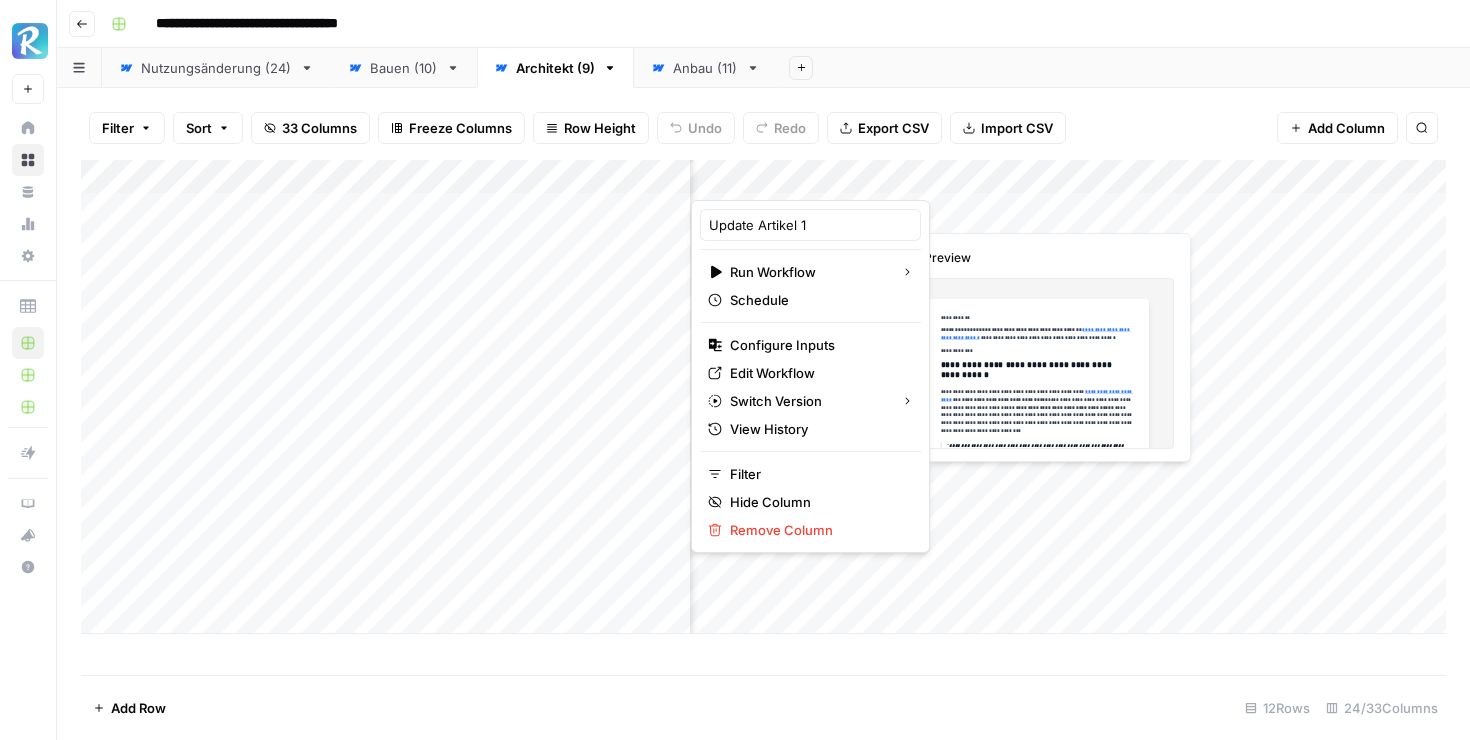 click on "Add Column" at bounding box center (763, 397) 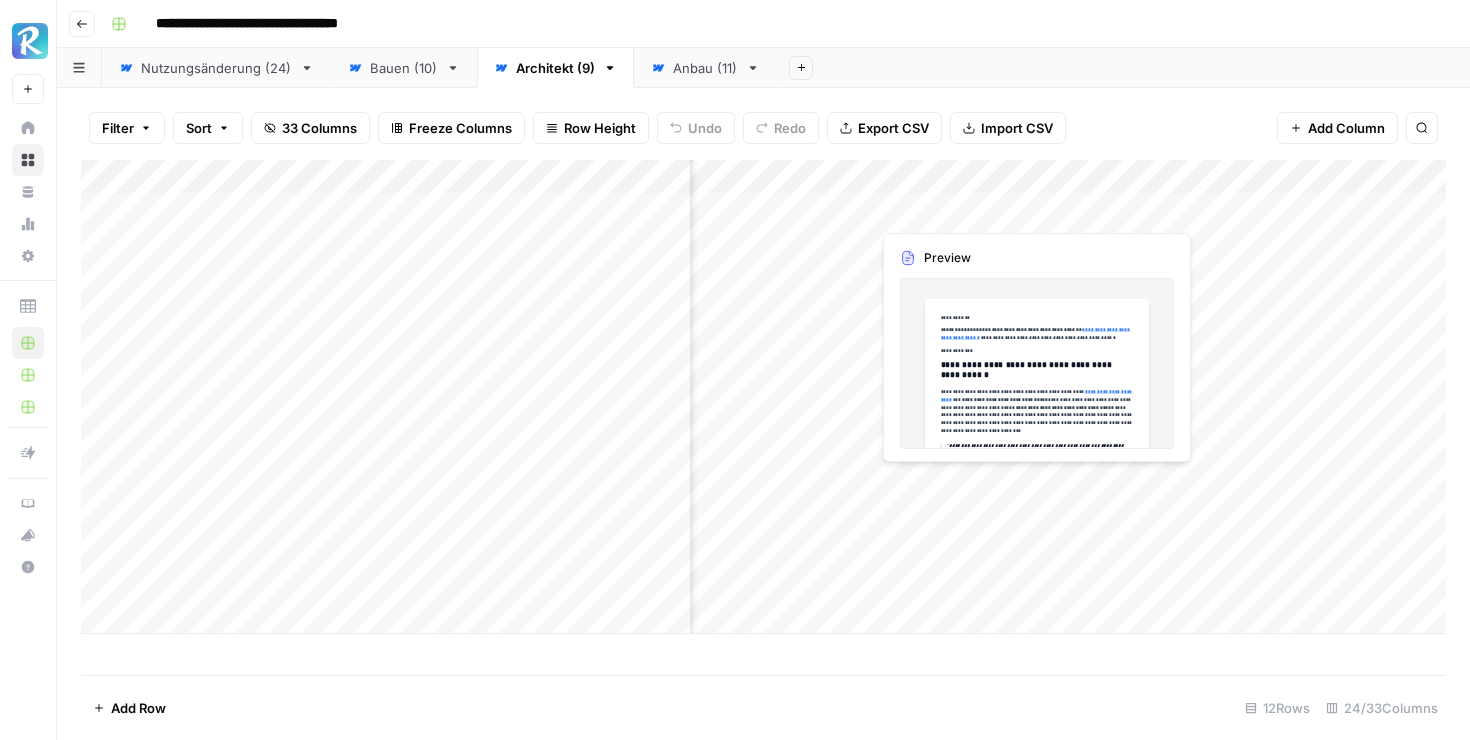 click on "Add Column" at bounding box center [763, 397] 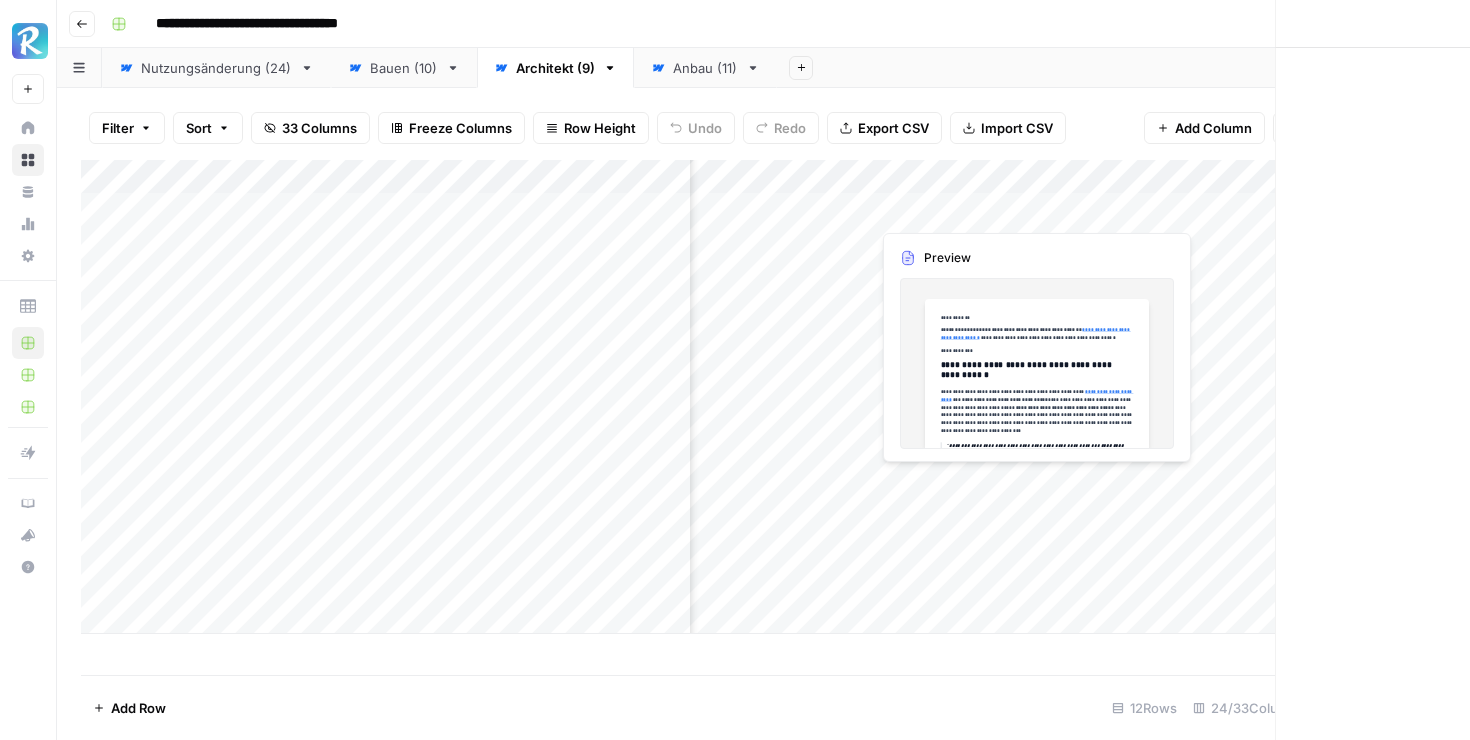 click at bounding box center [961, 209] 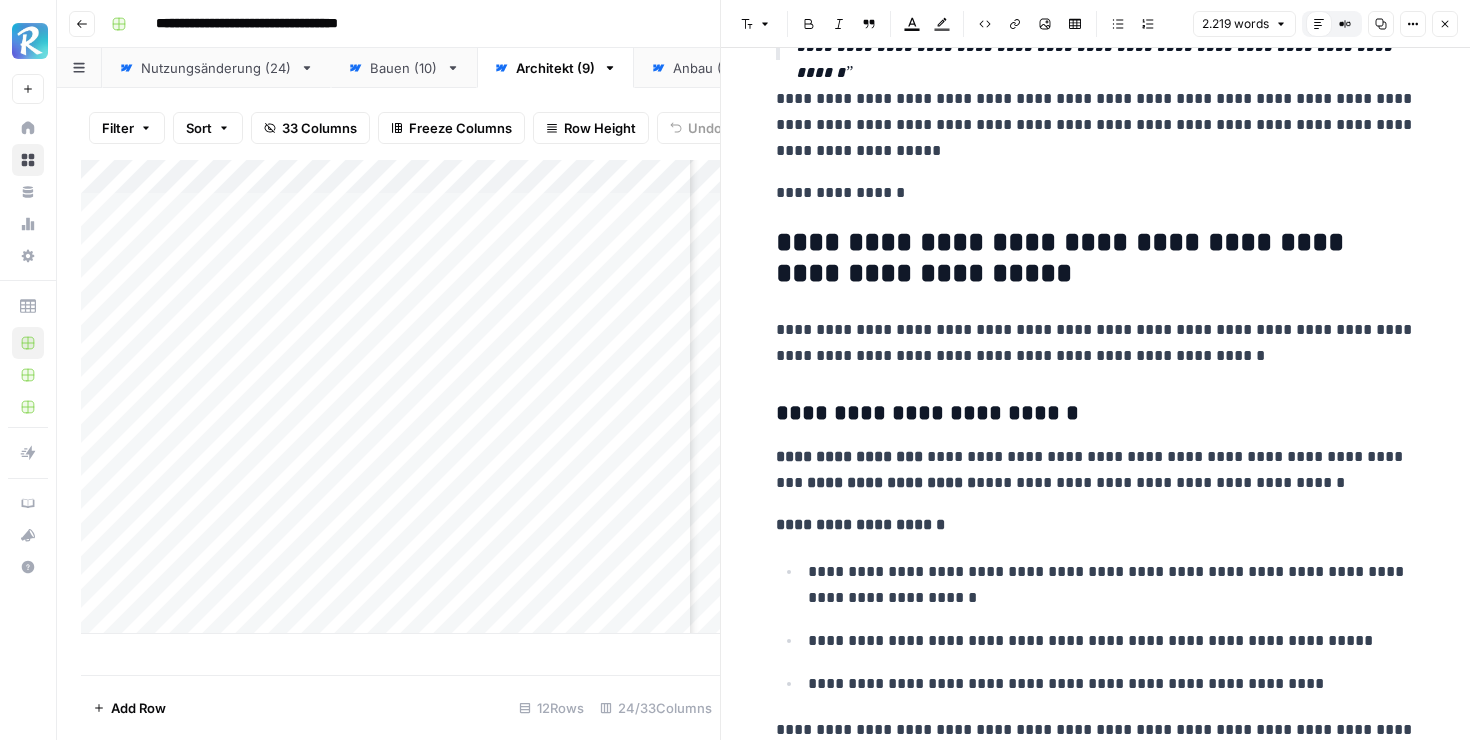 scroll, scrollTop: 6234, scrollLeft: 0, axis: vertical 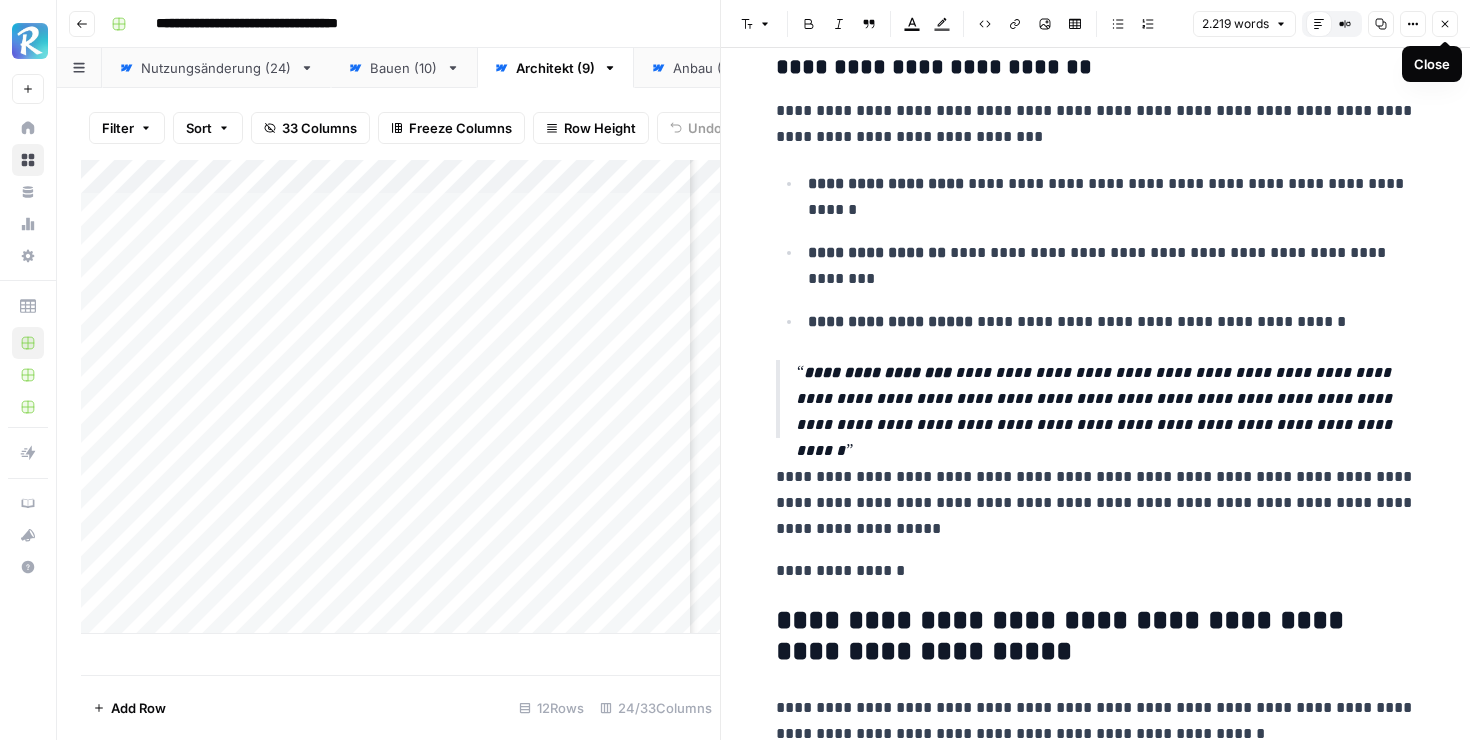 click on "Close" at bounding box center [1445, 24] 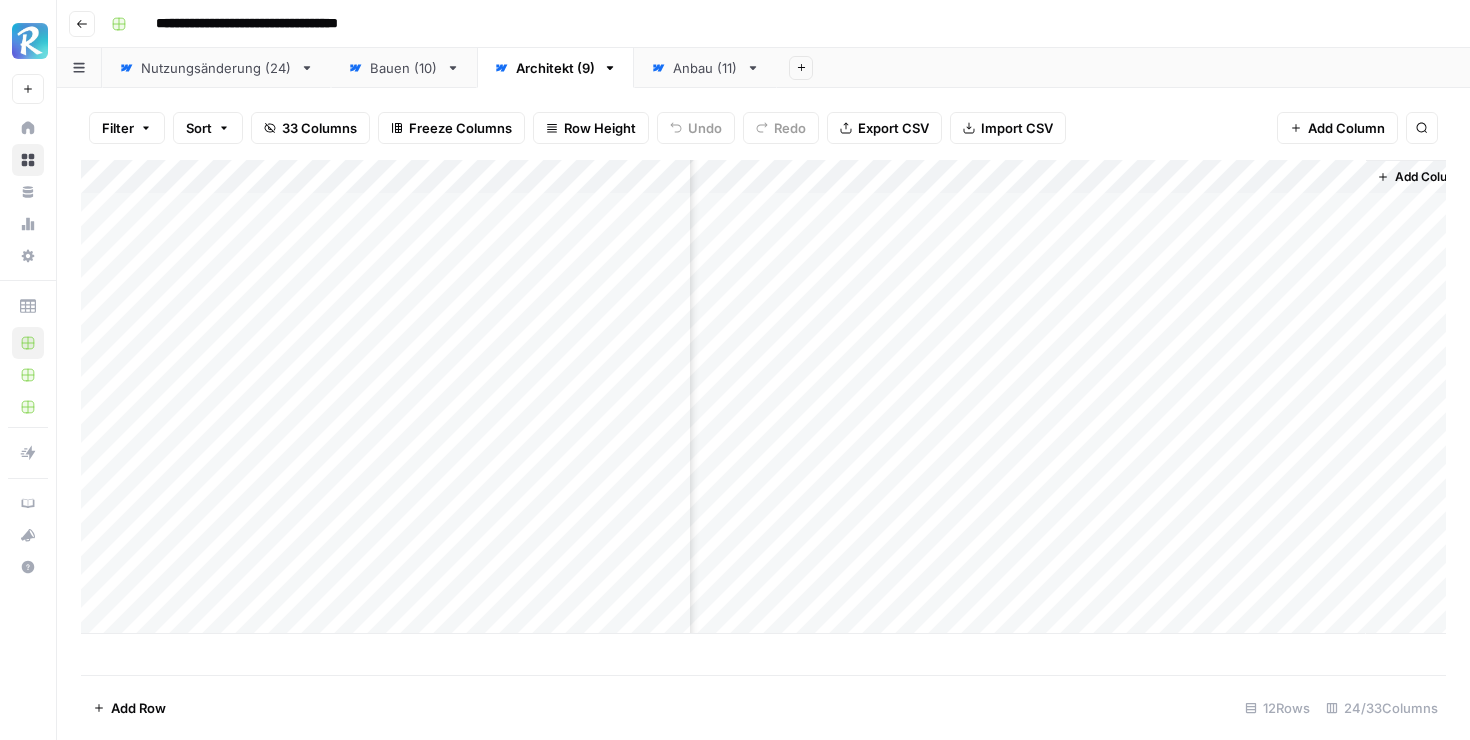 scroll, scrollTop: 0, scrollLeft: 3496, axis: horizontal 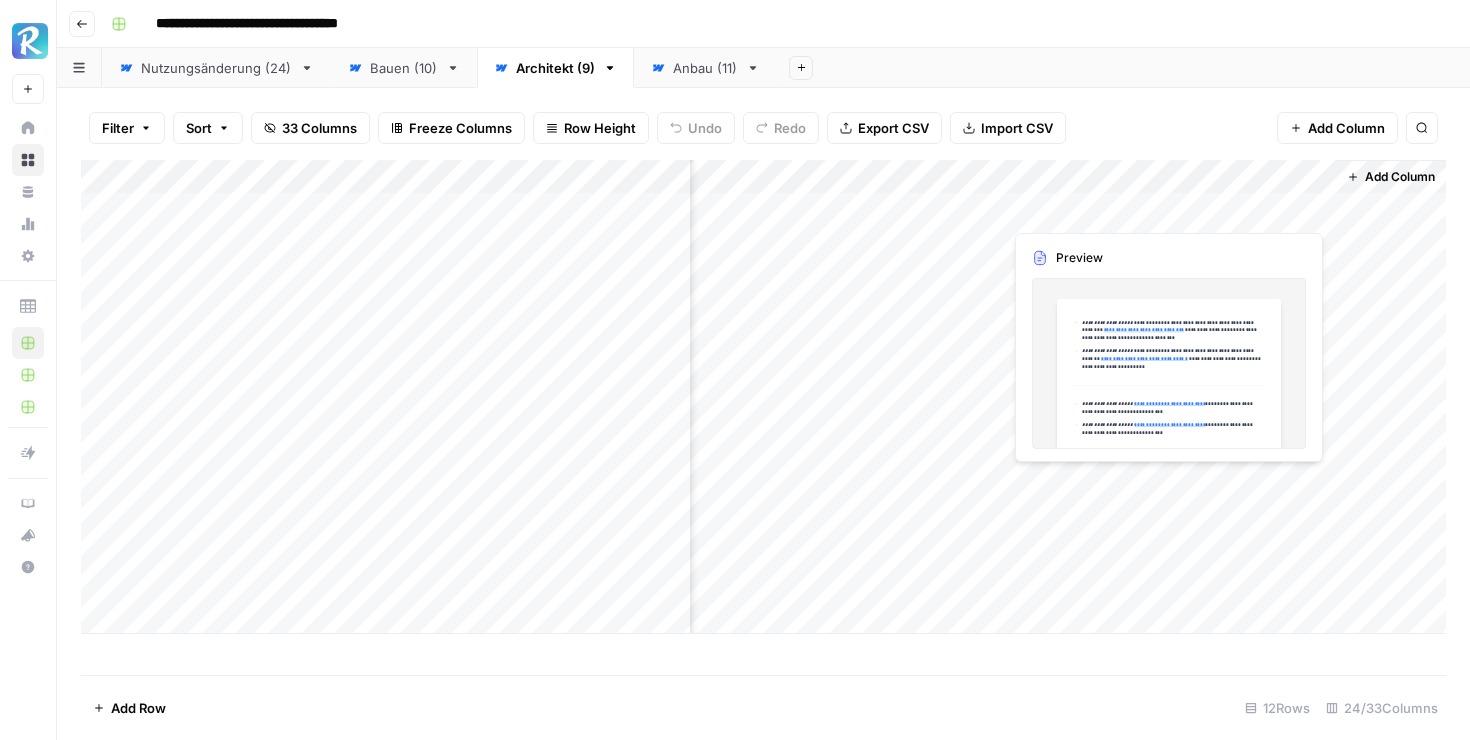 click on "Add Column" at bounding box center (763, 397) 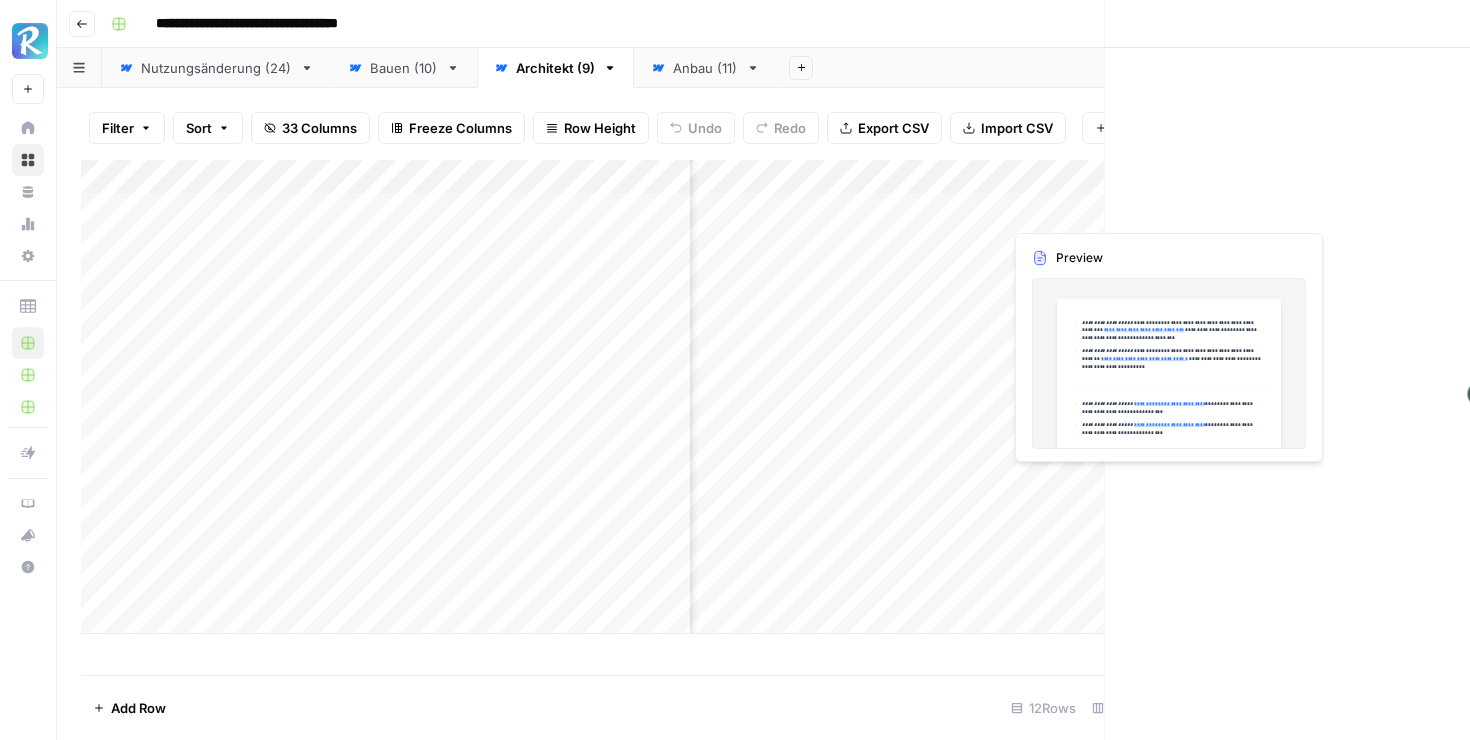 scroll, scrollTop: 0, scrollLeft: 3481, axis: horizontal 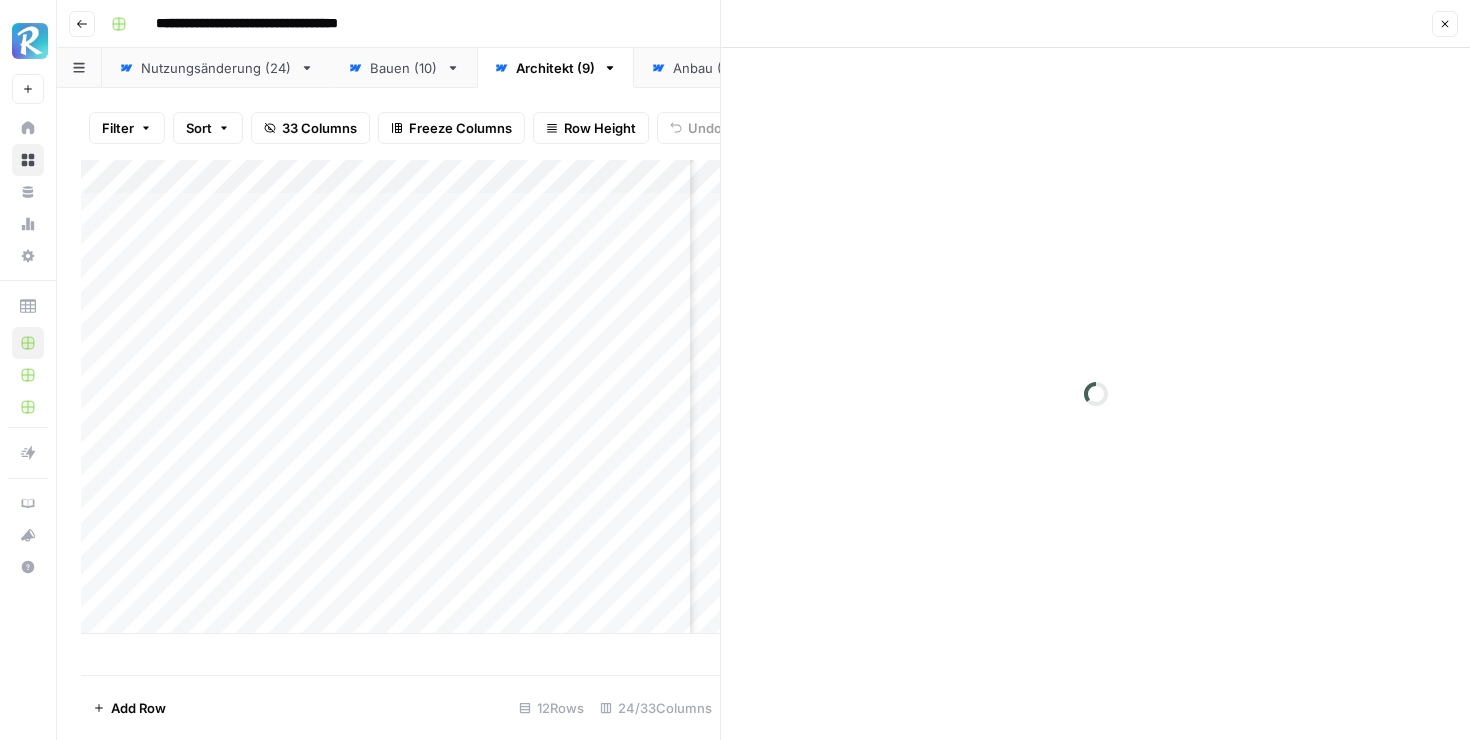 click 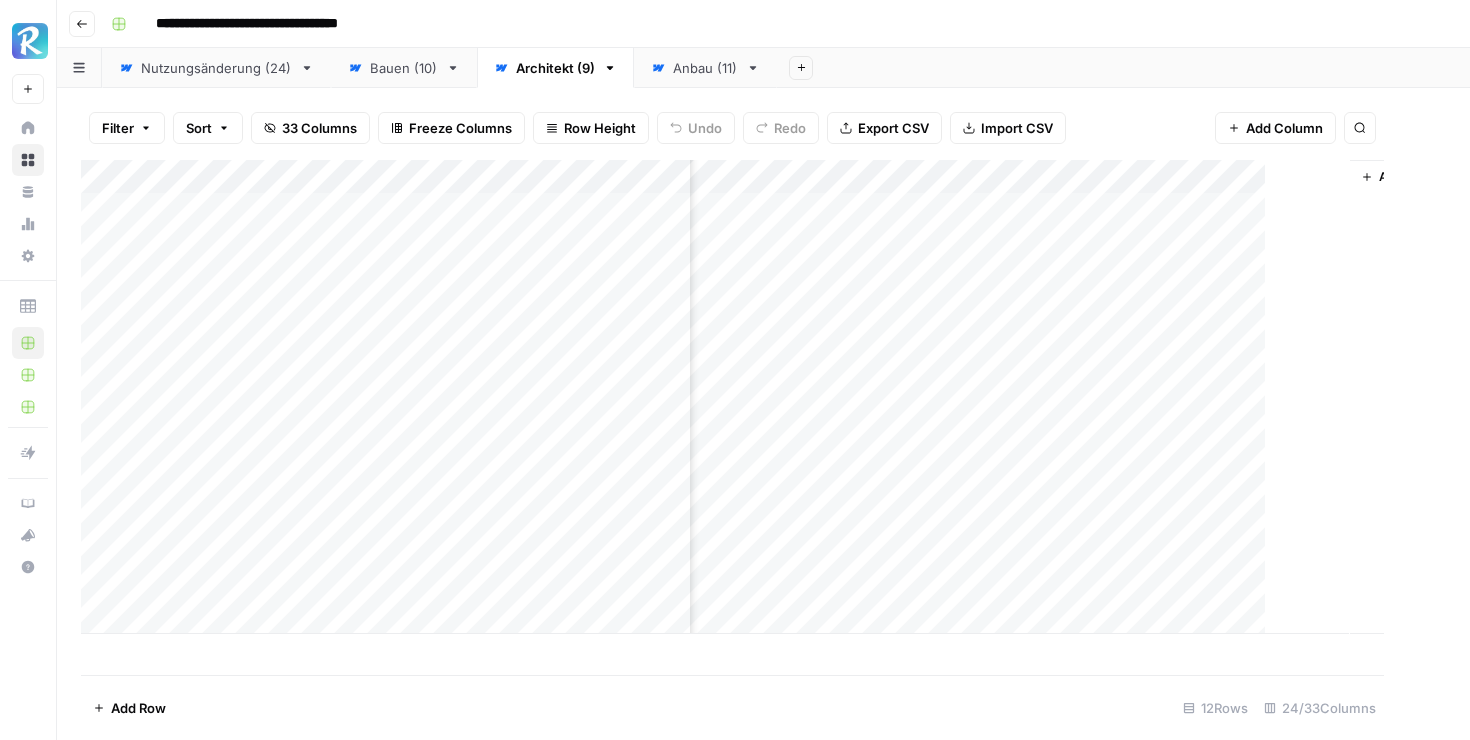 scroll, scrollTop: 0, scrollLeft: 3472, axis: horizontal 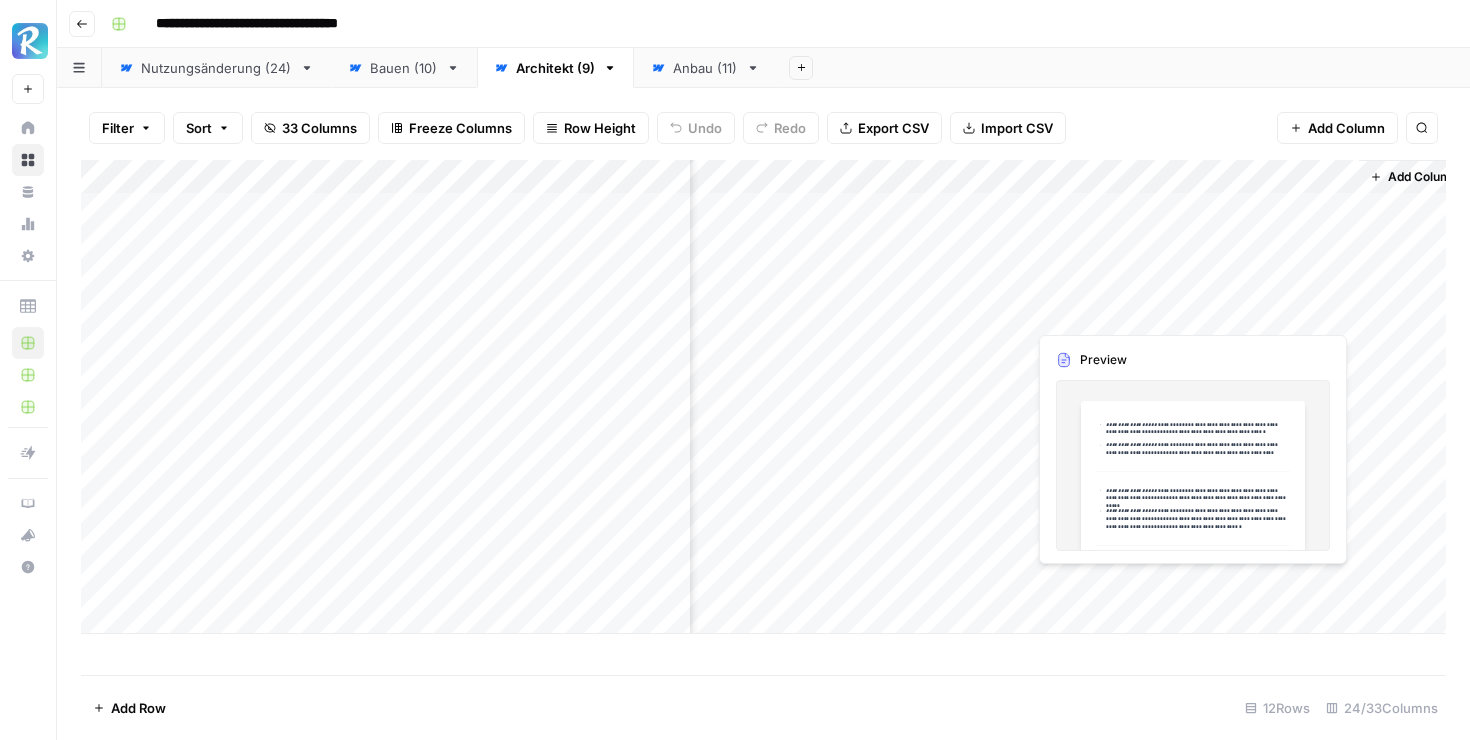 click on "Add Column" at bounding box center (763, 397) 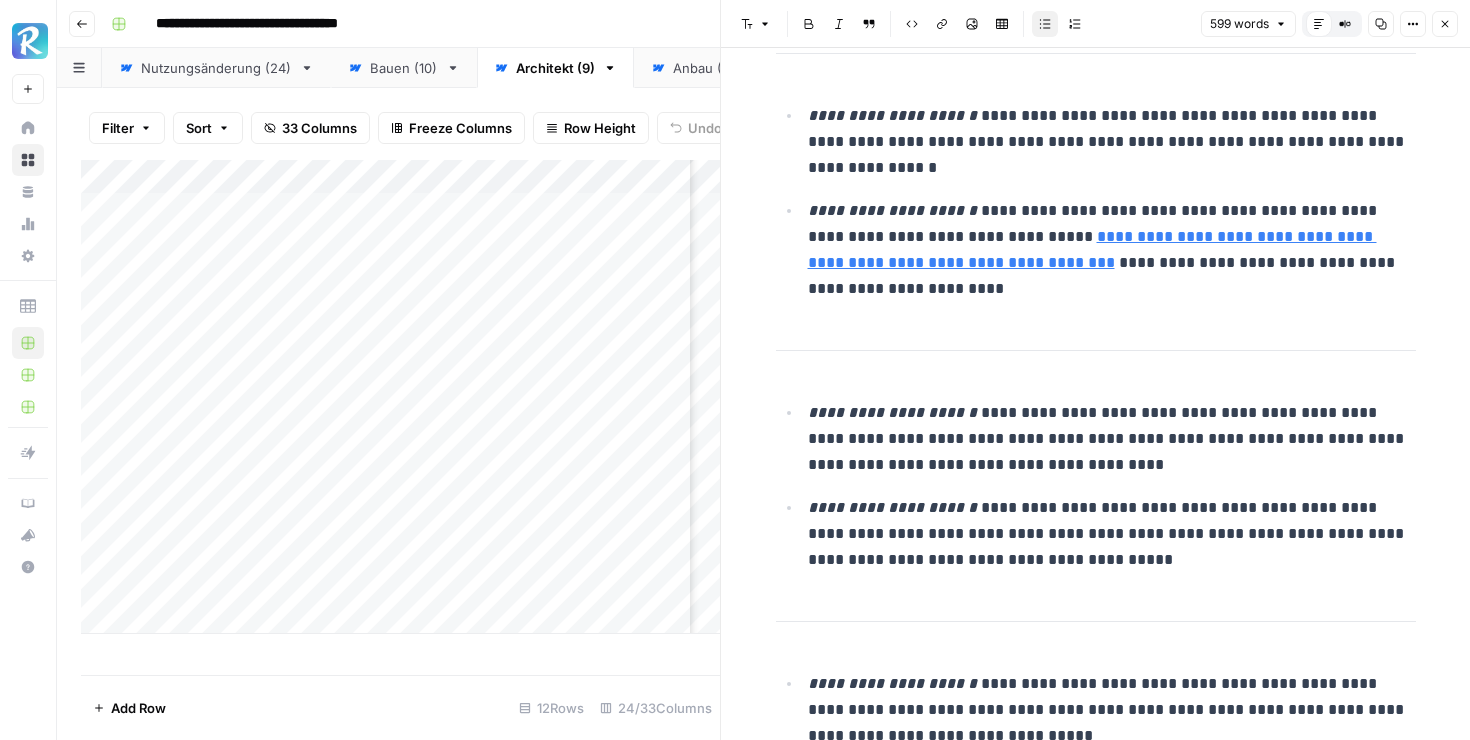 scroll, scrollTop: 2097, scrollLeft: 0, axis: vertical 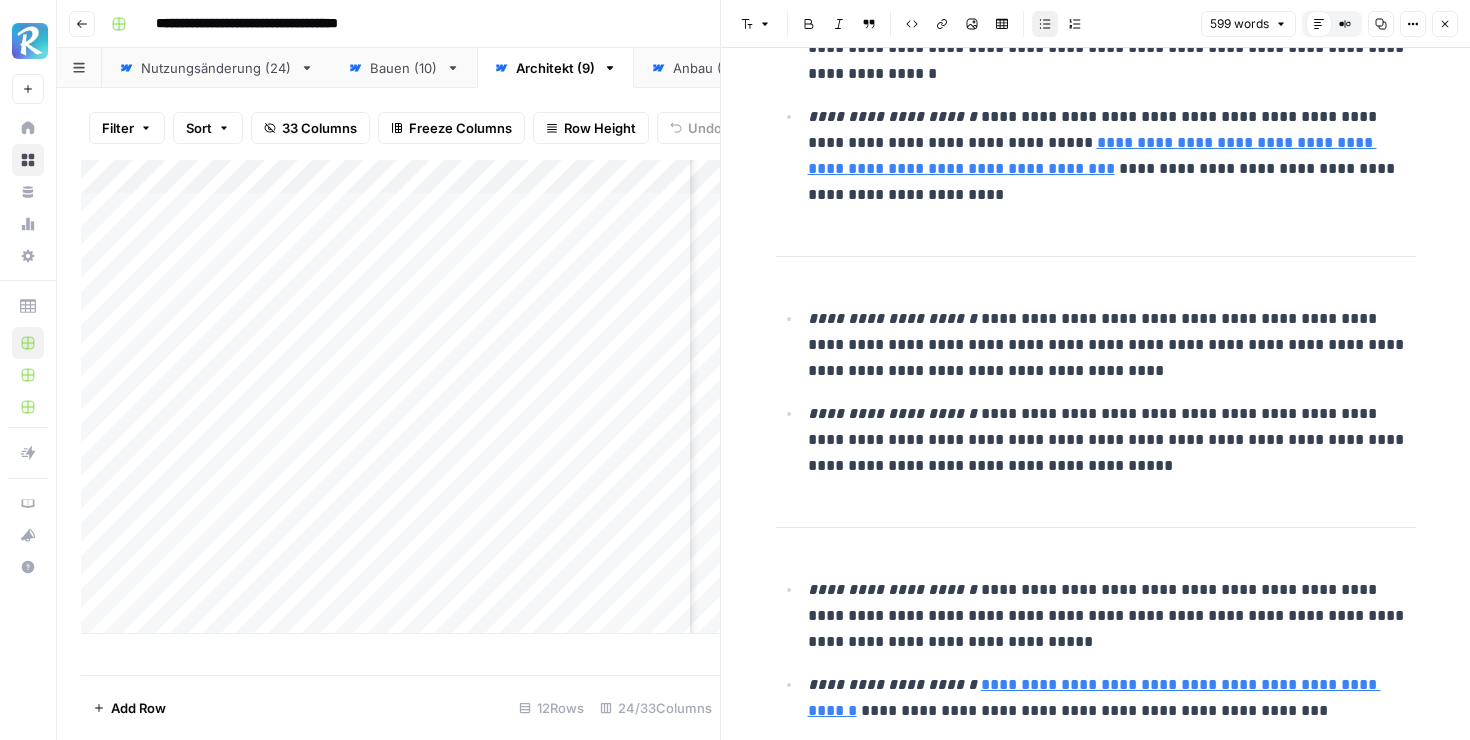 click 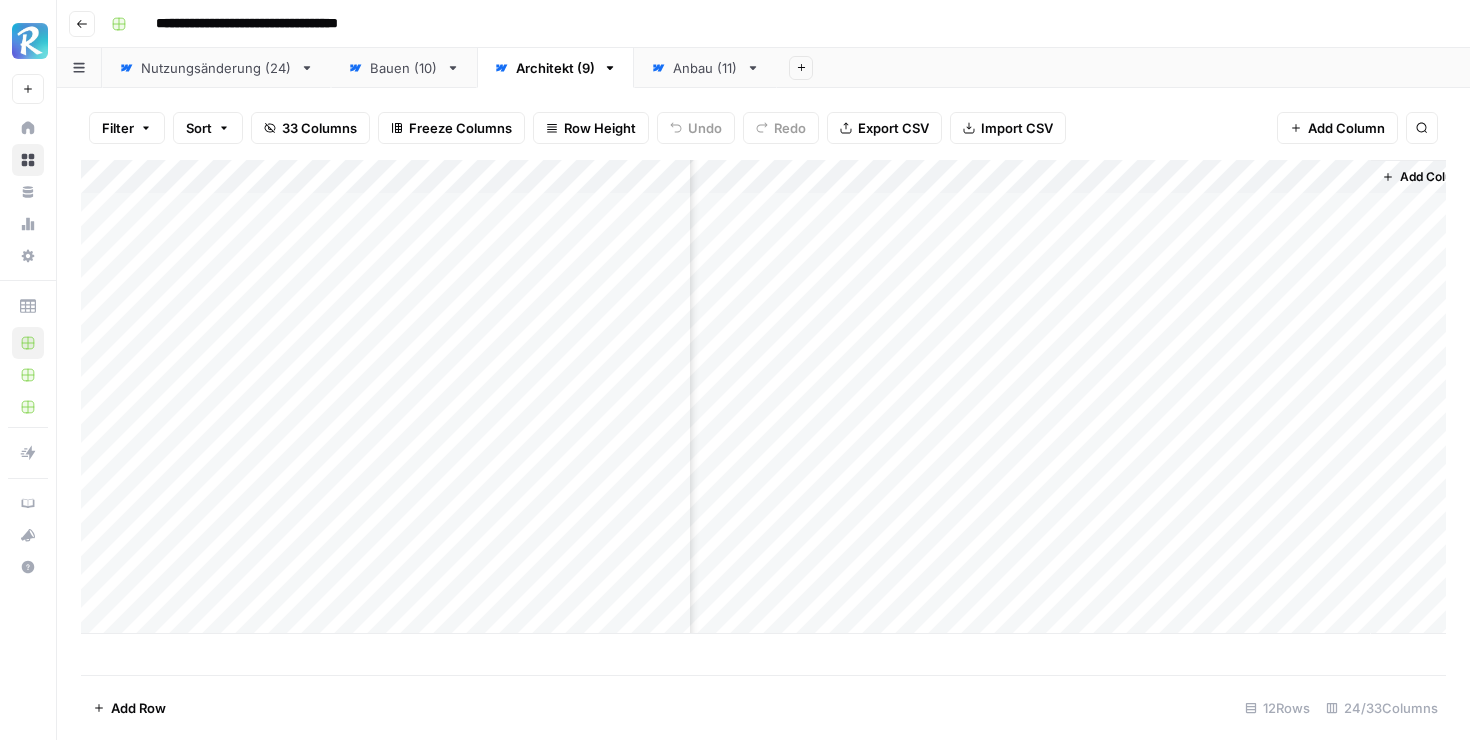 scroll, scrollTop: 0, scrollLeft: 3485, axis: horizontal 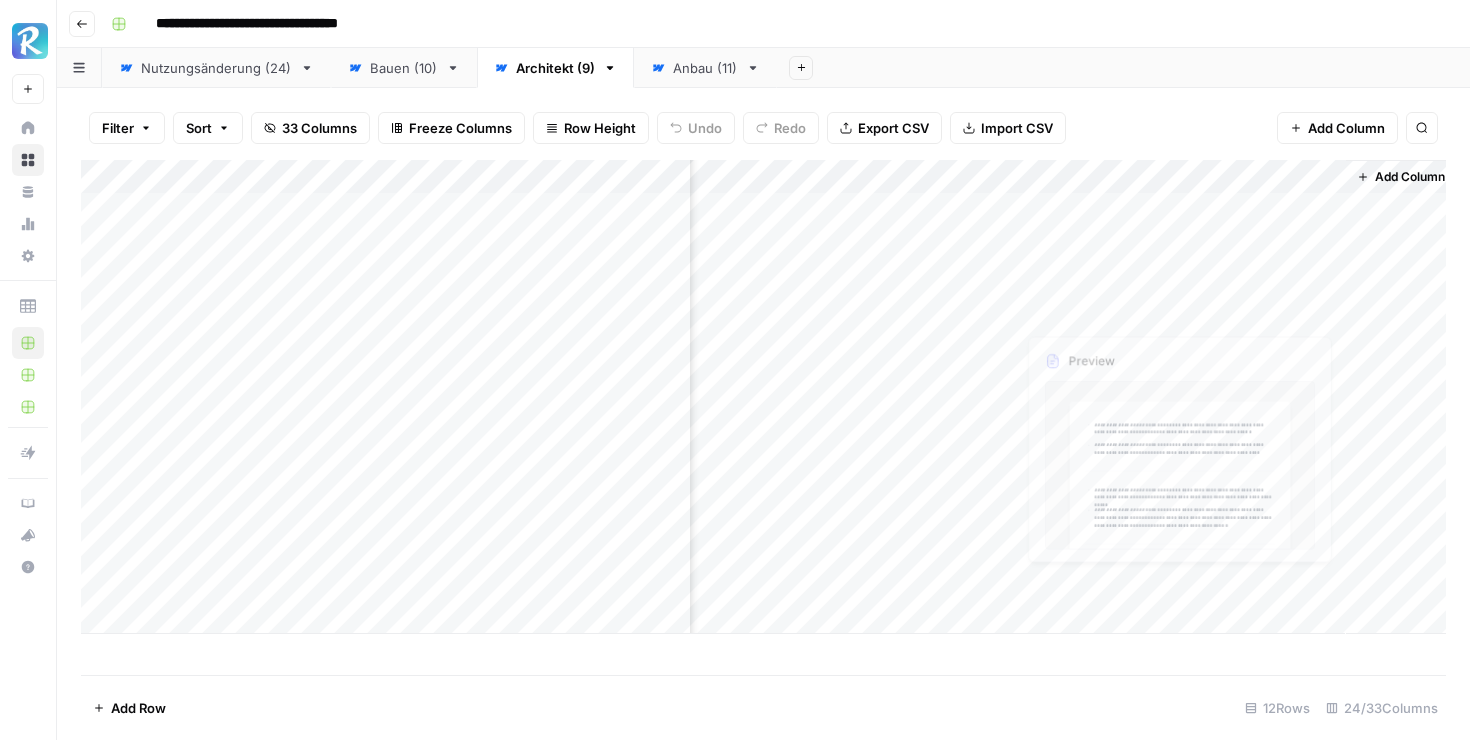click on "Add Column" at bounding box center (763, 397) 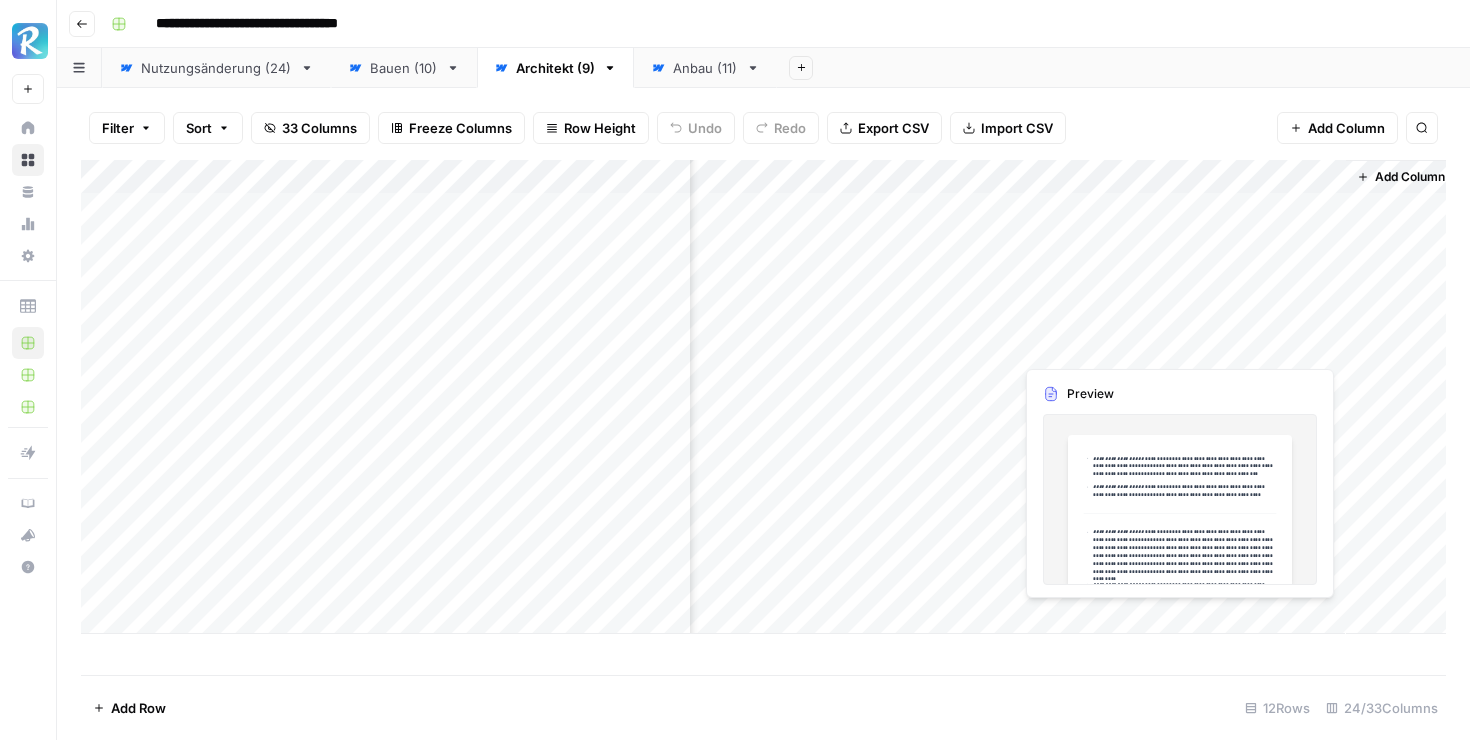 click on "Add Column" at bounding box center [763, 397] 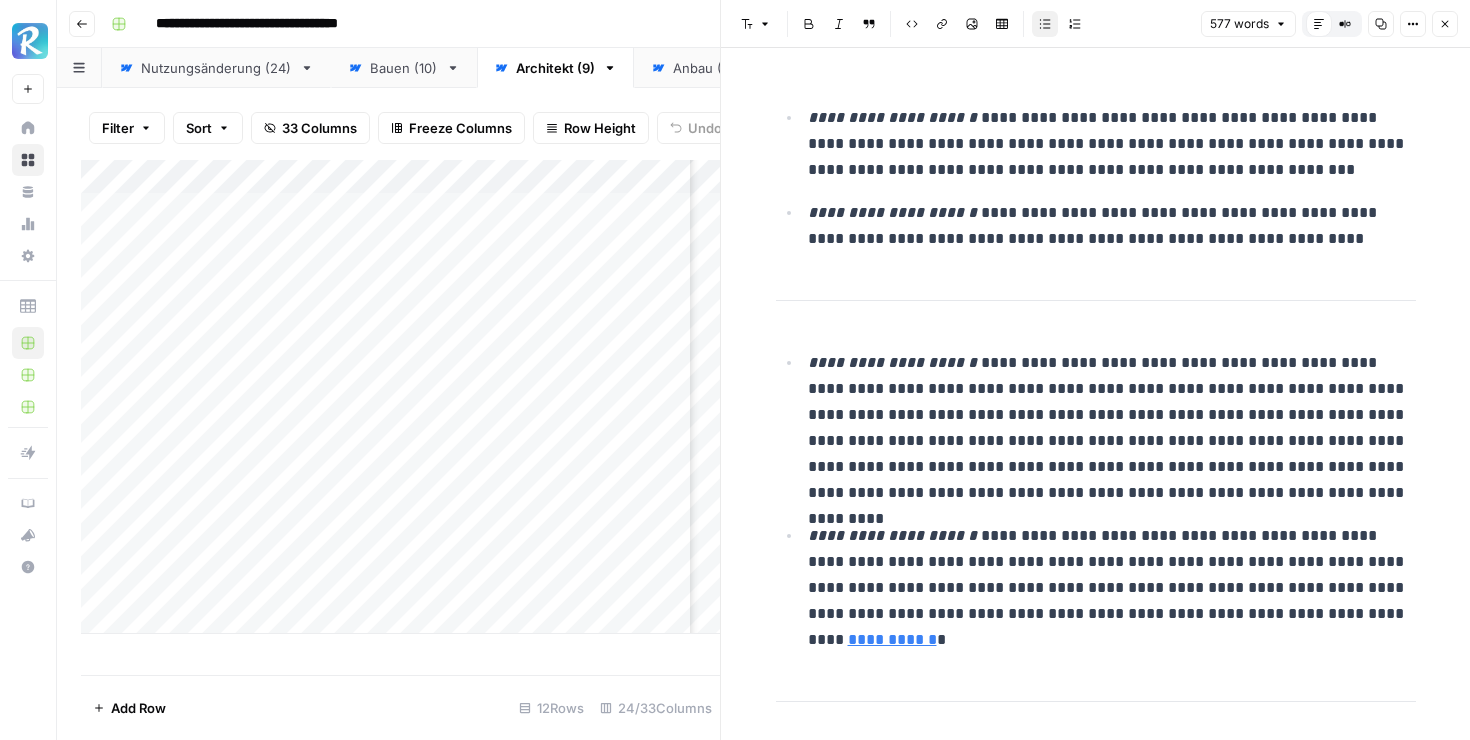 click on "Close" at bounding box center [1445, 24] 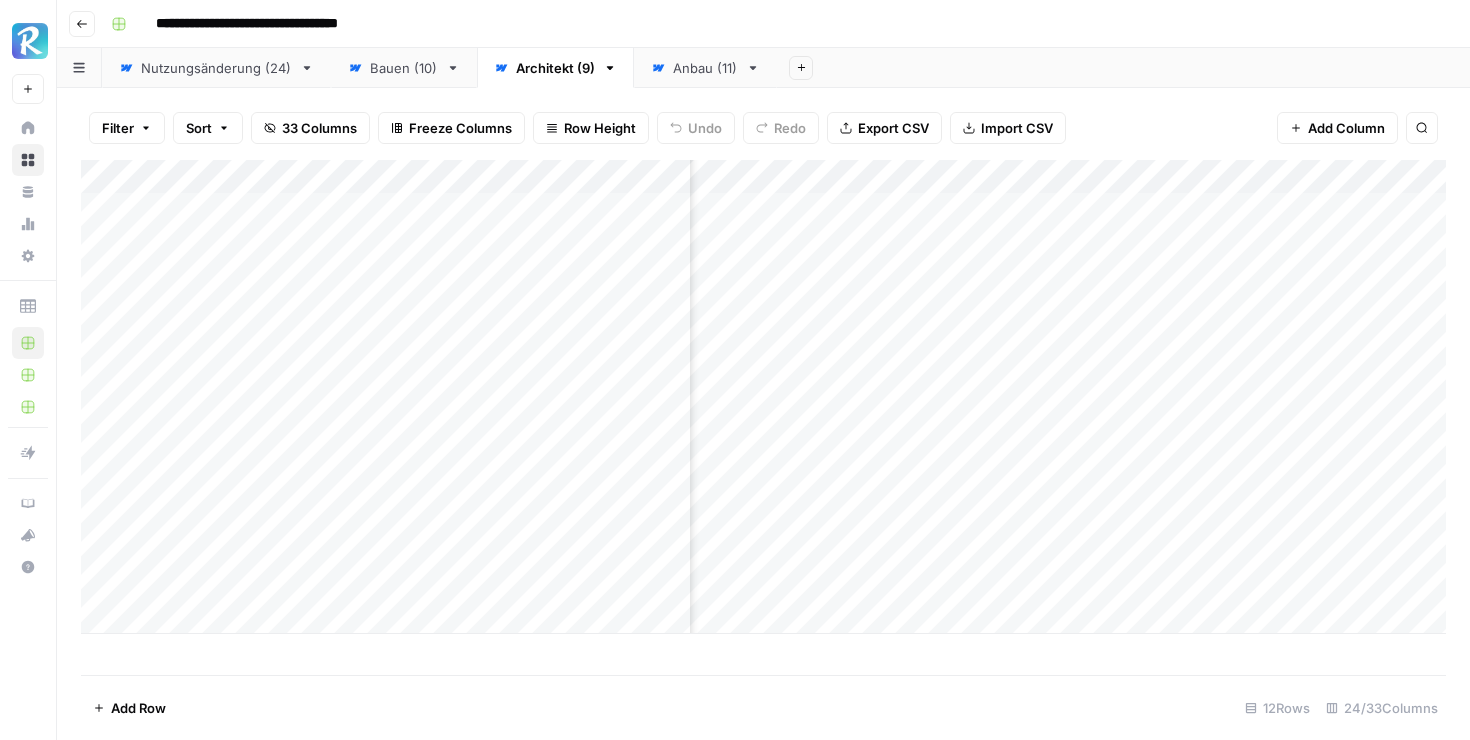scroll, scrollTop: 0, scrollLeft: 3206, axis: horizontal 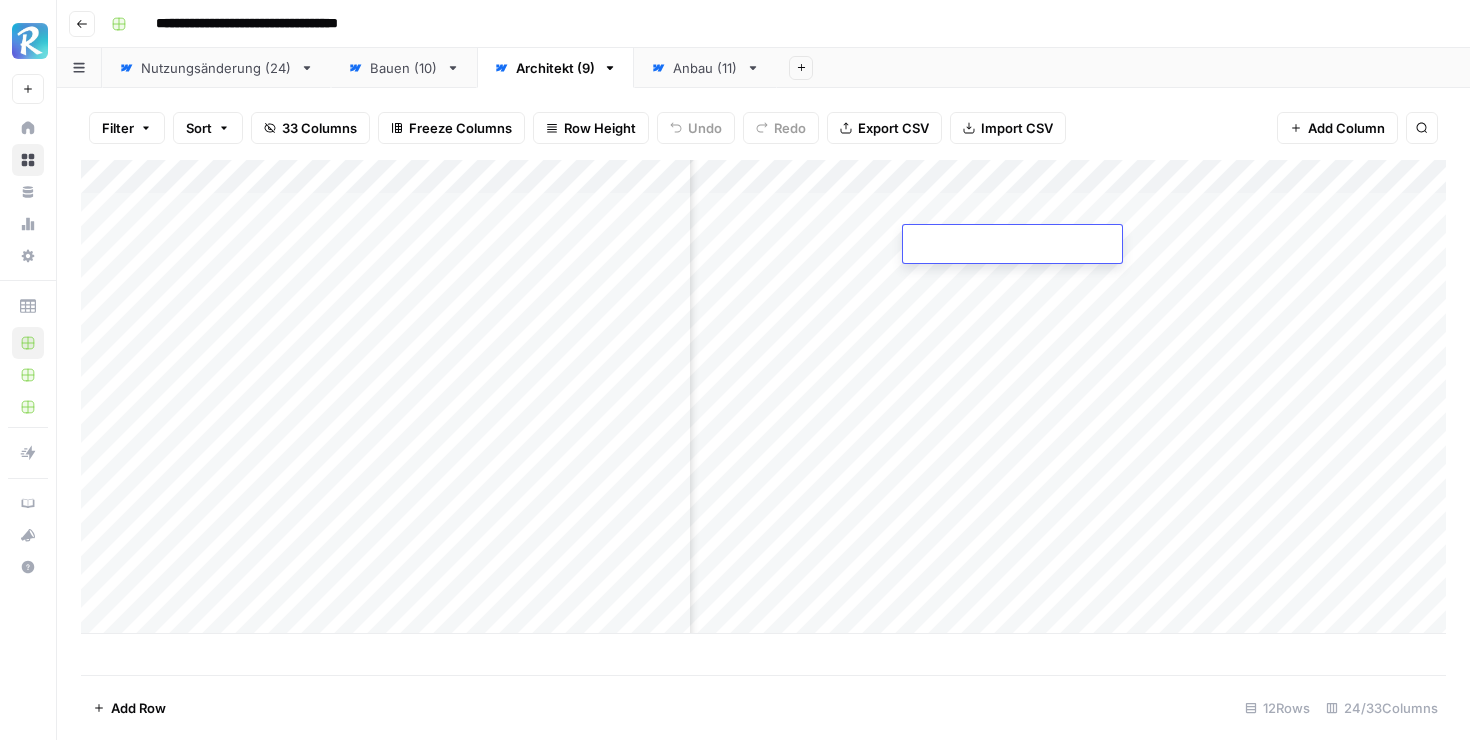 click at bounding box center [1012, 247] 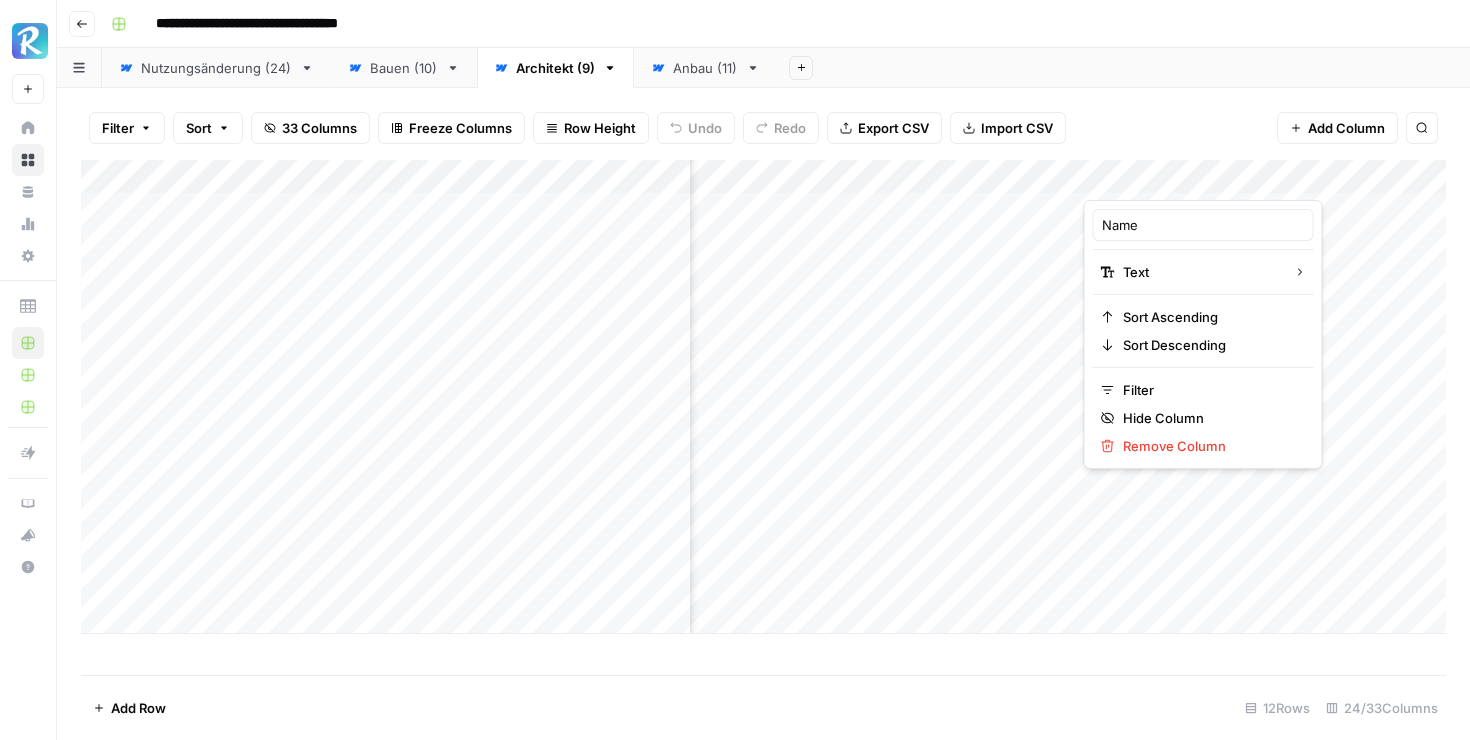 click on "Add Column" at bounding box center [763, 397] 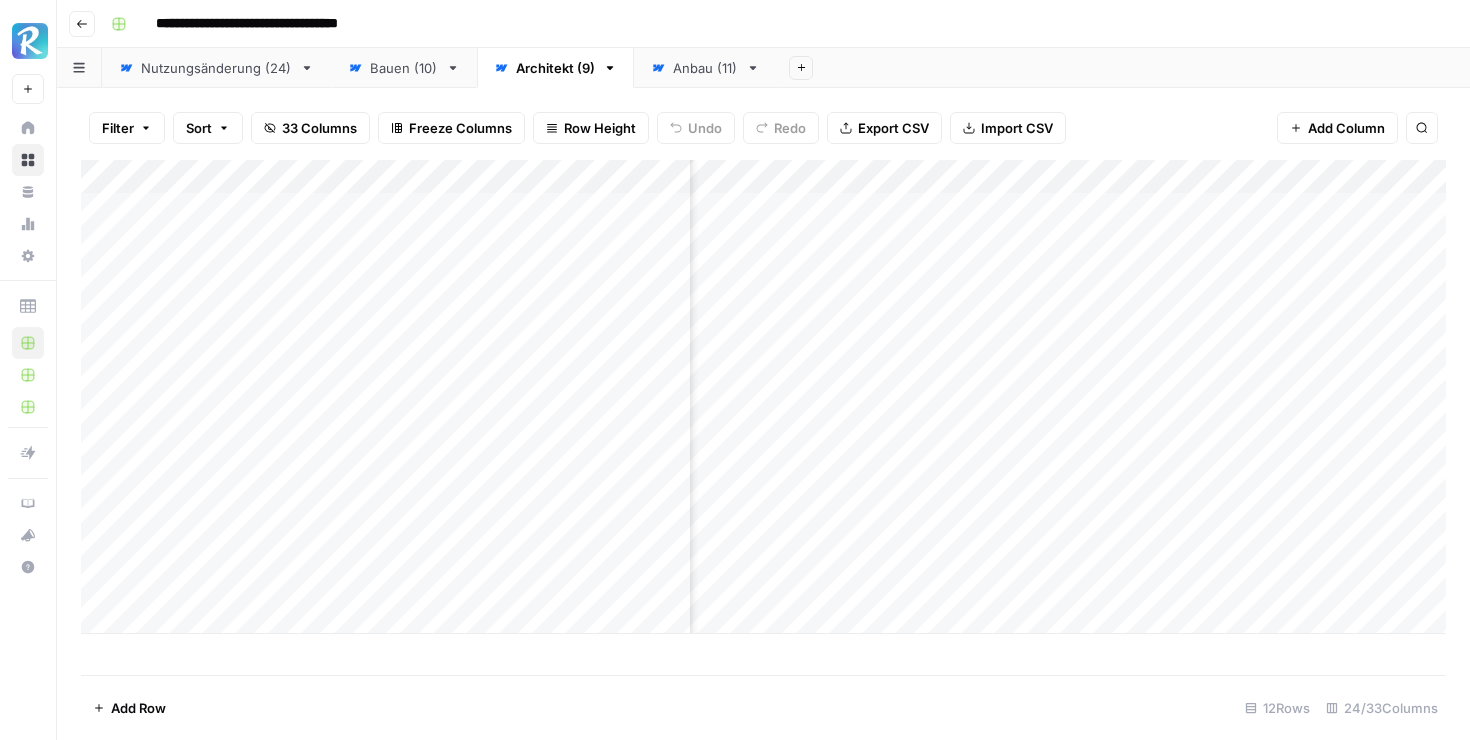 click on "Add Column" at bounding box center (763, 397) 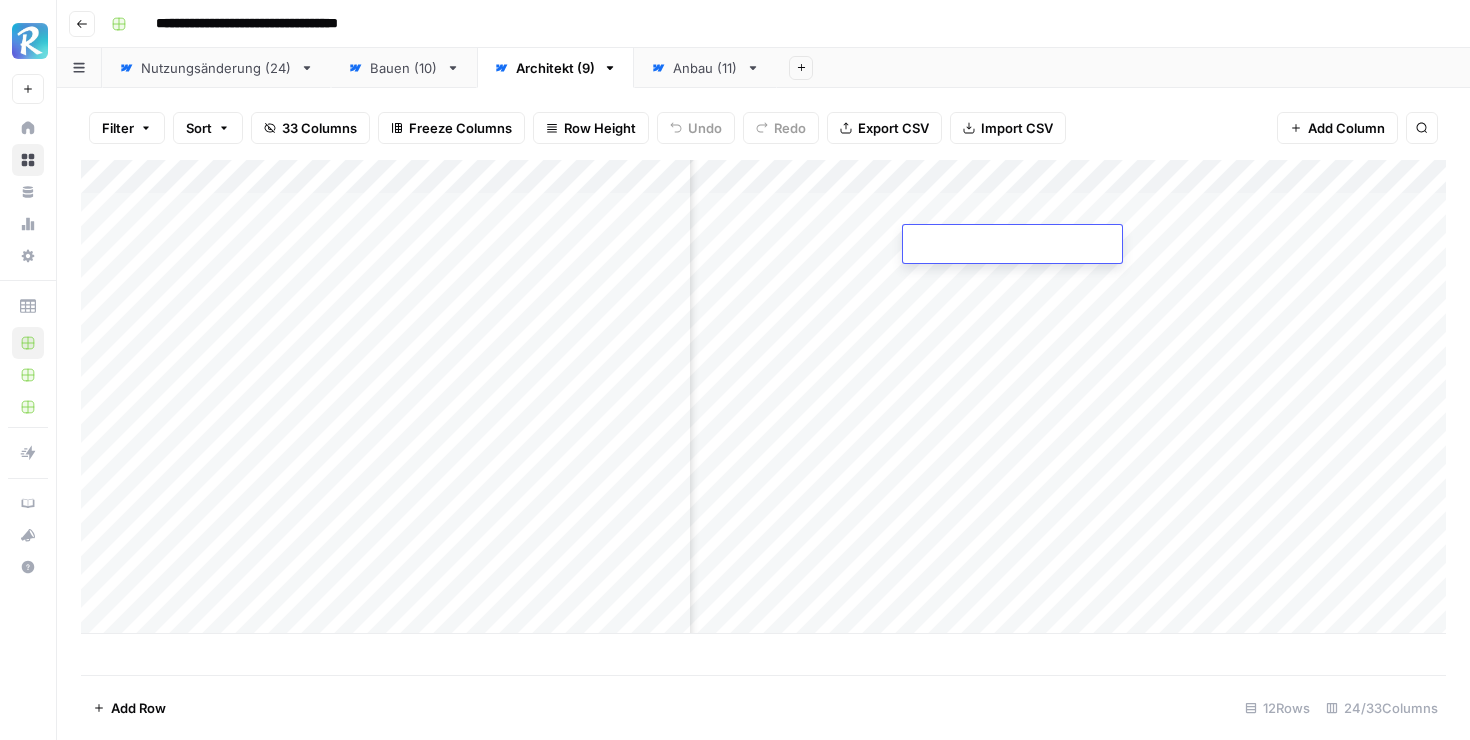 click on "Add Column" at bounding box center (763, 397) 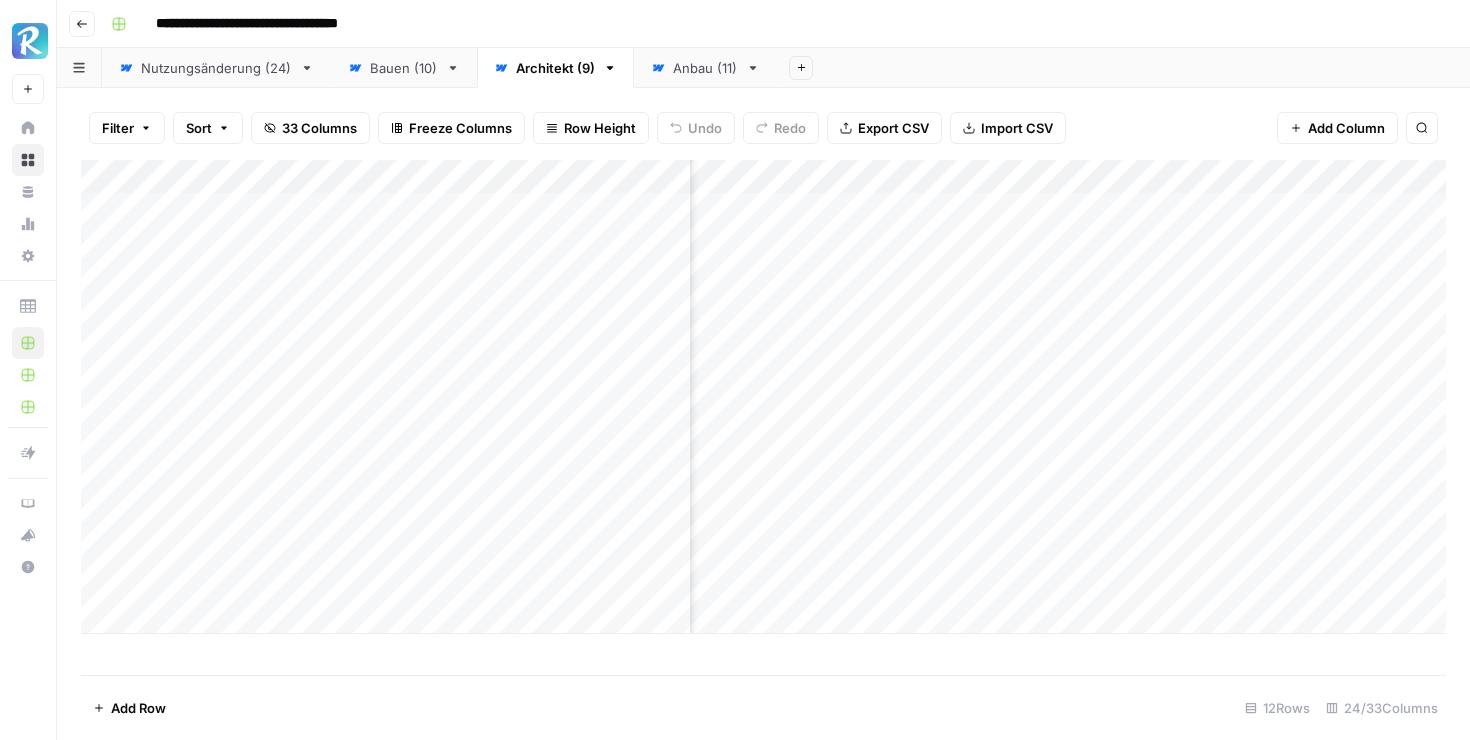 click on "Add Column" at bounding box center (763, 397) 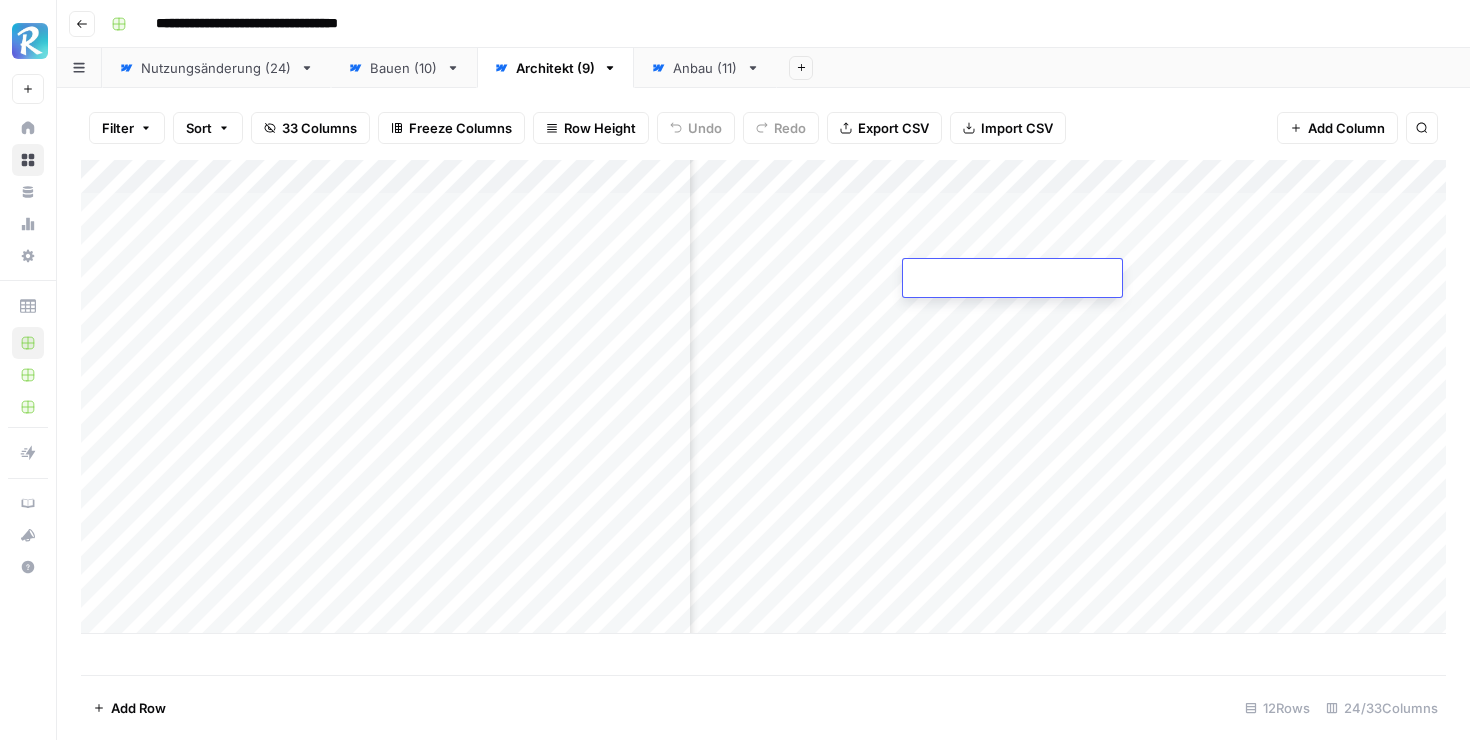 click on "Add Column" at bounding box center [763, 397] 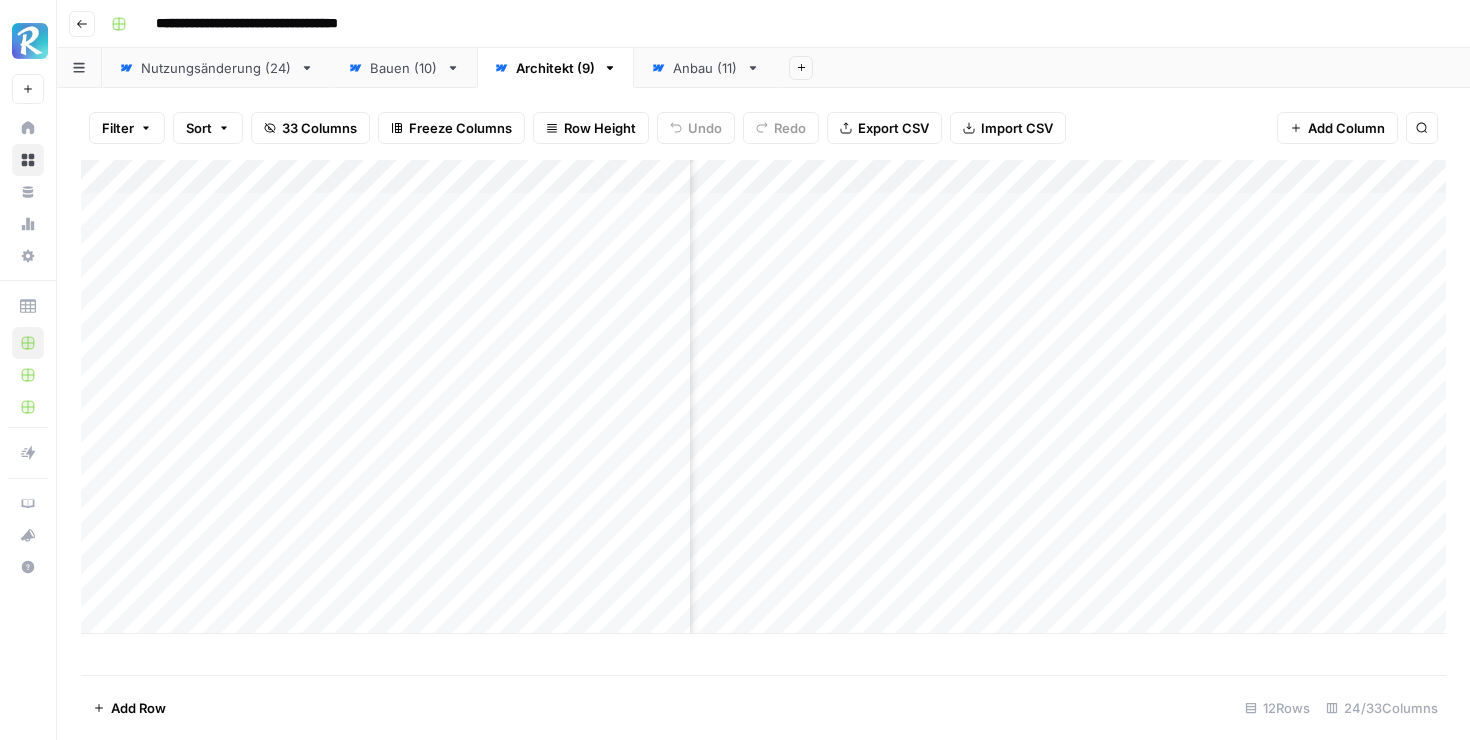 click on "Add Column" at bounding box center [763, 397] 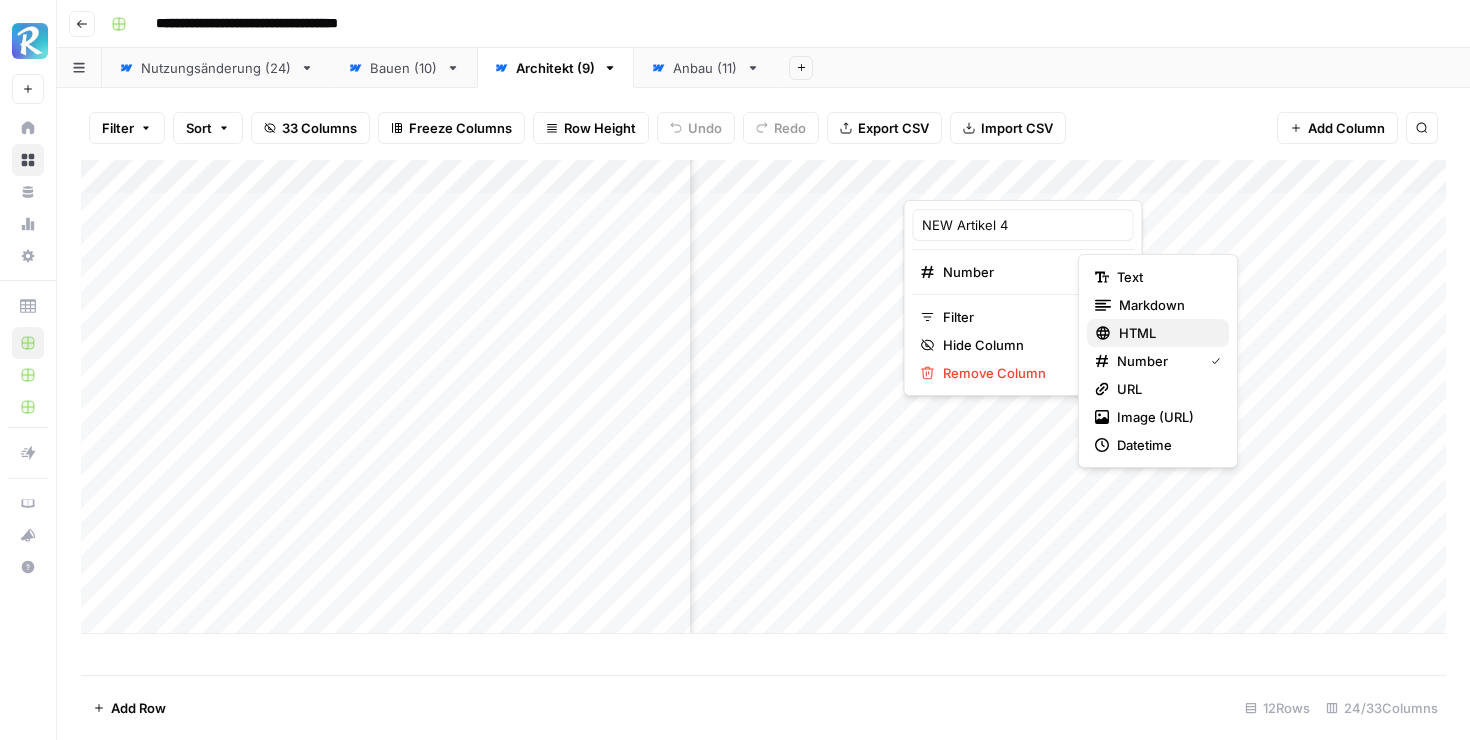 click on "HTML" at bounding box center (1166, 333) 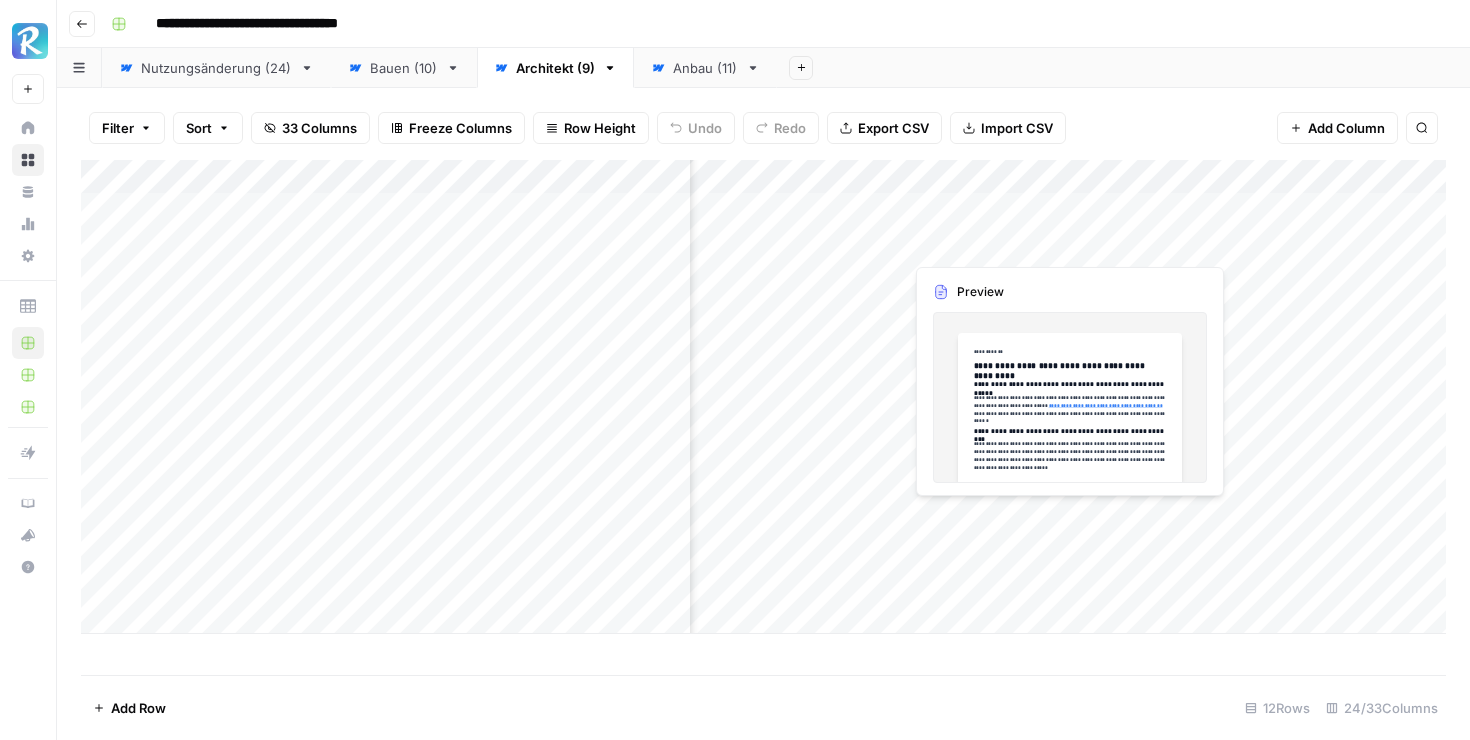 click on "Add Column" at bounding box center (763, 397) 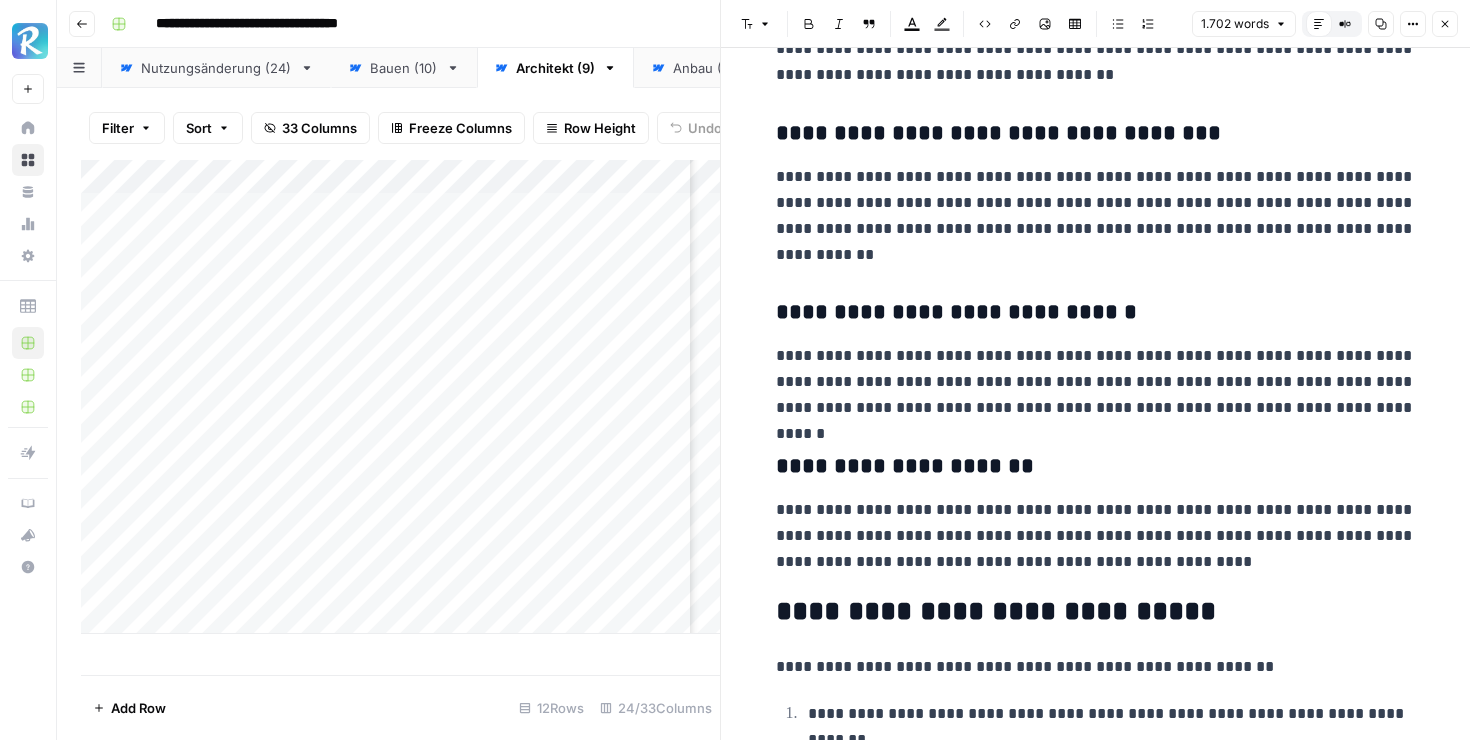 scroll, scrollTop: 0, scrollLeft: 0, axis: both 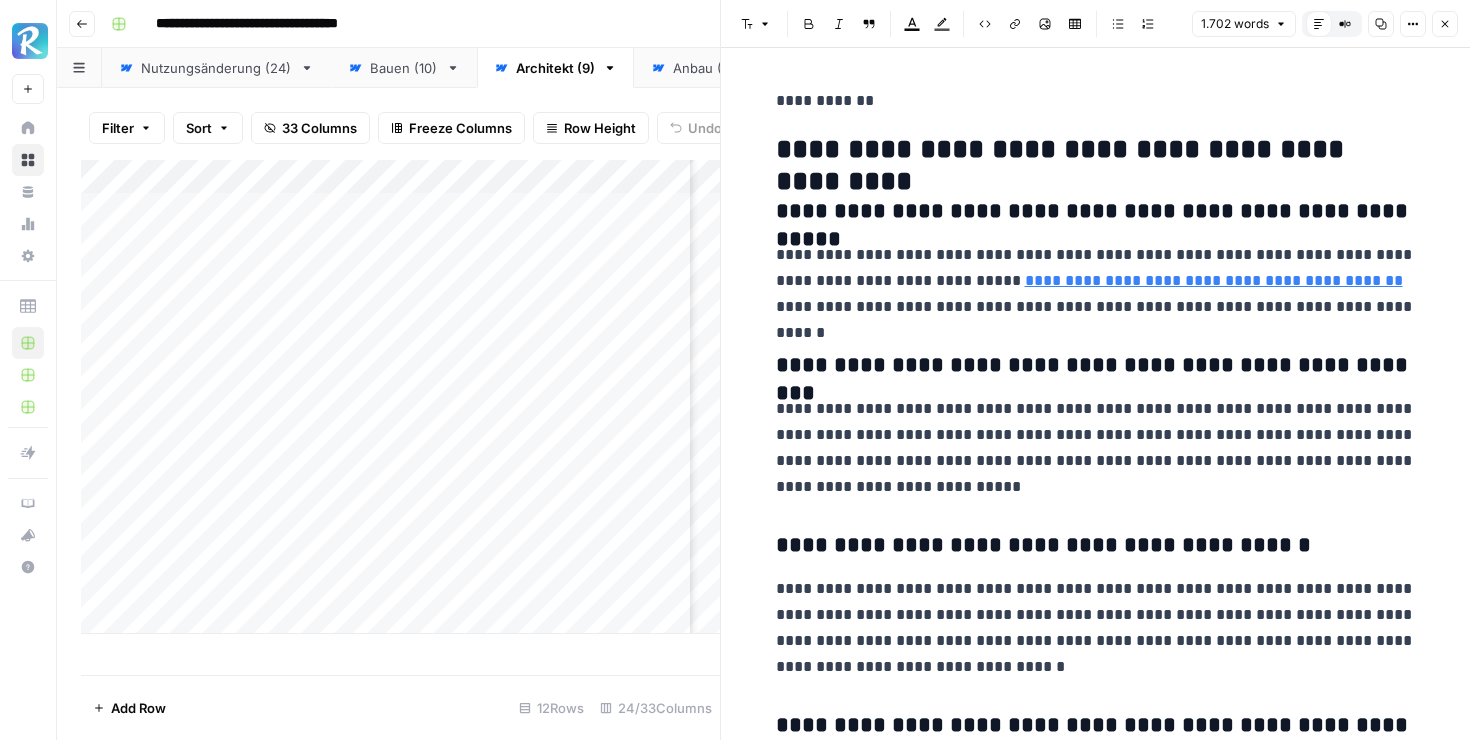click 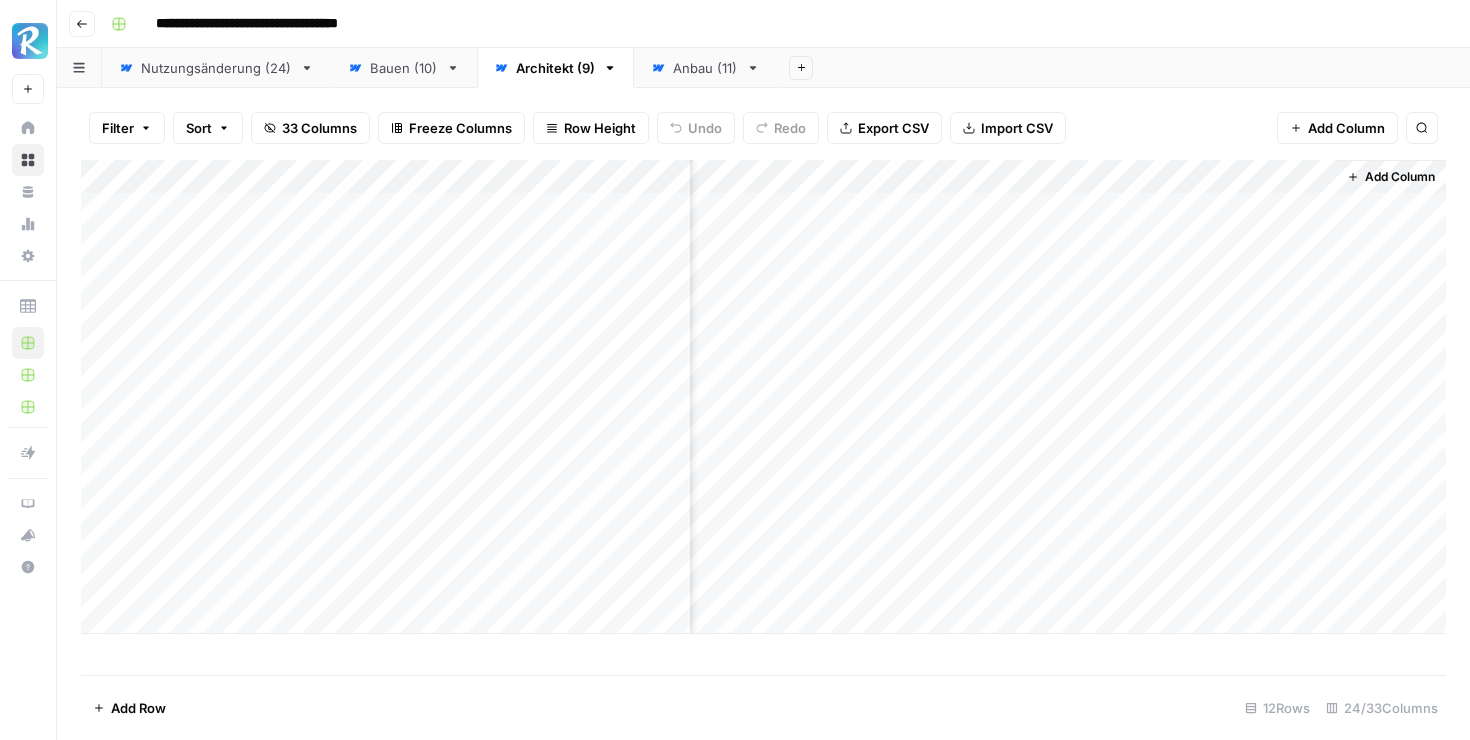 click on "Add Column" at bounding box center (763, 397) 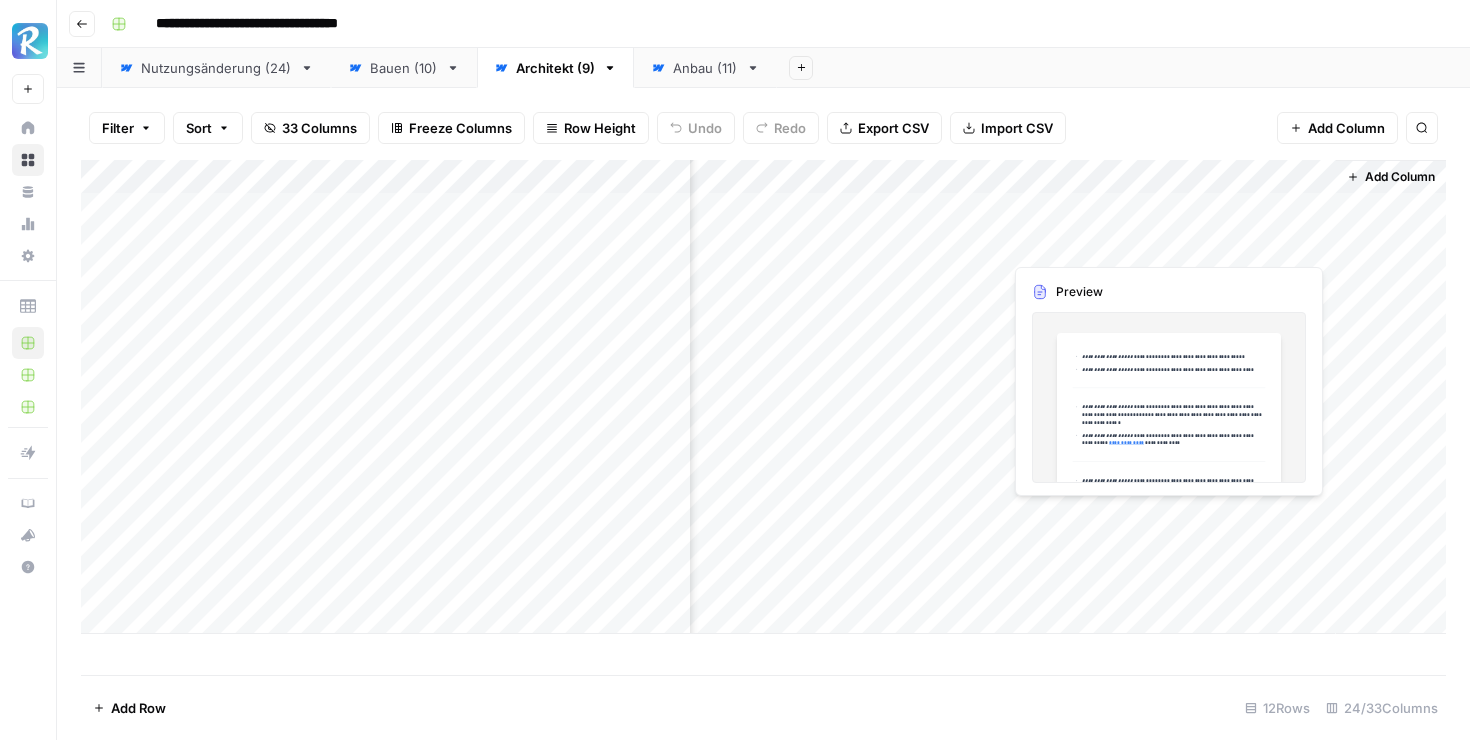 click on "Add Column" at bounding box center [763, 397] 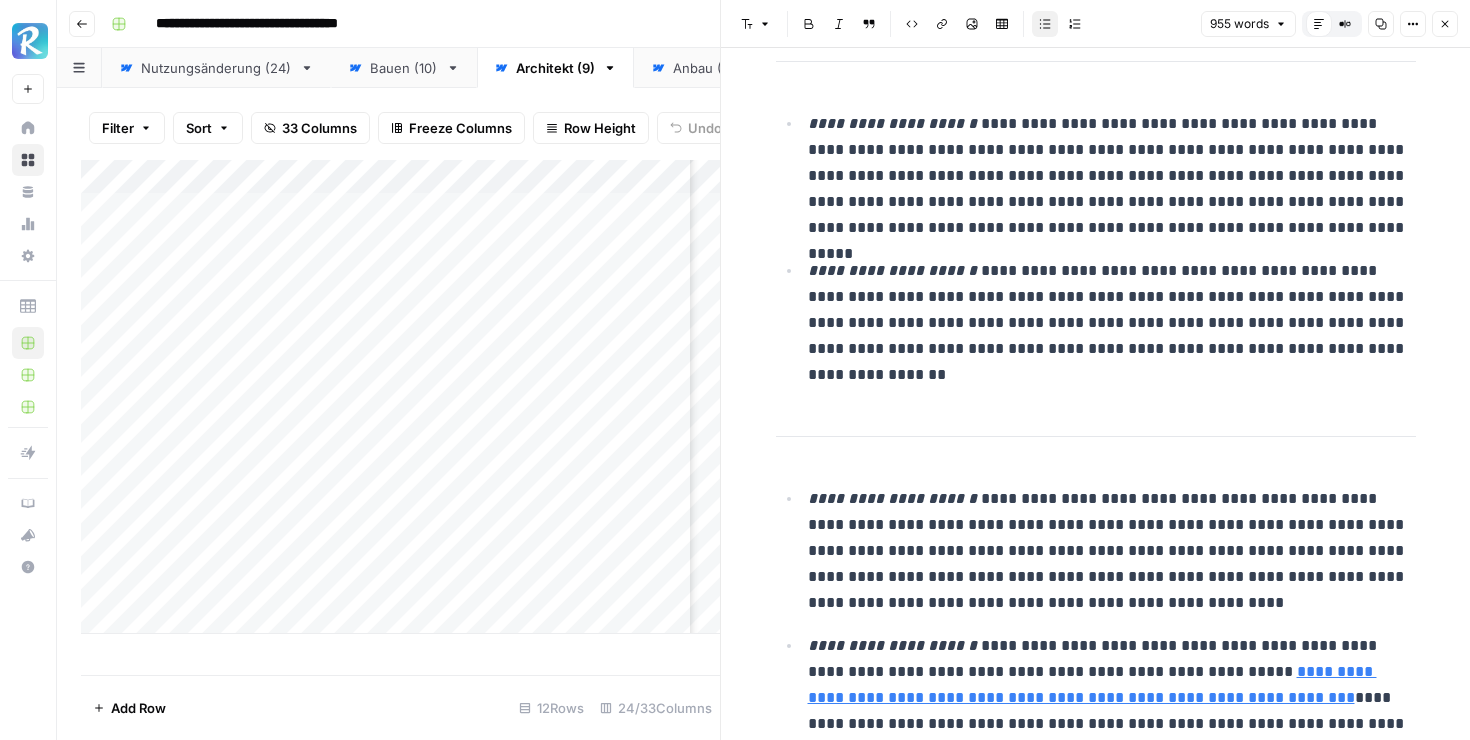 scroll, scrollTop: 3597, scrollLeft: 0, axis: vertical 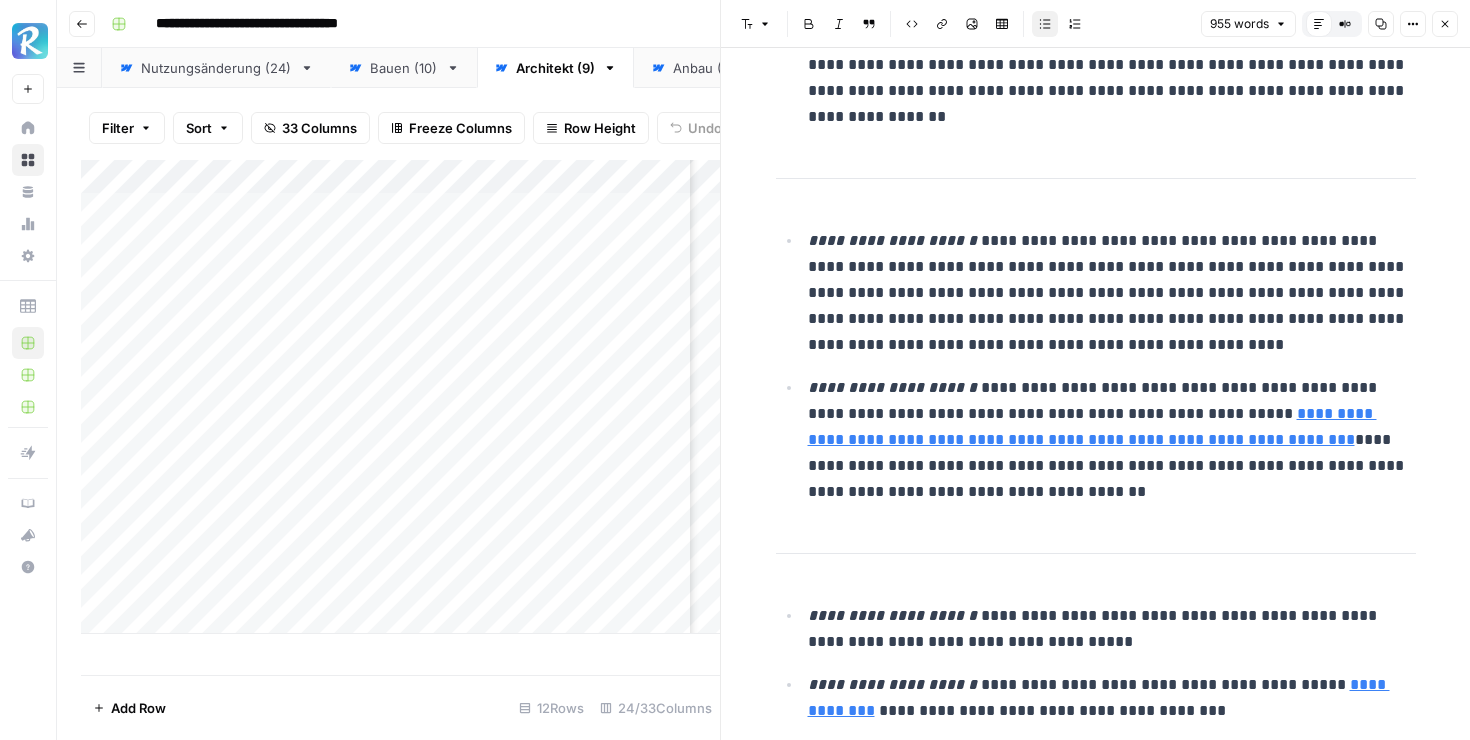 click on "Close" at bounding box center (1445, 24) 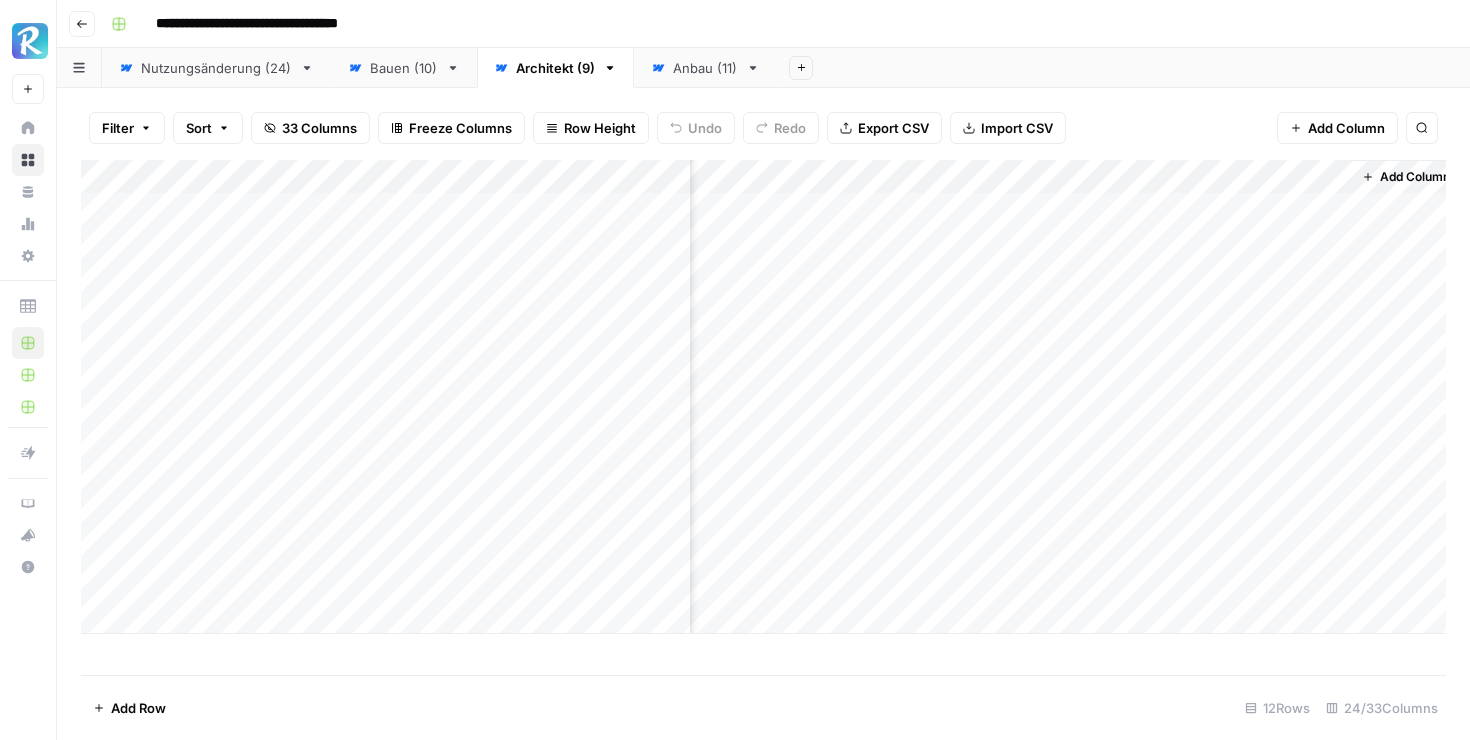 scroll, scrollTop: 0, scrollLeft: 3472, axis: horizontal 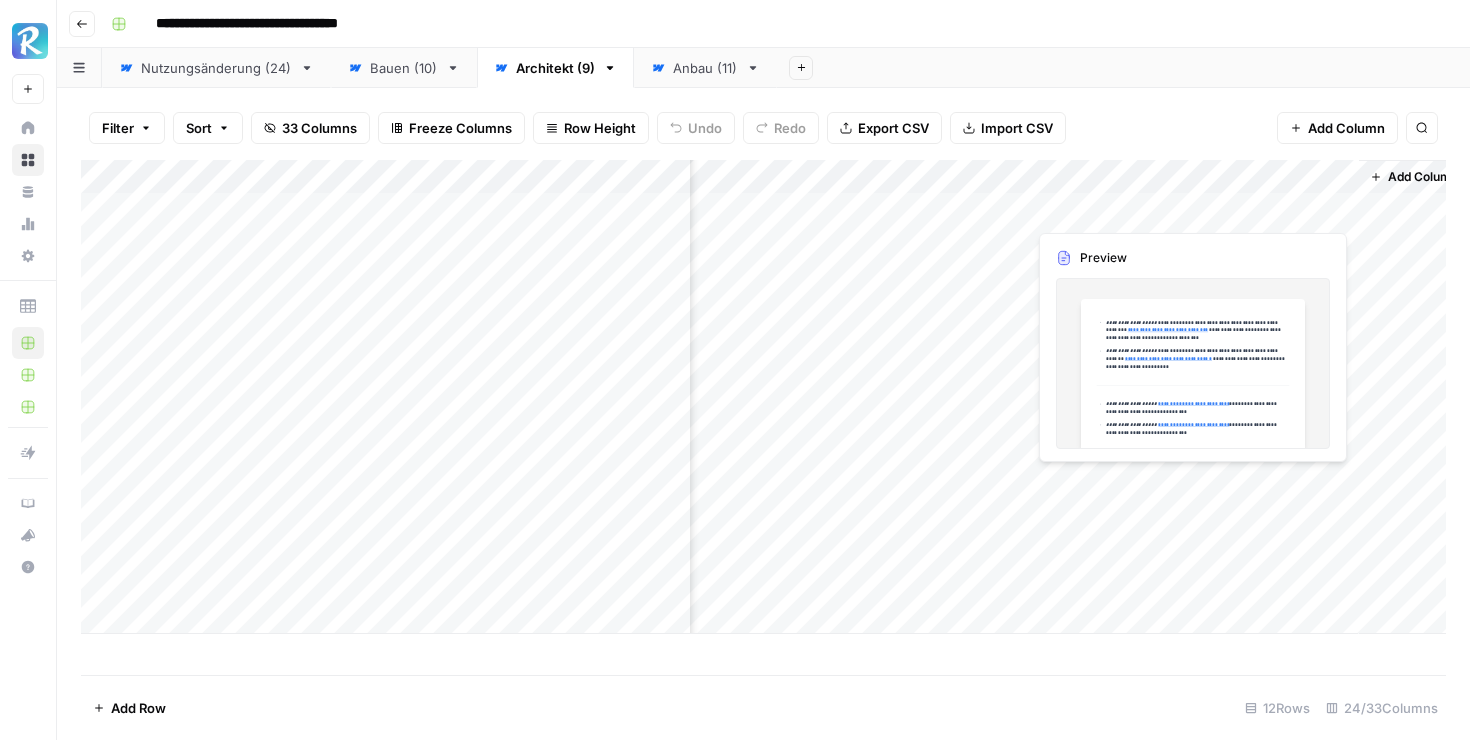 click on "Add Column" at bounding box center (763, 397) 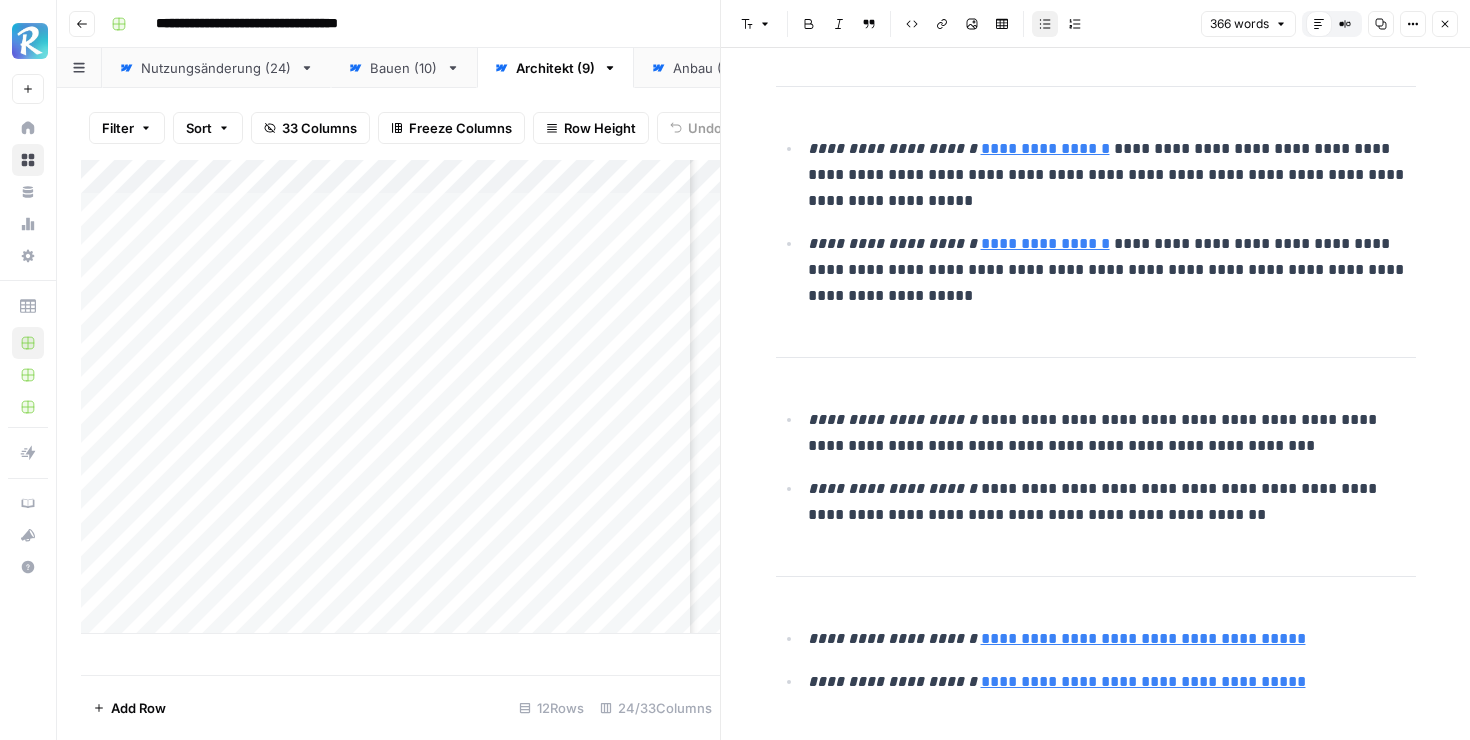scroll, scrollTop: 1384, scrollLeft: 0, axis: vertical 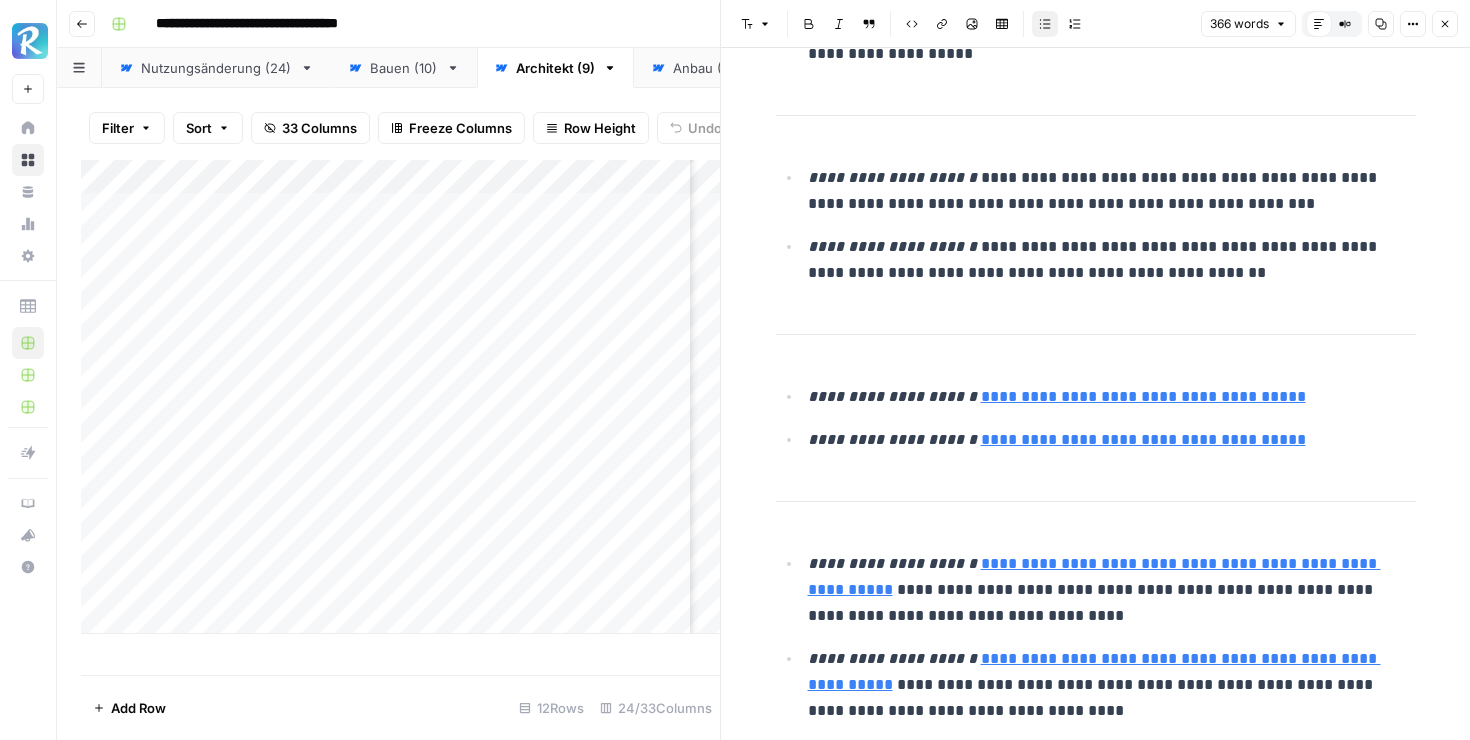 click on "**********" at bounding box center (1112, 397) 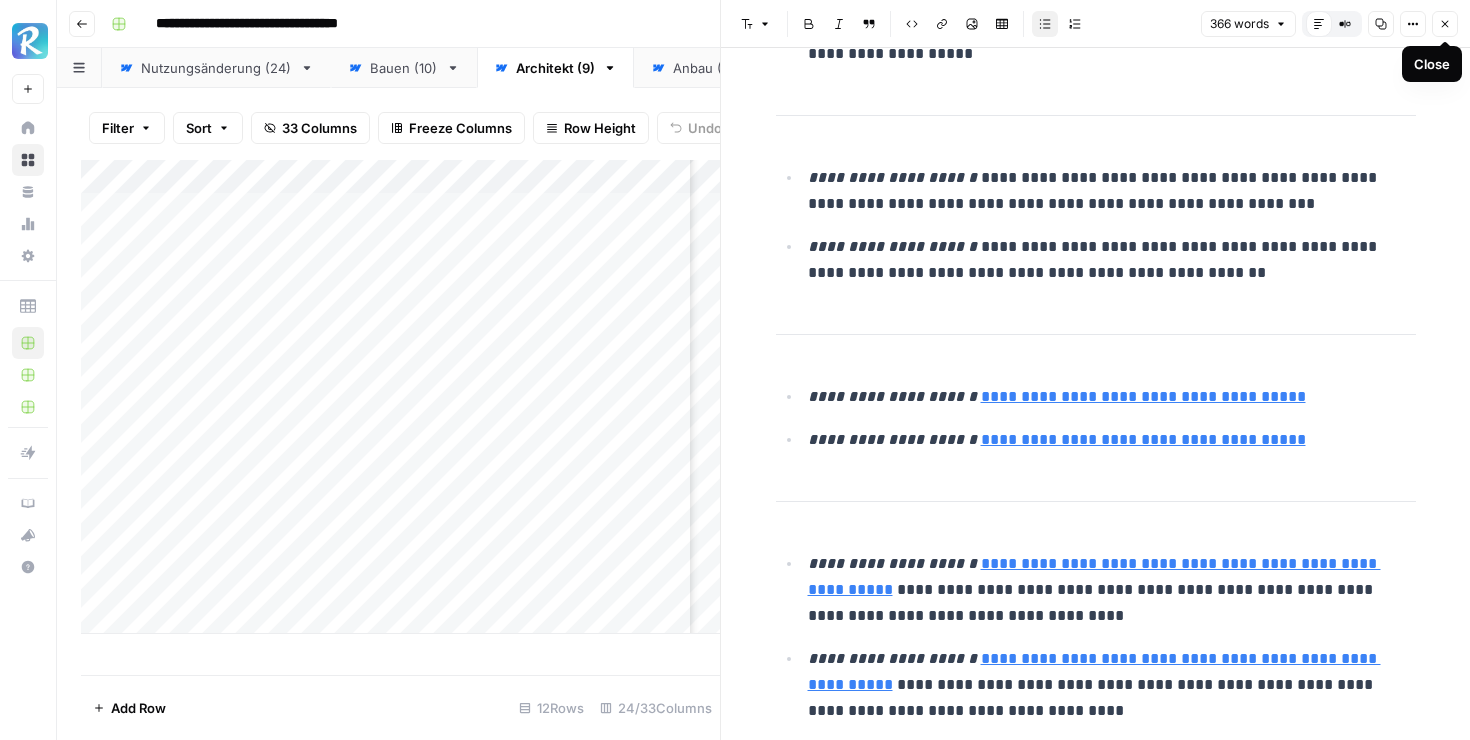 click 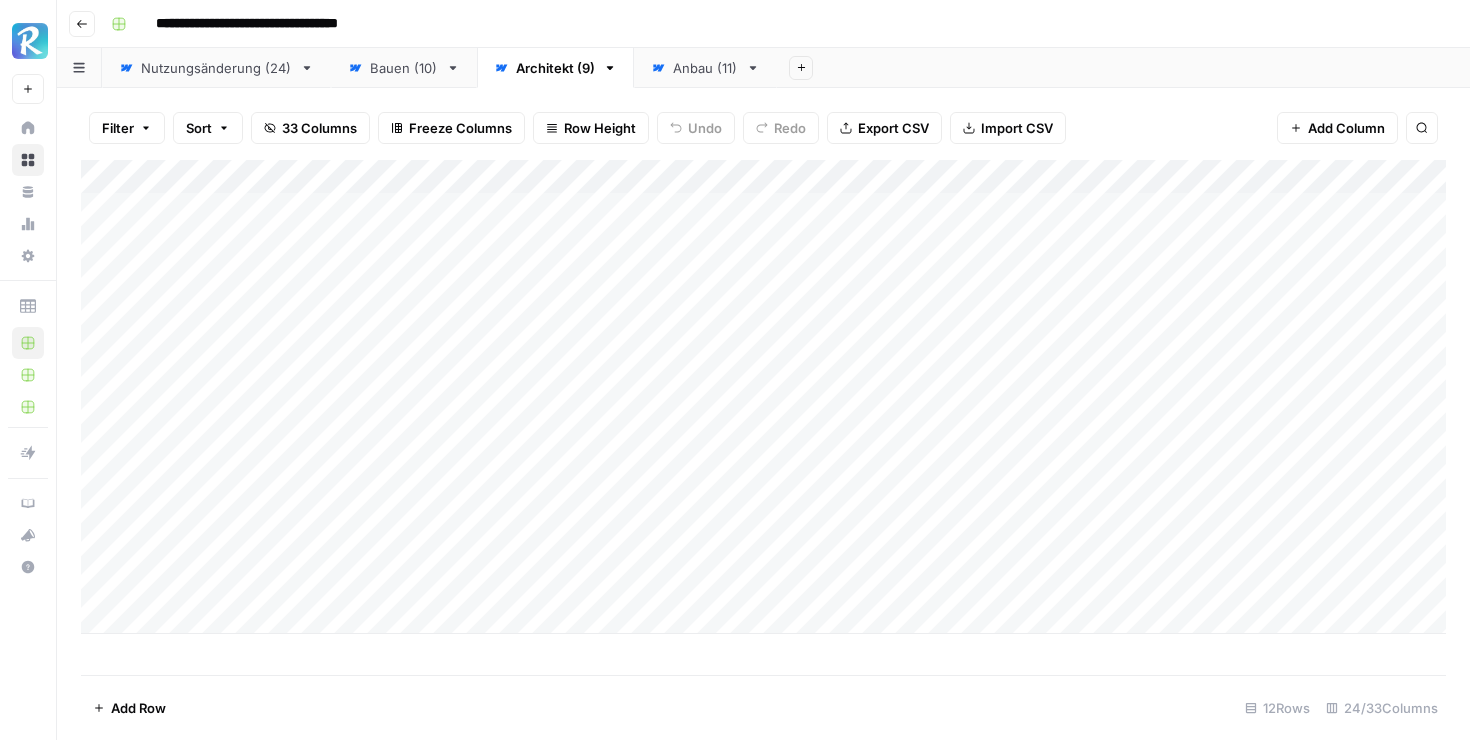 scroll, scrollTop: 0, scrollLeft: 0, axis: both 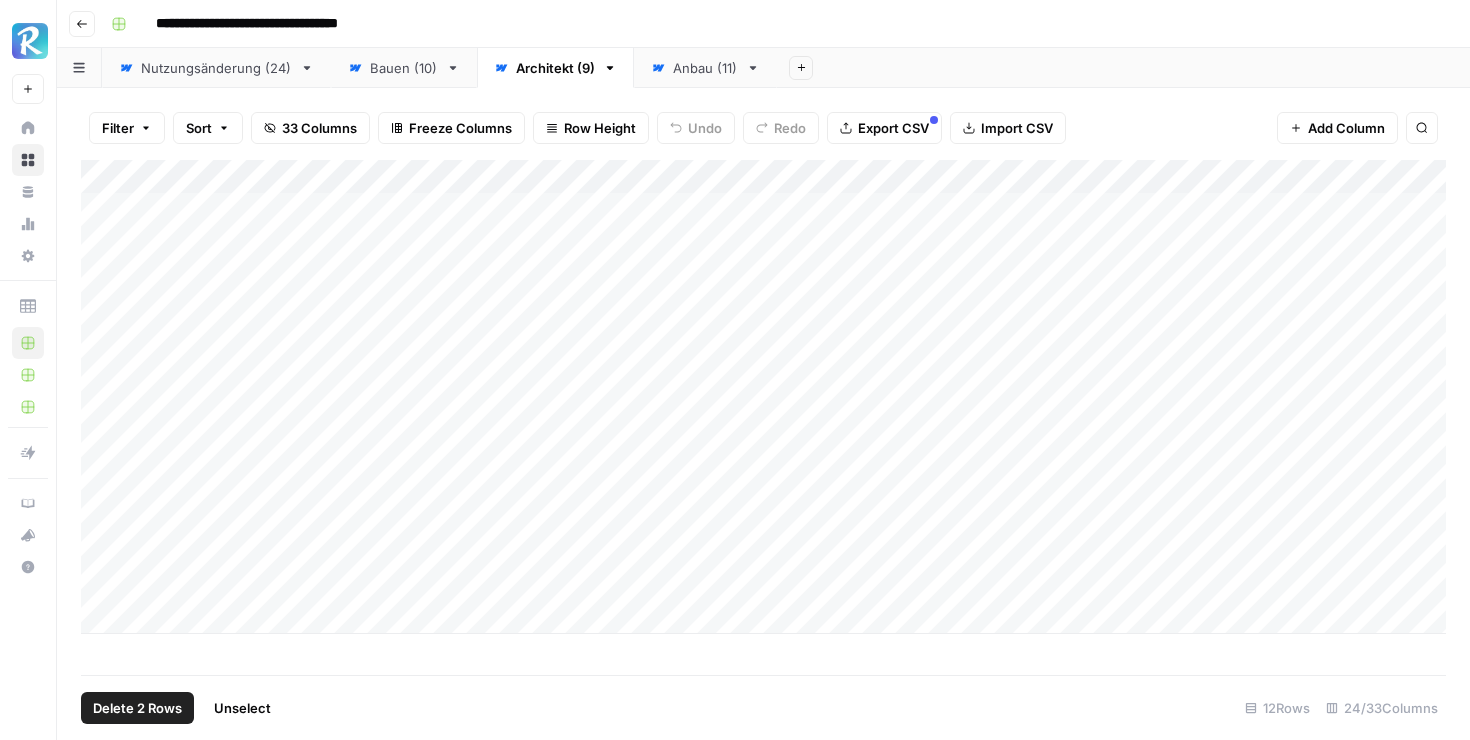 click on "Add Column" at bounding box center [763, 397] 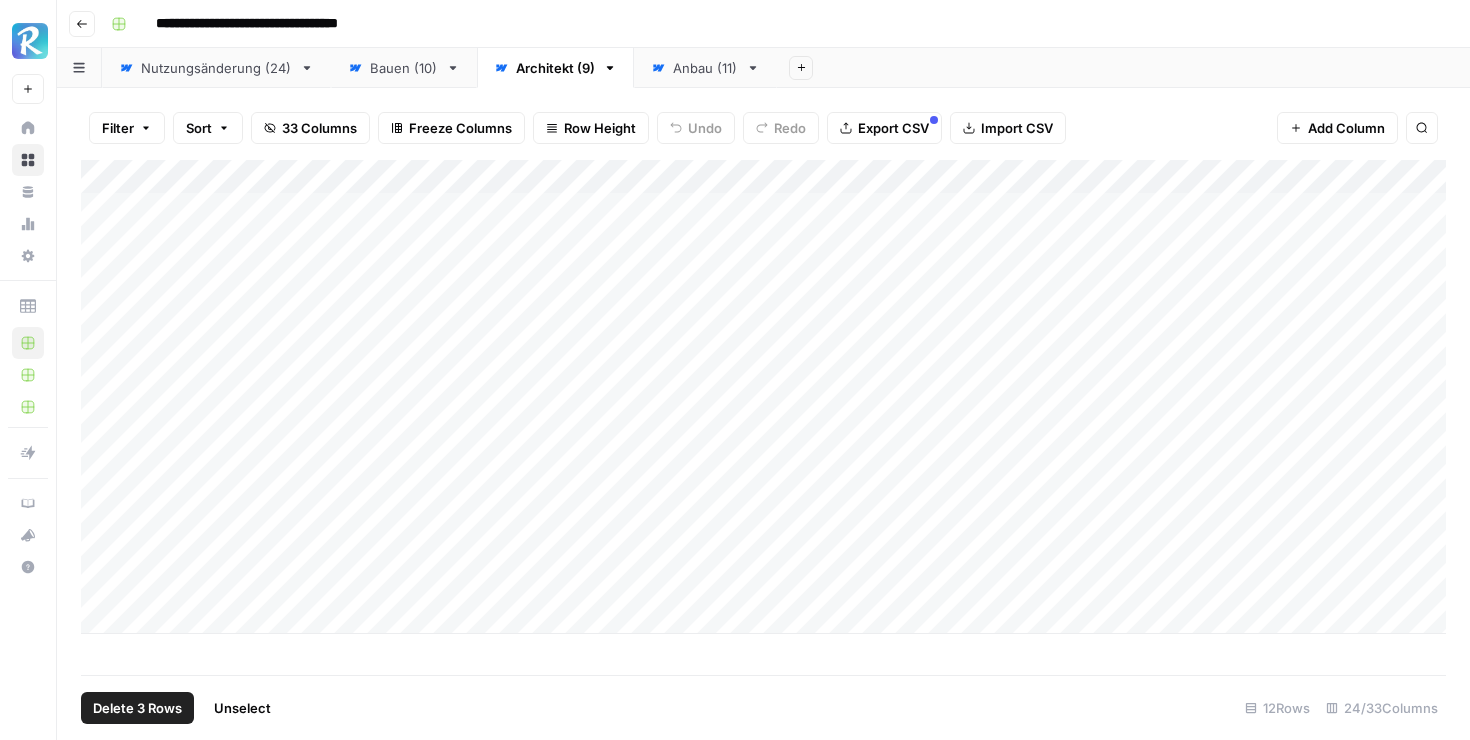 click on "Add Column" at bounding box center [763, 397] 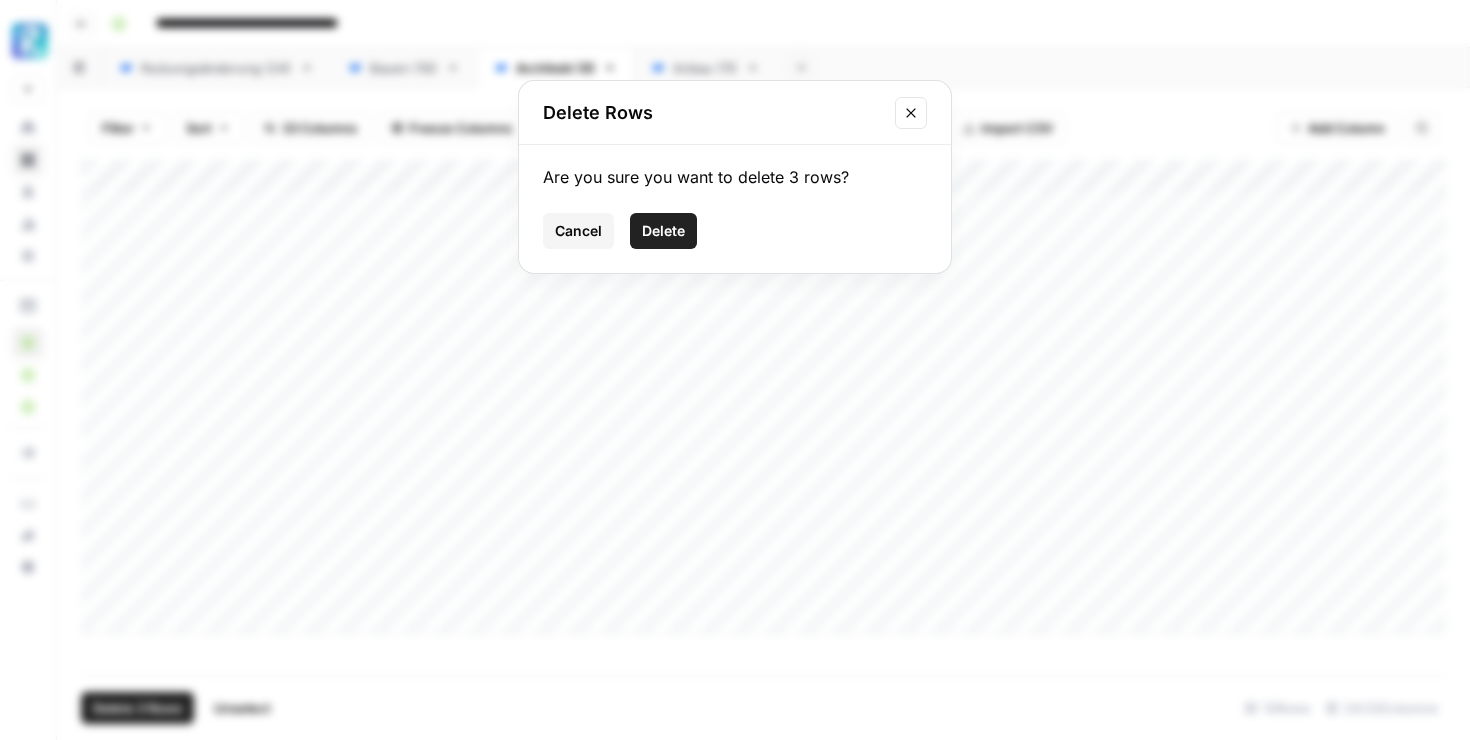click on "Delete" at bounding box center (663, 231) 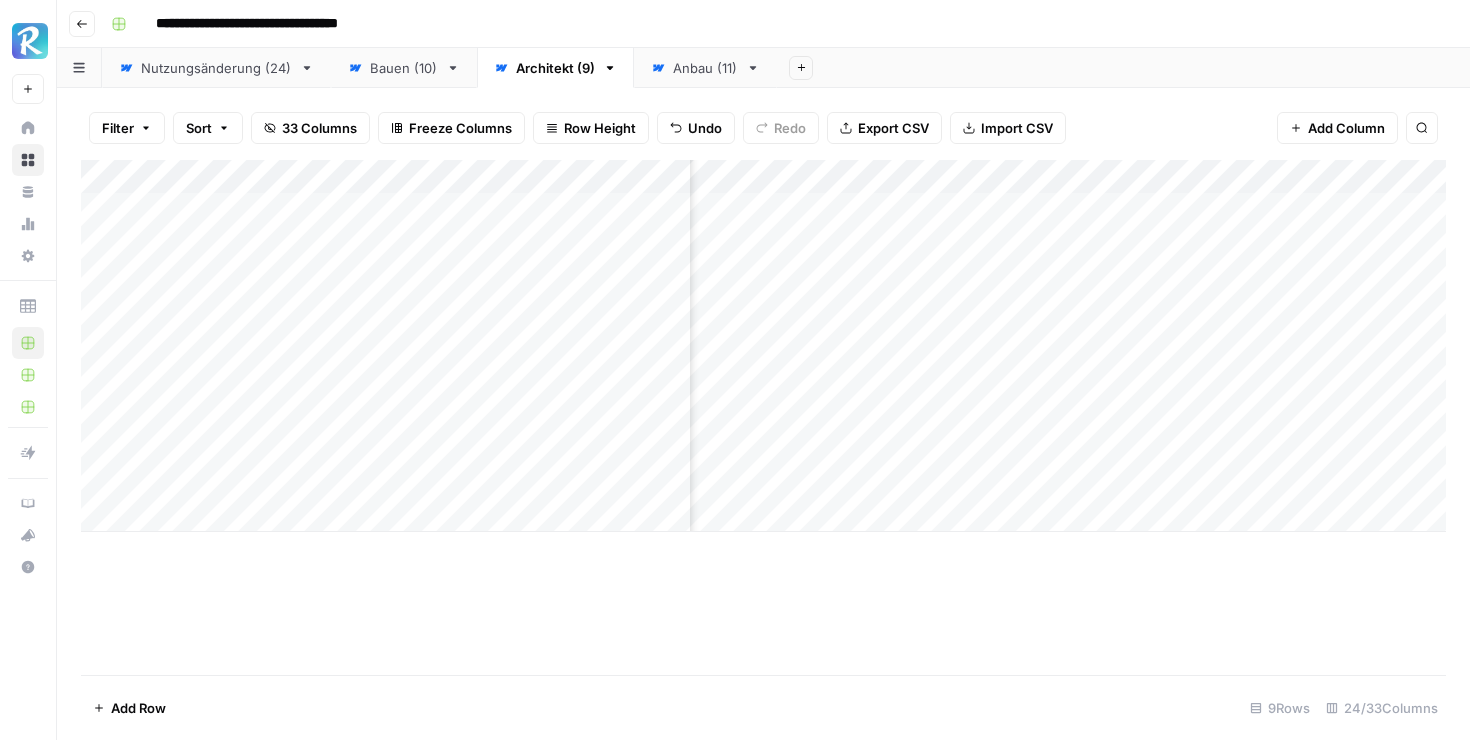 scroll, scrollTop: 0, scrollLeft: 1290, axis: horizontal 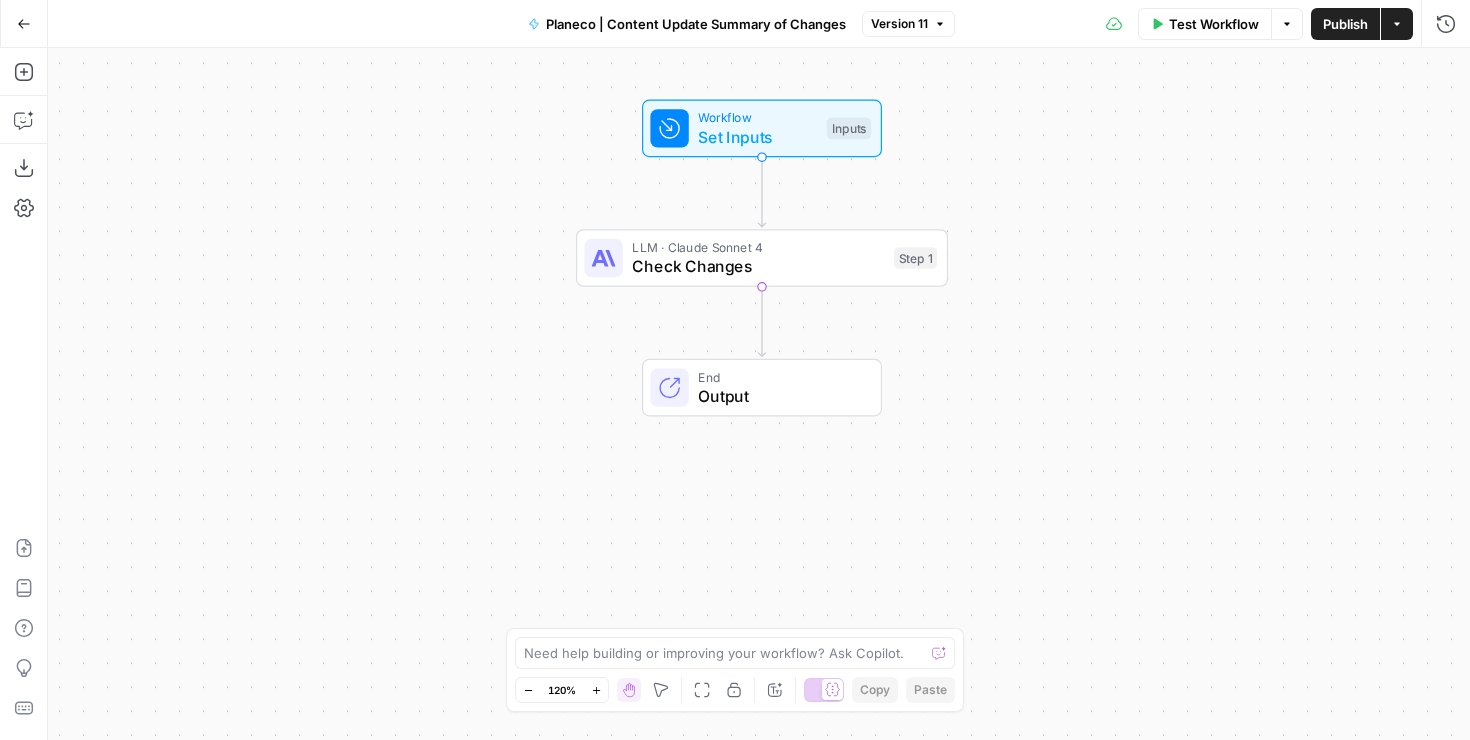 click on "Check Changes" at bounding box center [758, 266] 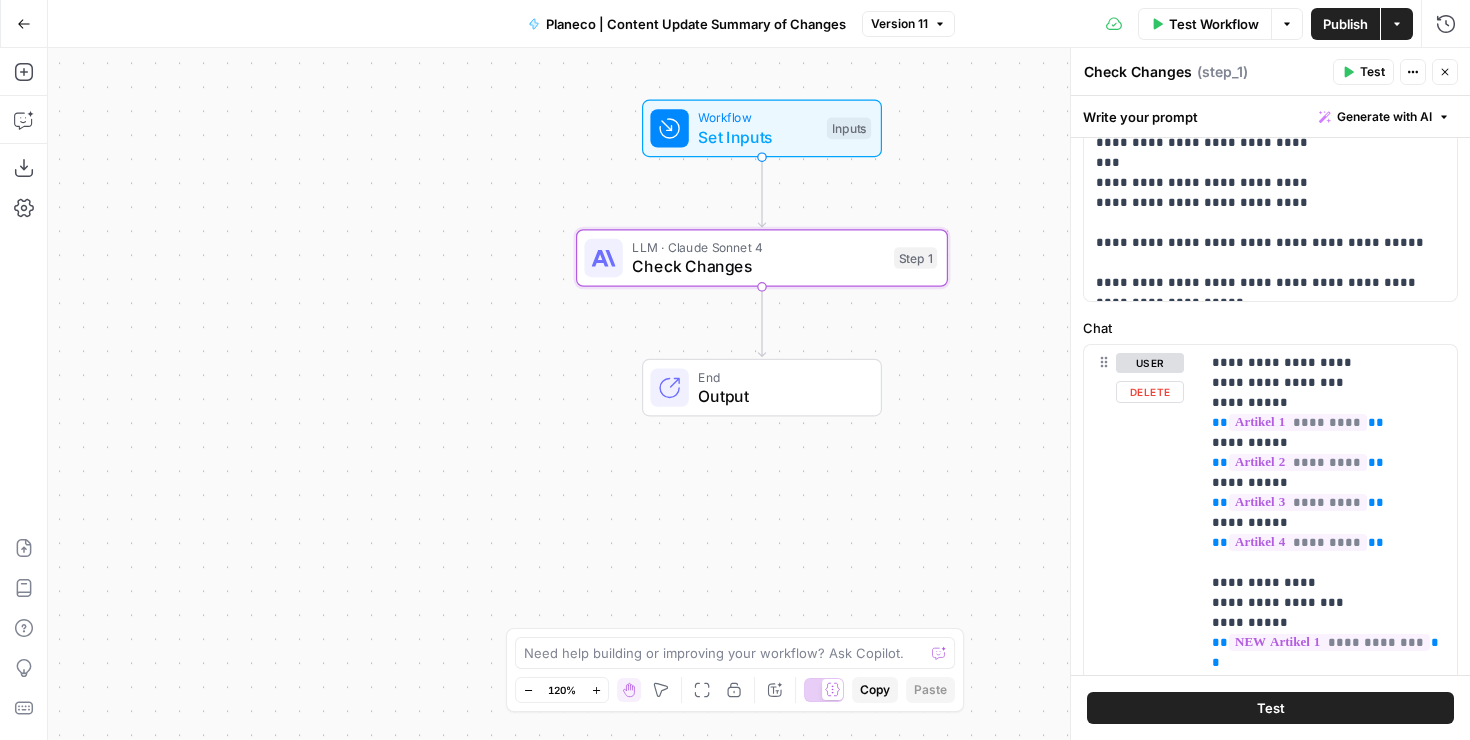 scroll, scrollTop: 0, scrollLeft: 0, axis: both 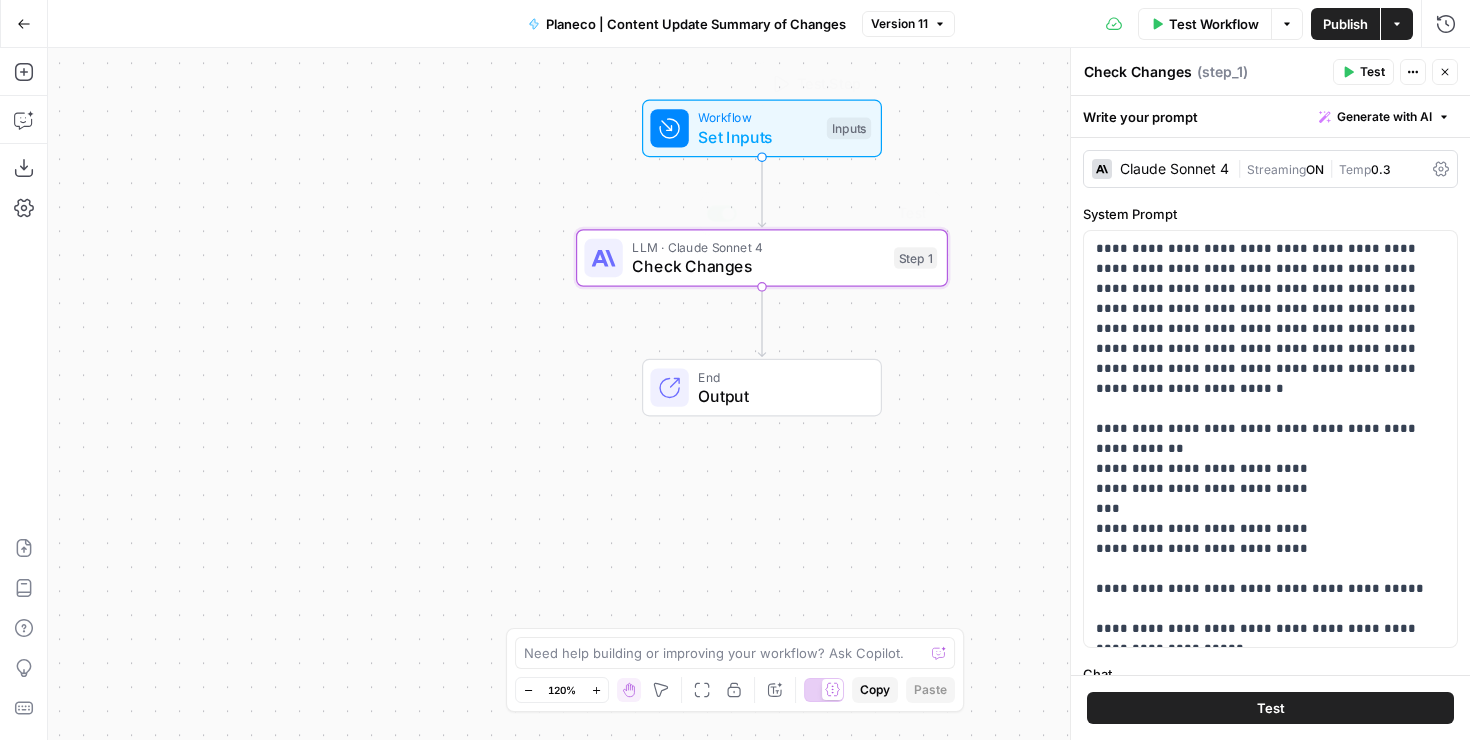 click on "End Output" at bounding box center (760, 387) 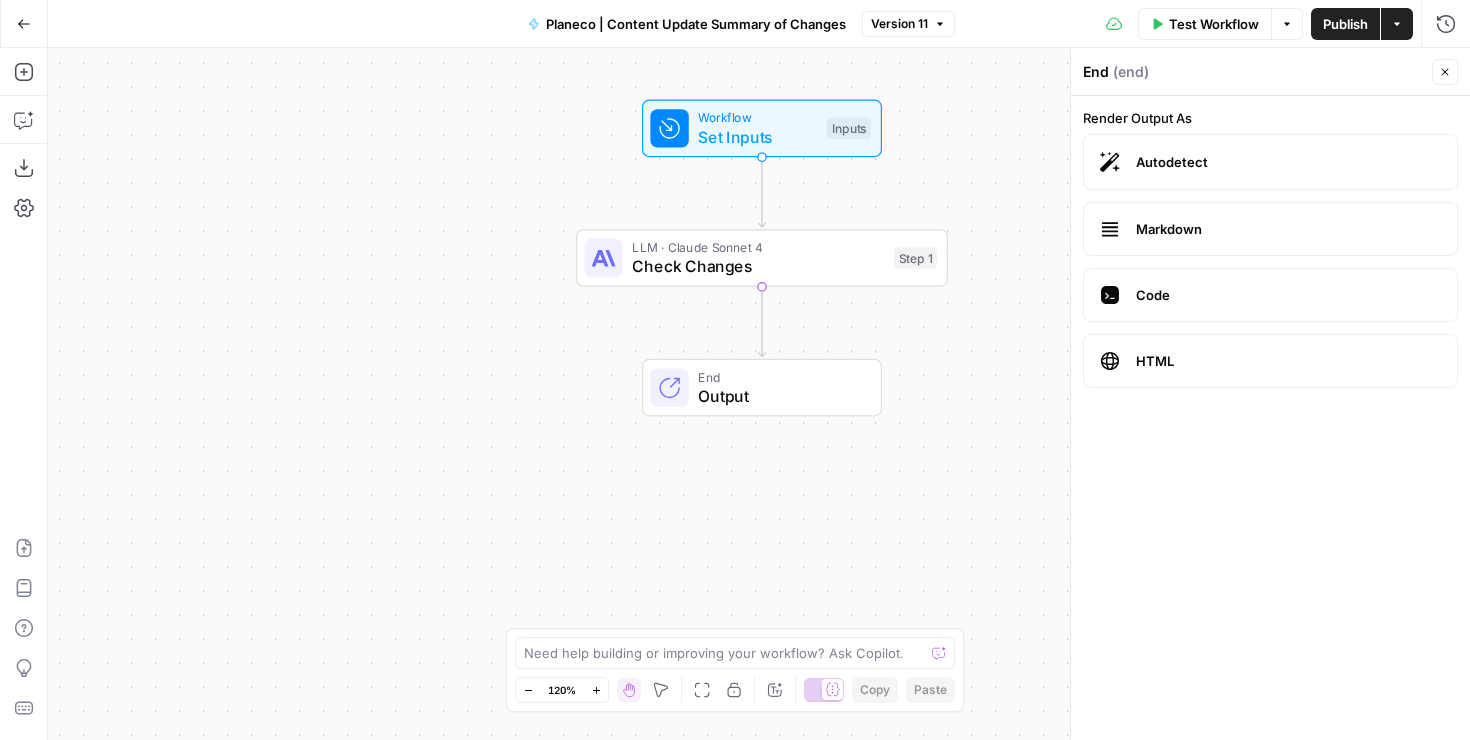 click 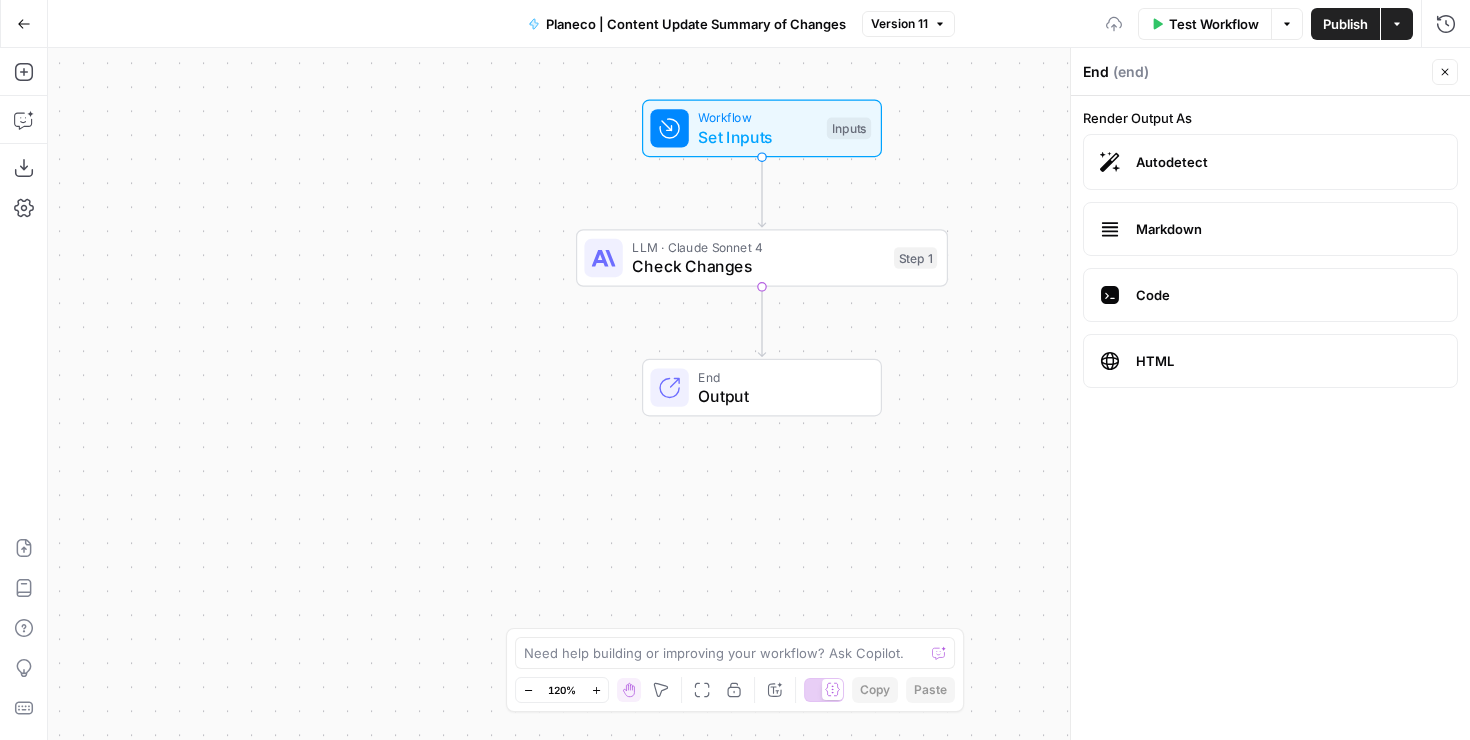click on "Code" at bounding box center (1288, 295) 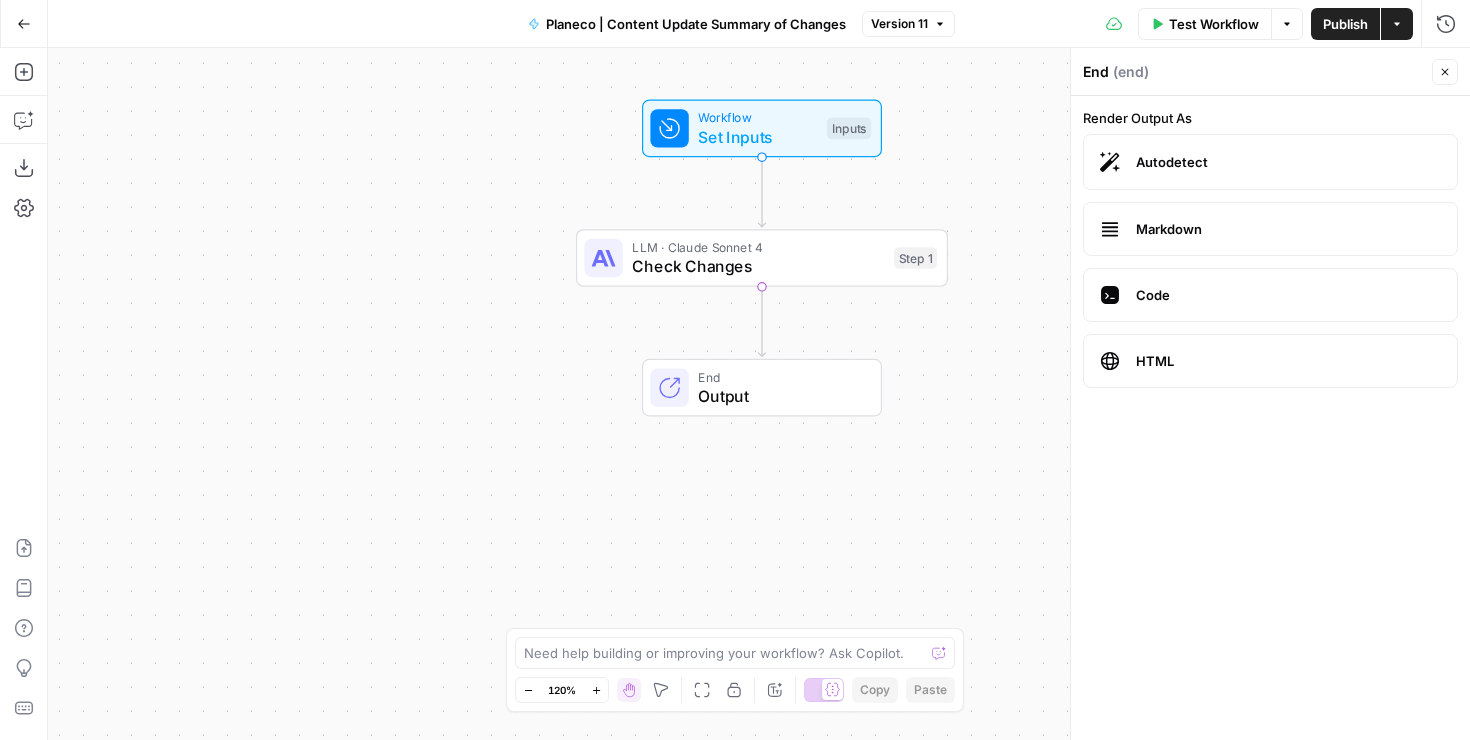 click 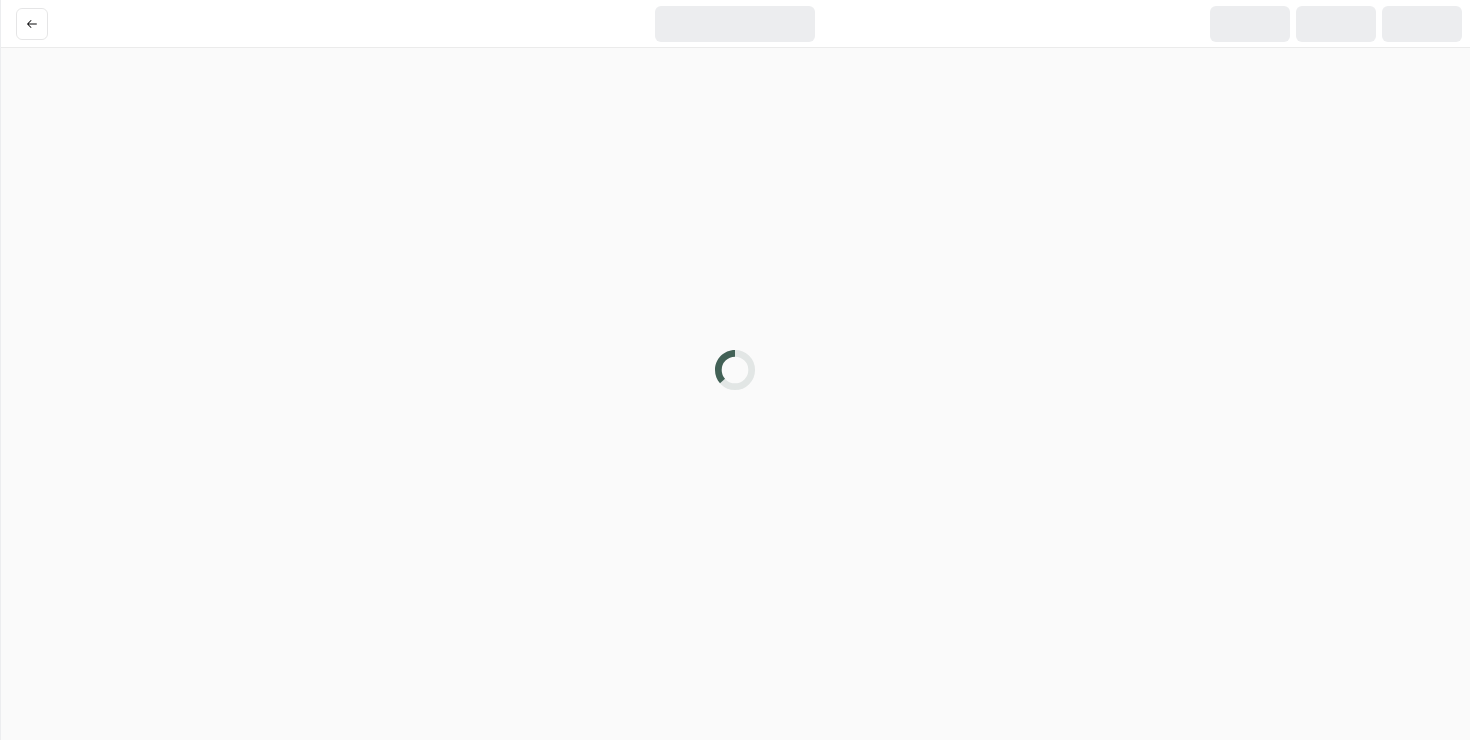 scroll, scrollTop: 0, scrollLeft: 0, axis: both 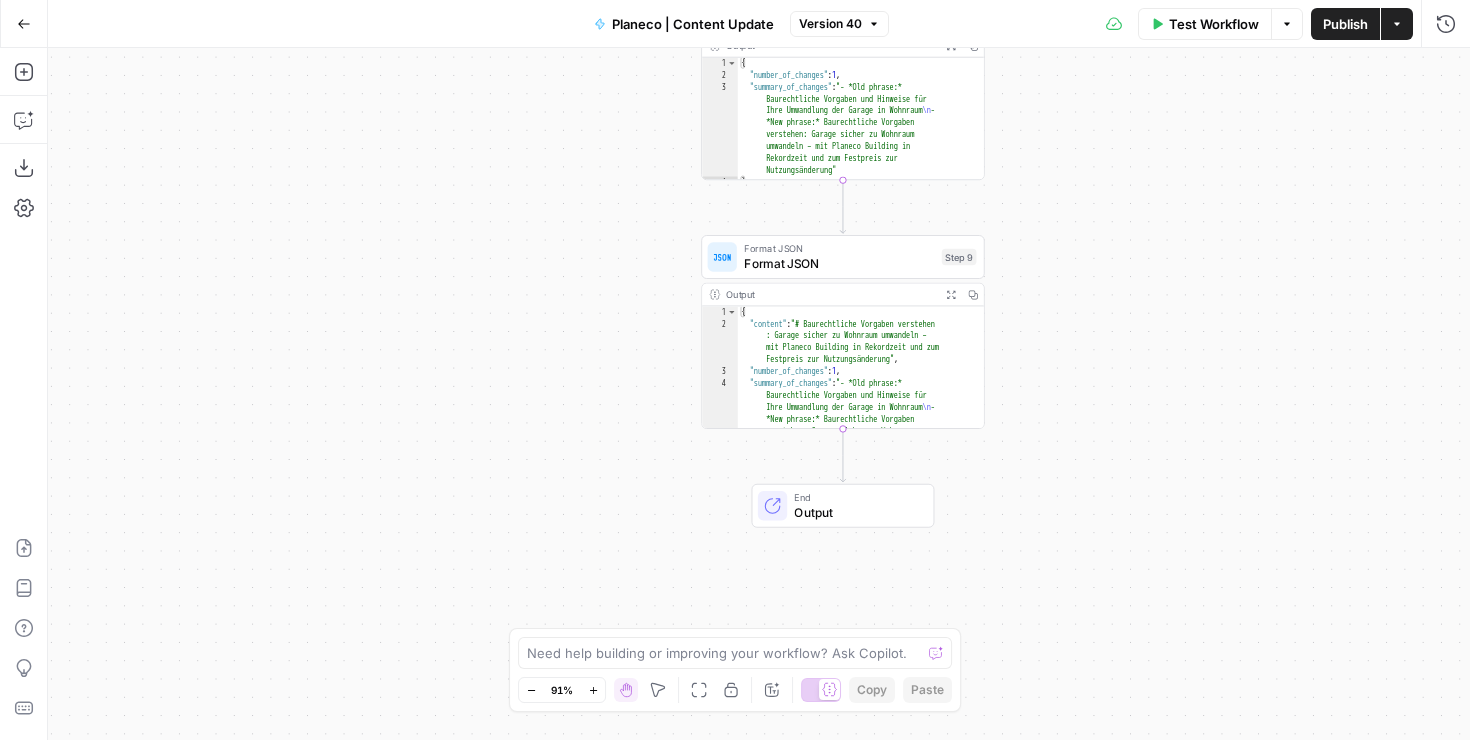 click on "Format JSON" at bounding box center [839, 263] 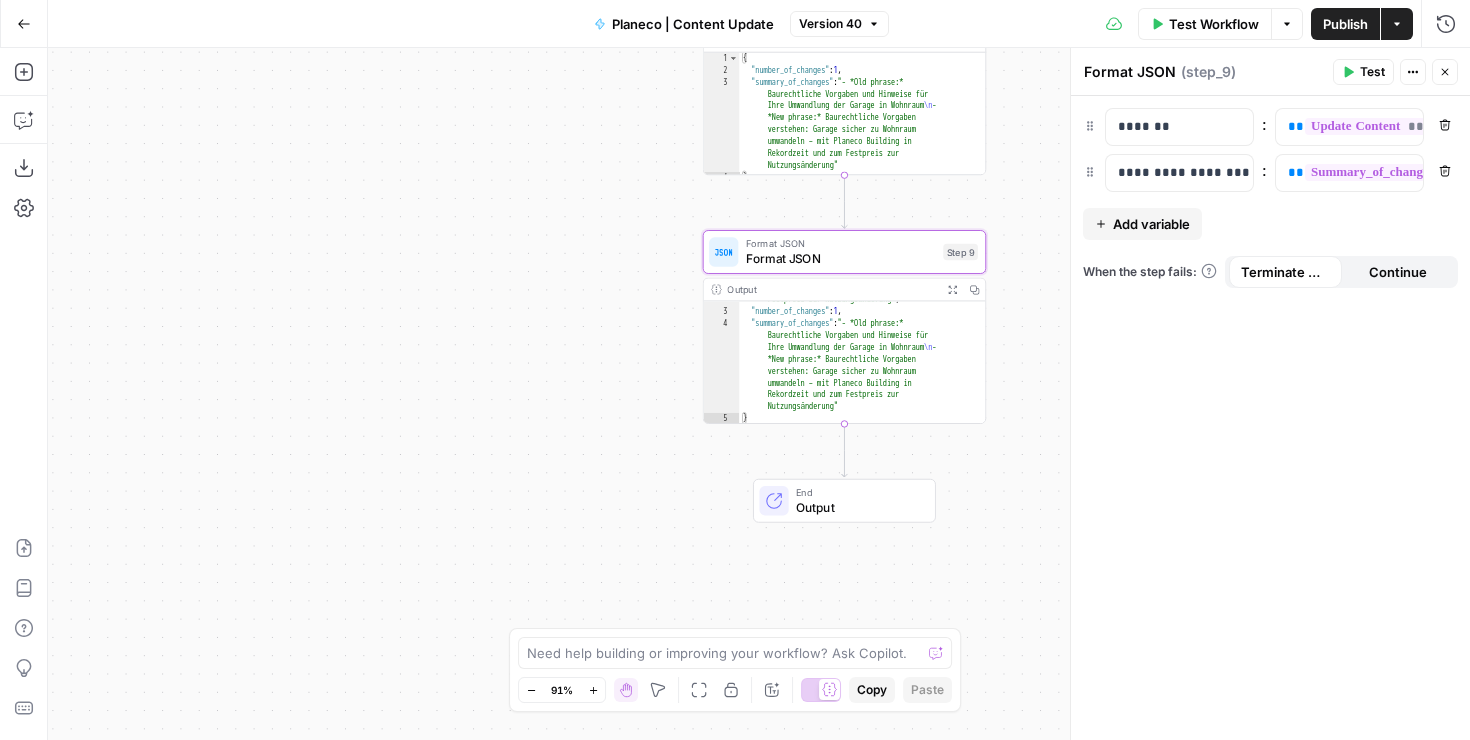 scroll, scrollTop: 60, scrollLeft: 0, axis: vertical 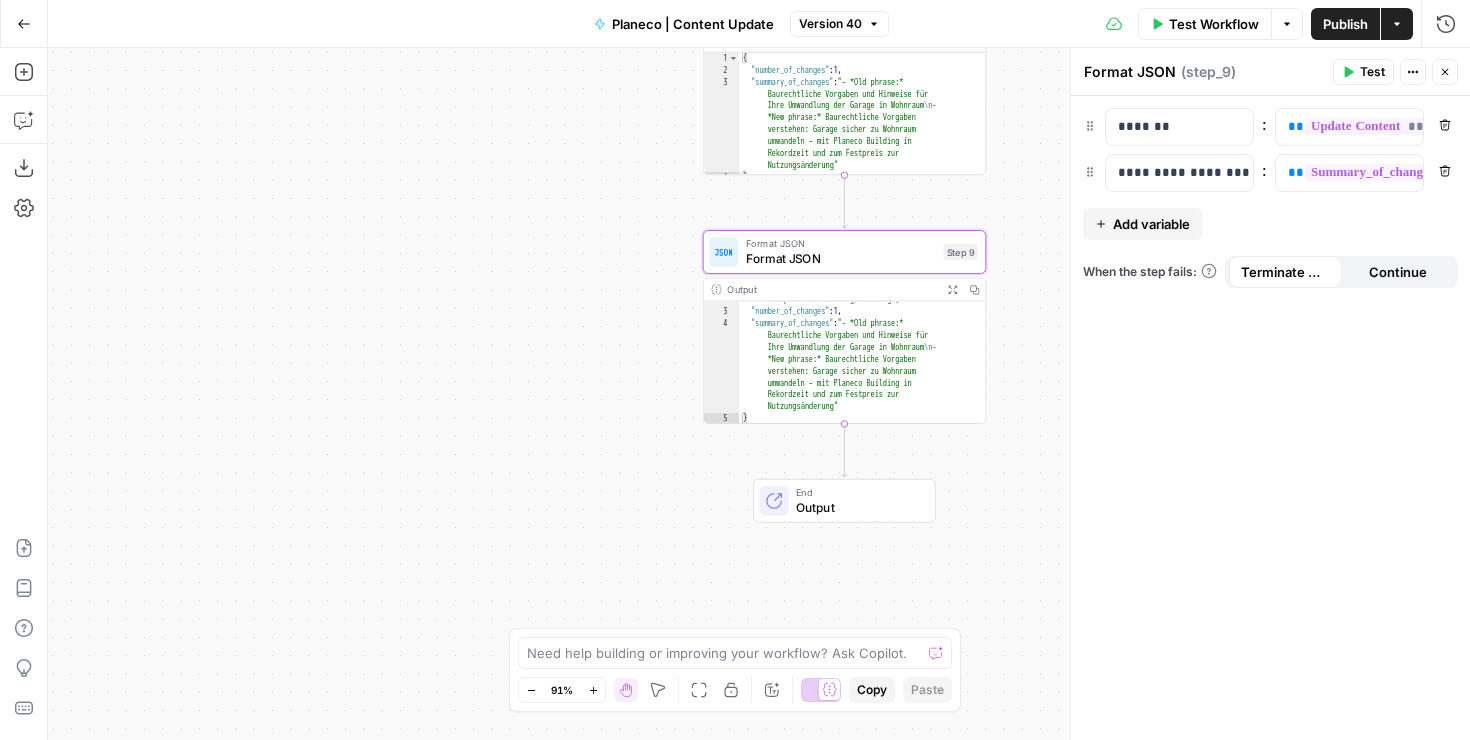 click on "Output" at bounding box center [858, 507] 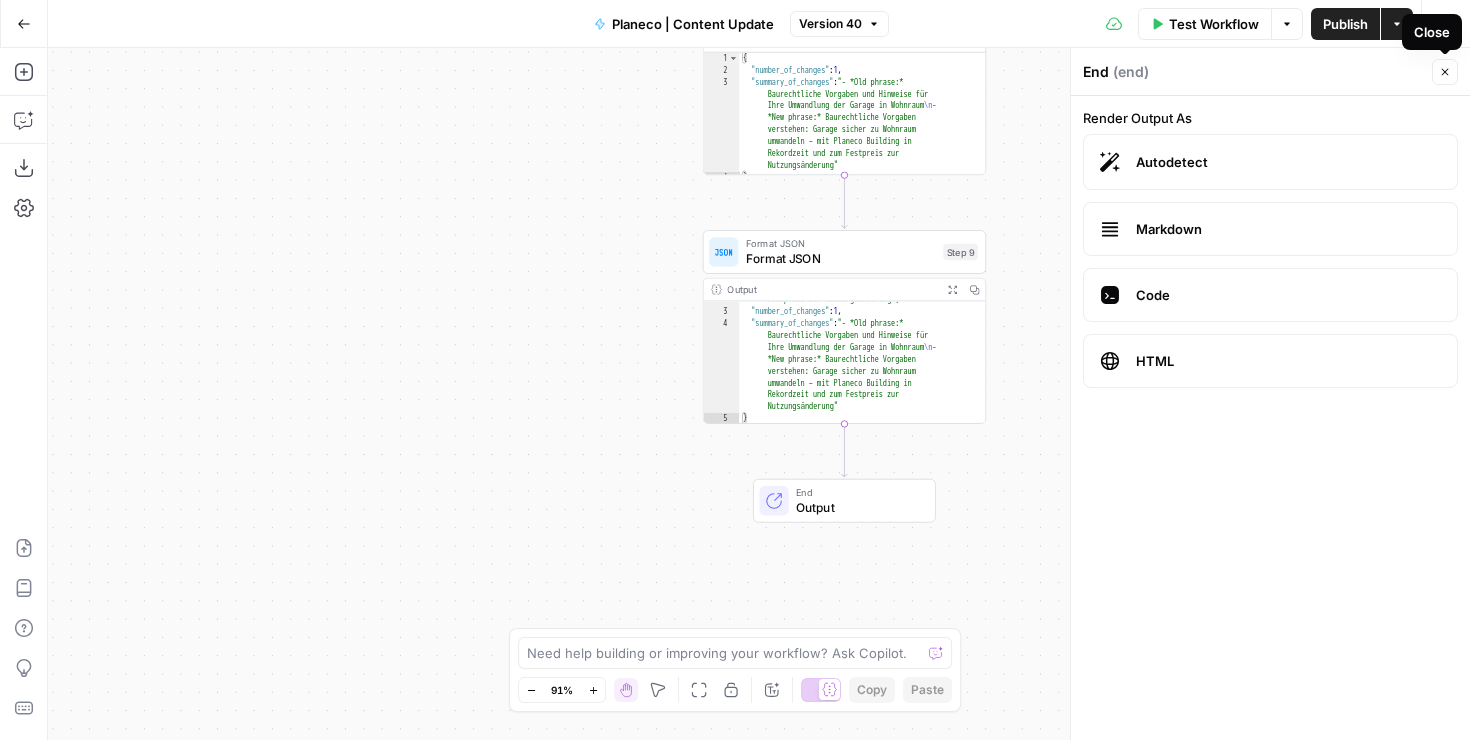 click on "Close" at bounding box center [1445, 72] 